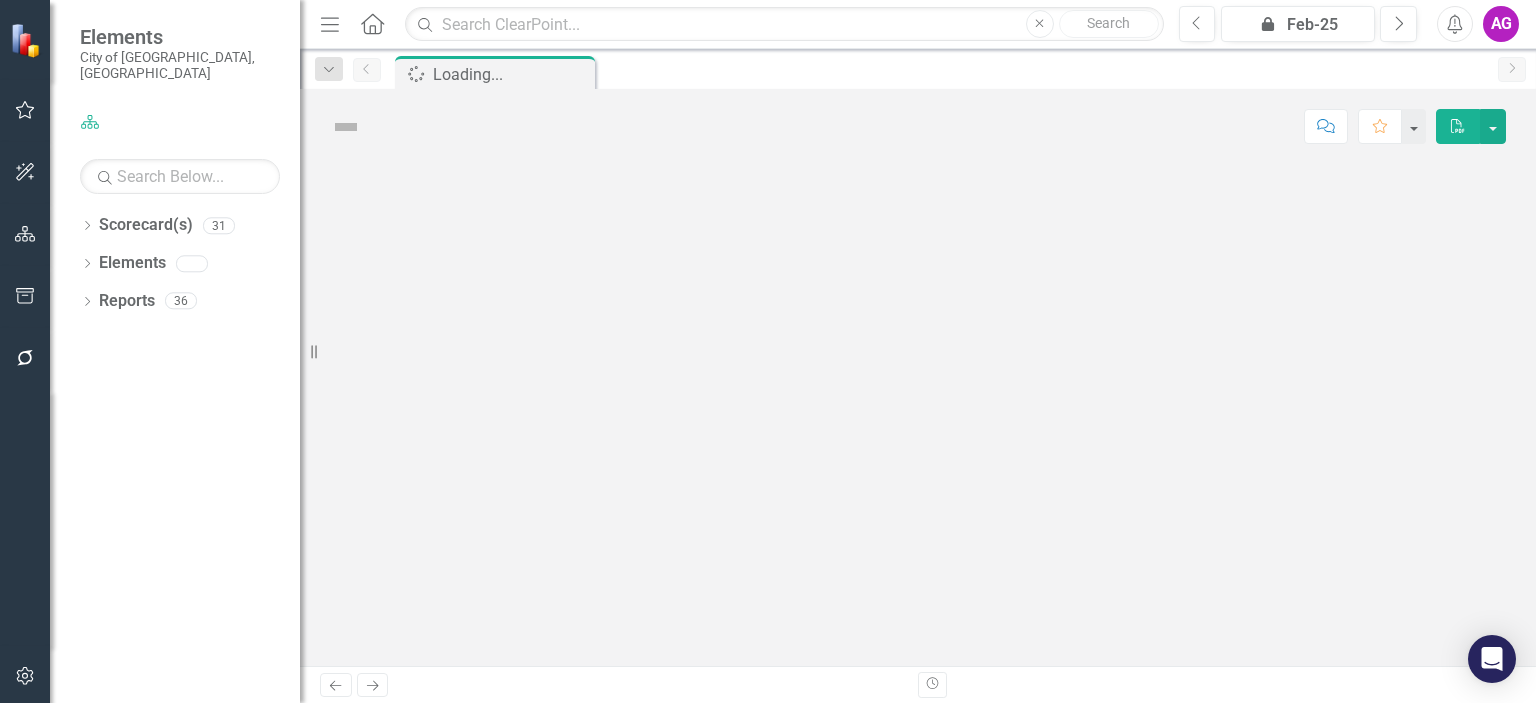 scroll, scrollTop: 0, scrollLeft: 0, axis: both 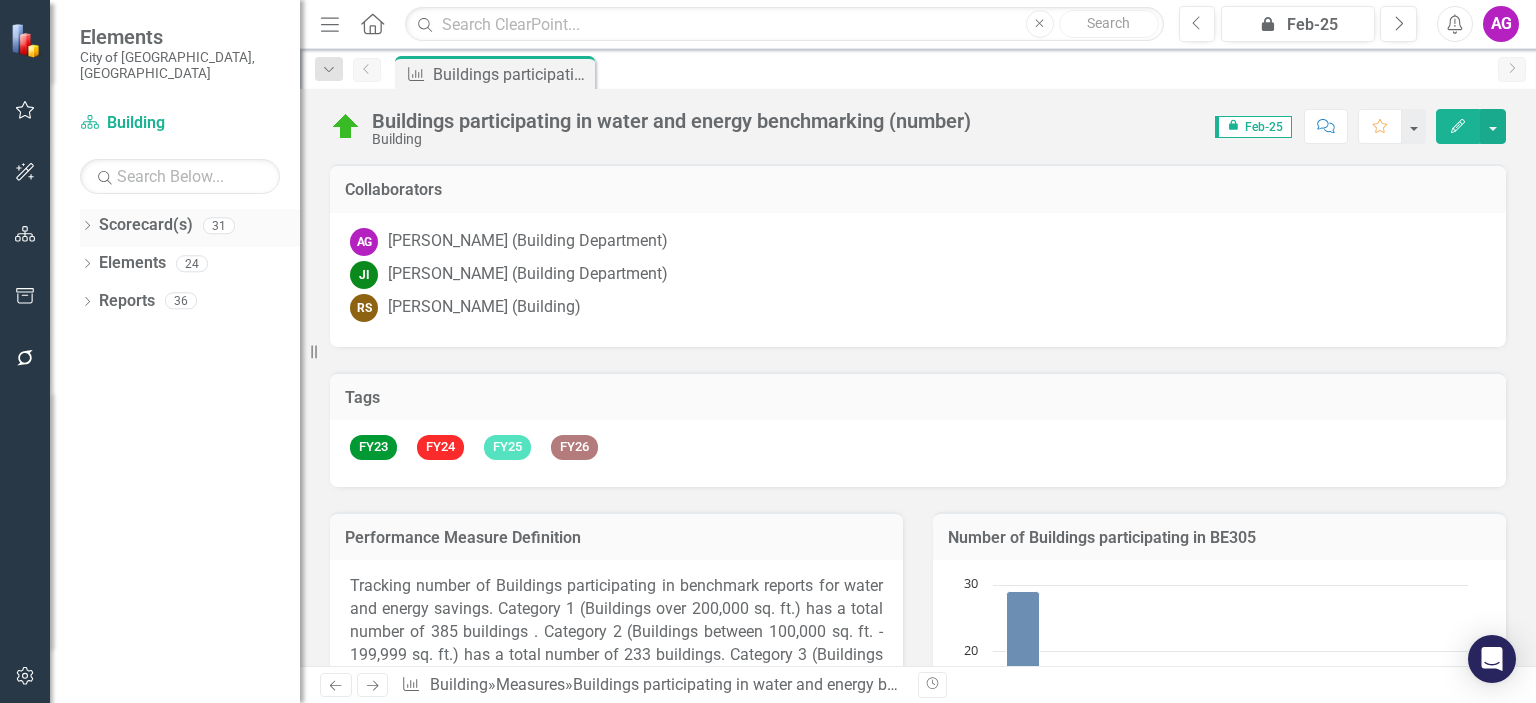 click on "Scorecard(s)" at bounding box center [146, 225] 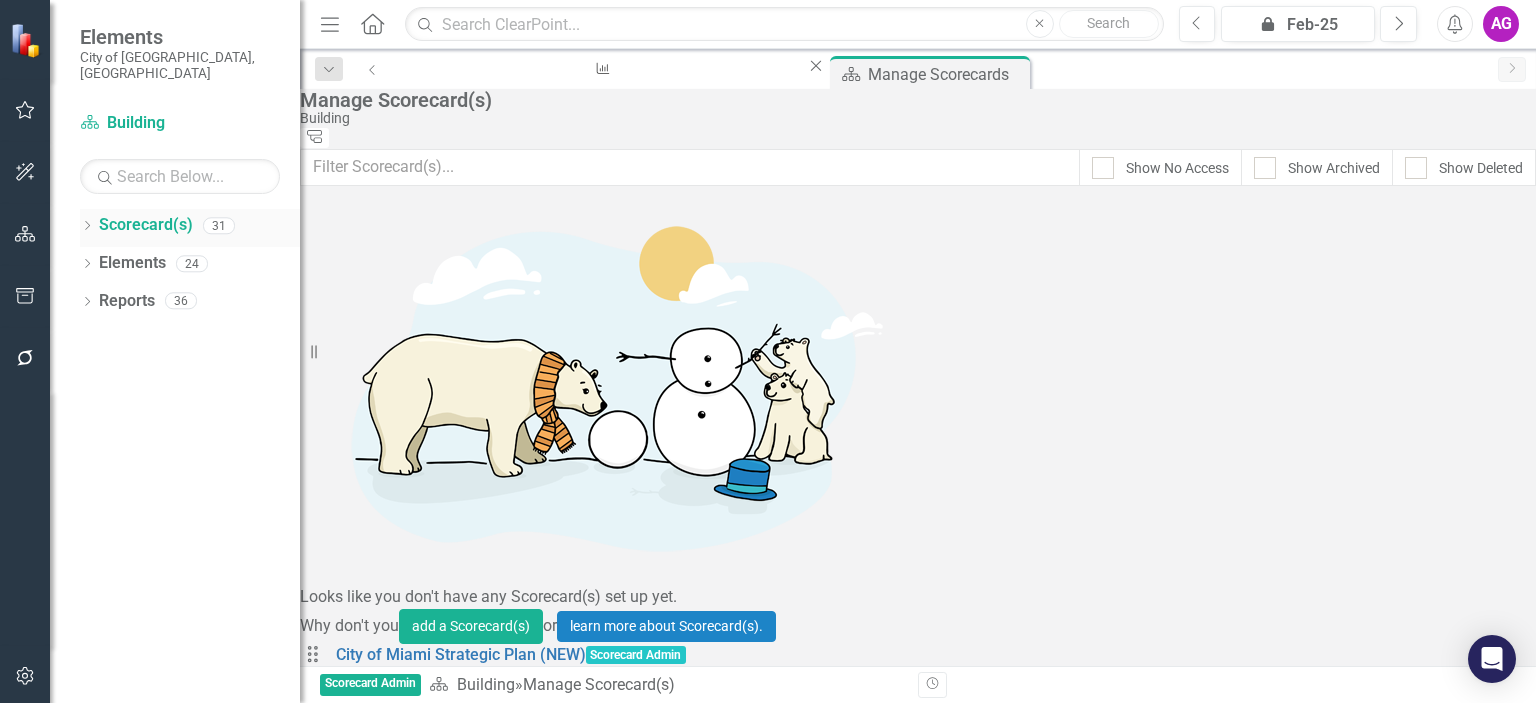 click on "Dropdown" 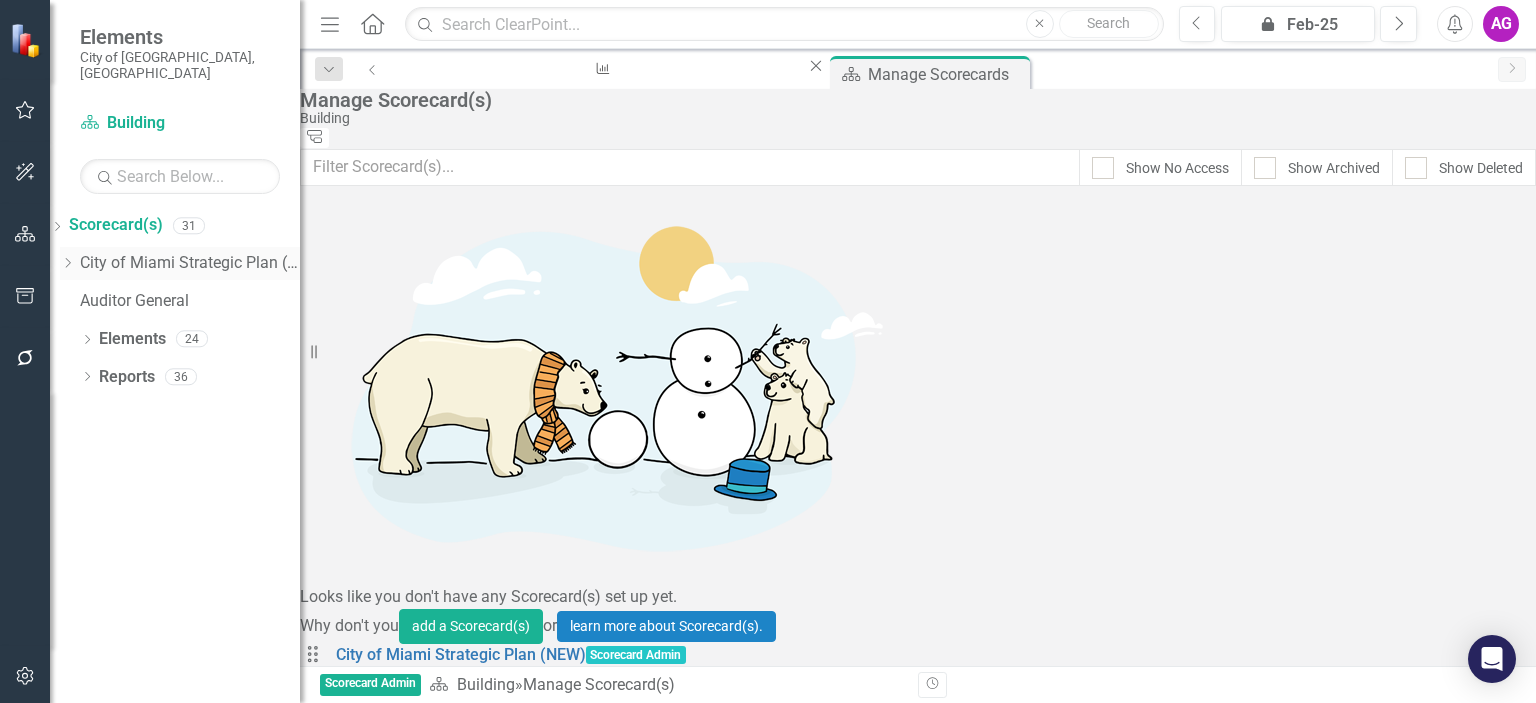 click on "City of Miami Strategic Plan (NEW)" at bounding box center [190, 263] 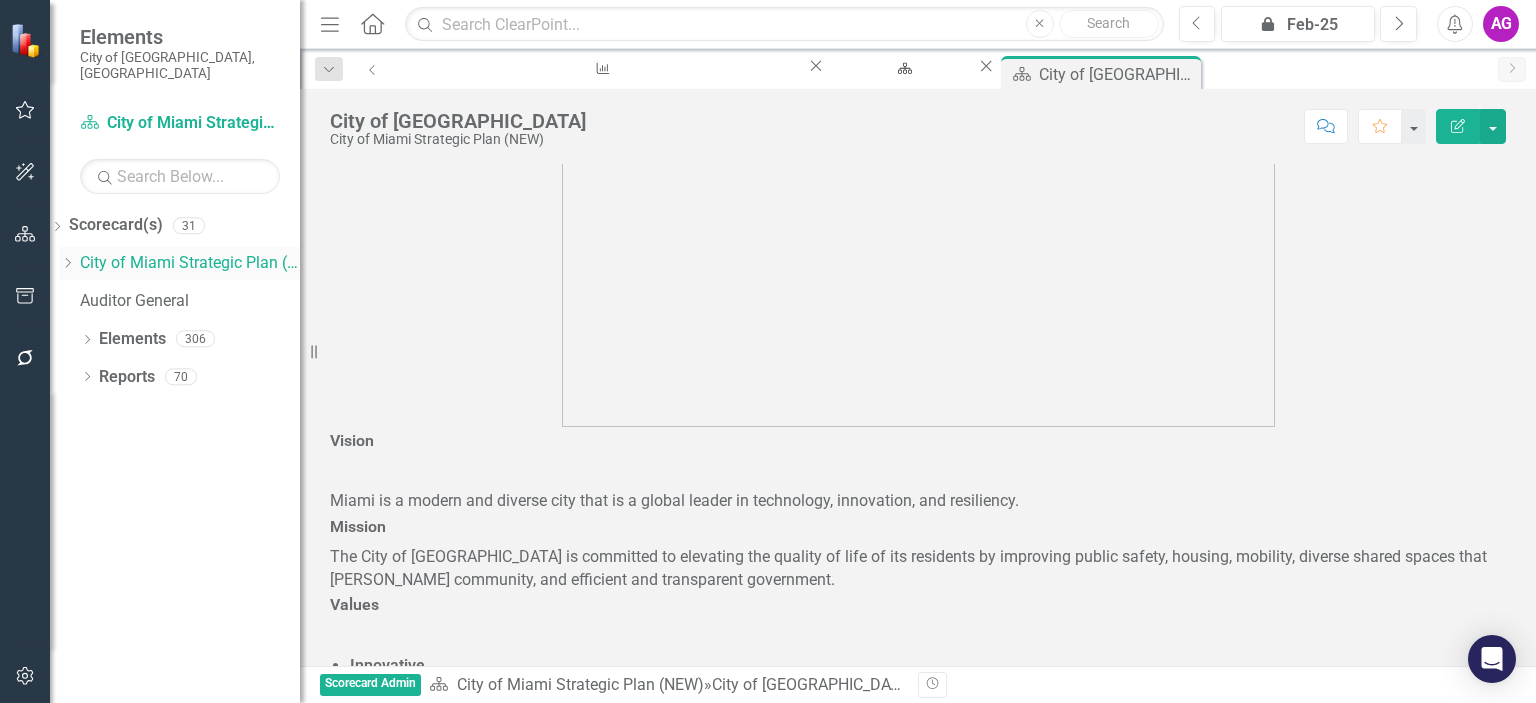 click on "Dropdown" 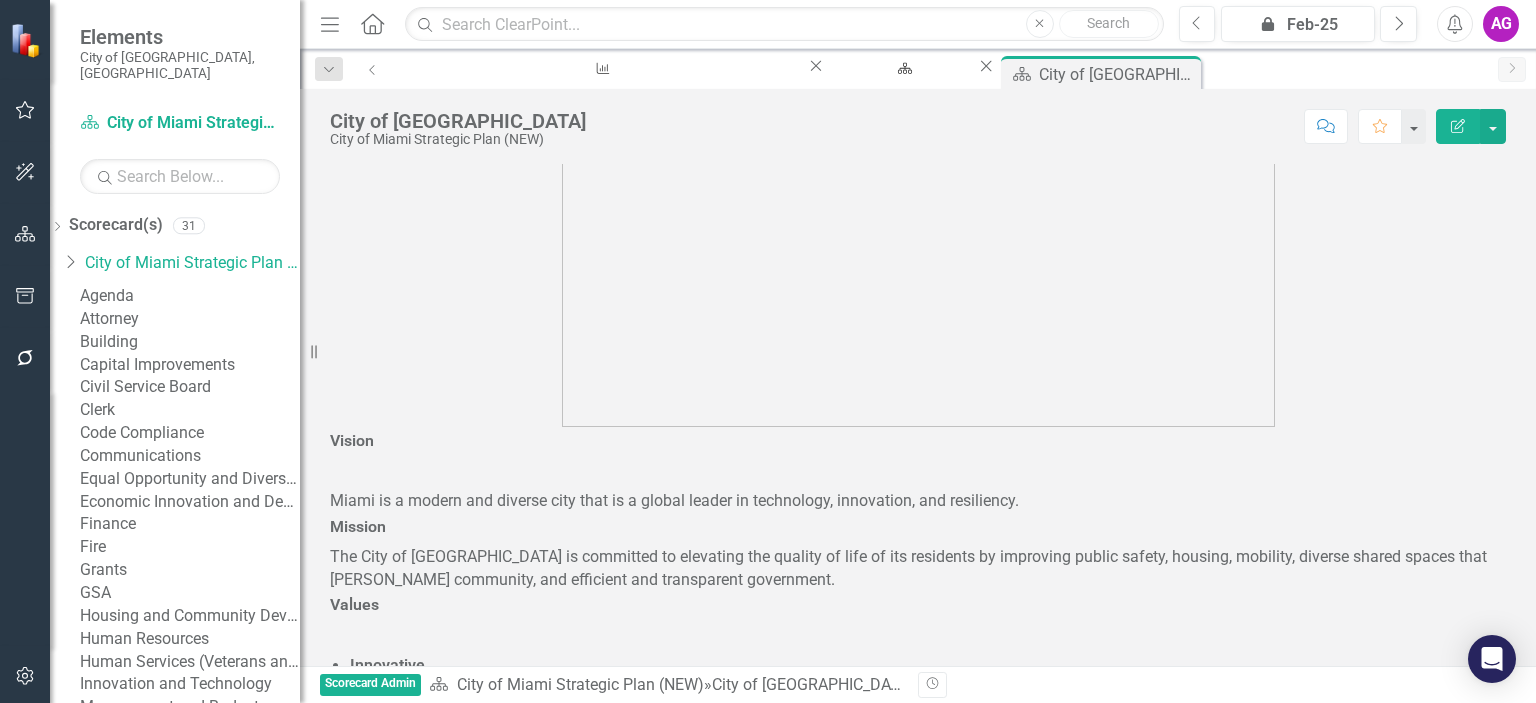 click on "Building" at bounding box center [190, 342] 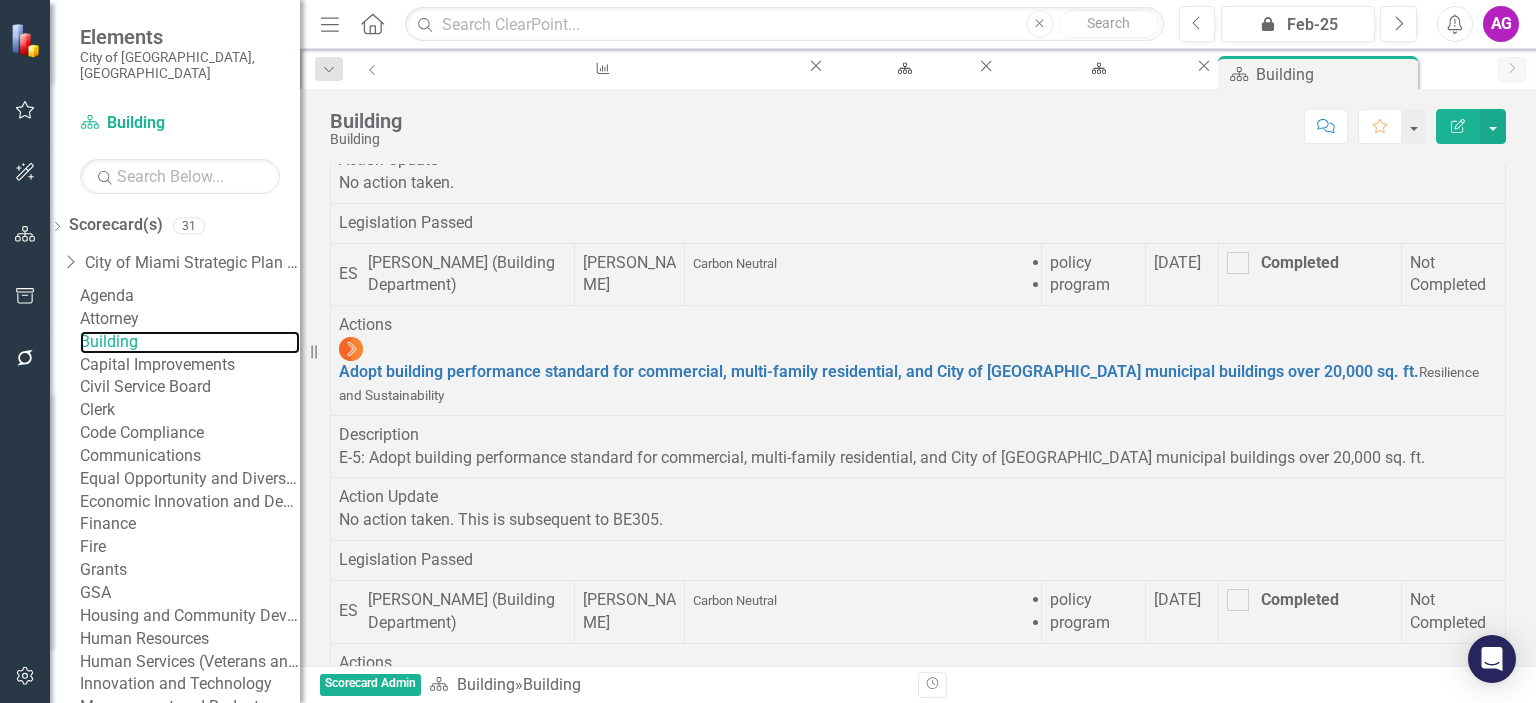 scroll, scrollTop: 2087, scrollLeft: 0, axis: vertical 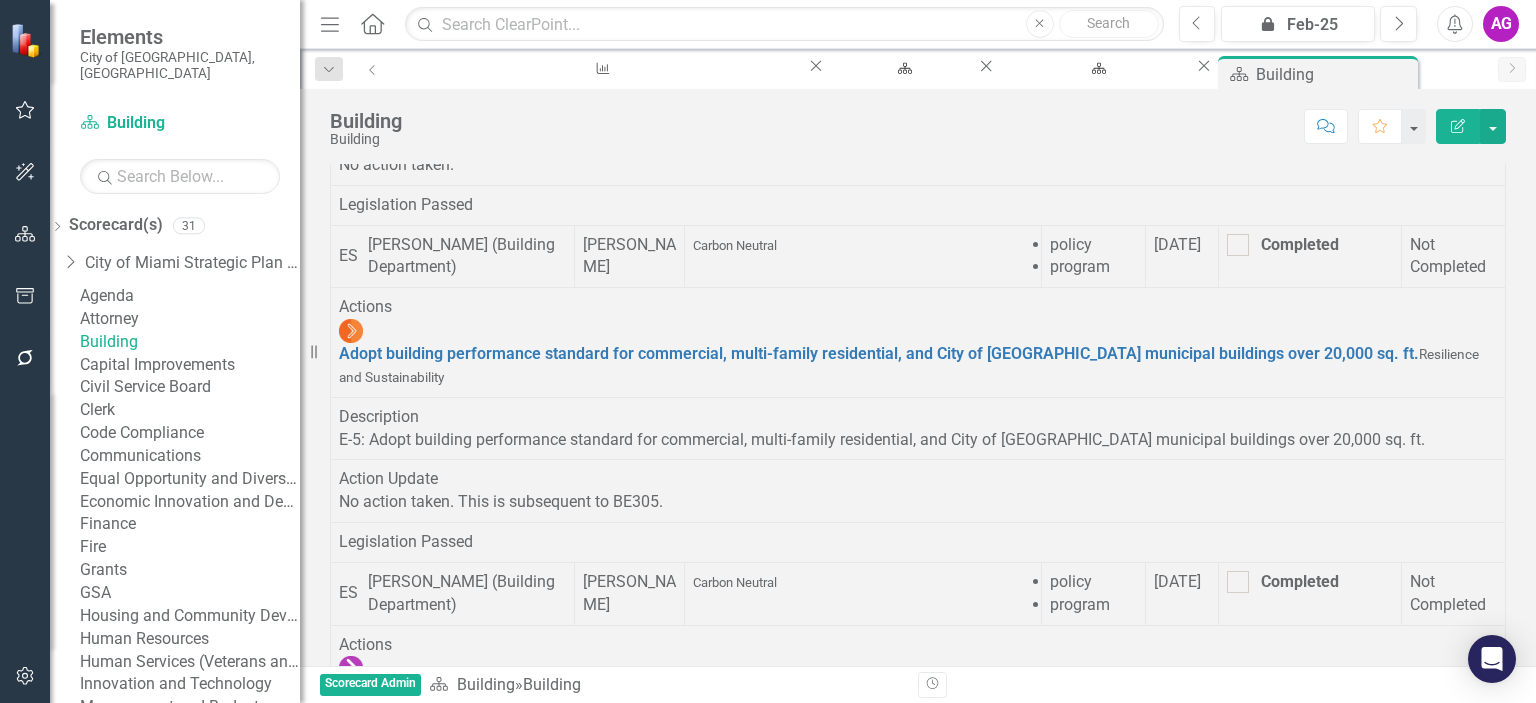click on "Description E-4: Adopt a residential, single-family home energy rating and disclosure ordinance." at bounding box center (918, 91) 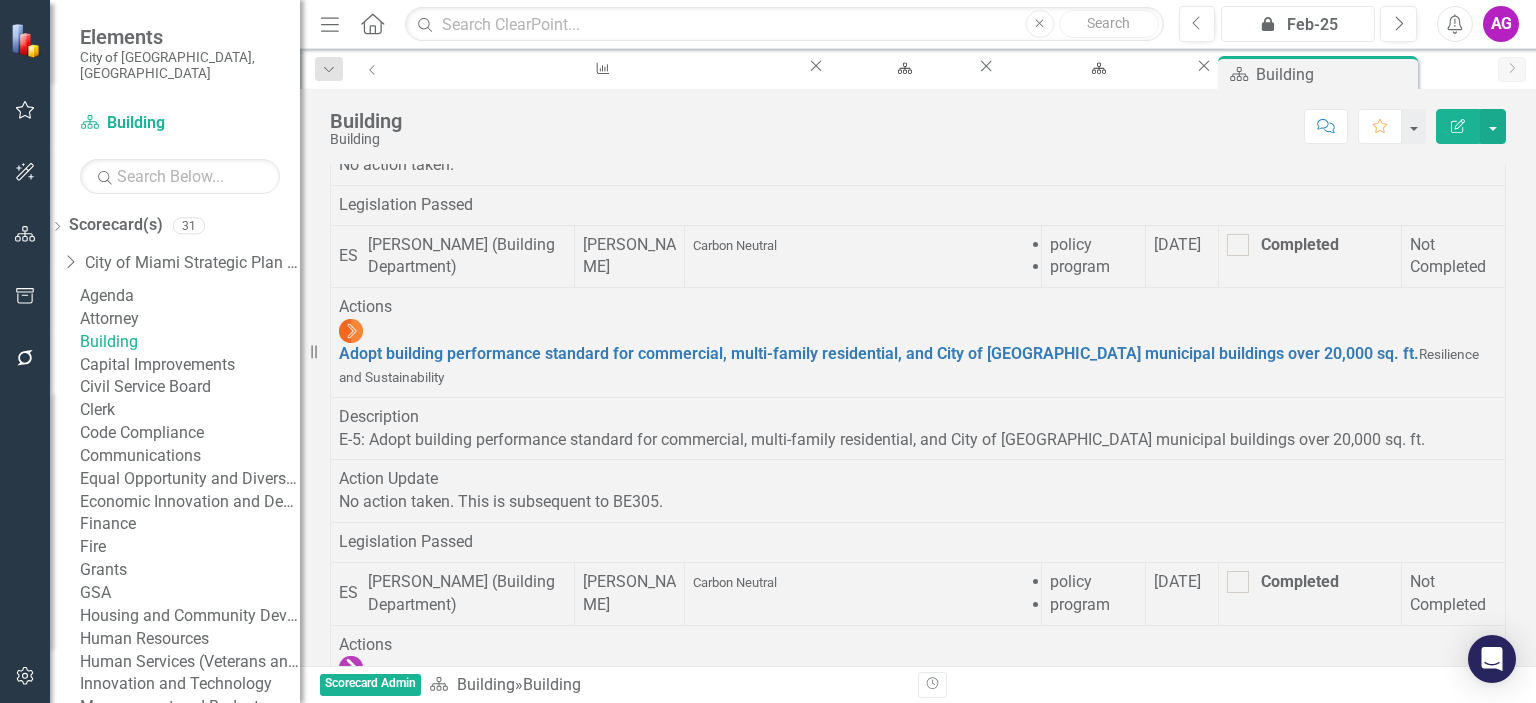 click on "icon.lock Feb-25" at bounding box center (1298, 25) 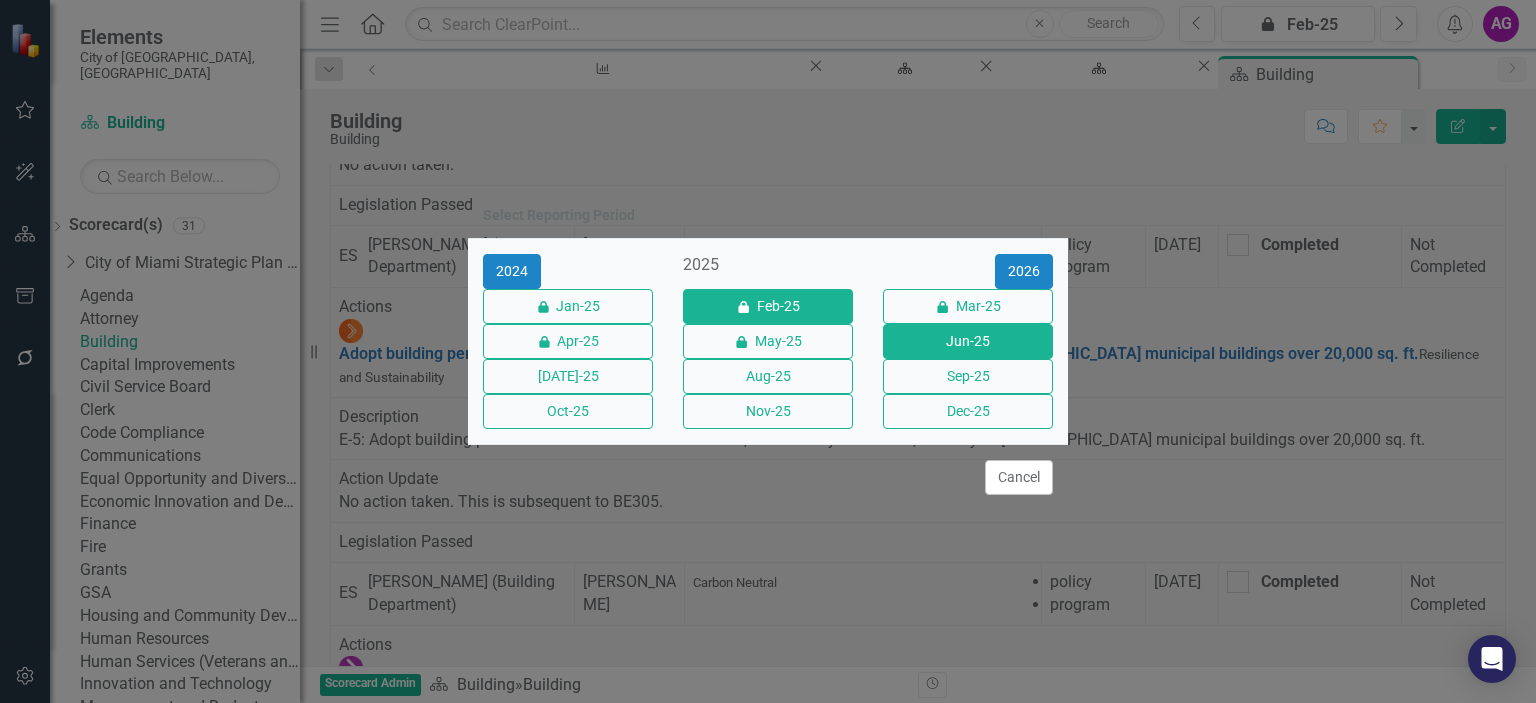 click on "Jun-25" at bounding box center (968, 341) 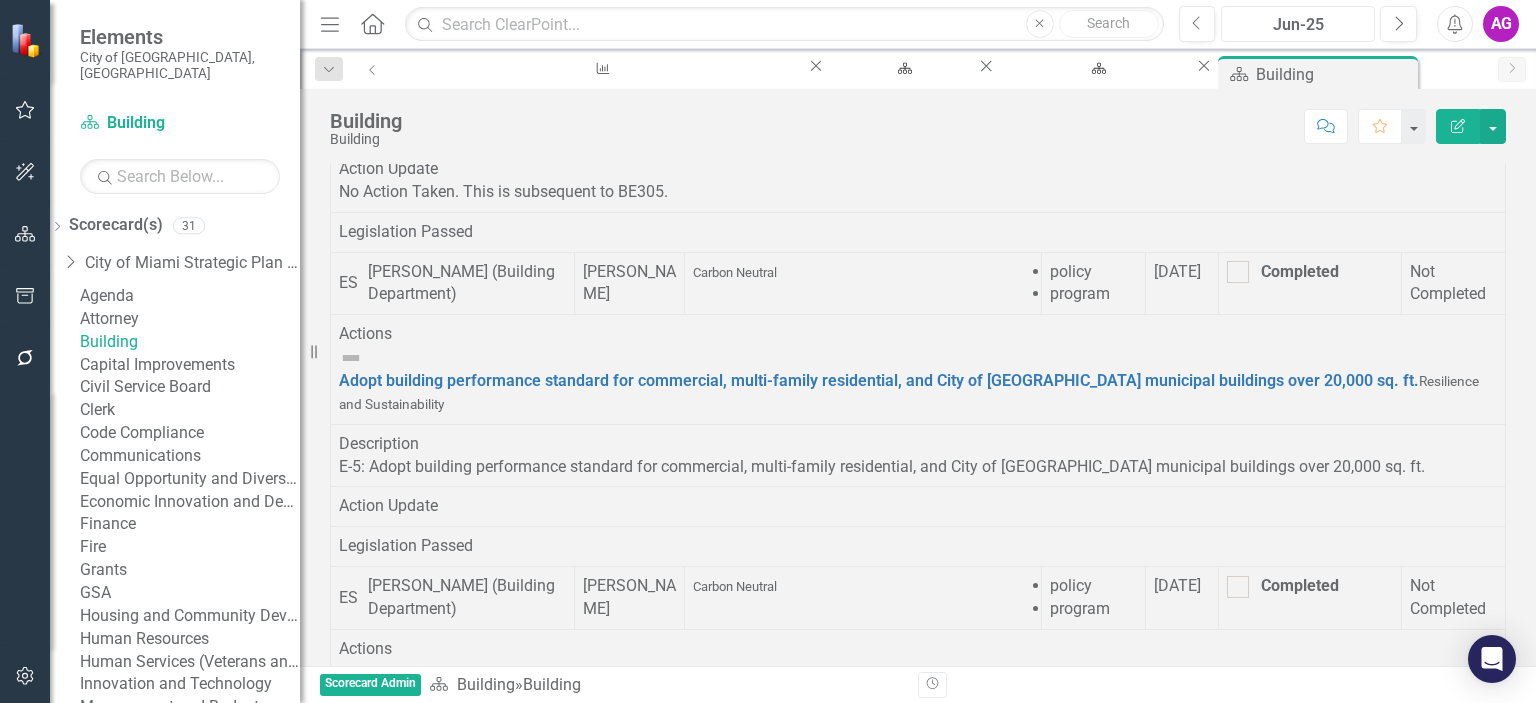 scroll, scrollTop: 2073, scrollLeft: 0, axis: vertical 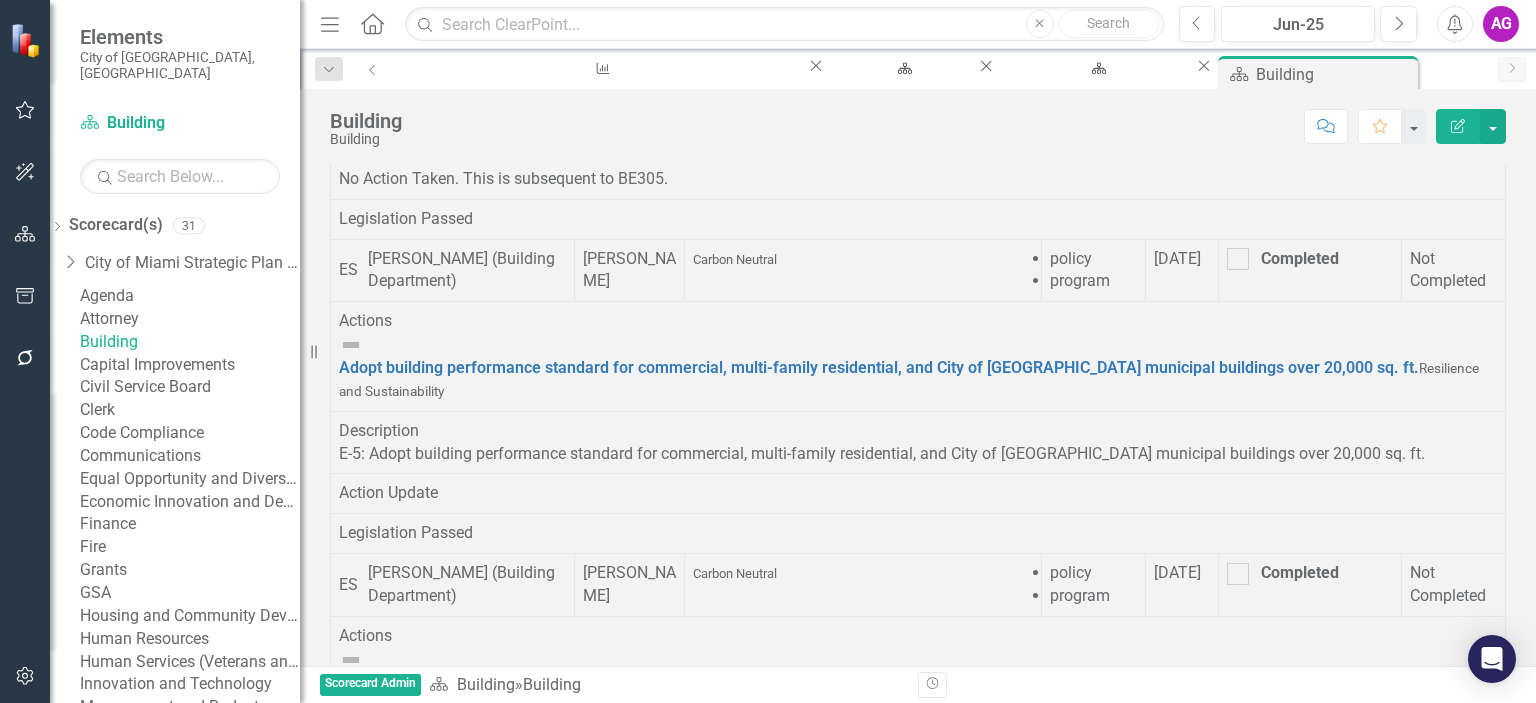 click at bounding box center (351, 30) 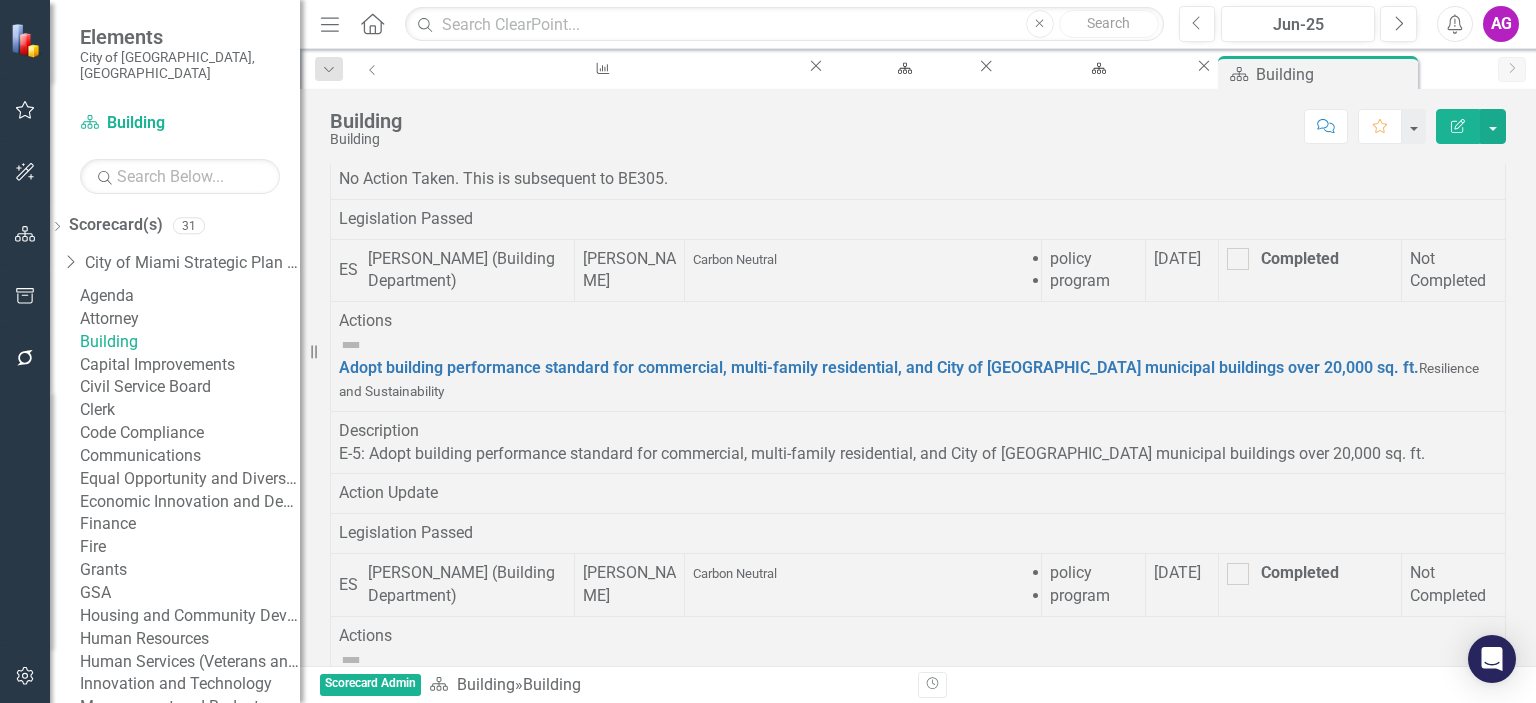 click at bounding box center (351, 30) 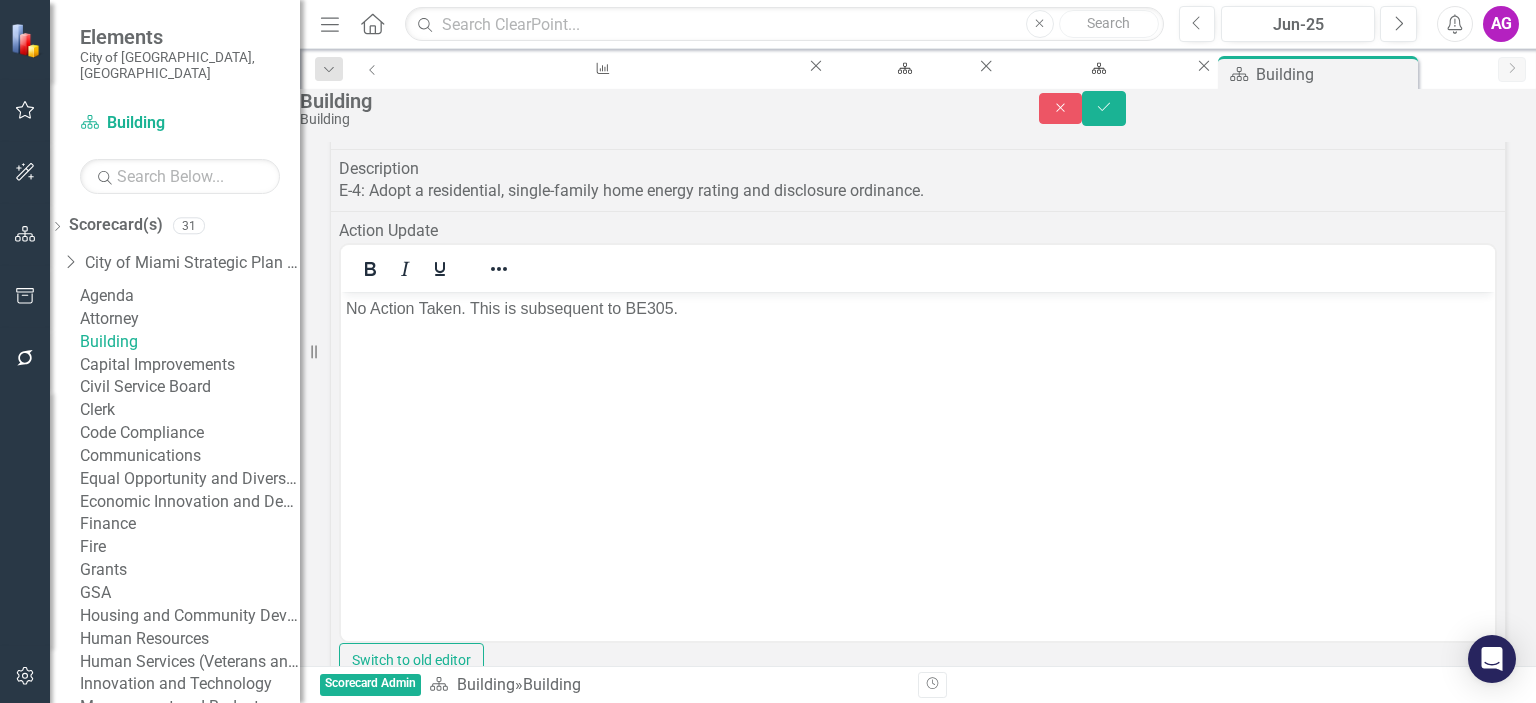 scroll, scrollTop: 0, scrollLeft: 0, axis: both 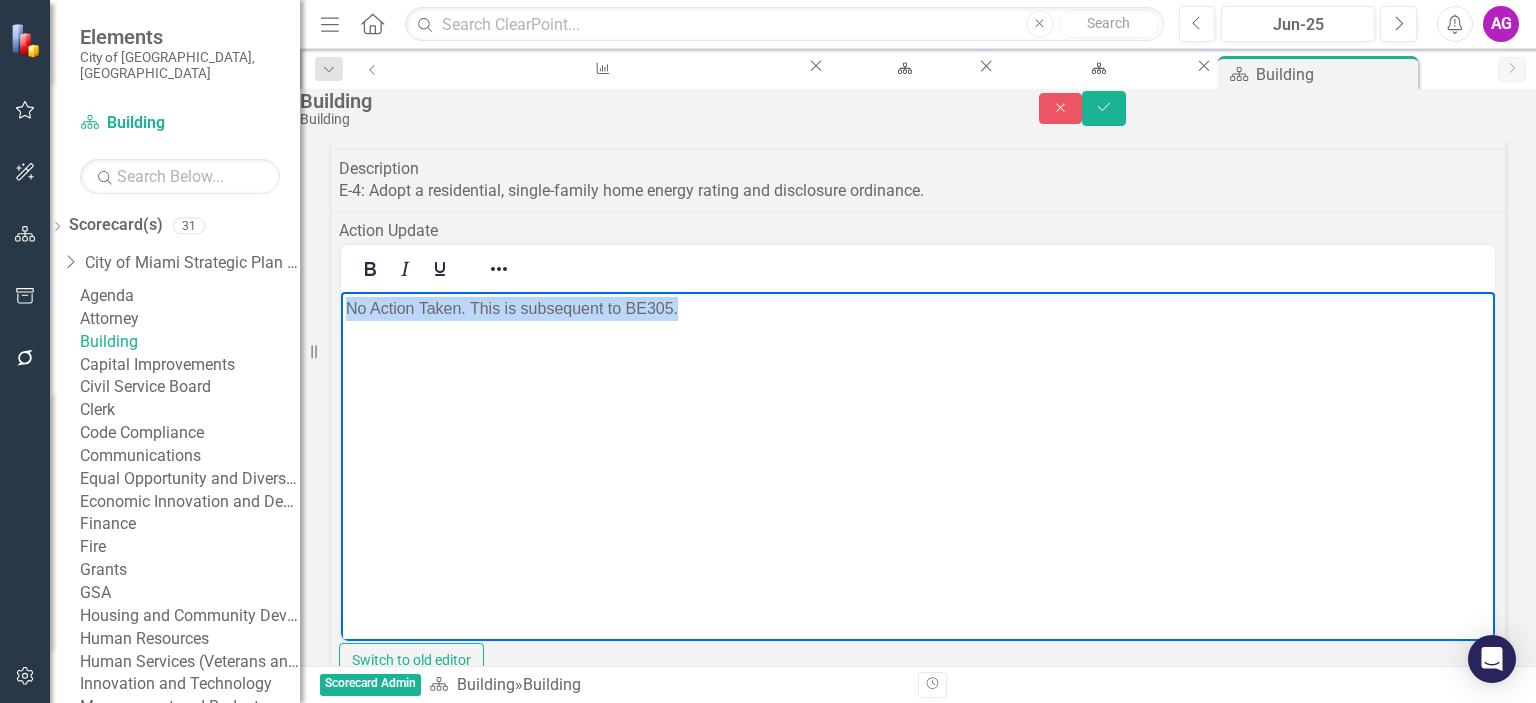 drag, startPoint x: 741, startPoint y: 316, endPoint x: 165, endPoint y: 284, distance: 576.8882 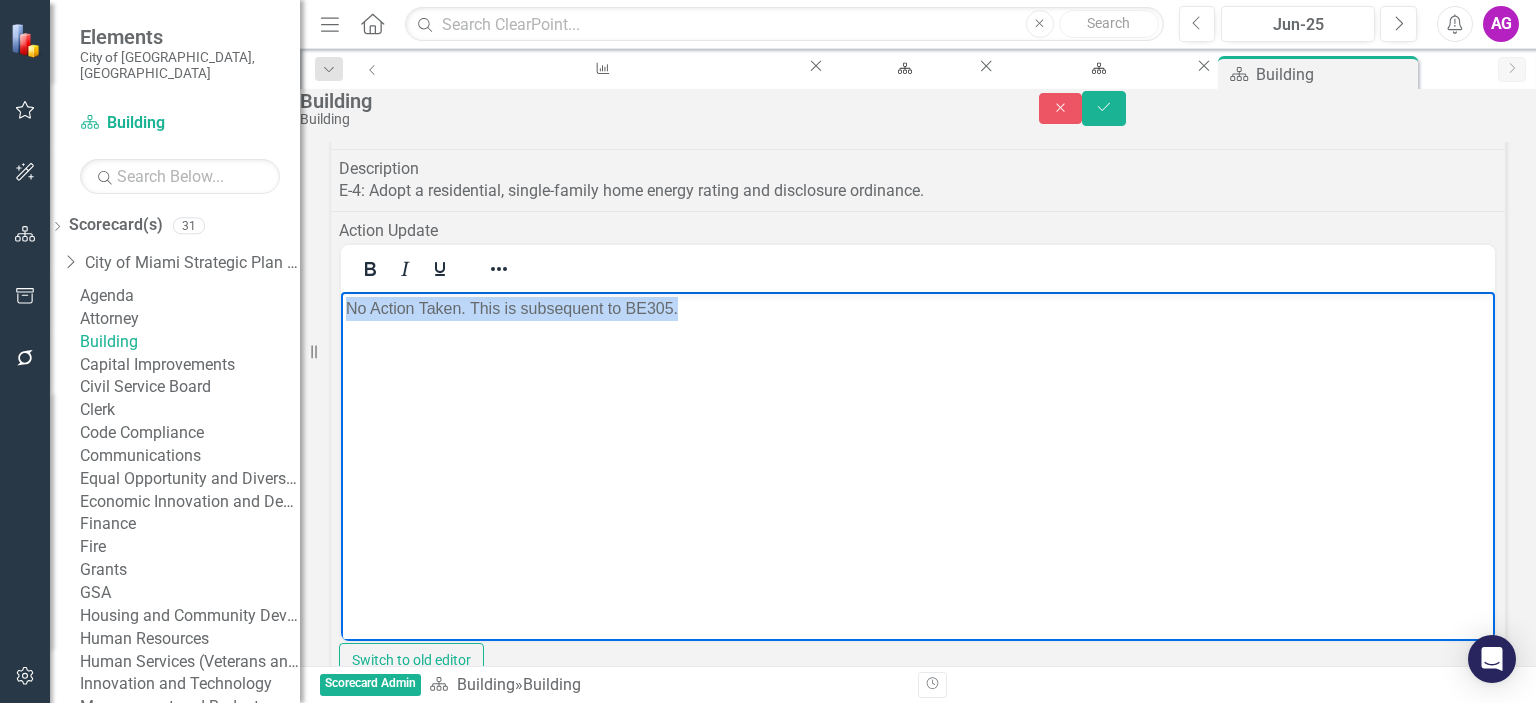 click on "No Action Taken. This is subsequent to BE305." at bounding box center [918, 442] 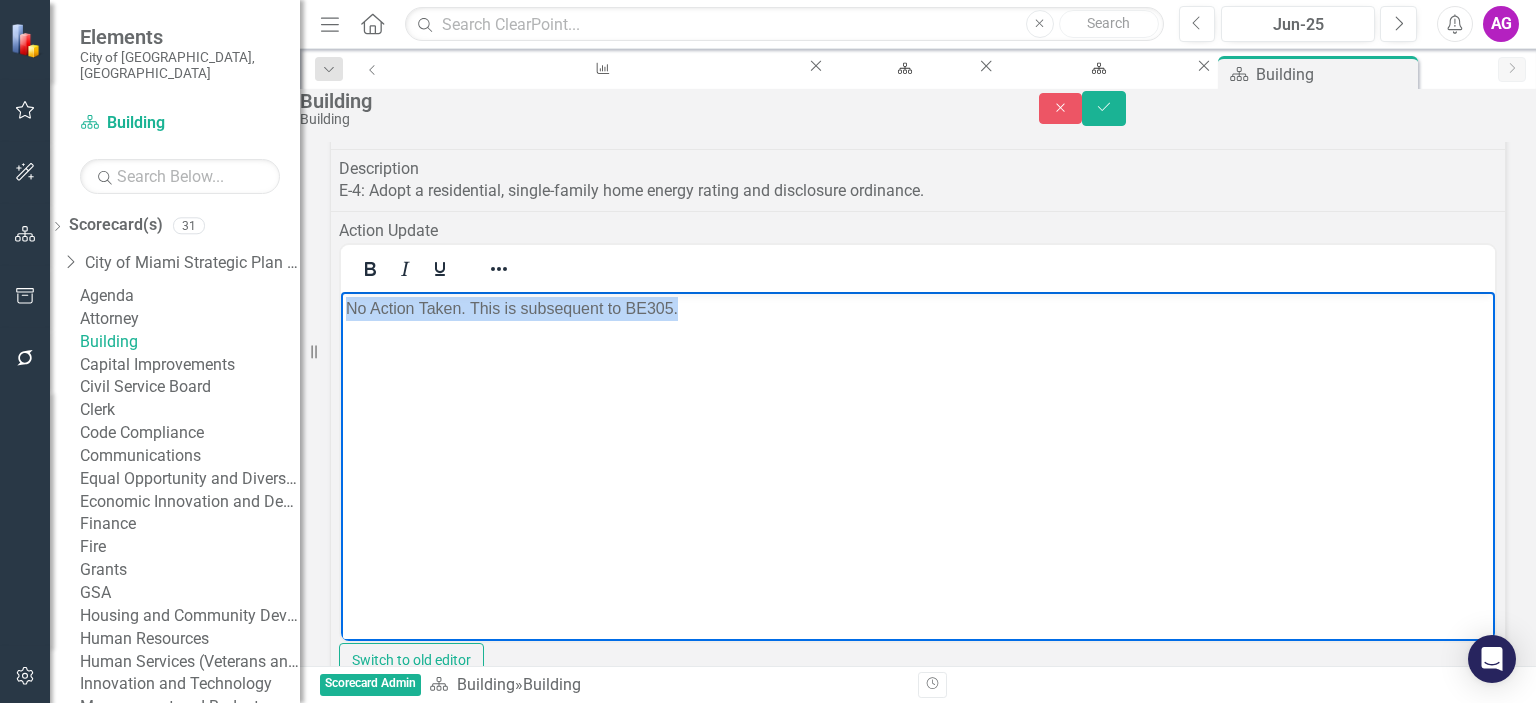 paste 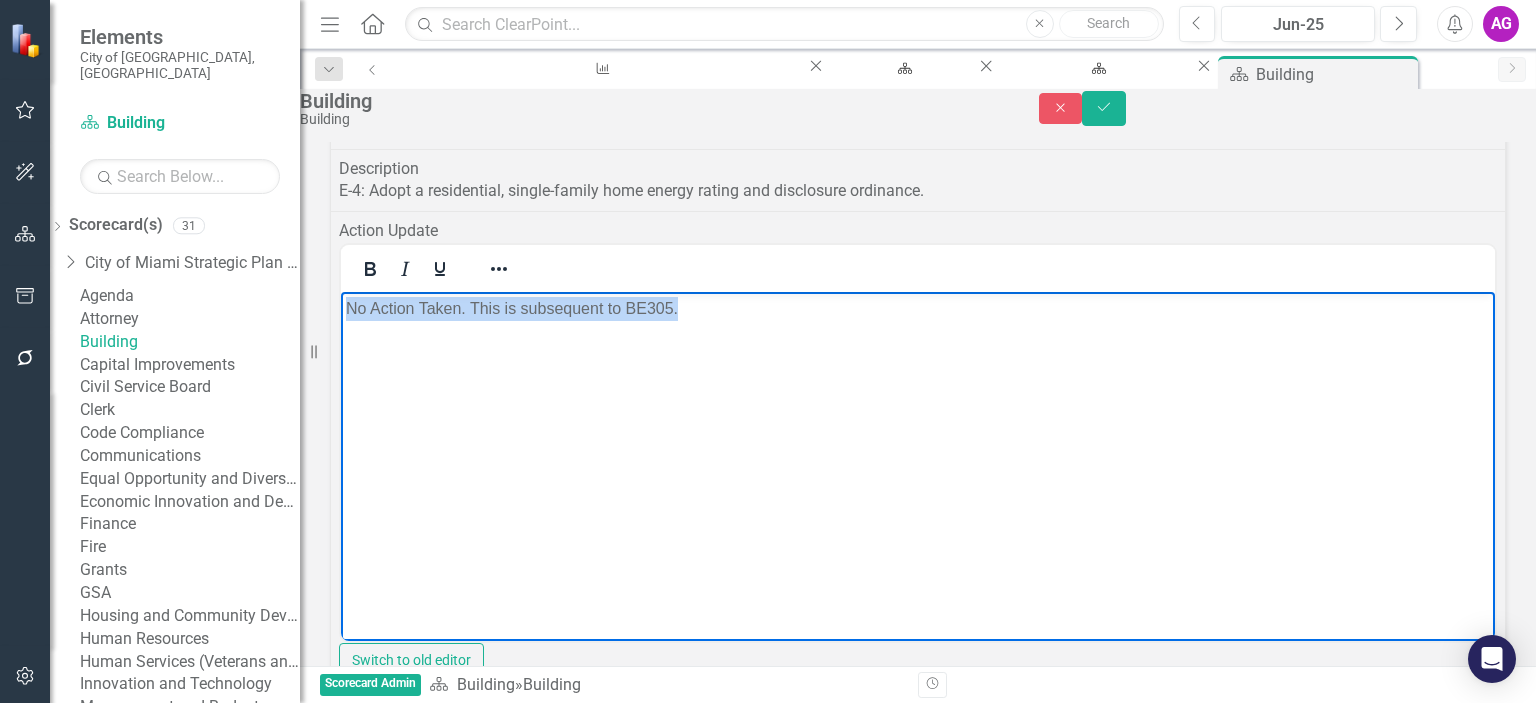 type 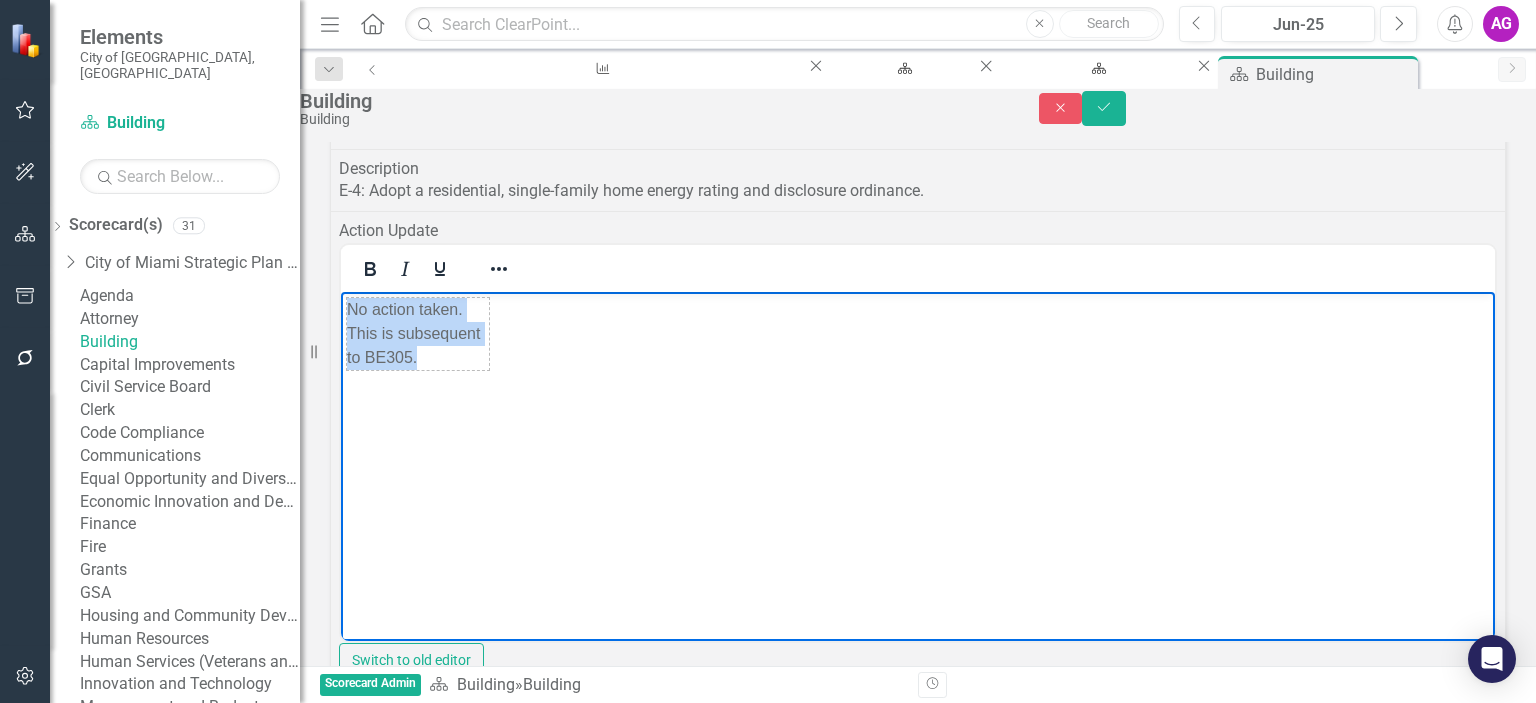 drag, startPoint x: 423, startPoint y: 355, endPoint x: 321, endPoint y: 317, distance: 108.84852 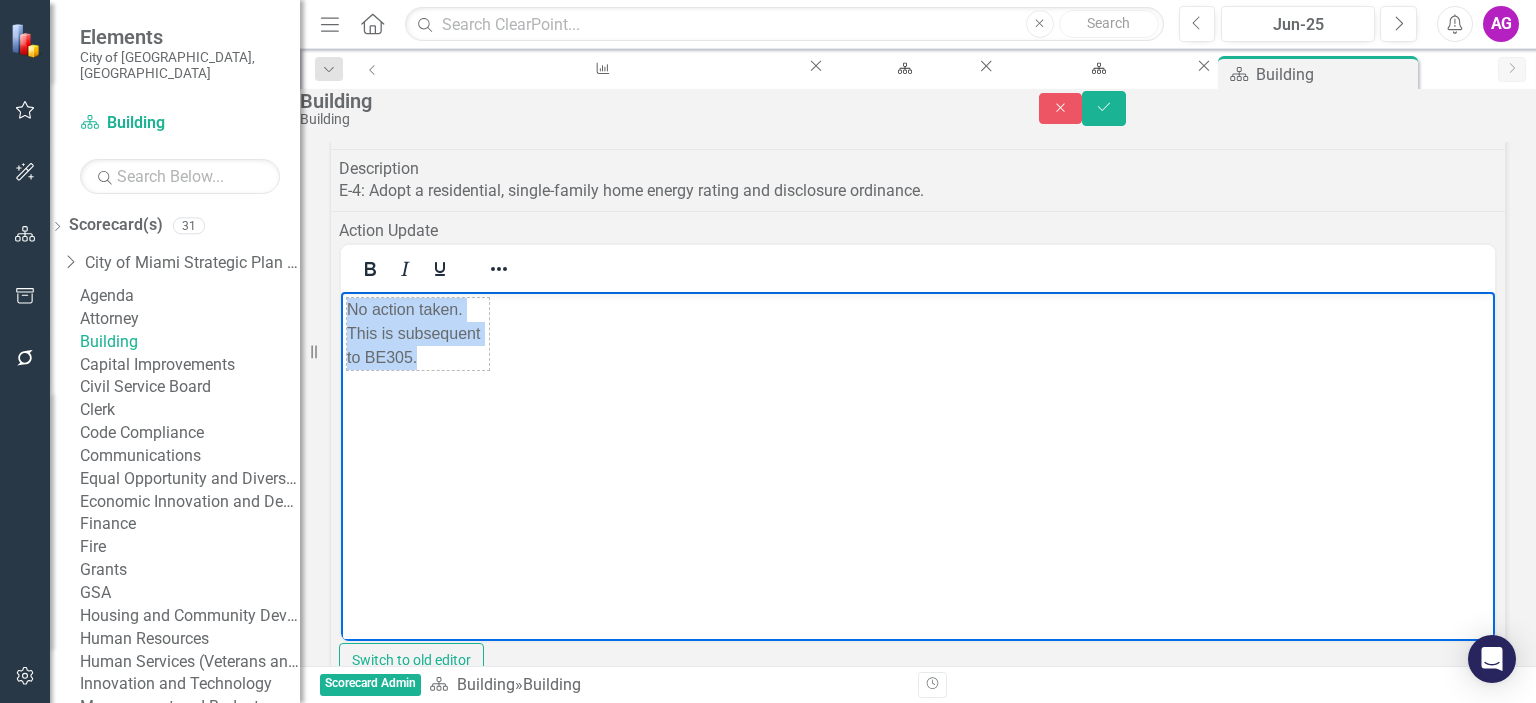 copy on "No action taken. This is subsequent to BE305." 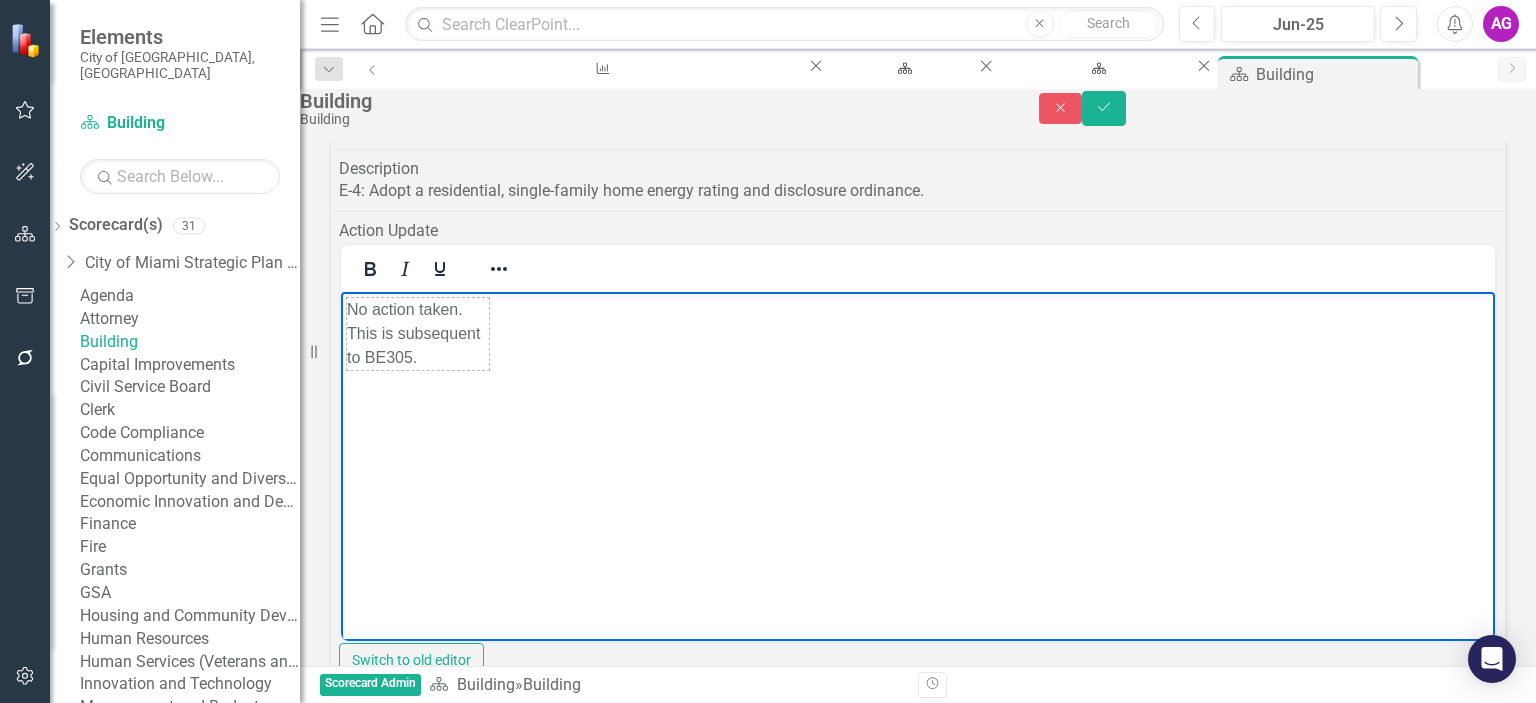 click on "No action taken. This is subsequent to BE305." at bounding box center [918, 442] 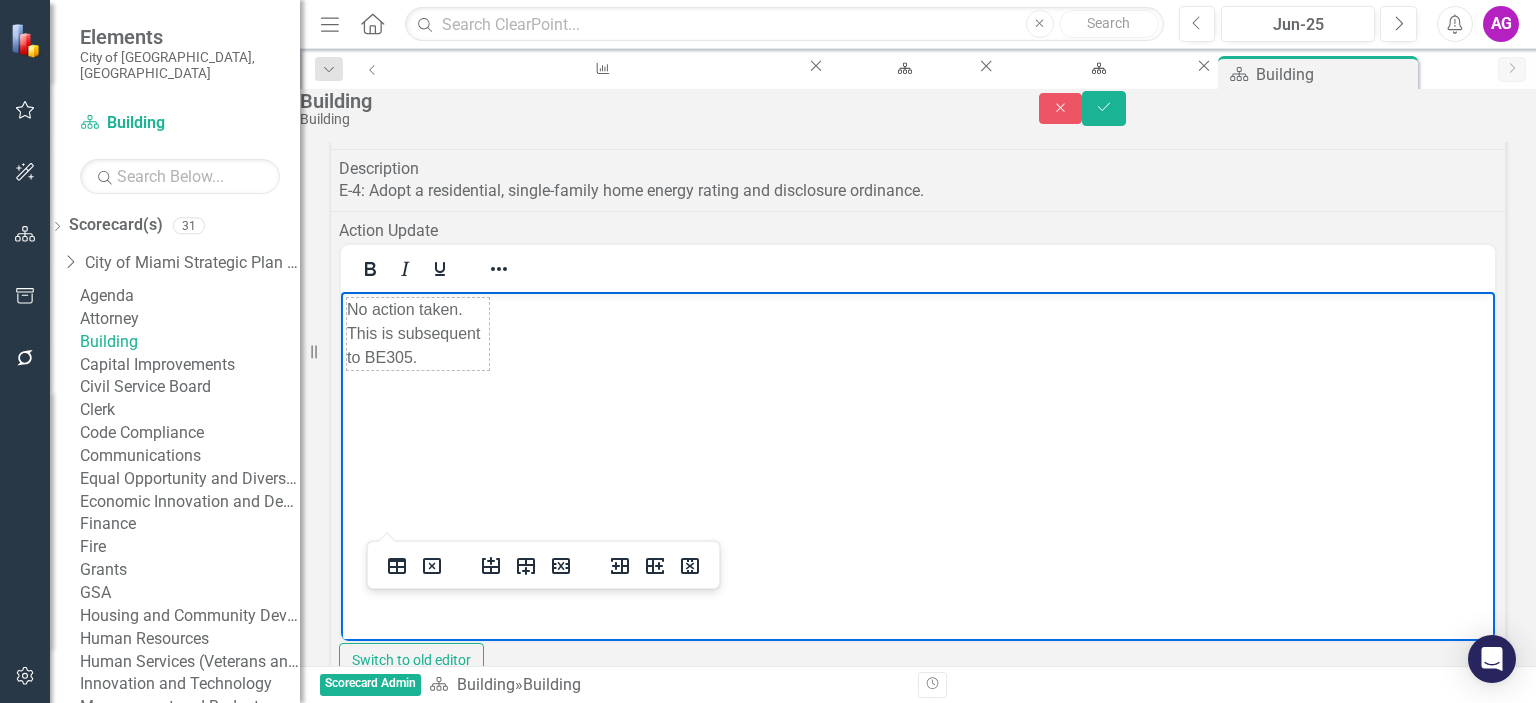 click on "No action taken. This is subsequent to BE305." at bounding box center (418, 334) 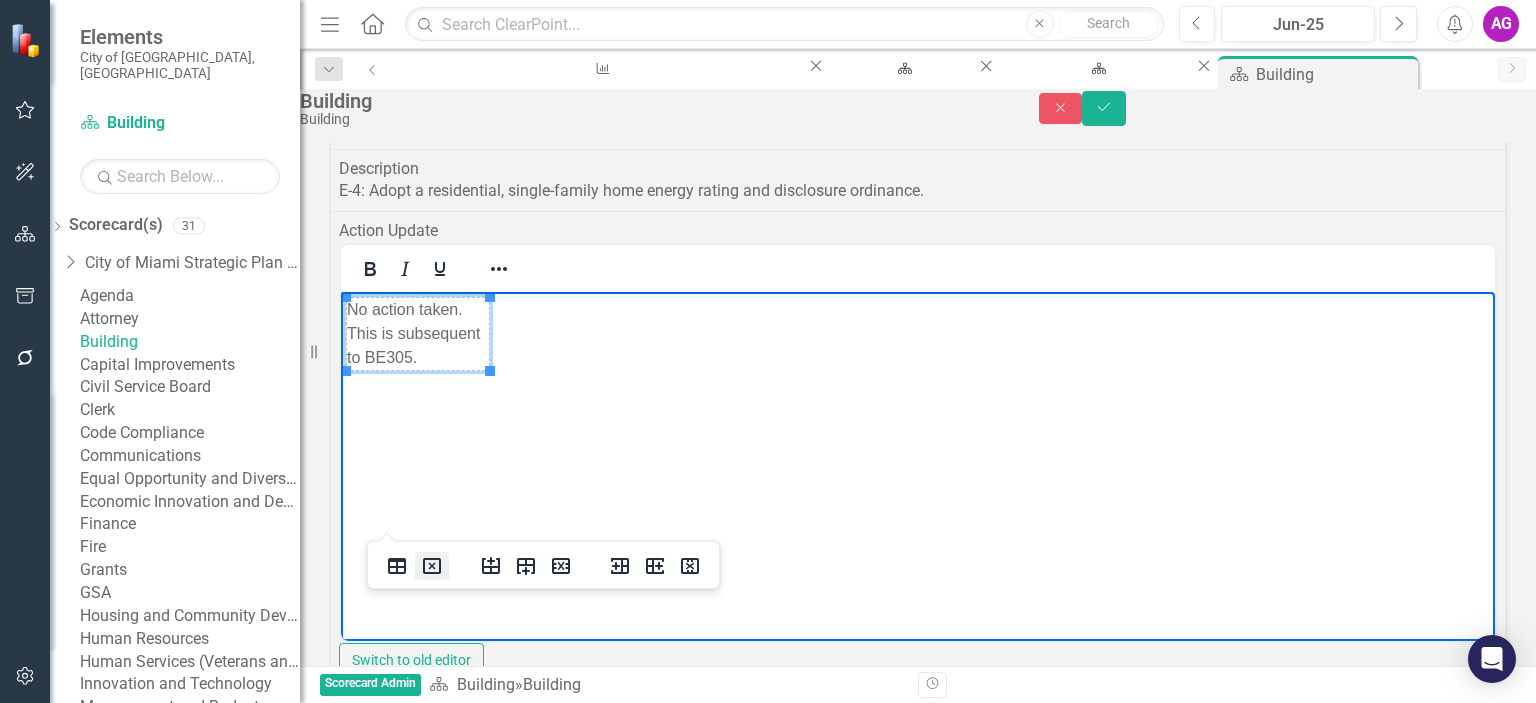 click 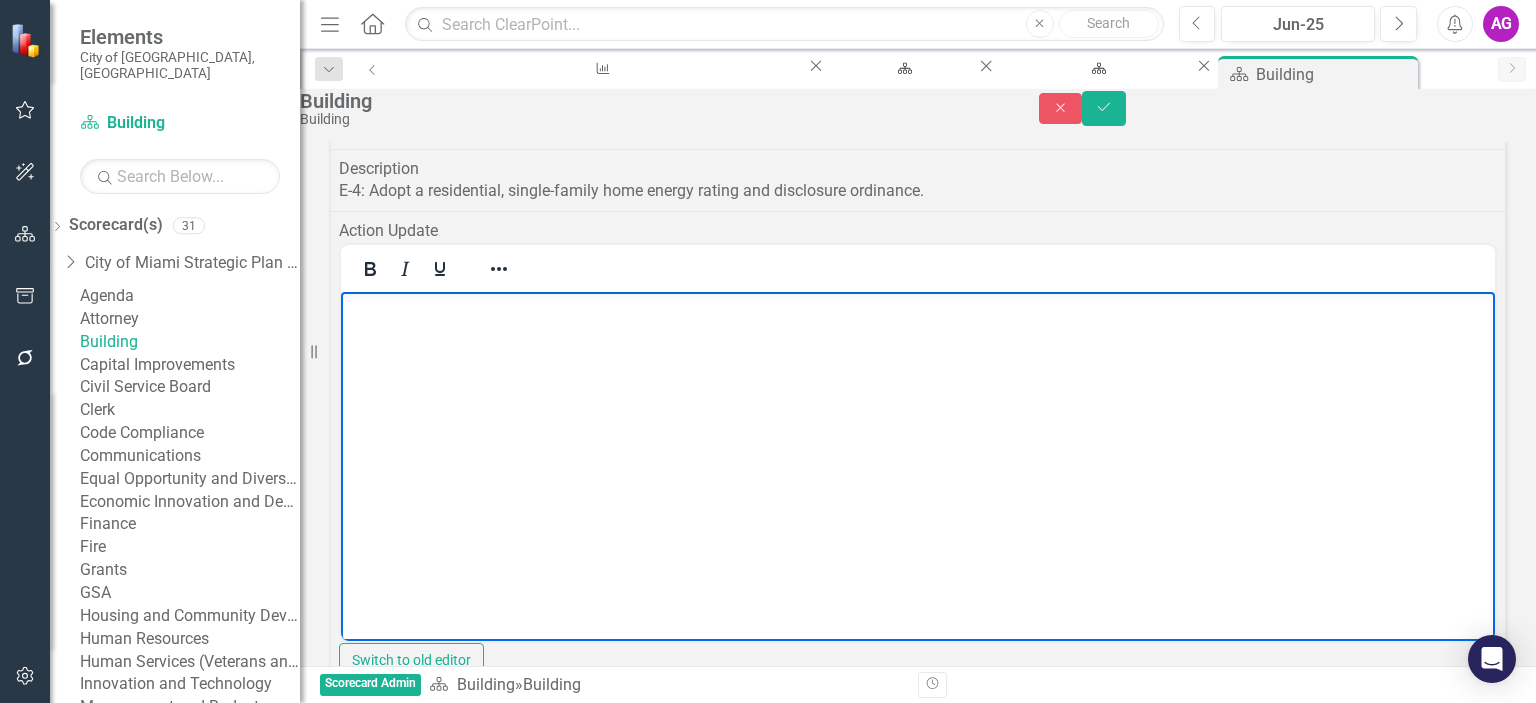 click at bounding box center (918, 442) 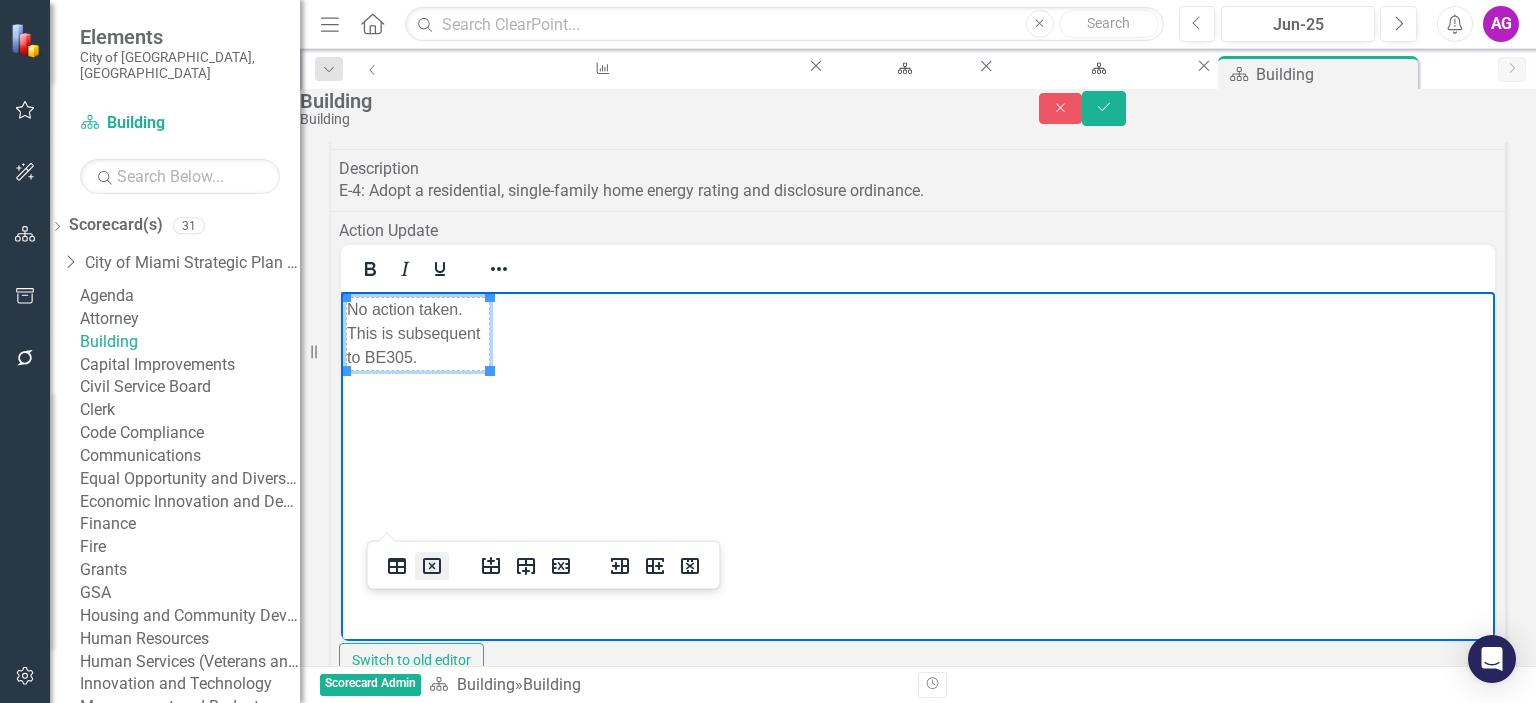 click 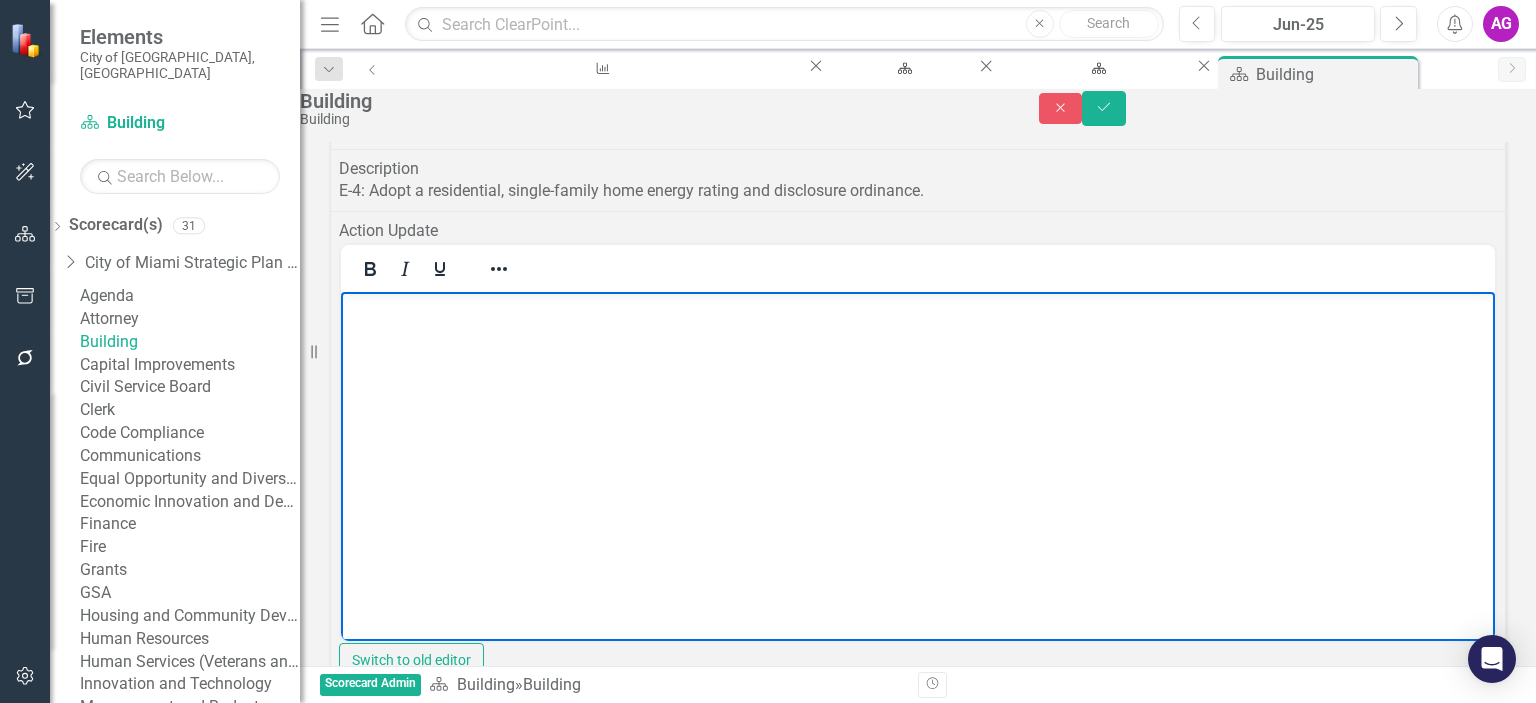 click at bounding box center [351, 106] 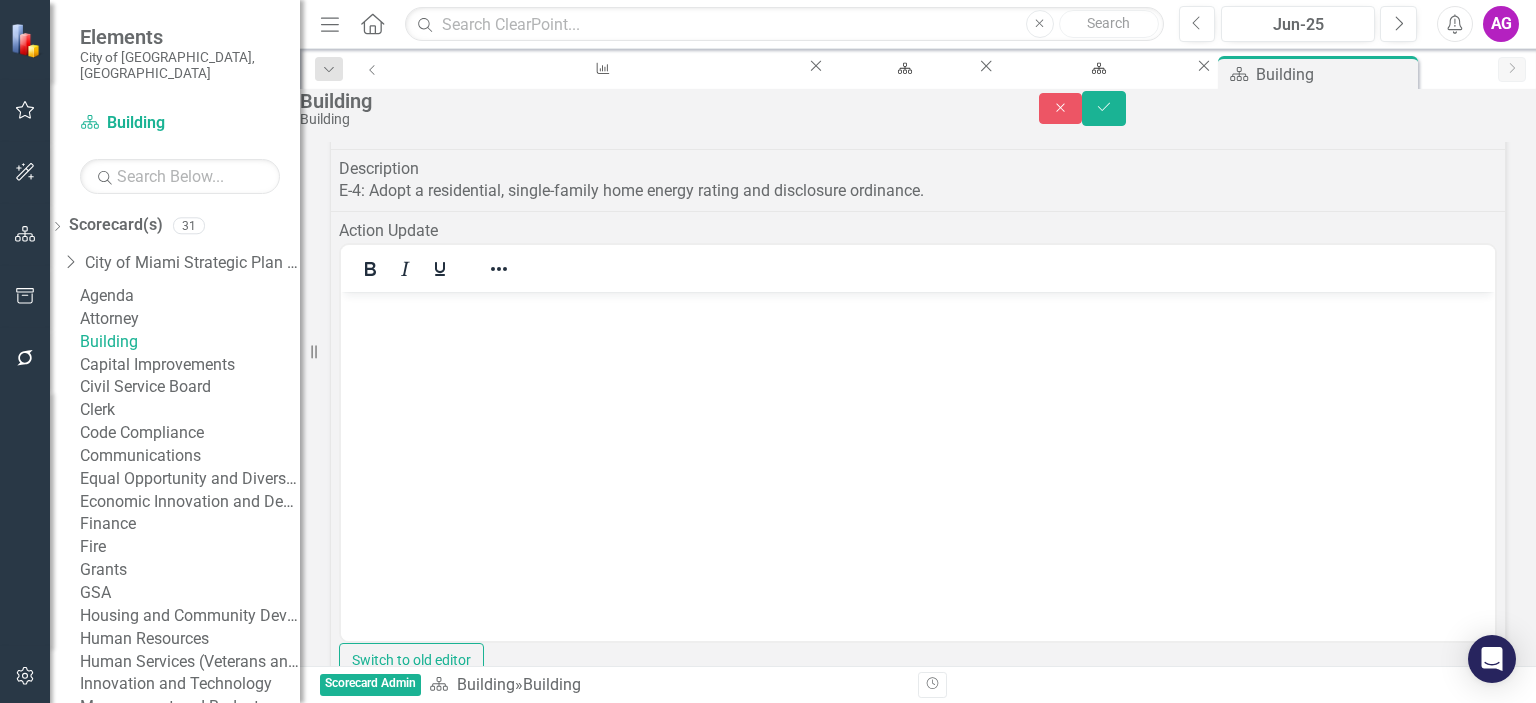 click at bounding box center [351, 106] 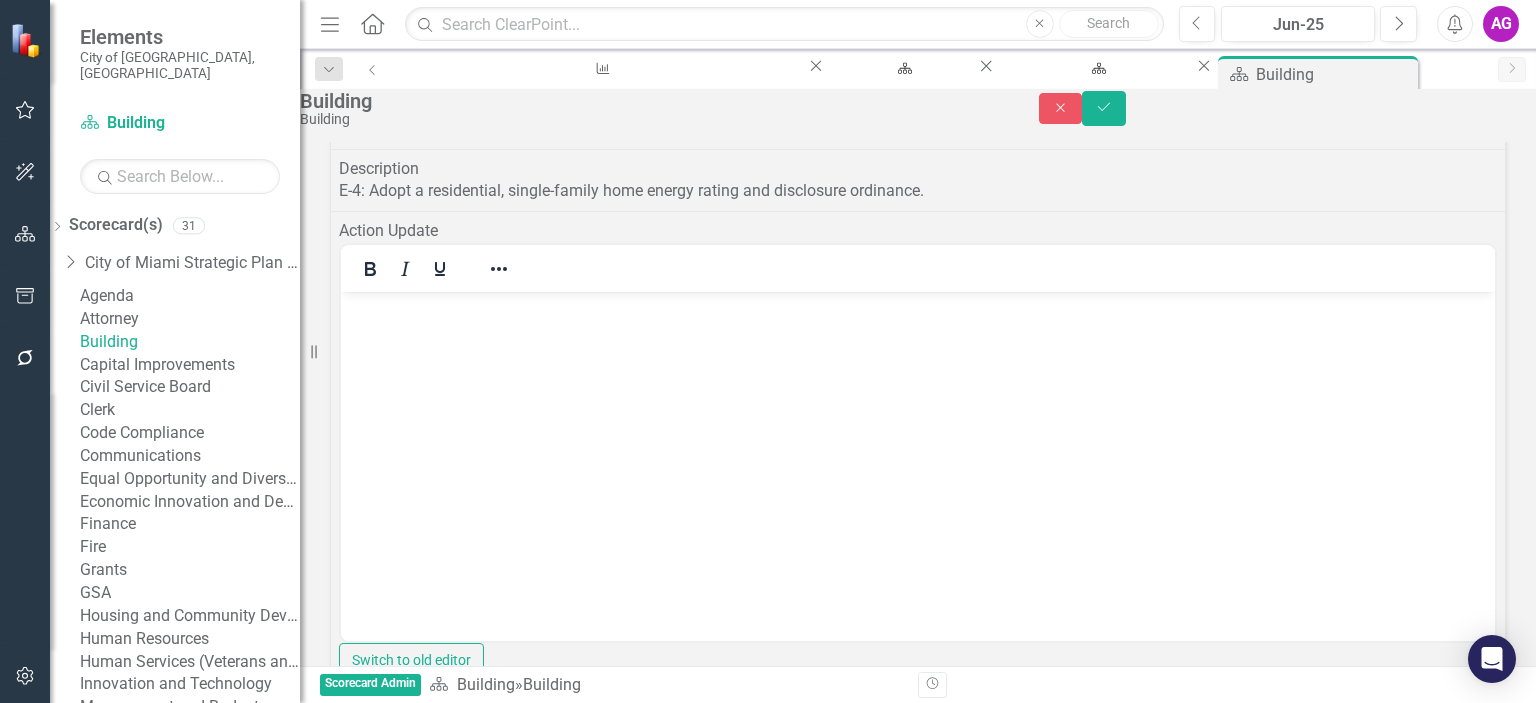 click at bounding box center (918, 442) 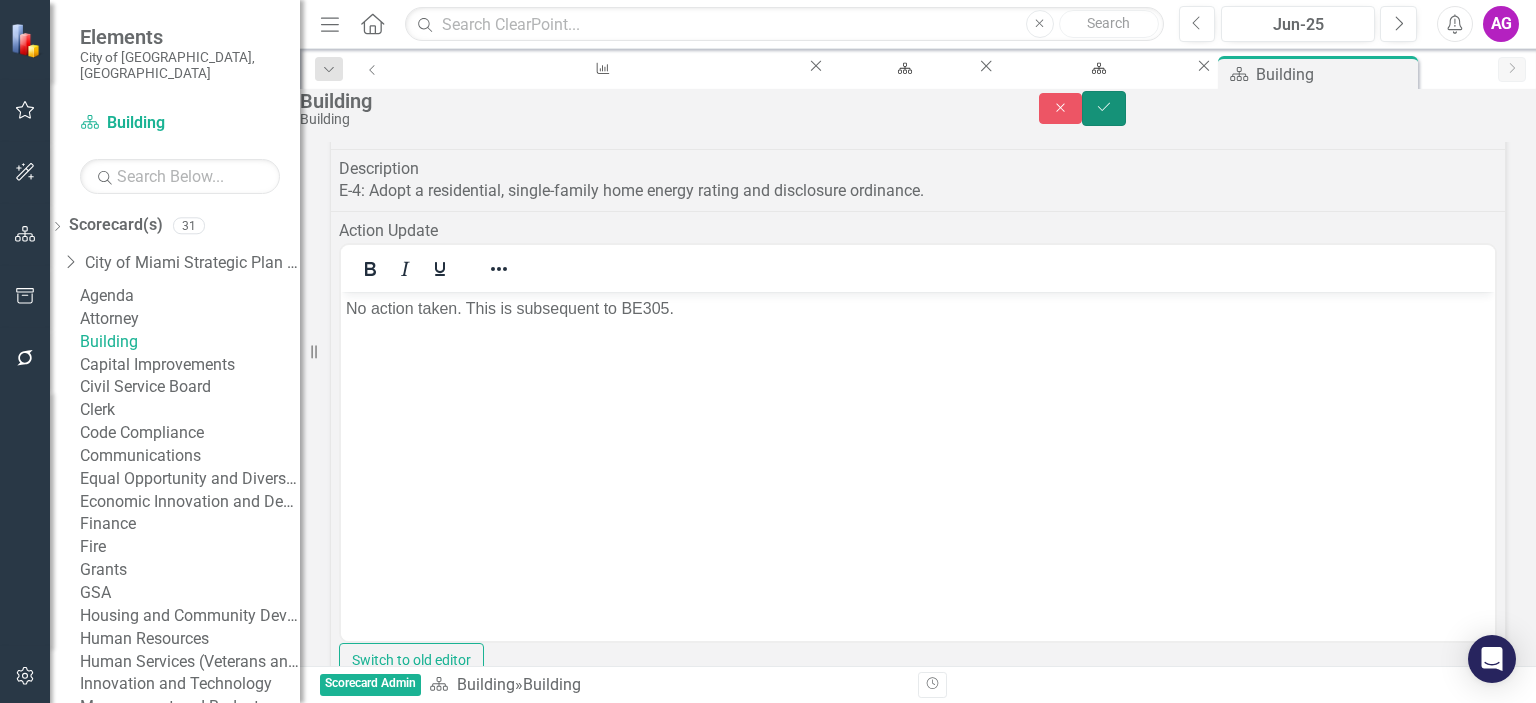 click on "Save" at bounding box center [1104, 108] 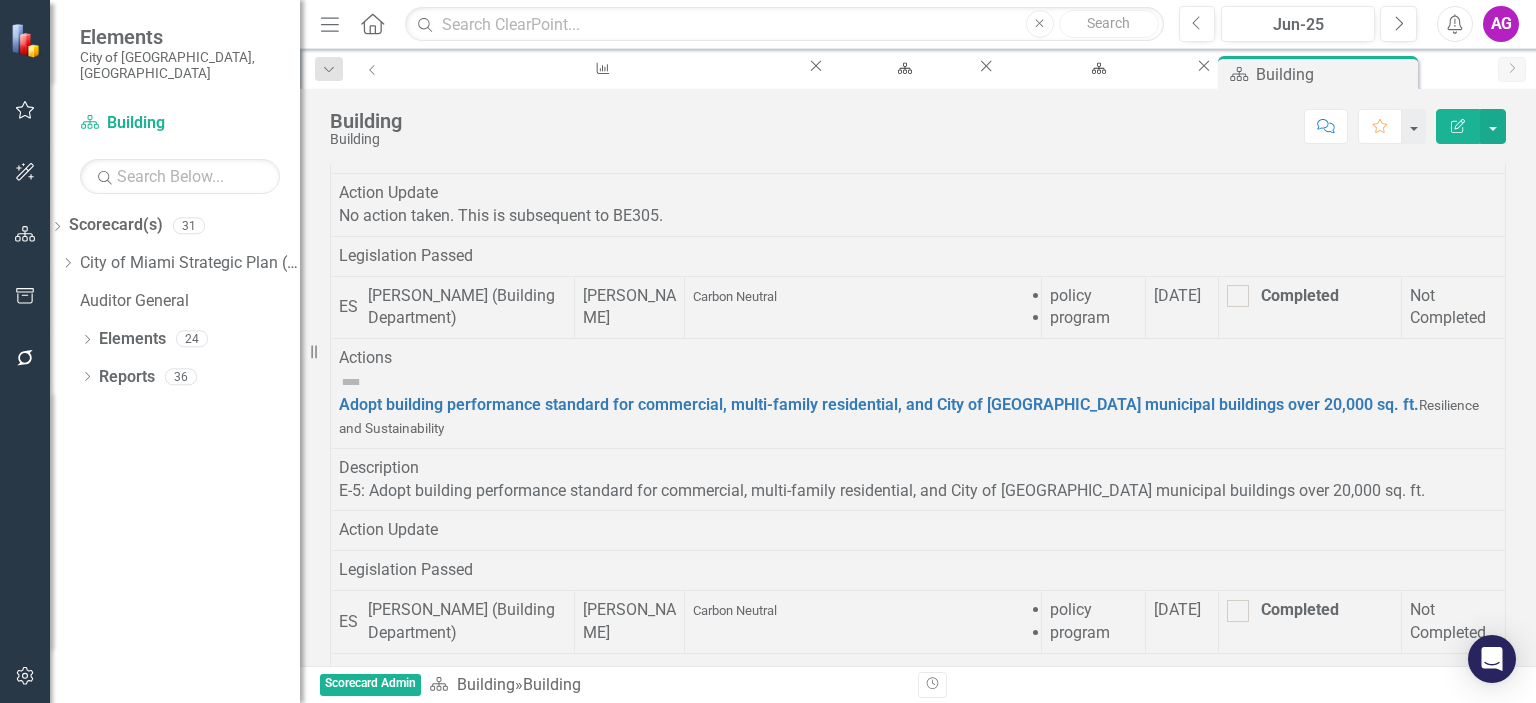 scroll, scrollTop: 2040, scrollLeft: 0, axis: vertical 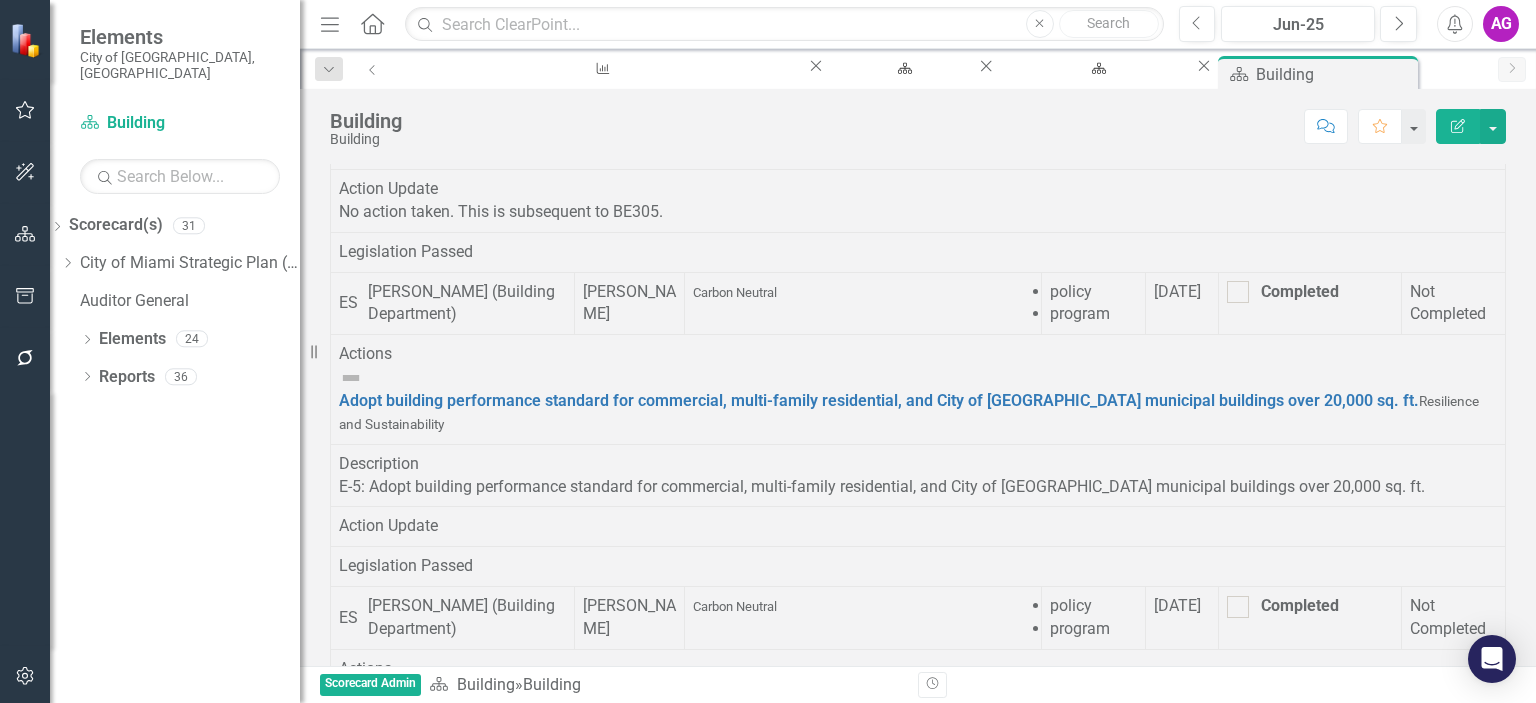 click on "Legislation Passed" at bounding box center (918, 252) 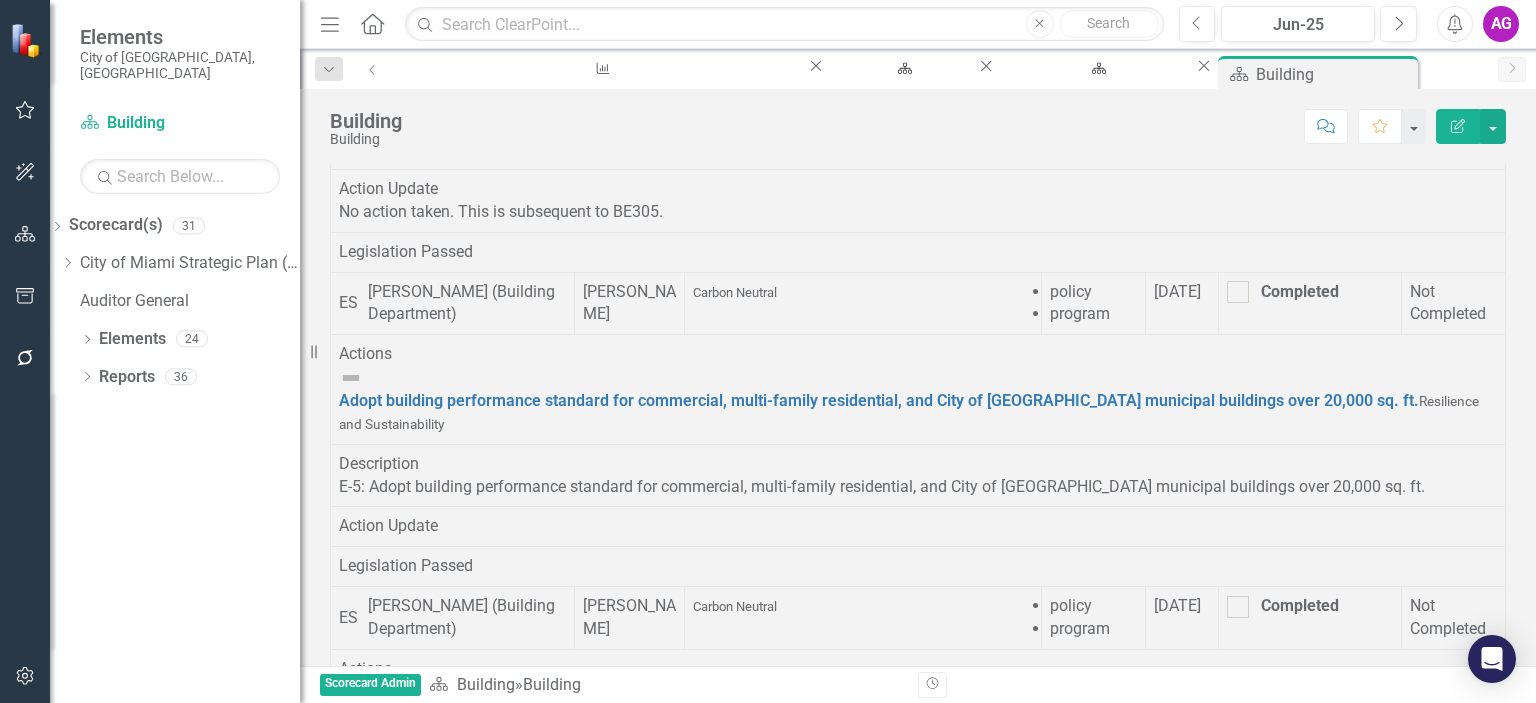 click on "Legislation Passed" at bounding box center [918, 252] 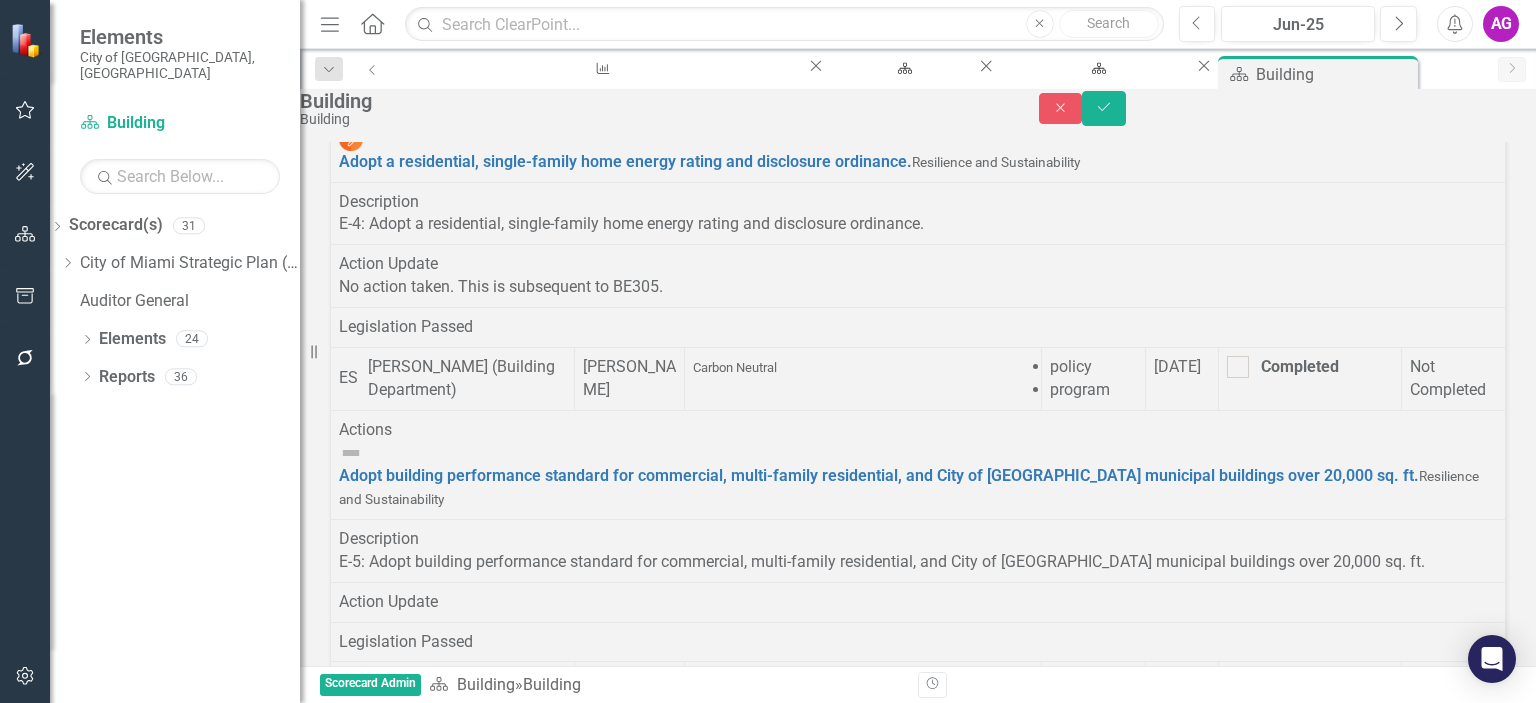 click on "Action Update No action taken. This is subsequent to BE305." at bounding box center (918, 276) 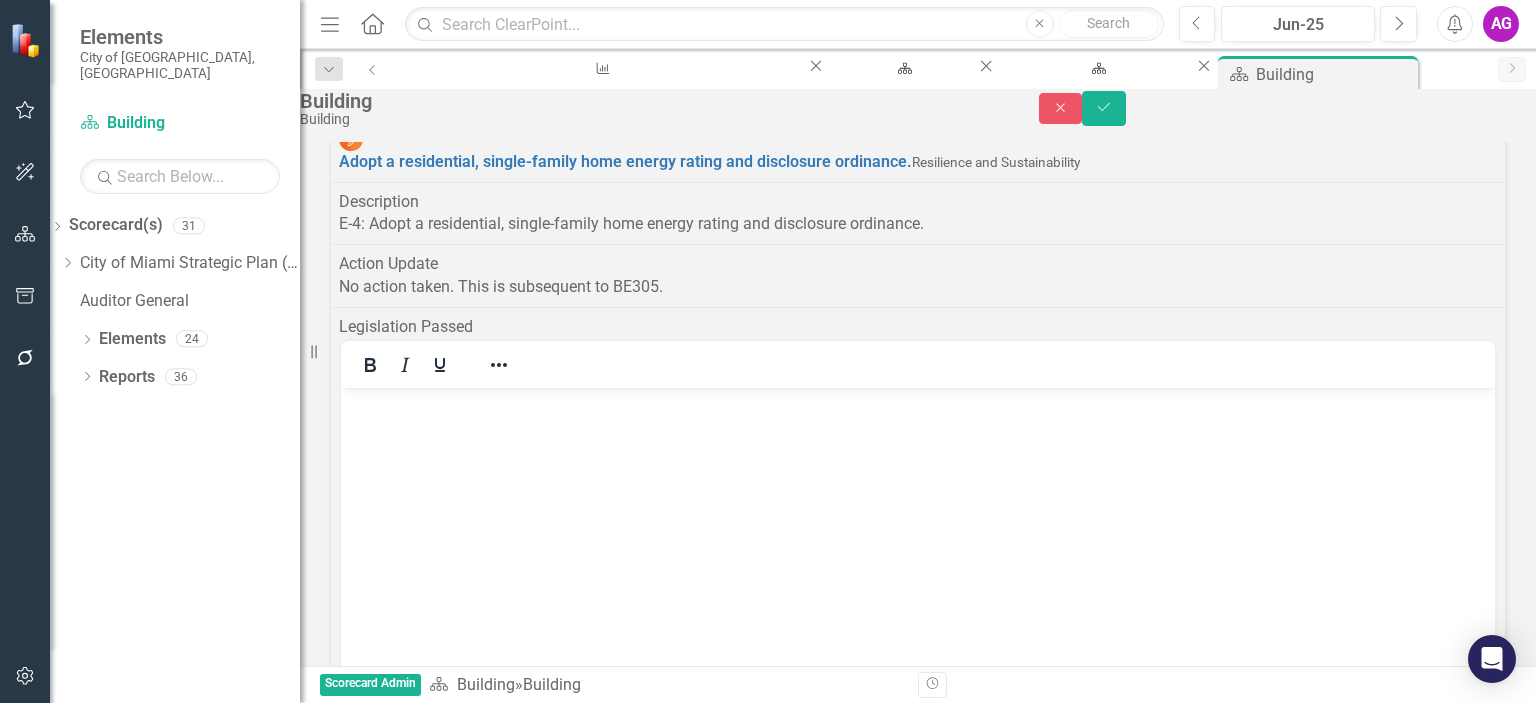 scroll, scrollTop: 0, scrollLeft: 0, axis: both 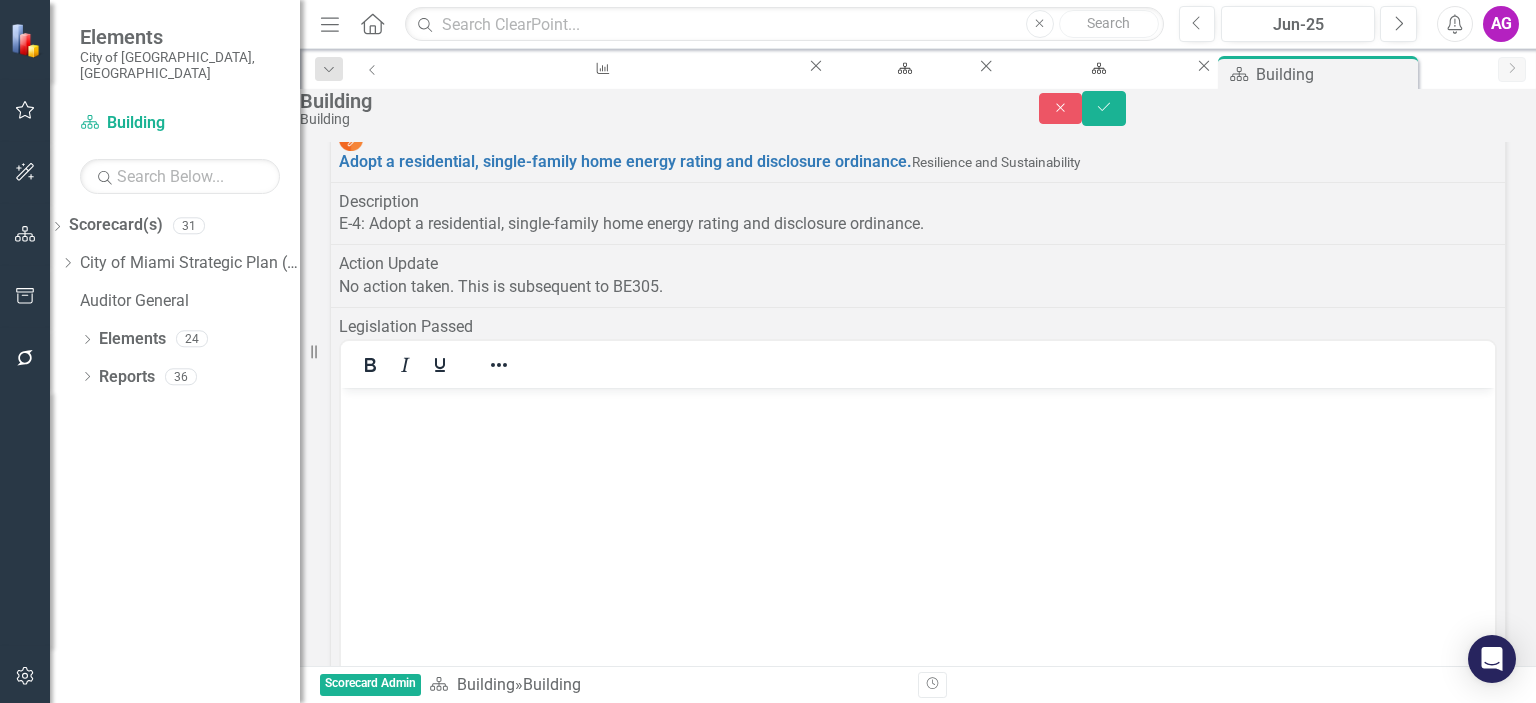 click on "Legislation Passed" at bounding box center [918, 327] 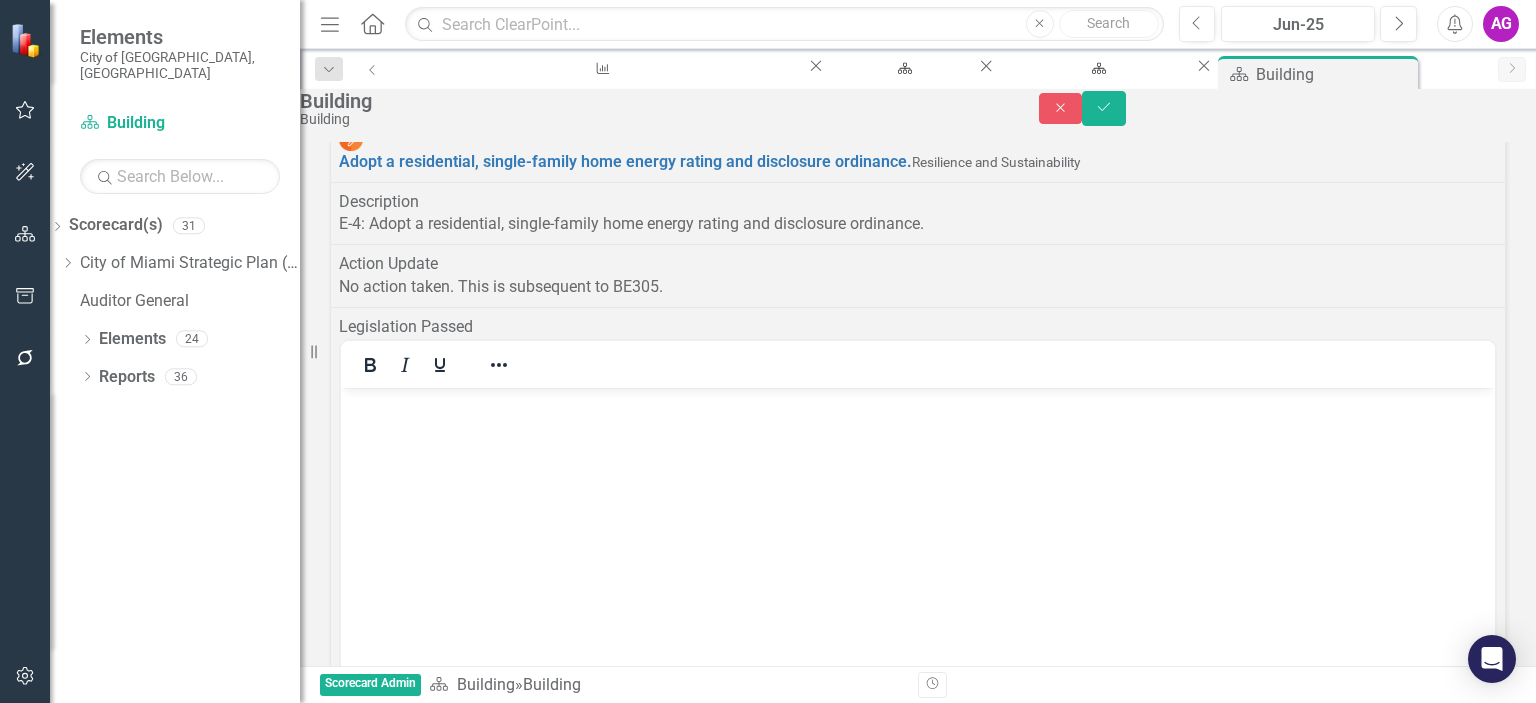 click at bounding box center [351, 139] 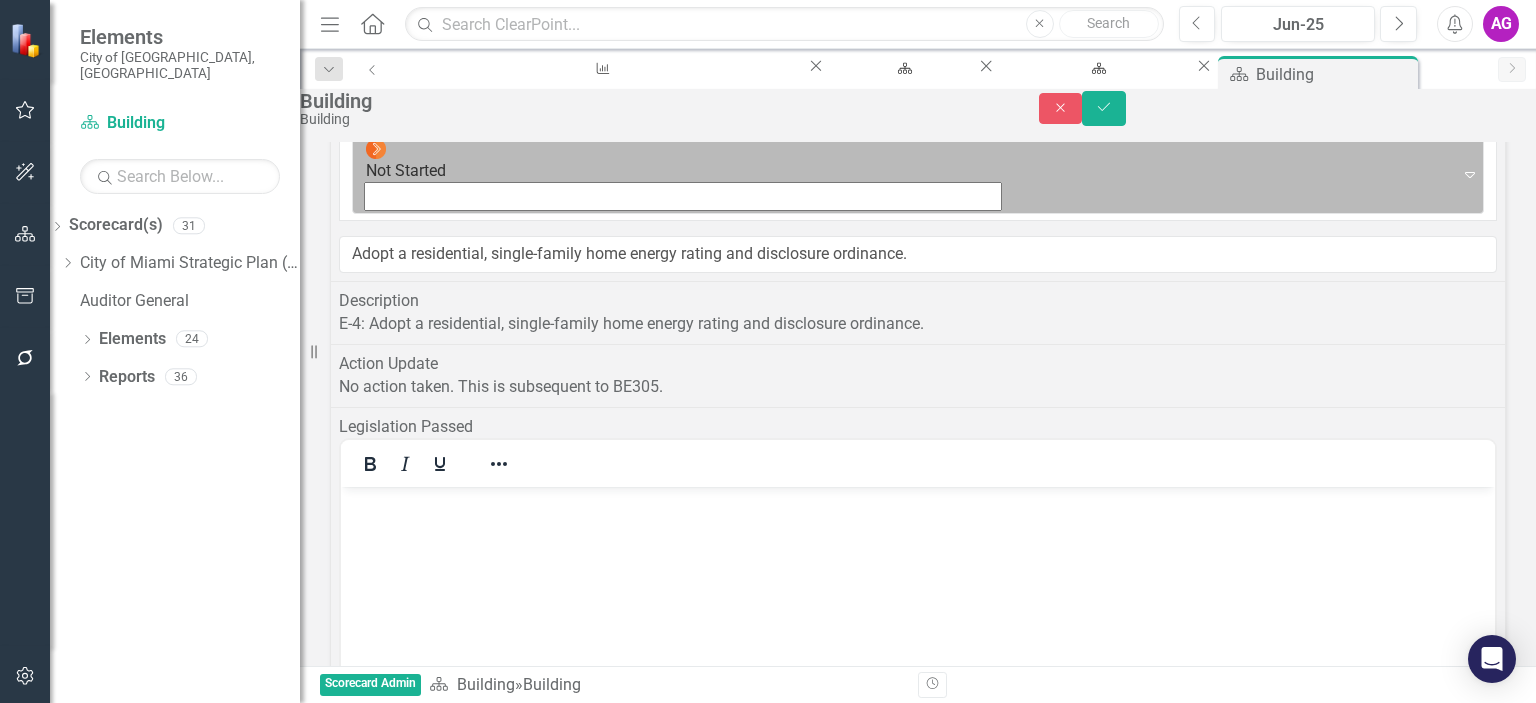 click on "Not Started" at bounding box center [906, 160] 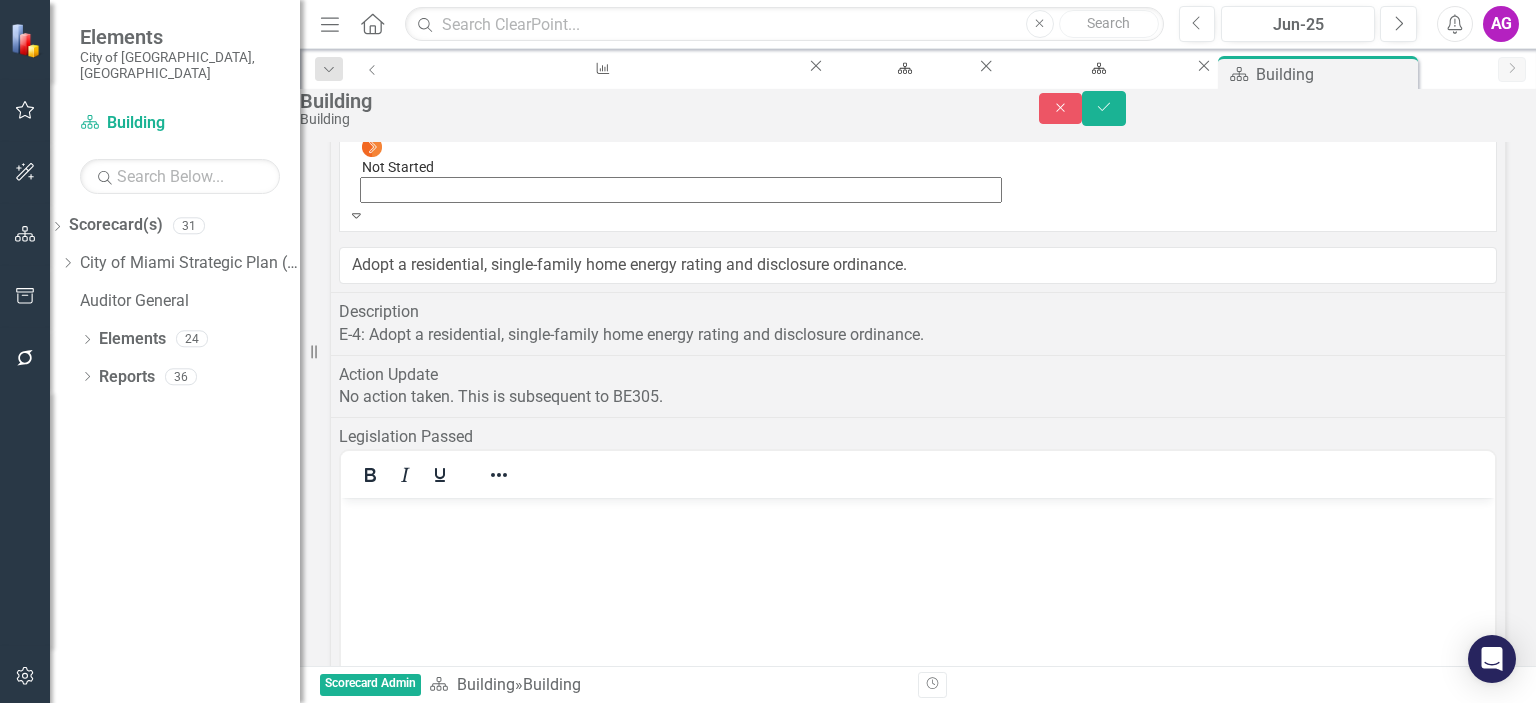 scroll, scrollTop: 68, scrollLeft: 0, axis: vertical 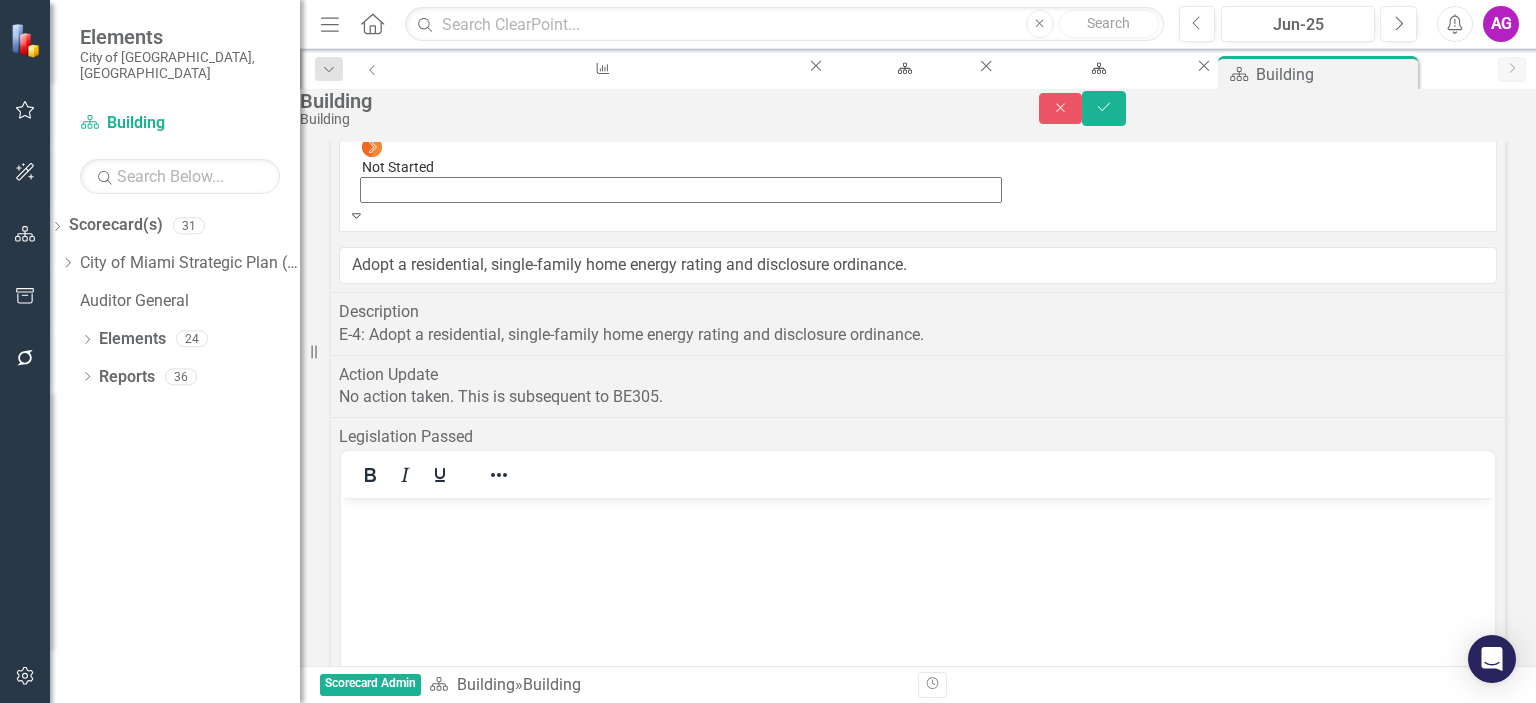 click on "Not Started" at bounding box center (768, 2862) 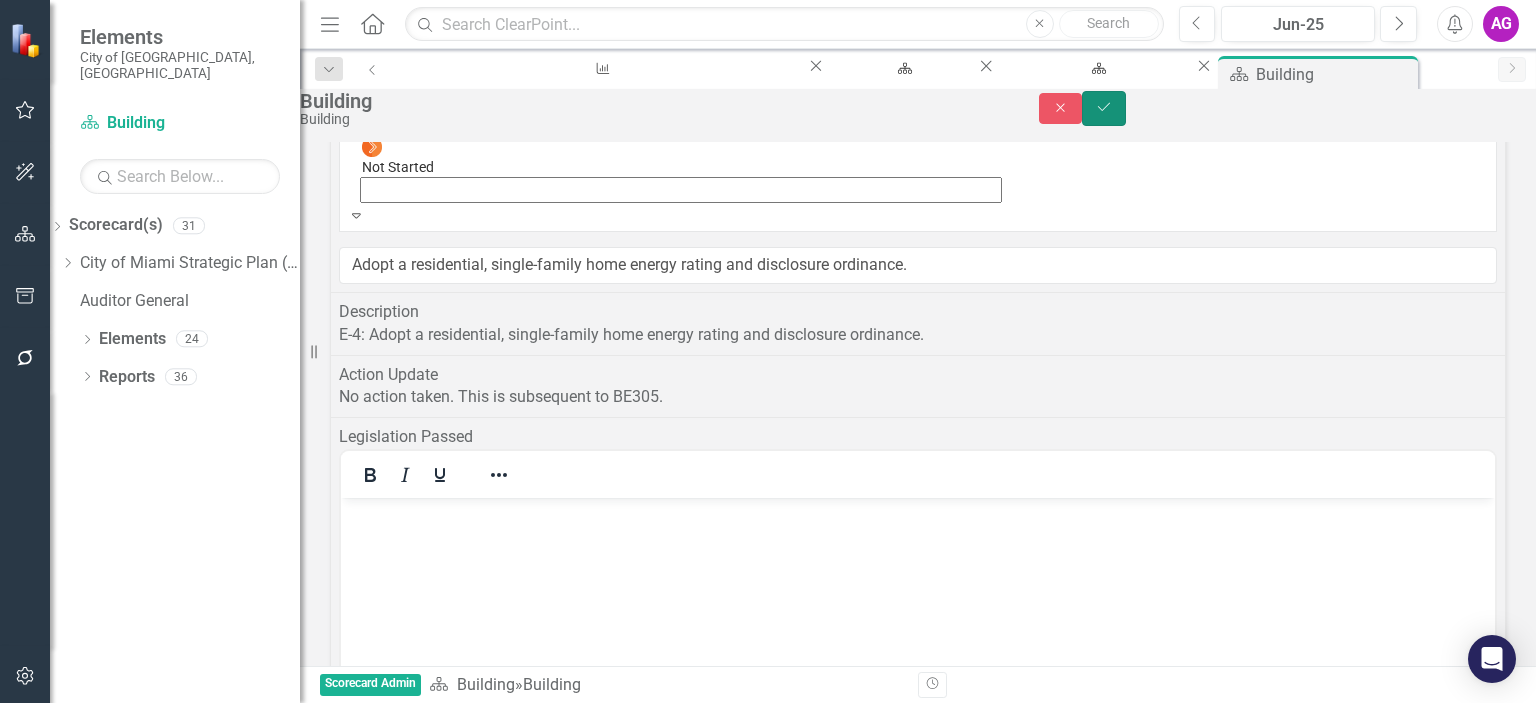 click on "Save" at bounding box center (1104, 108) 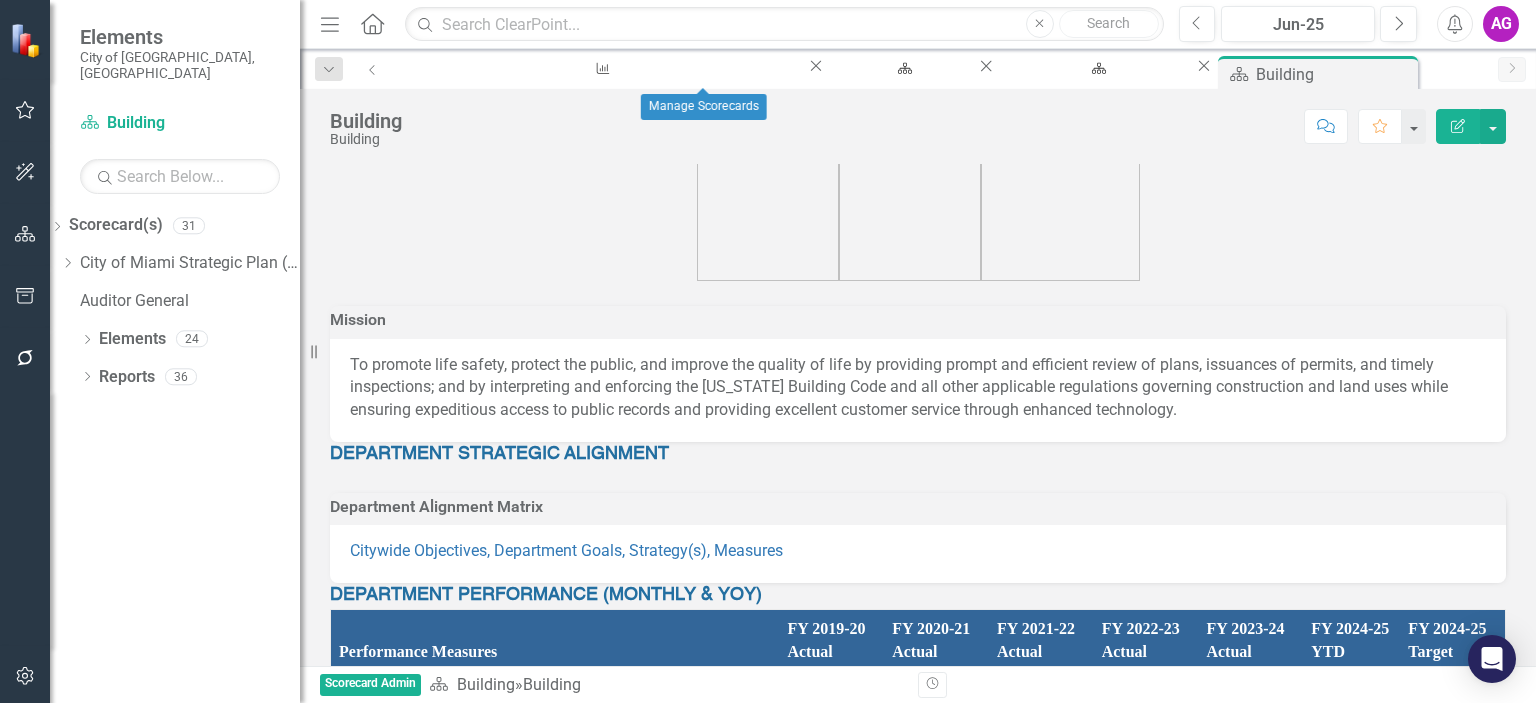 click on "Close" 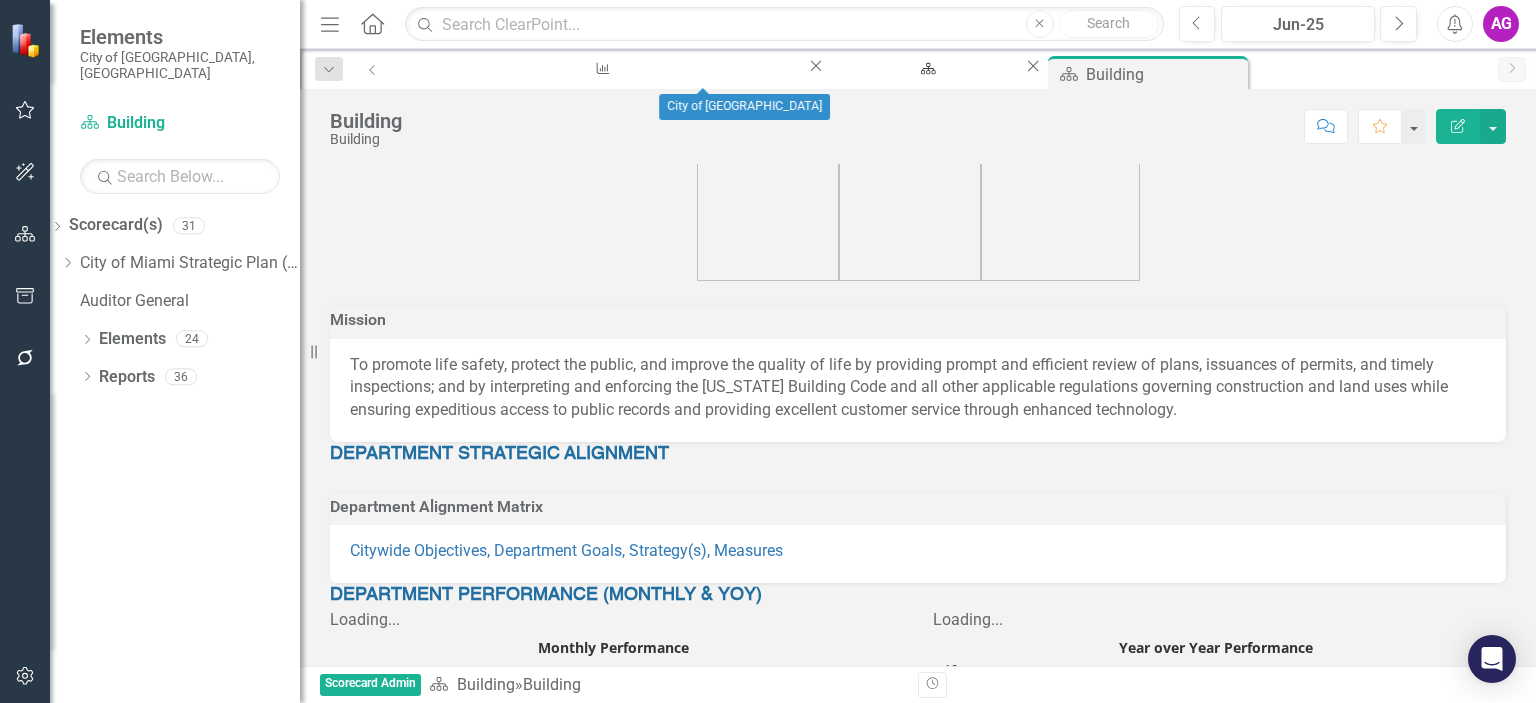 click on "Close" 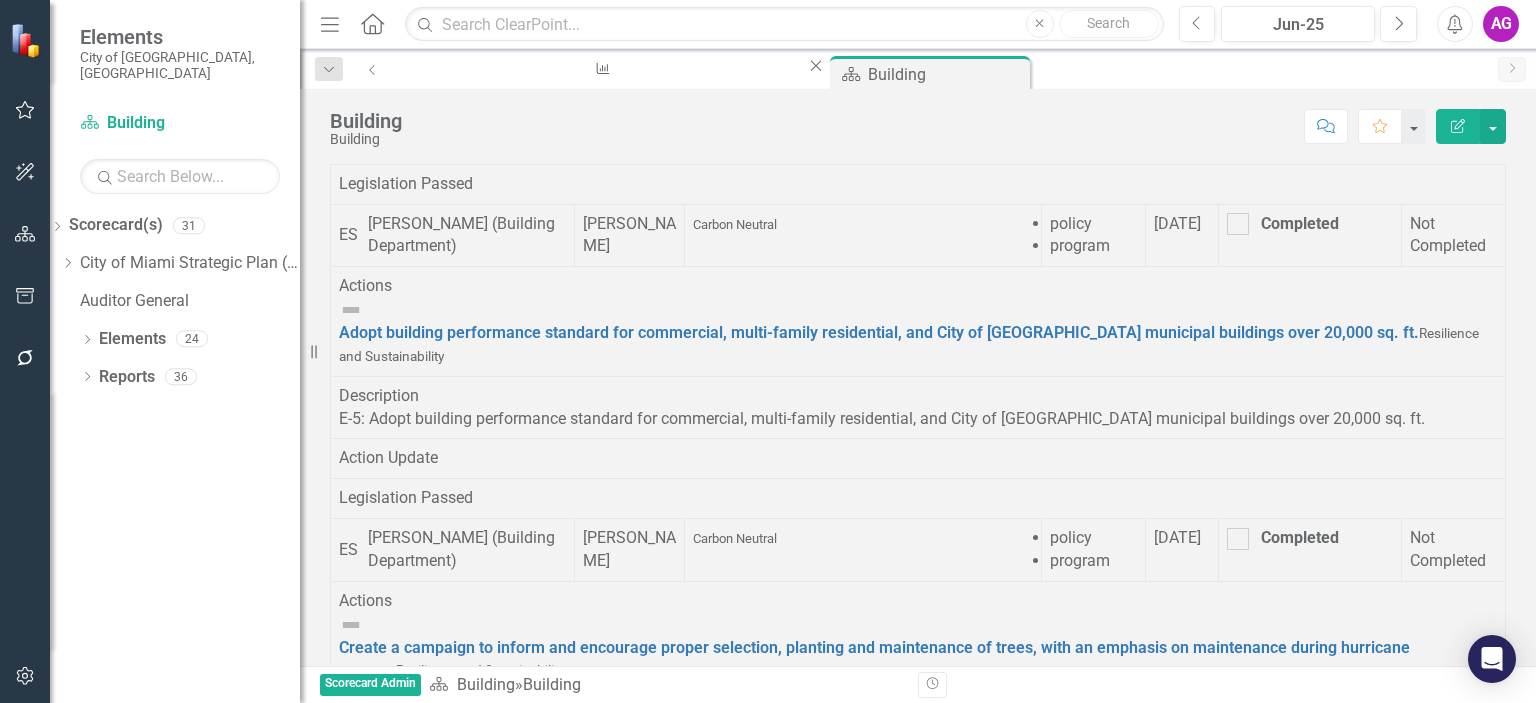 scroll, scrollTop: 2145, scrollLeft: 0, axis: vertical 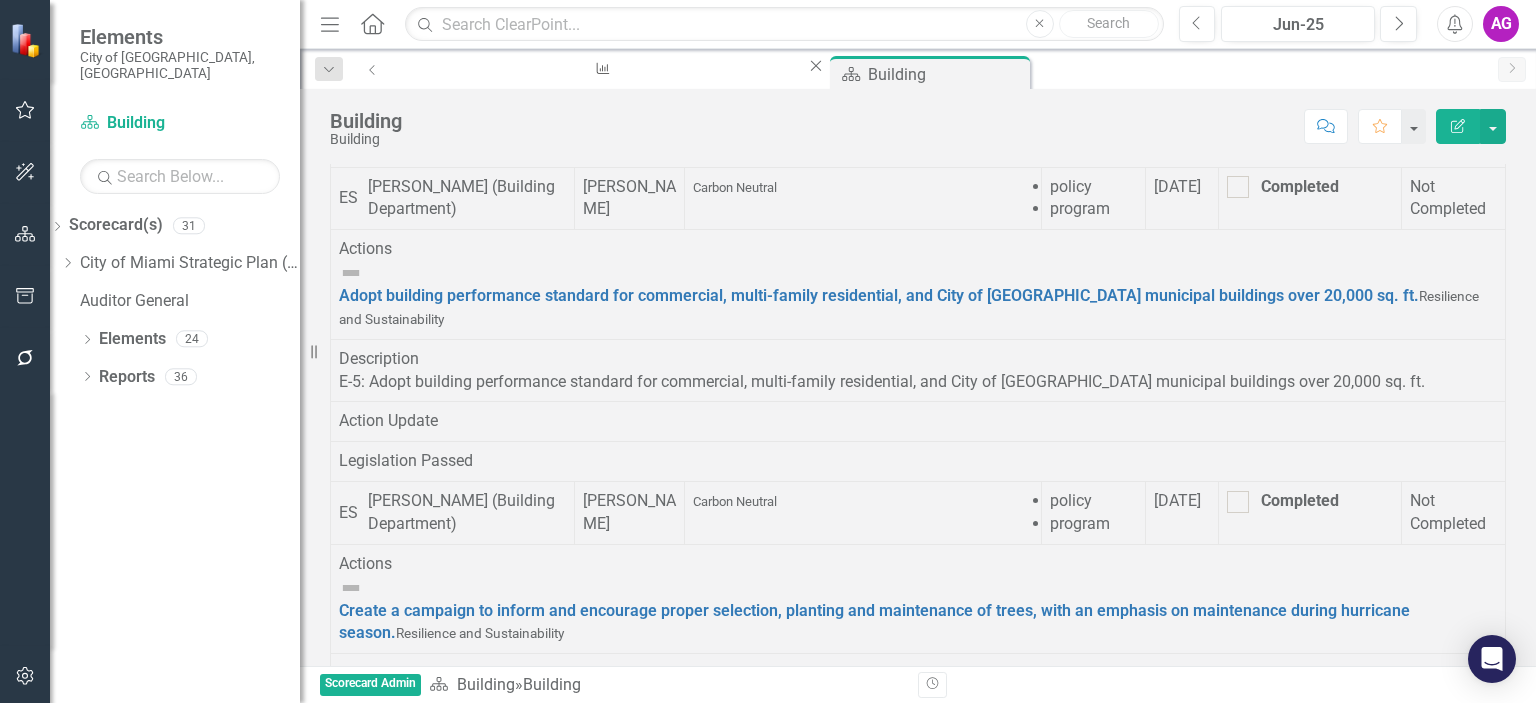 click at bounding box center (449, 3155) 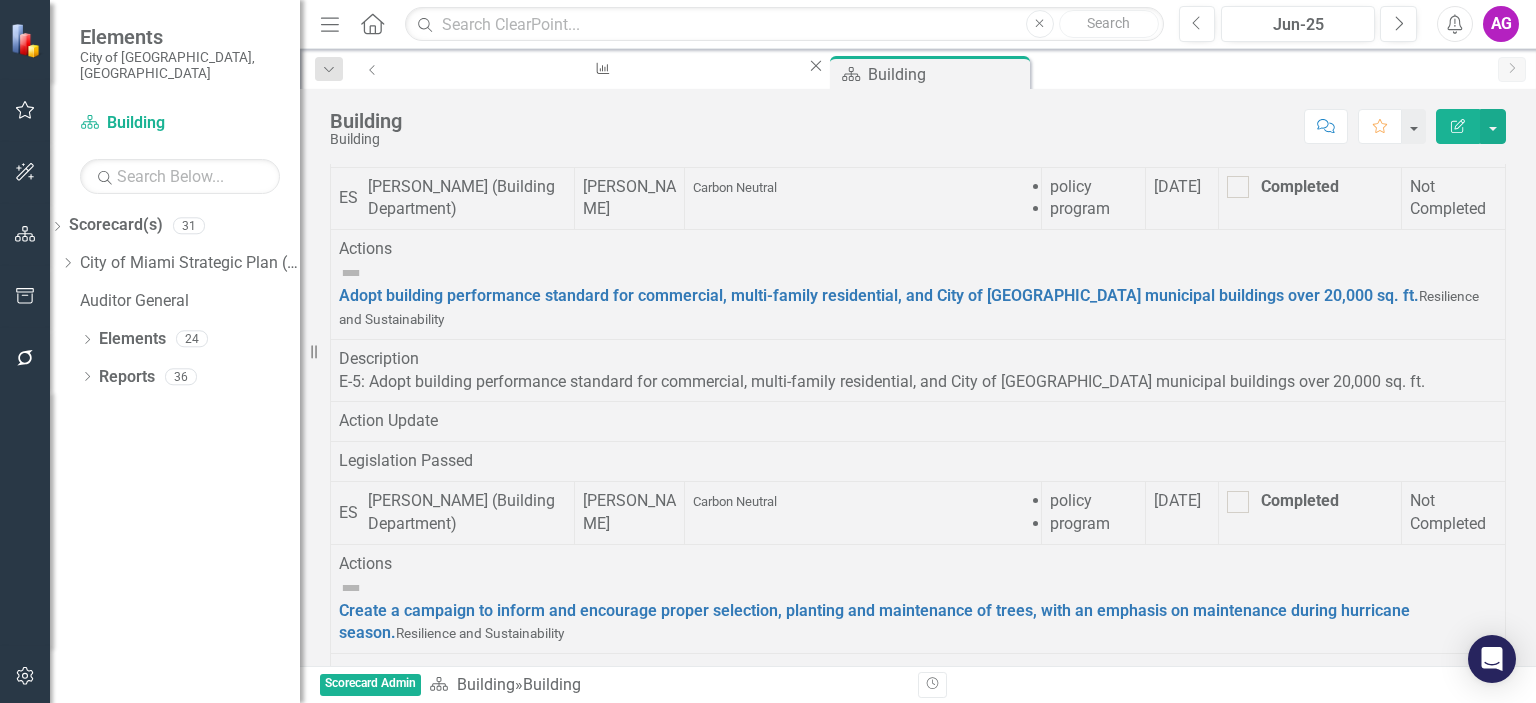 click on "Display All Rows" at bounding box center (768, 805) 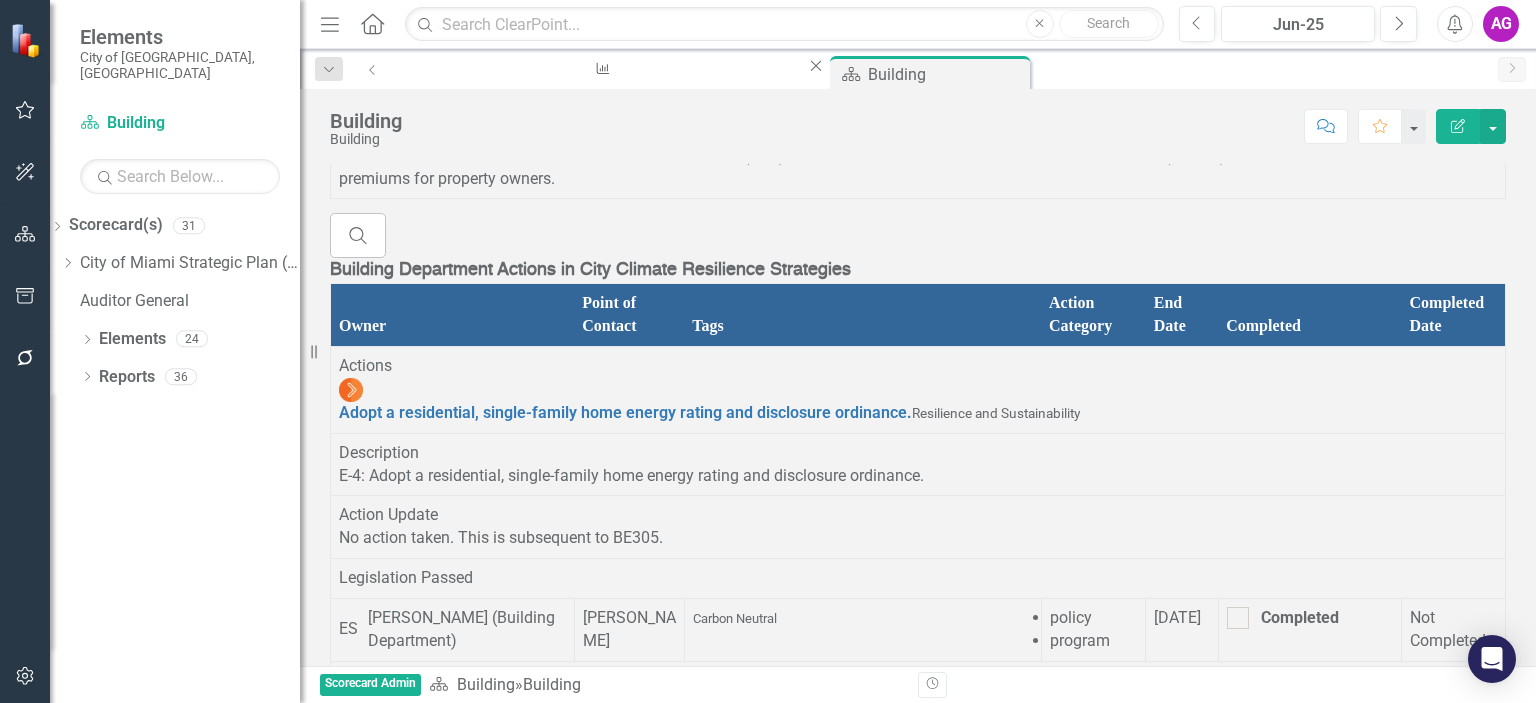 scroll, scrollTop: 2145, scrollLeft: 0, axis: vertical 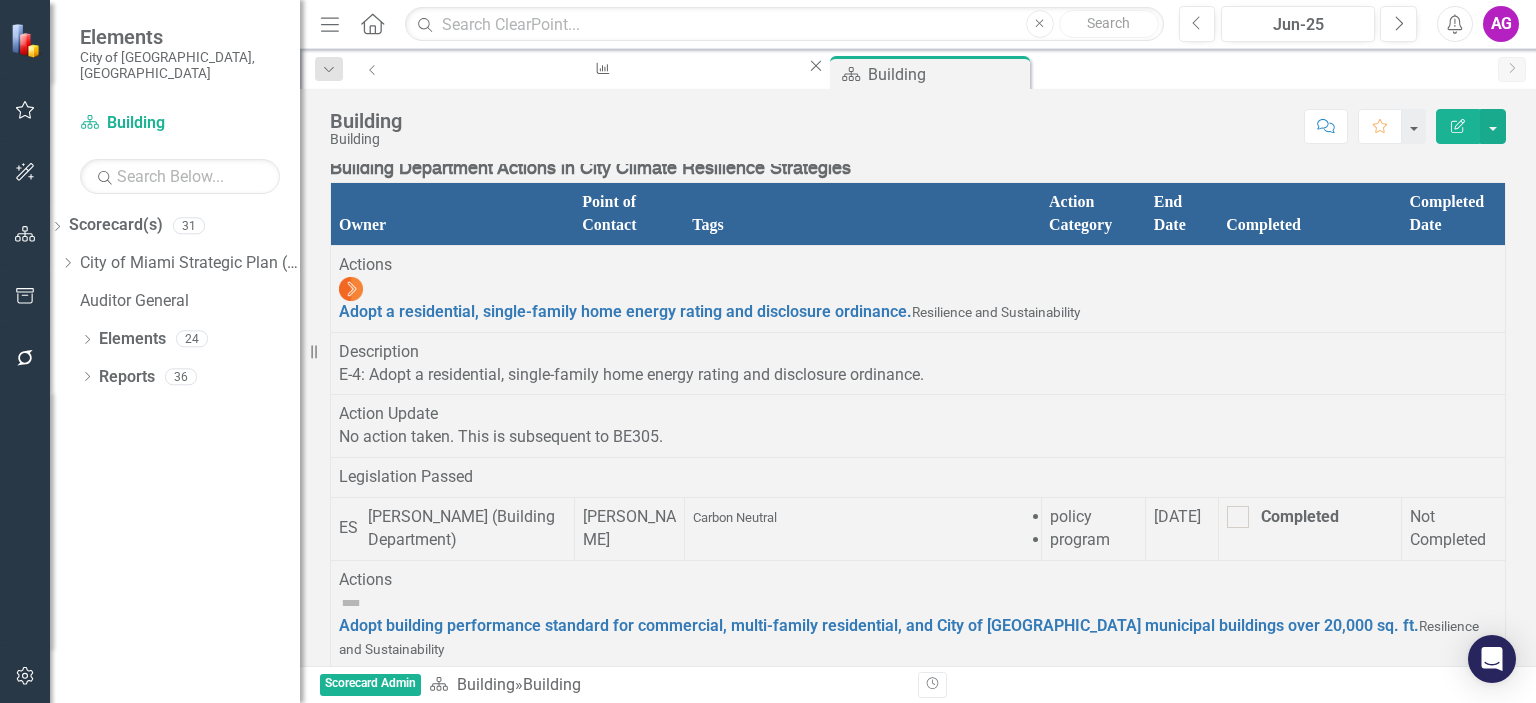 click at bounding box center (461, 5441) 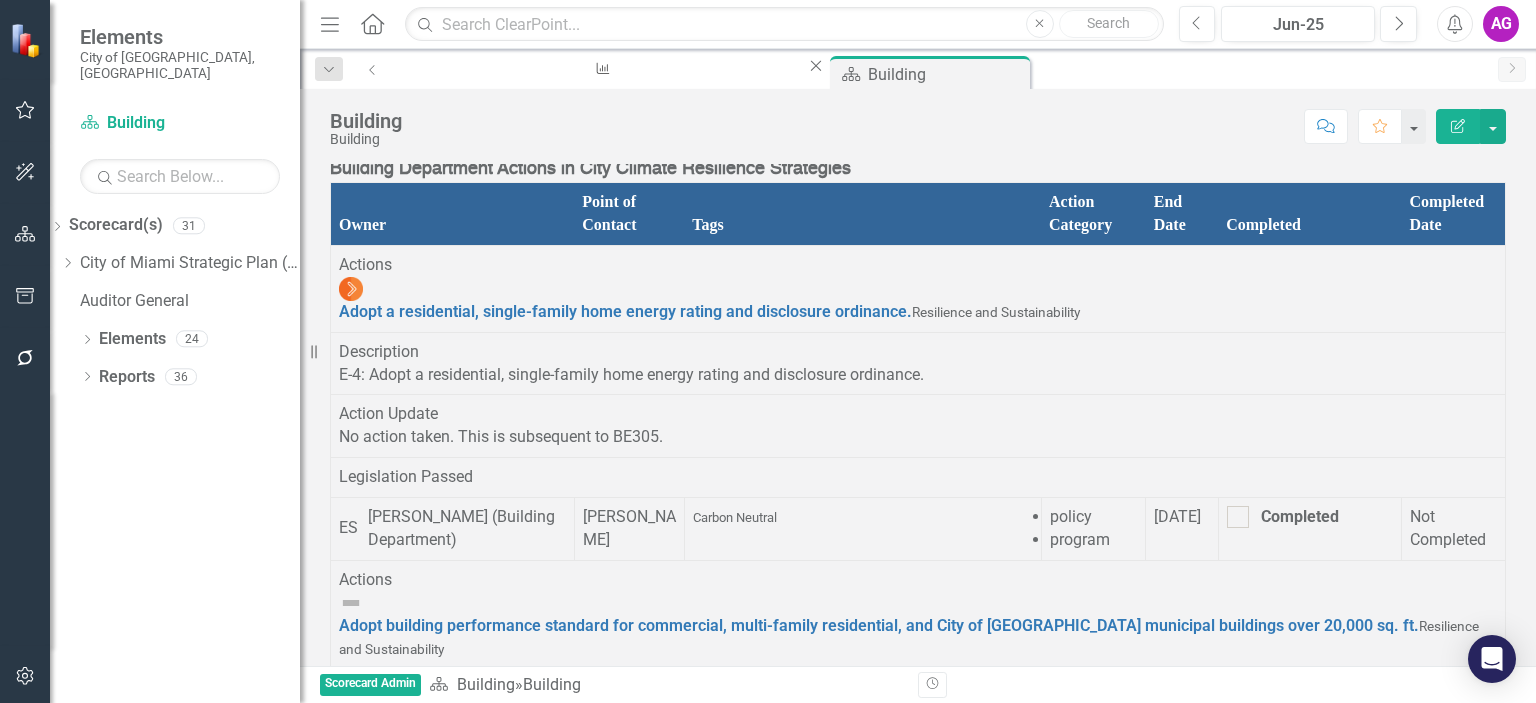 click on "10+ rows per page" at bounding box center [768, 714] 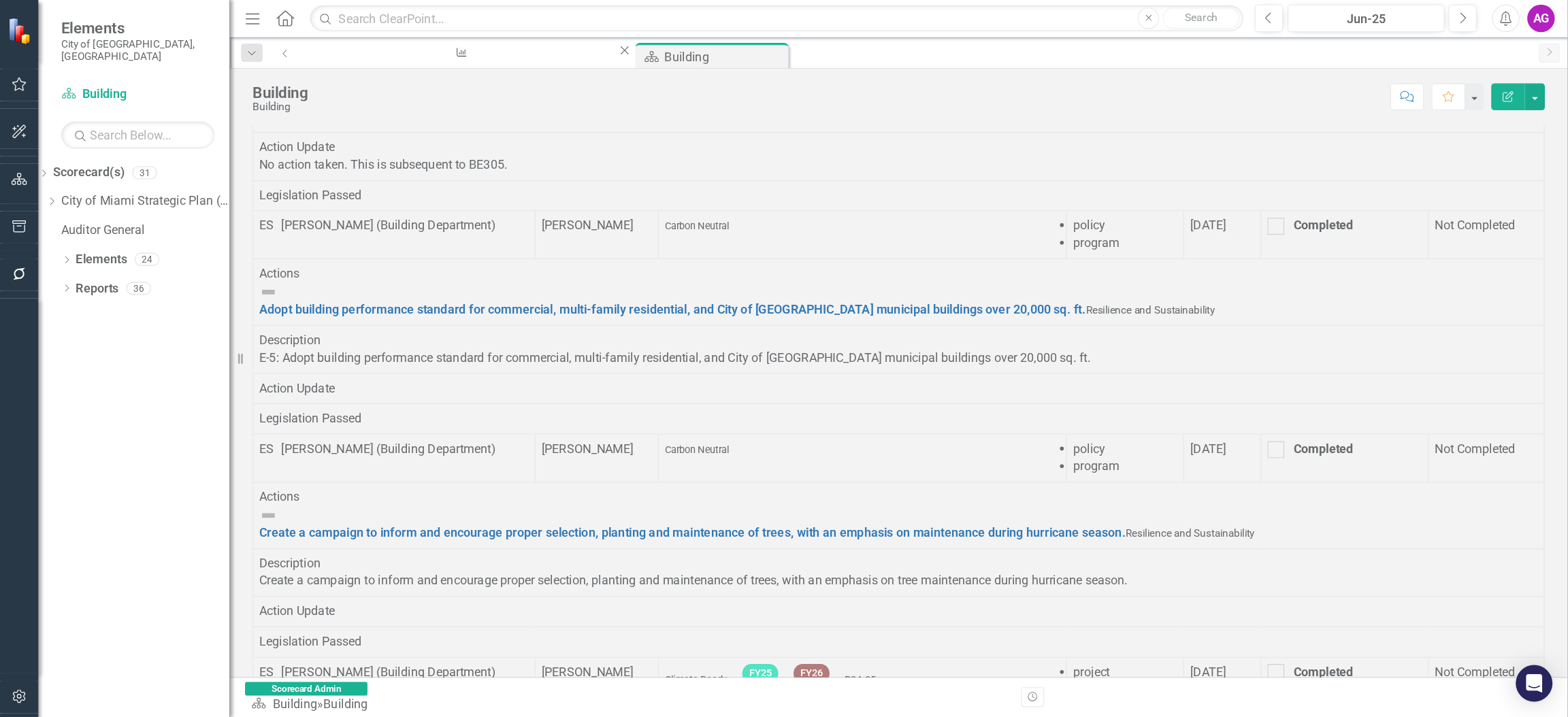 scroll, scrollTop: 1292, scrollLeft: 0, axis: vertical 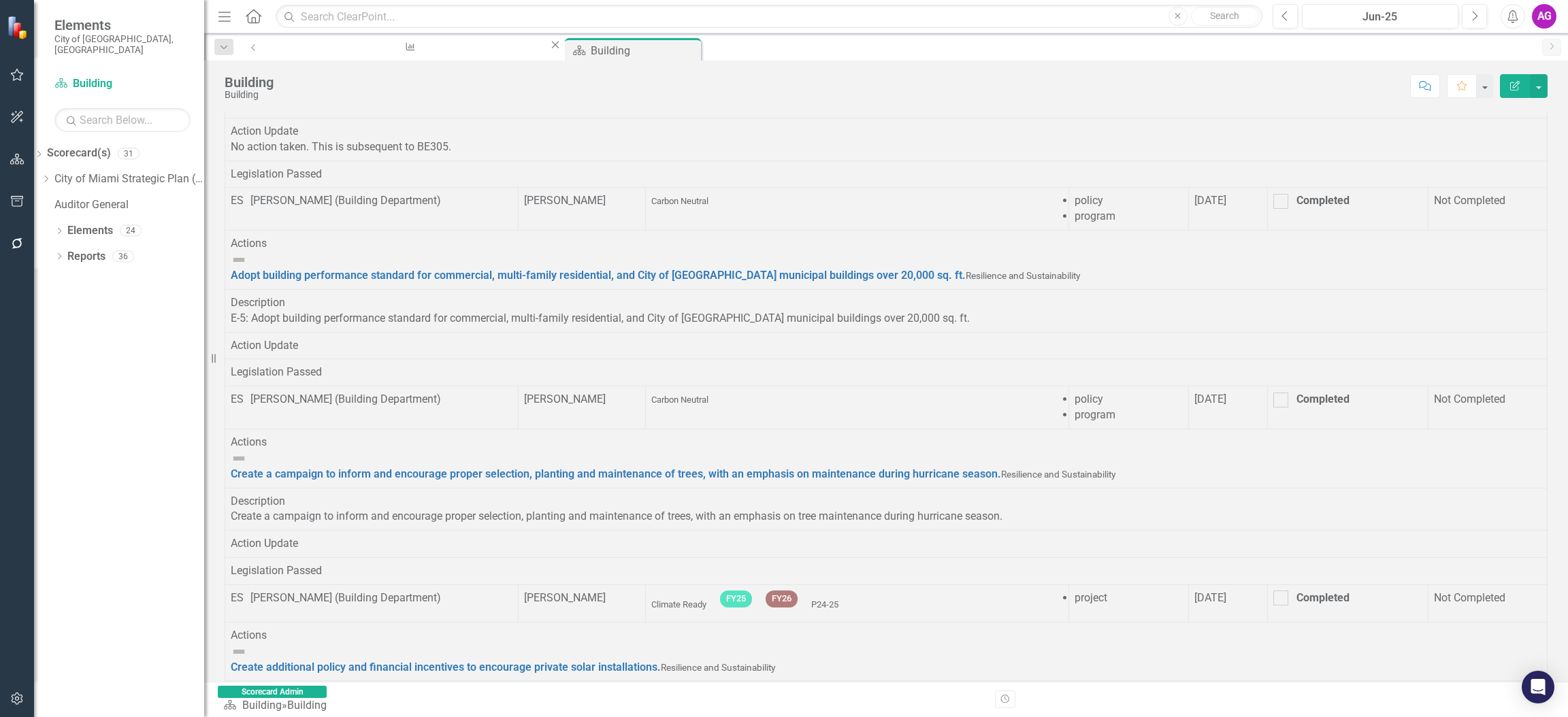 drag, startPoint x: 1045, startPoint y: 7, endPoint x: 1090, endPoint y: 293, distance: 289.51857 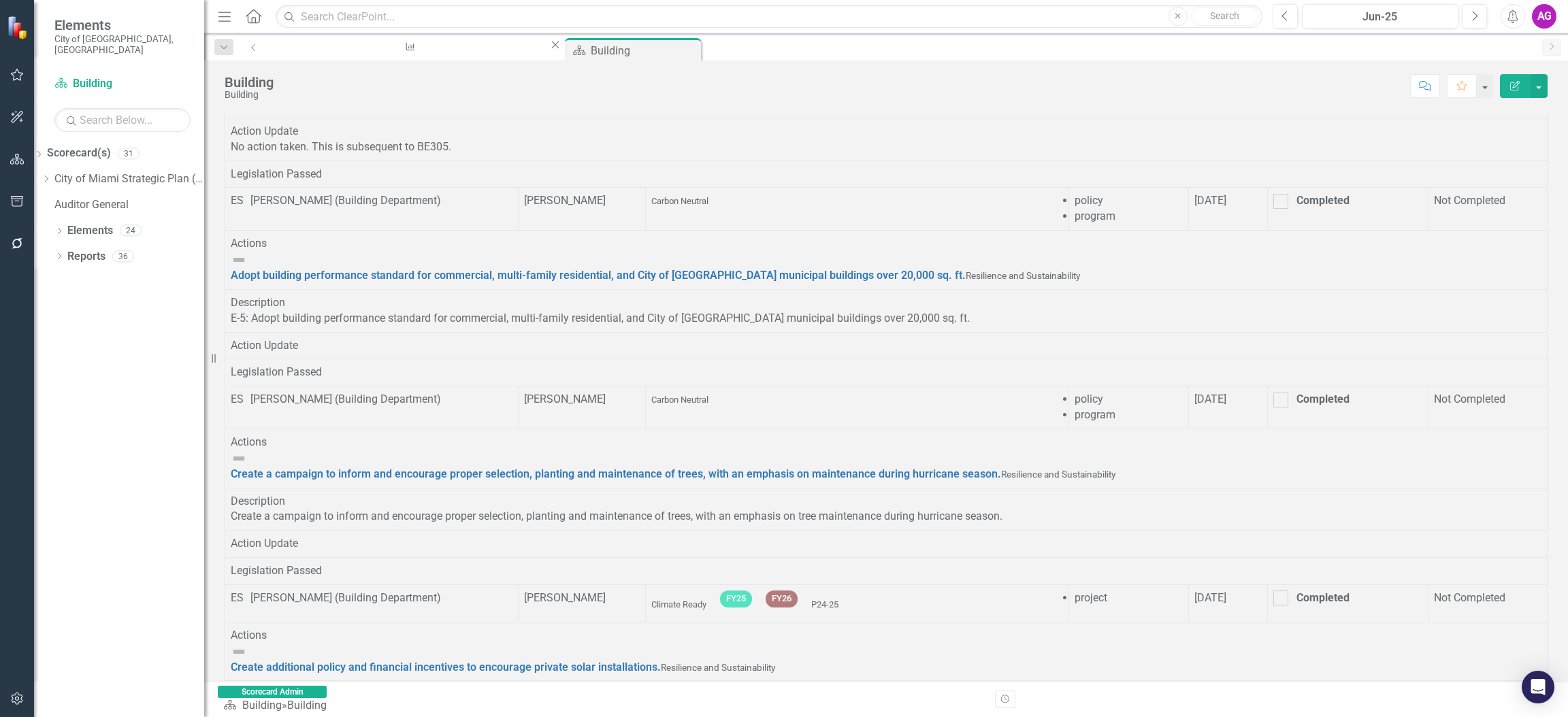 click on "Building Department Actions in City Climate Resilience Strategies" at bounding box center [886, -20] 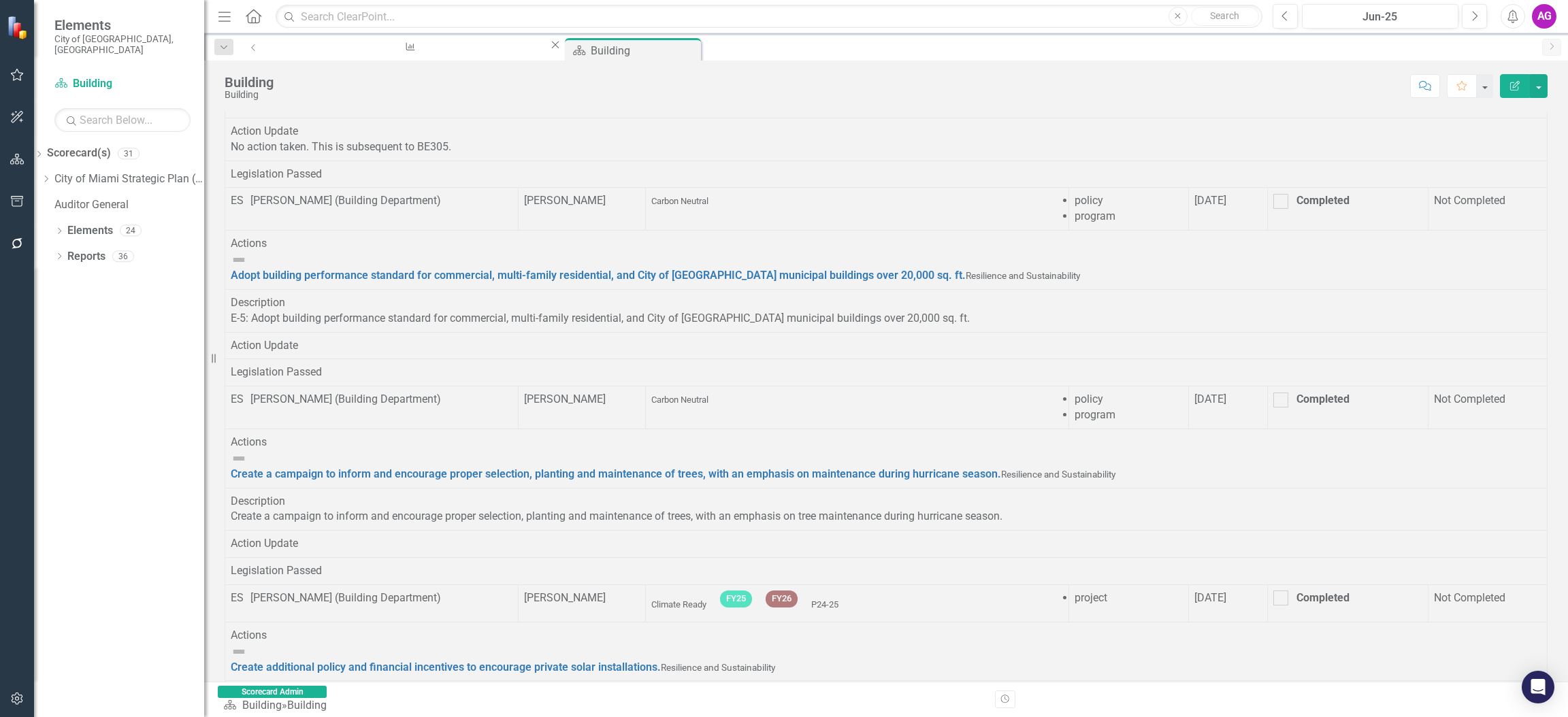 drag, startPoint x: 1557, startPoint y: 535, endPoint x: 1565, endPoint y: 586, distance: 51.62364 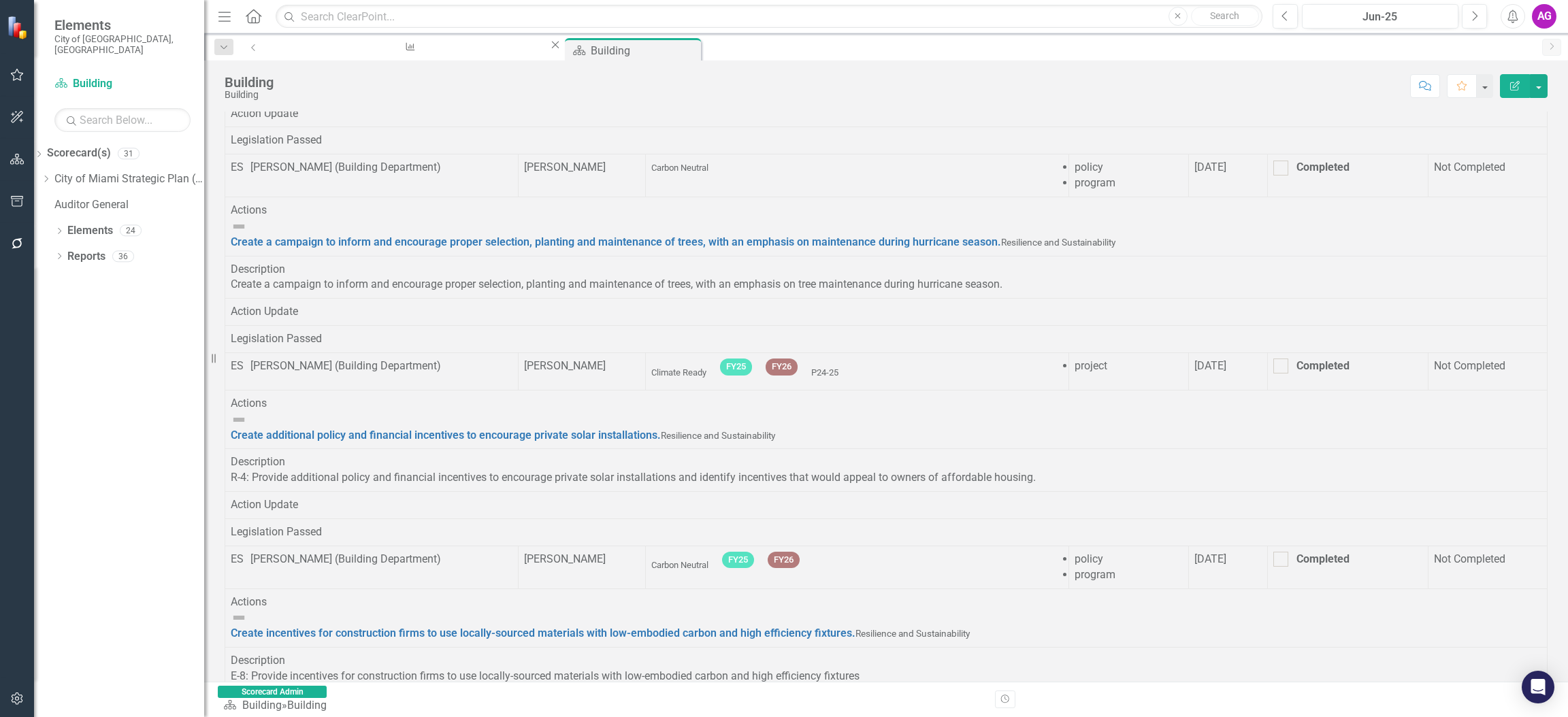 scroll, scrollTop: 1495, scrollLeft: 0, axis: vertical 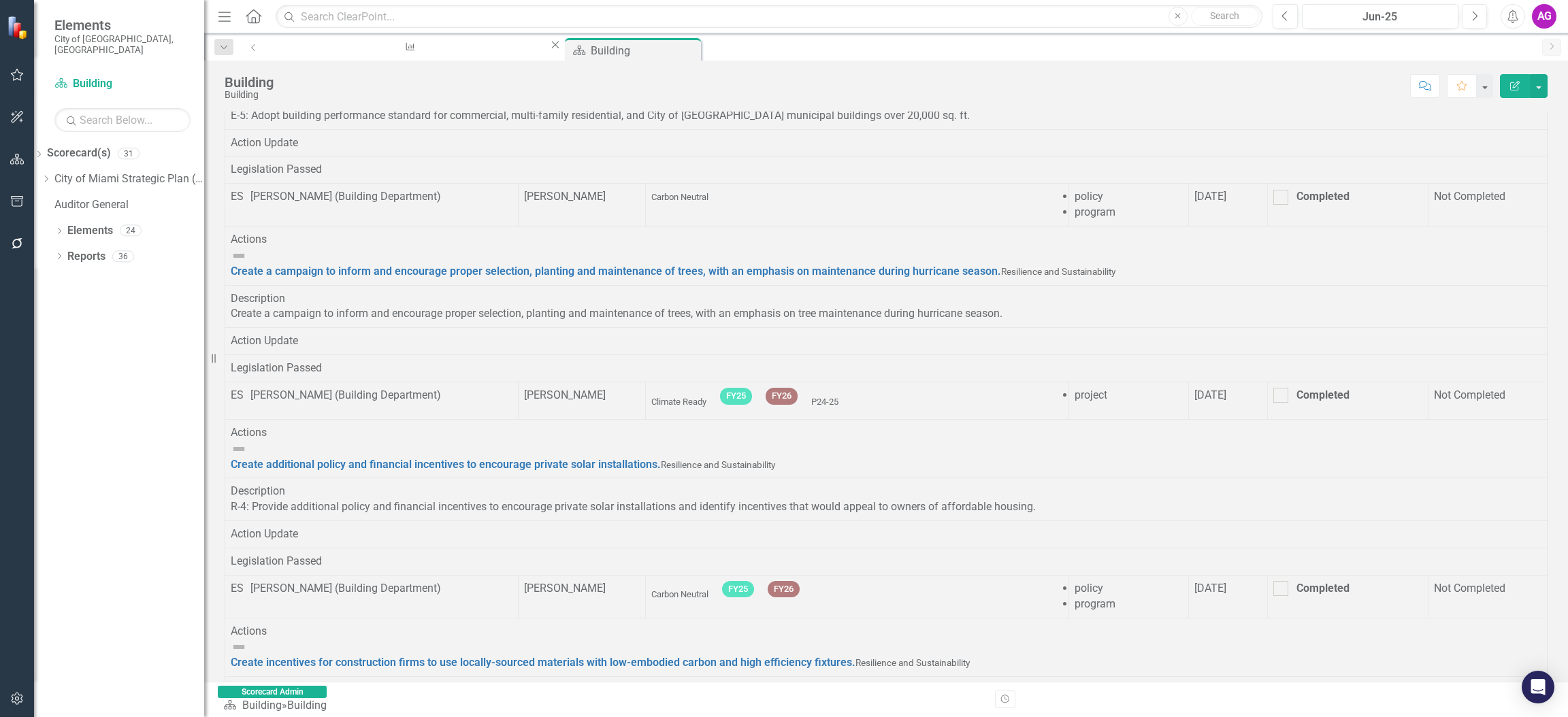 click on "Adopt building performance standard for commercial, multi-family residential, and City of [GEOGRAPHIC_DATA] municipal buildings over 20,000 sq. ft." at bounding box center [598, 72] 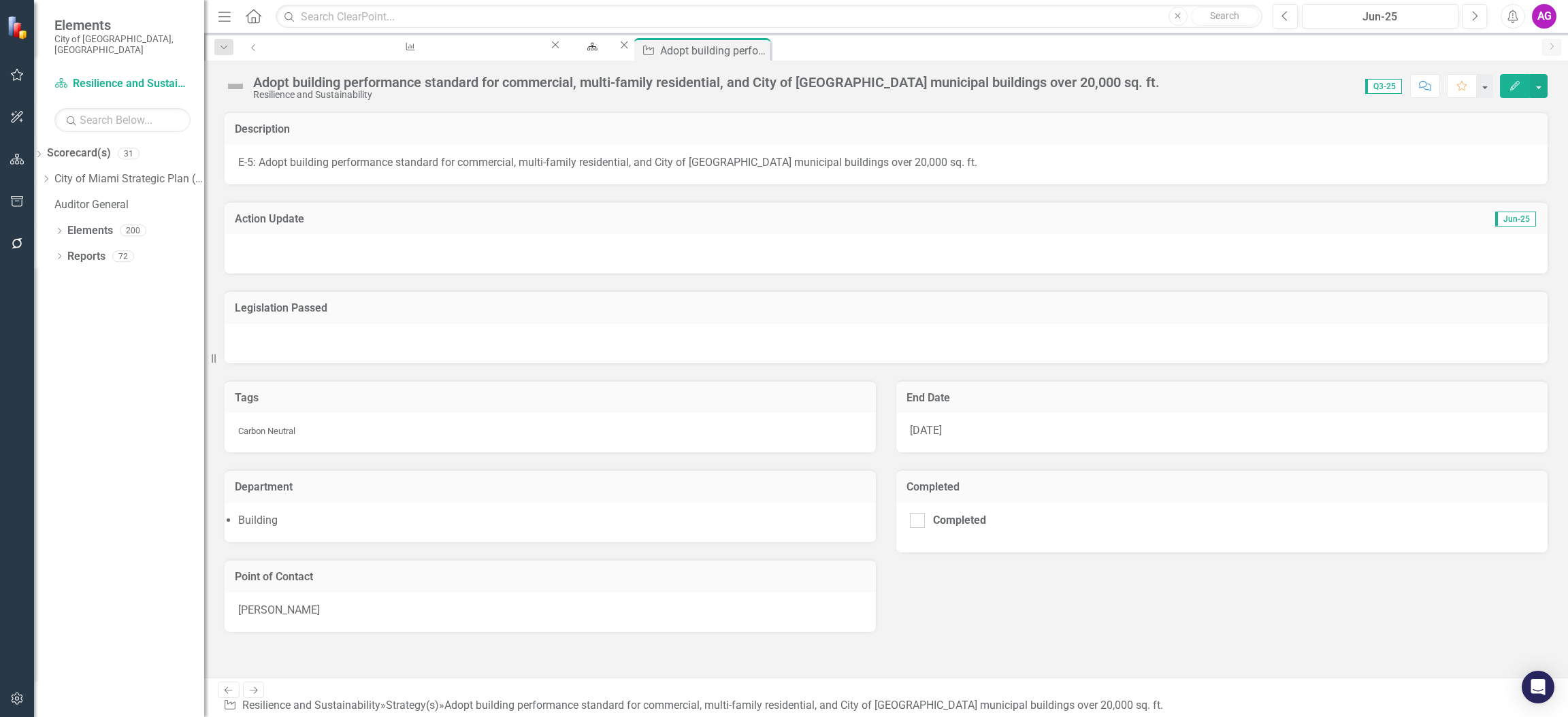 click at bounding box center [235, 86] 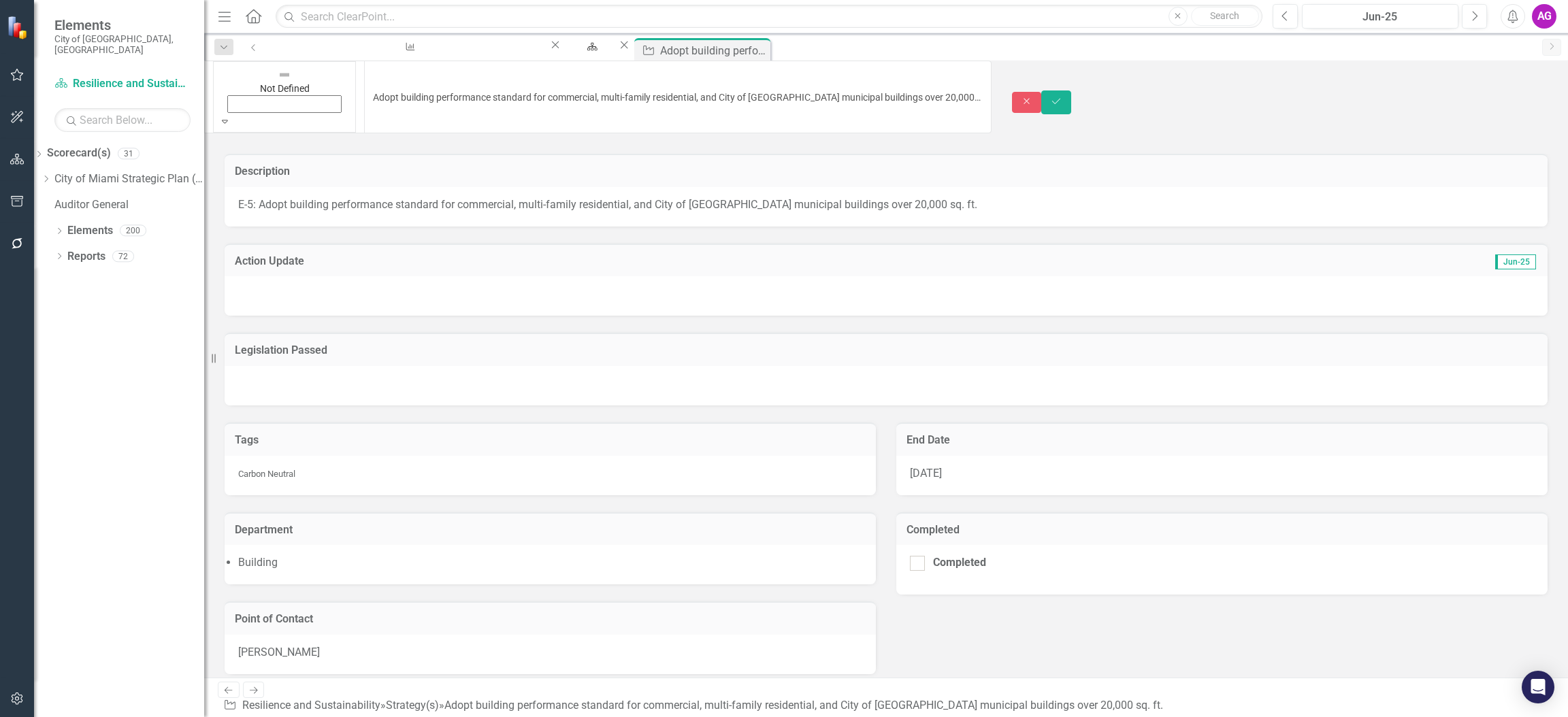 click at bounding box center (284, 75) 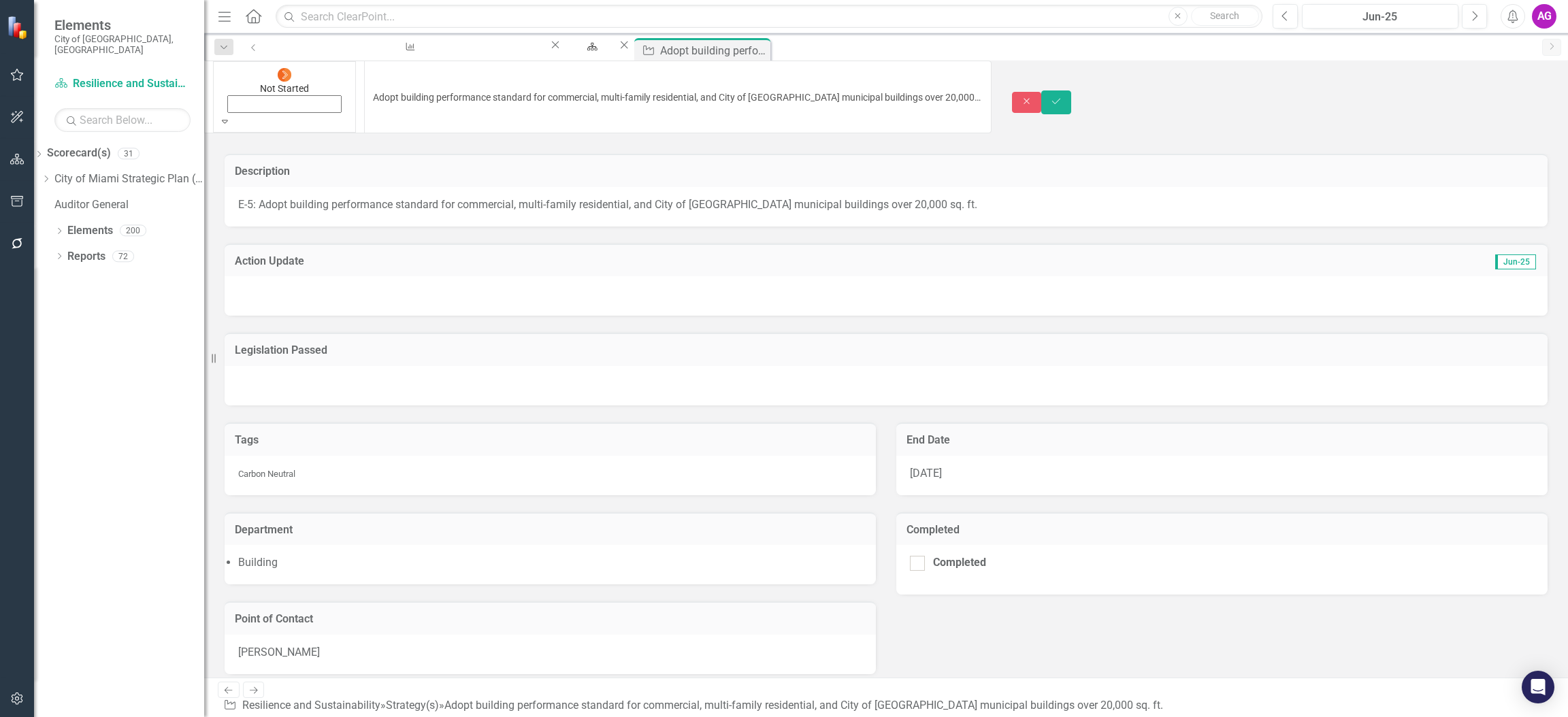 click at bounding box center (886, 296) 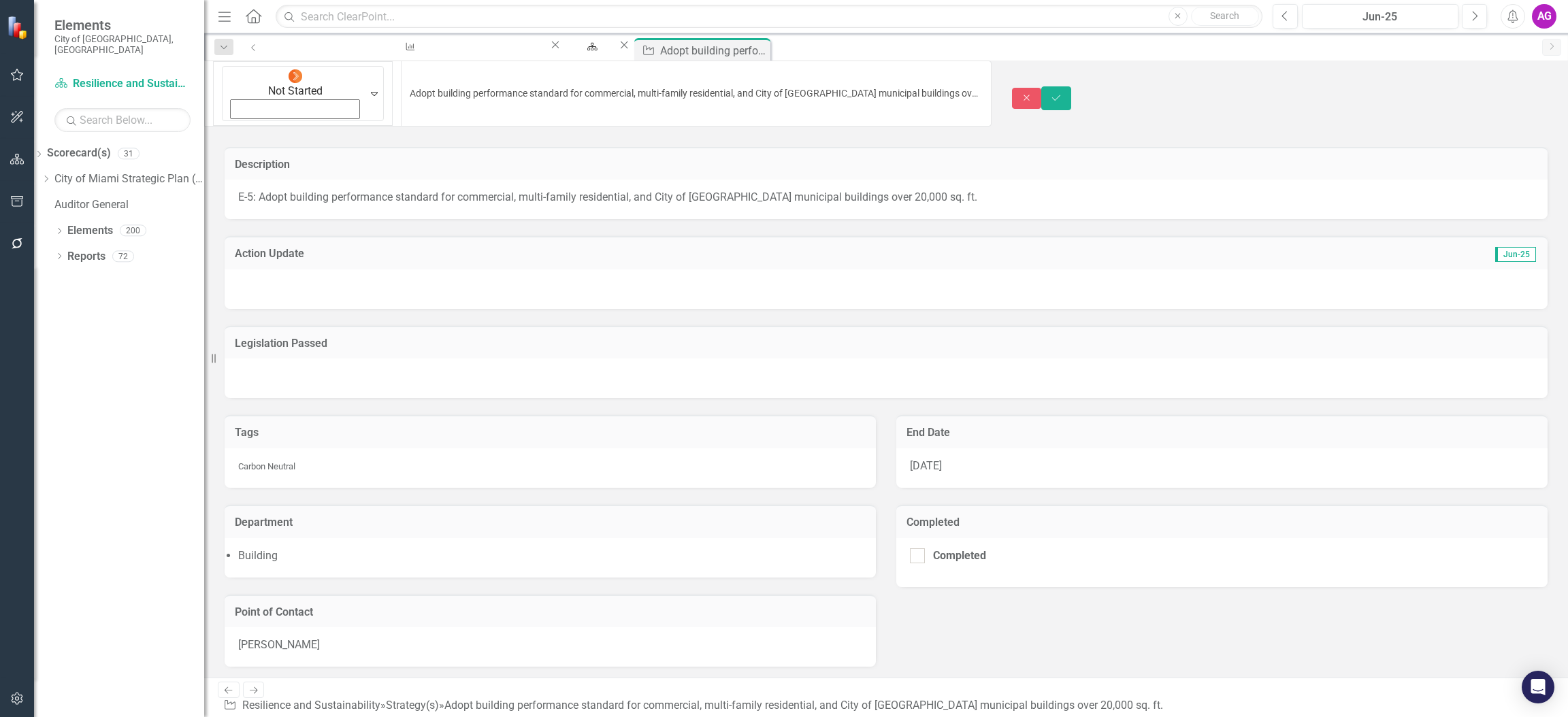 drag, startPoint x: 276, startPoint y: 251, endPoint x: 304, endPoint y: 235, distance: 32.249031 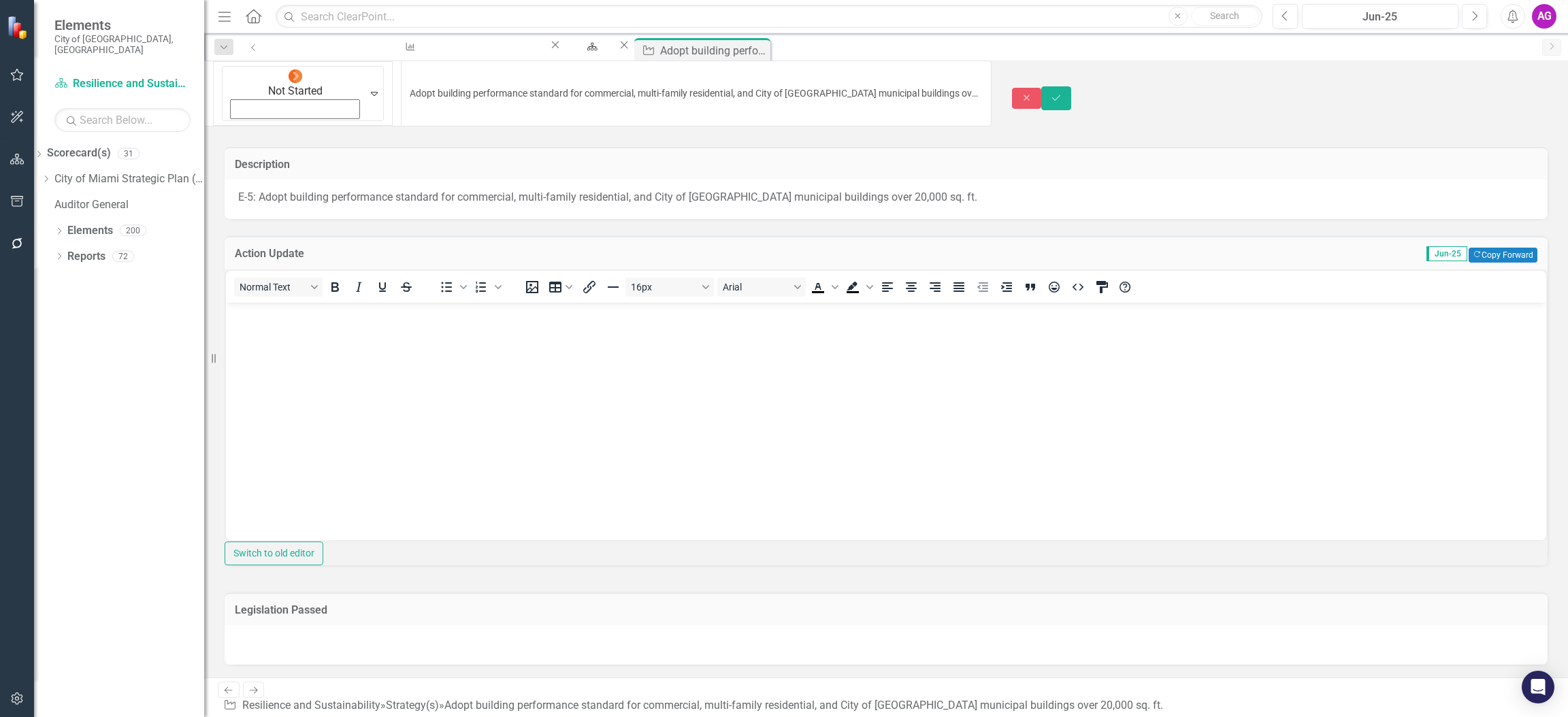 scroll, scrollTop: 0, scrollLeft: 0, axis: both 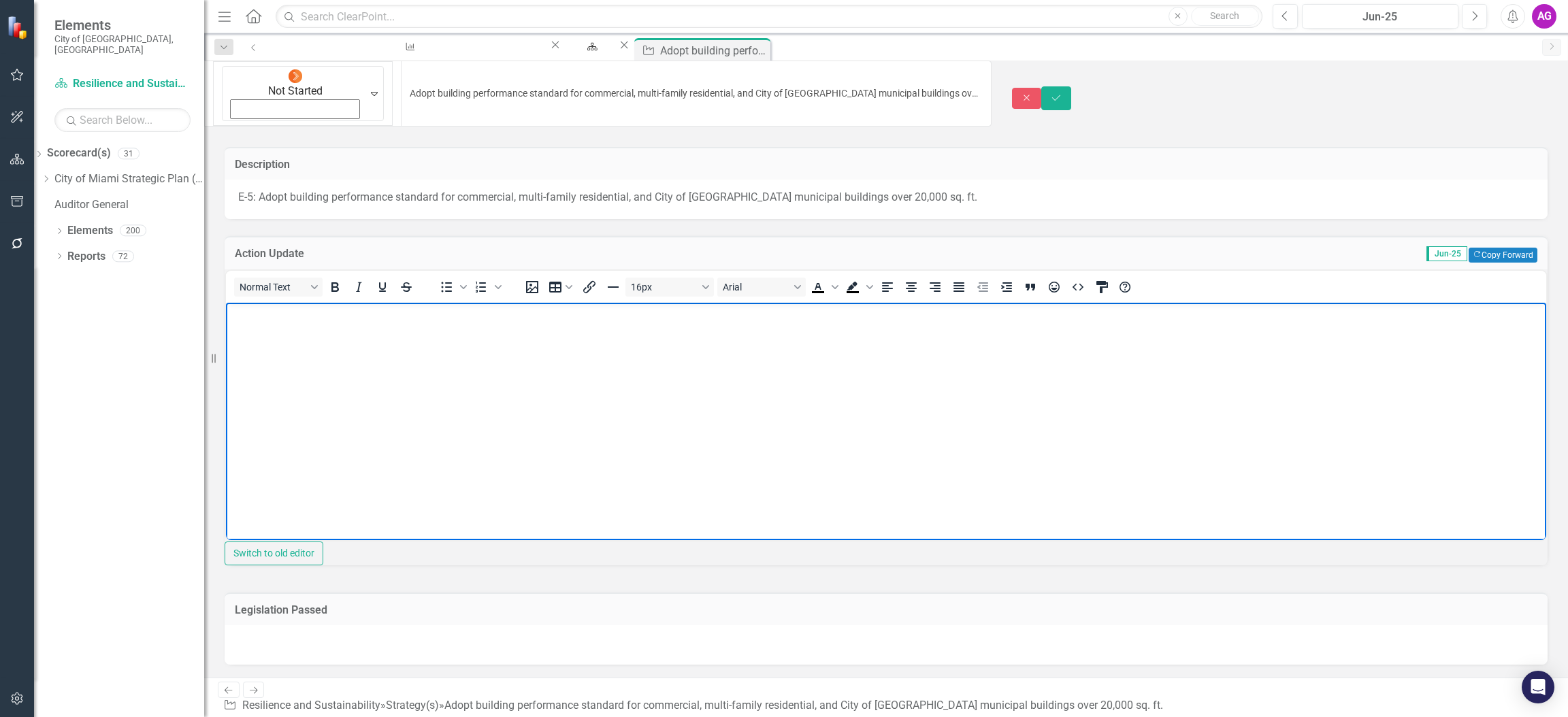 click at bounding box center [886, 404] 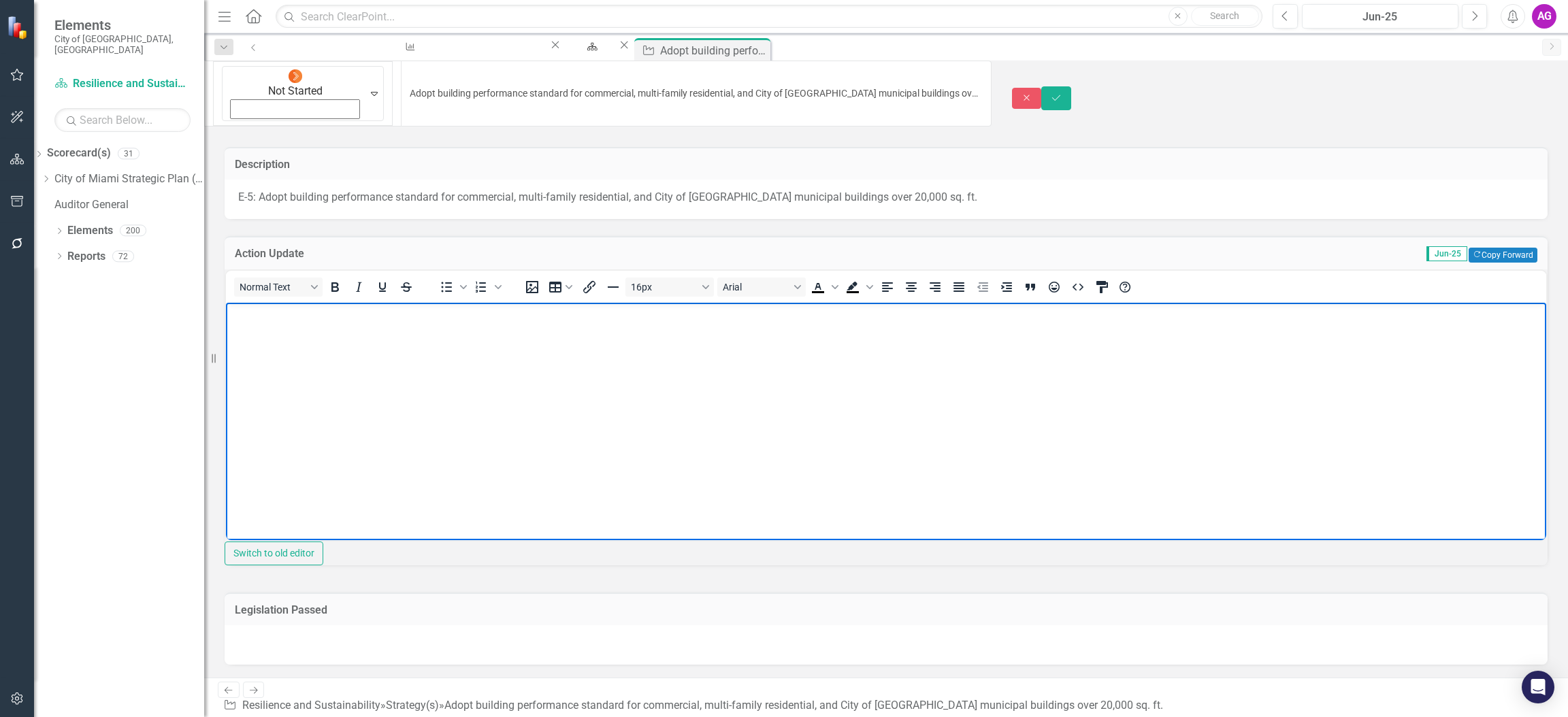 type 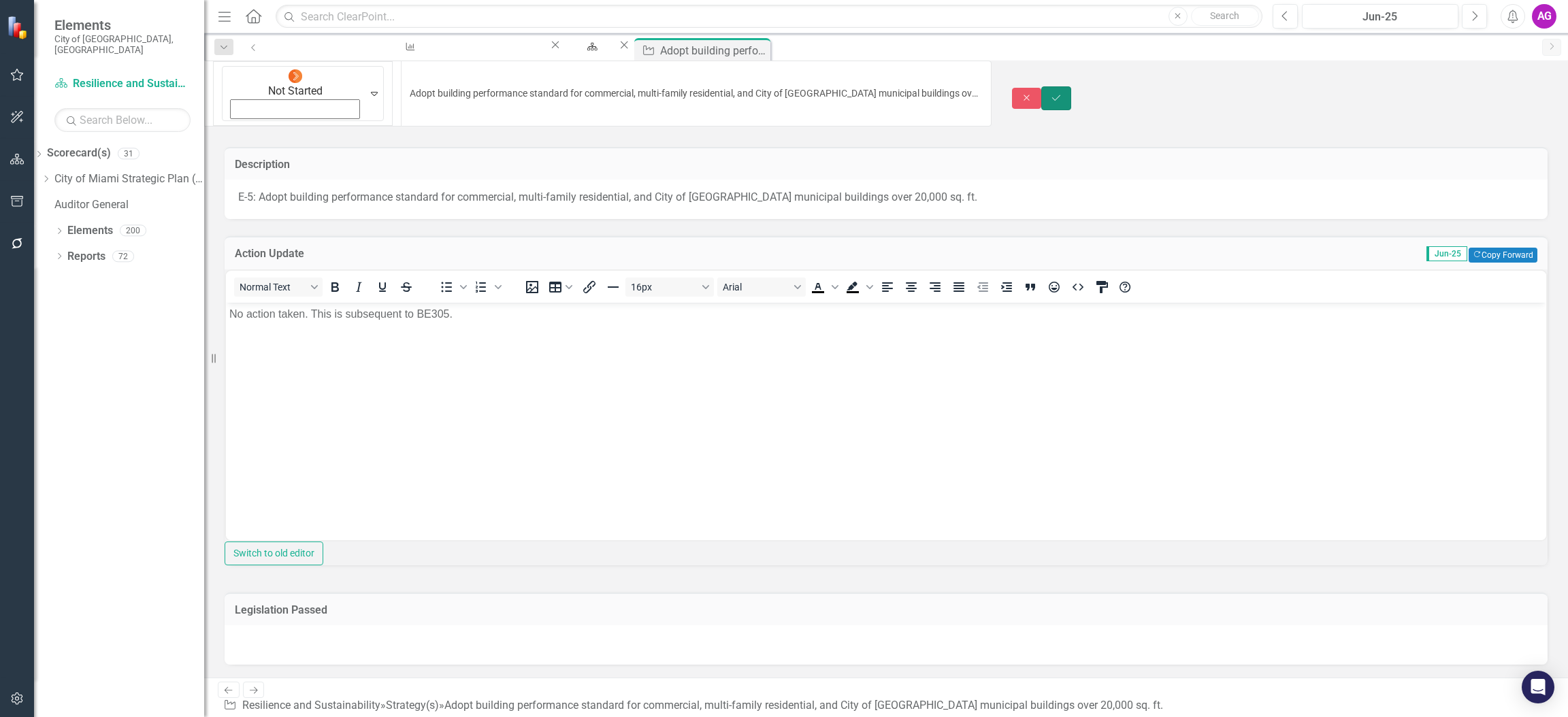 click on "Save" at bounding box center [1056, 98] 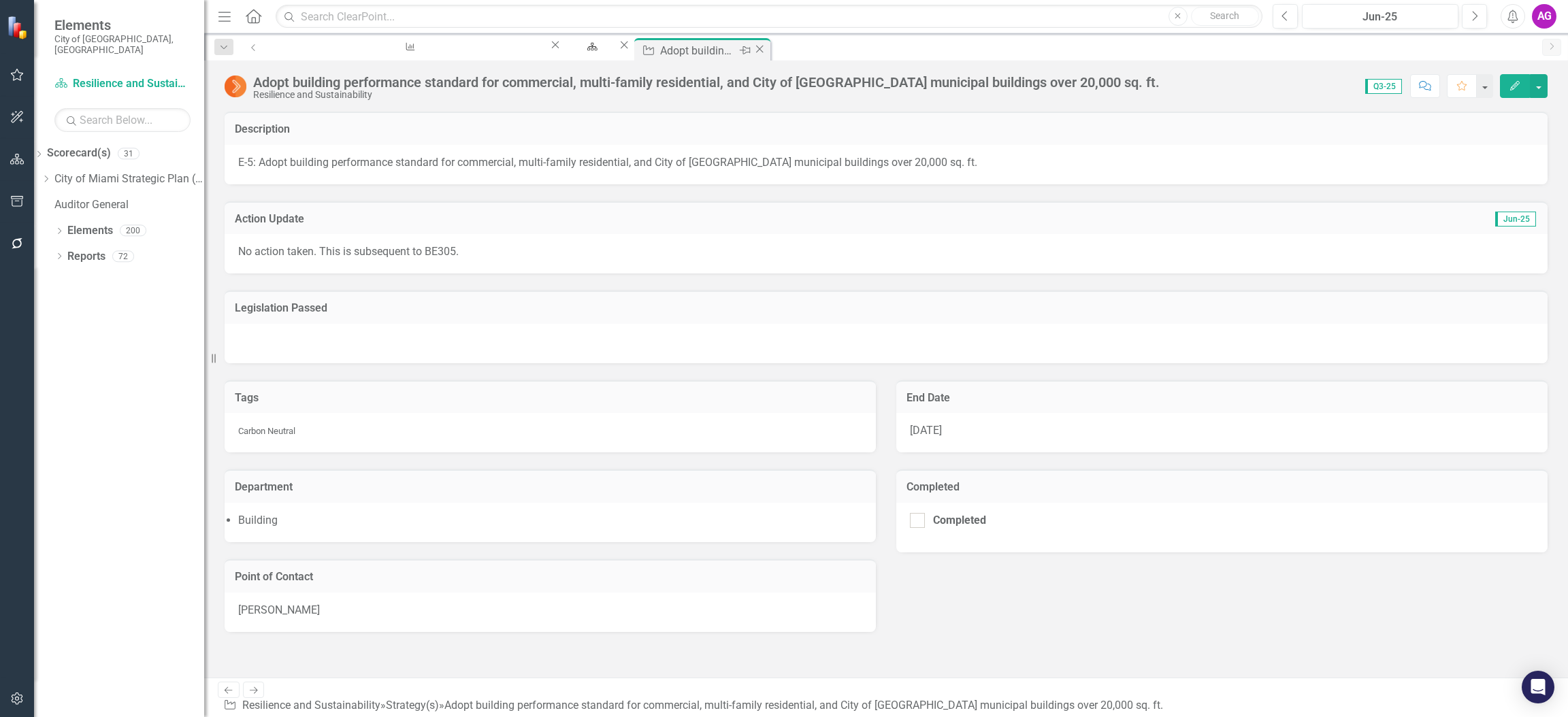 click 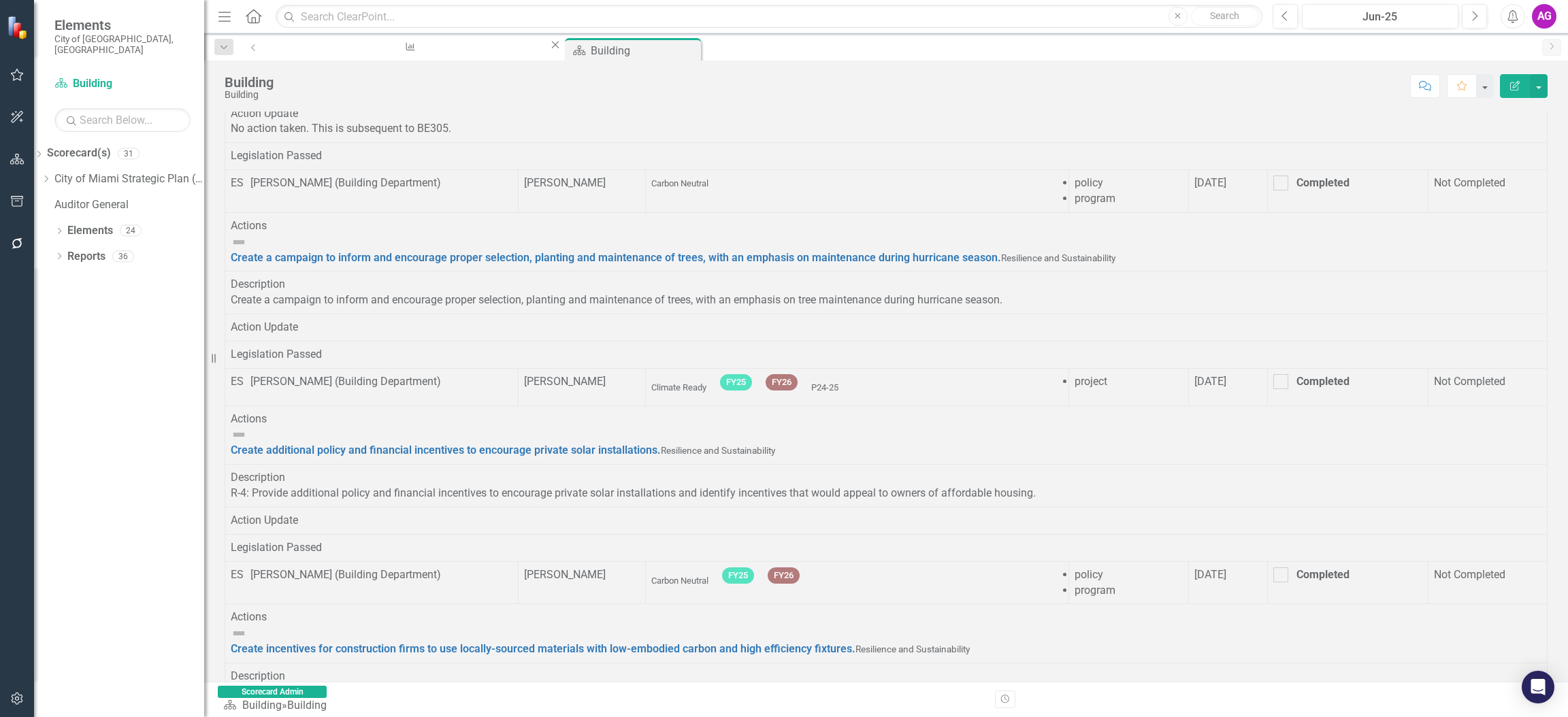 scroll, scrollTop: 1527, scrollLeft: 0, axis: vertical 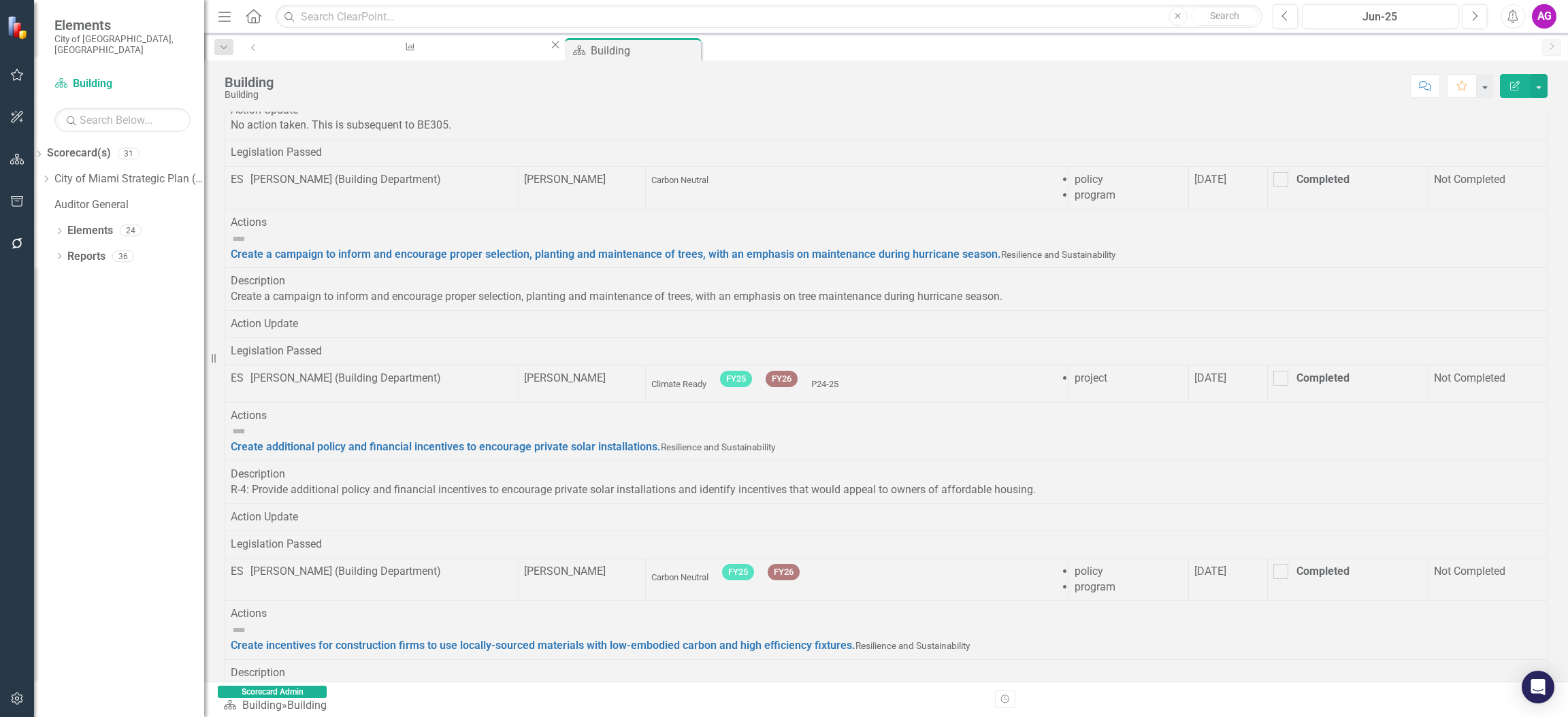 click on "Link Open Element" at bounding box center (0, 0) 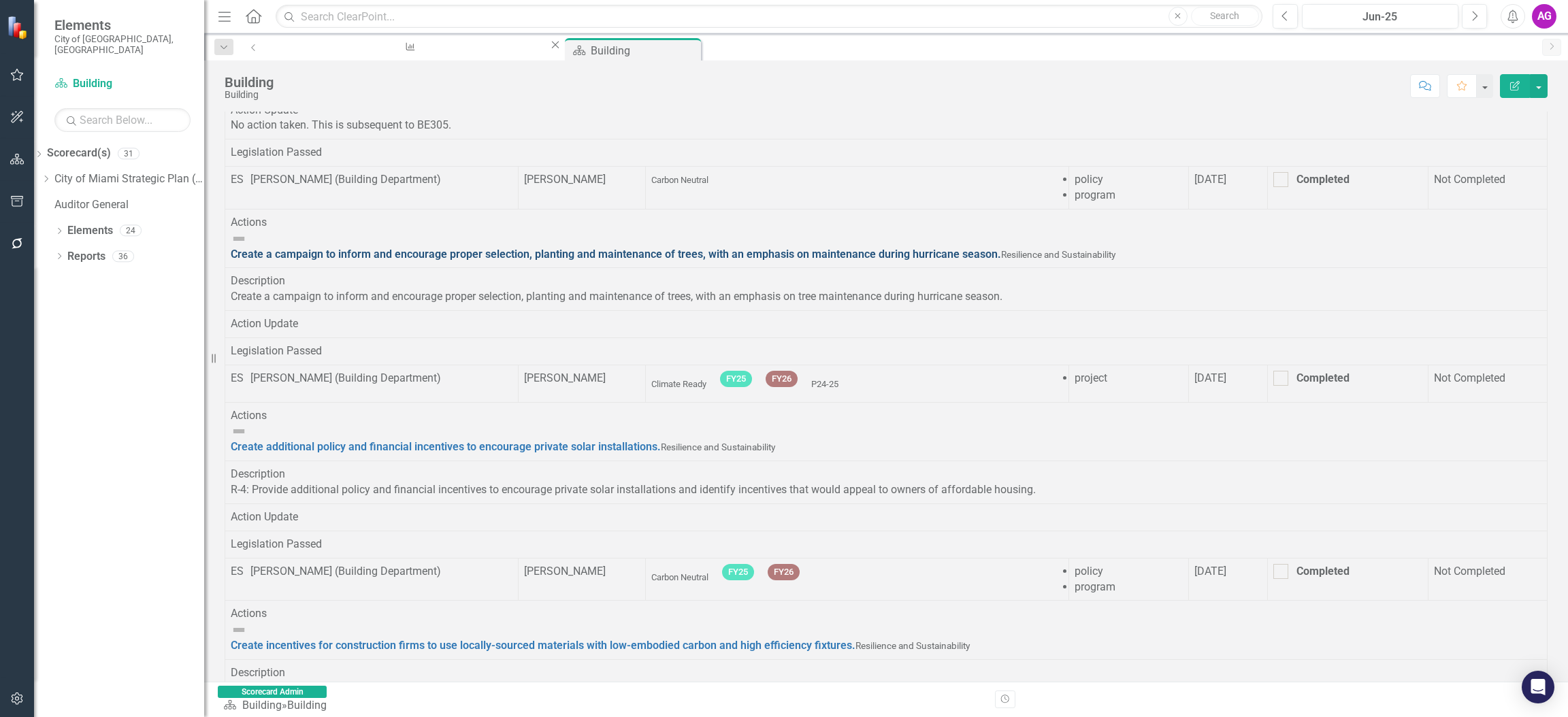 click on "Create a campaign to inform and encourage proper selection, planting and maintenance of trees, with an emphasis on maintenance during hurricane season." at bounding box center [616, 254] 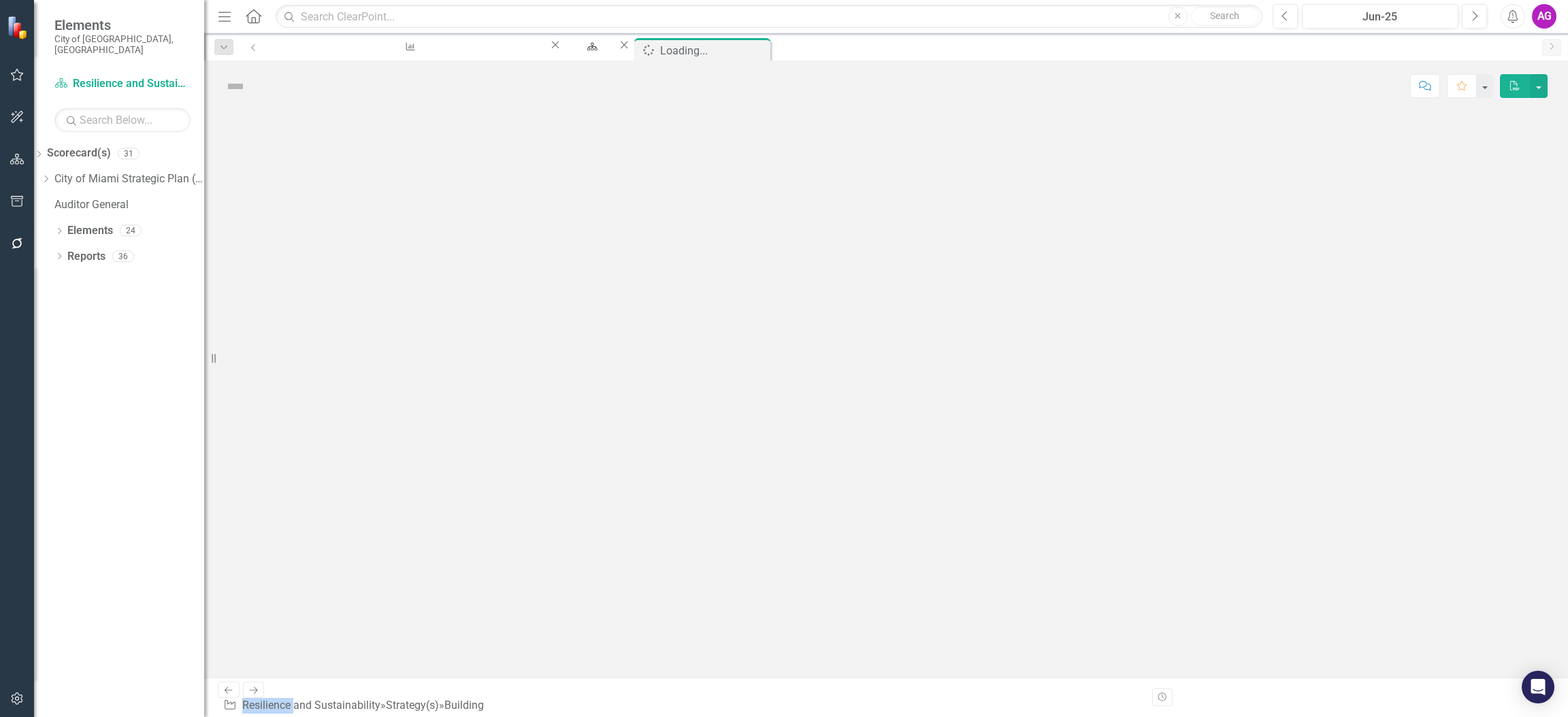 click at bounding box center [886, 395] 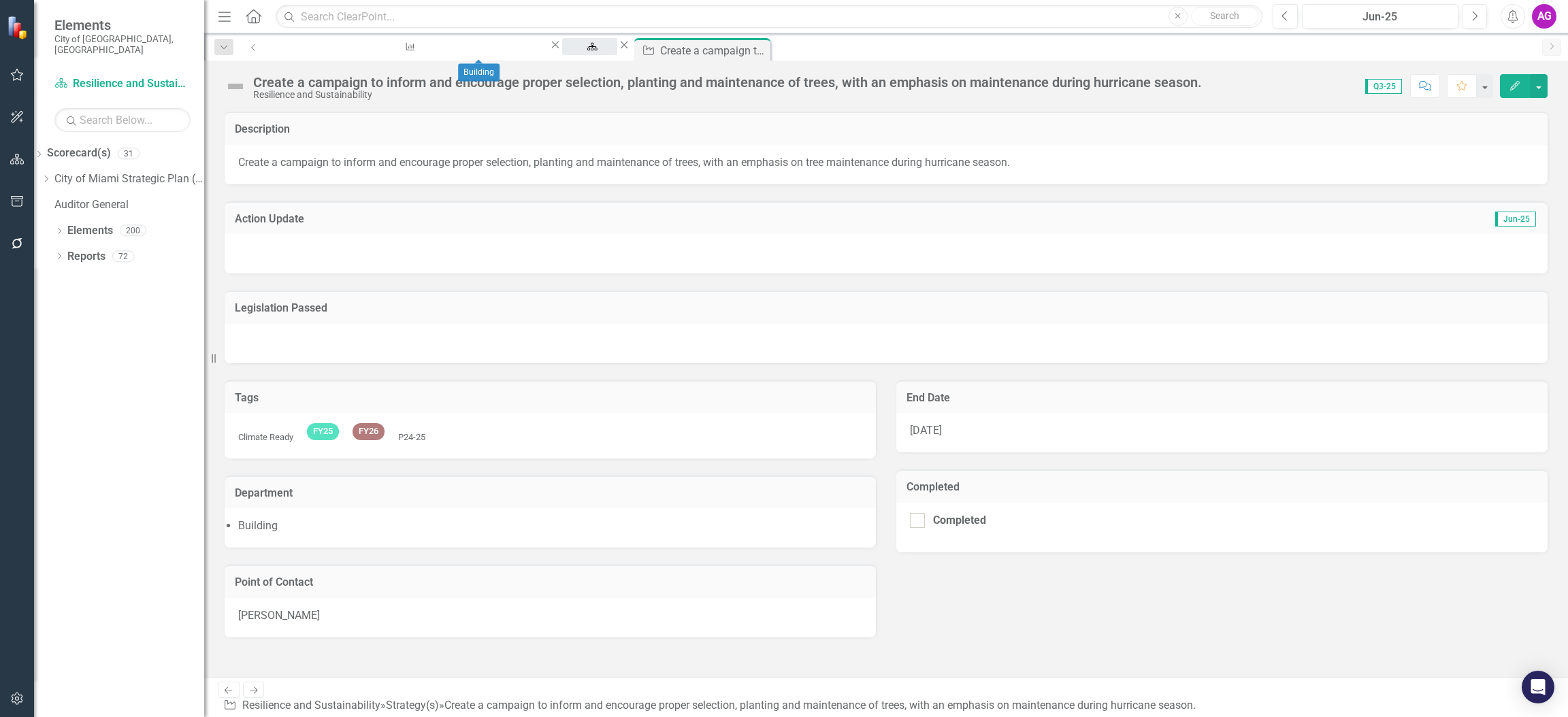 click on "Building" at bounding box center (589, 59) 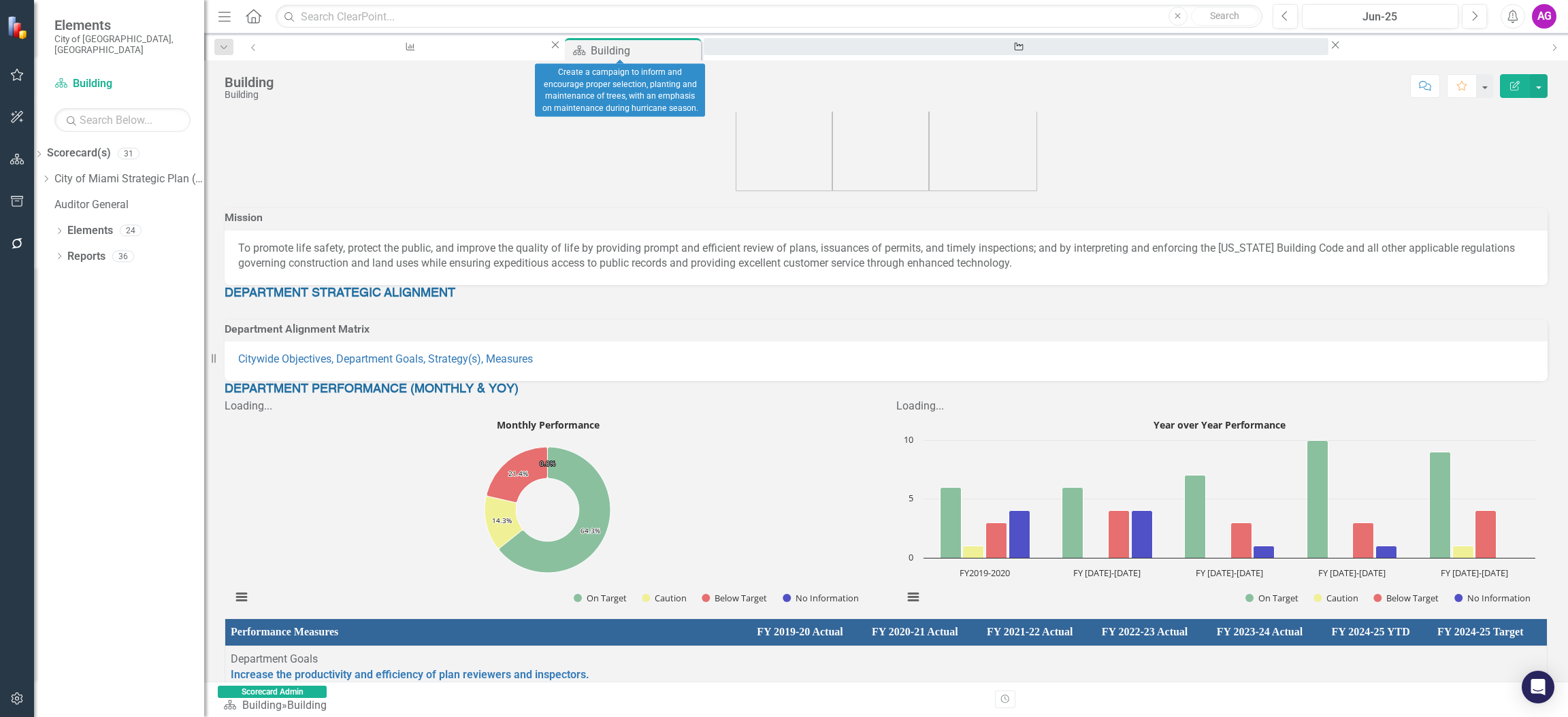 click on "Create a campaign to inform and encourage proper selection, planting and maintenance of trees, with an emphasis on maintenance during hurricane season." at bounding box center (1016, 59) 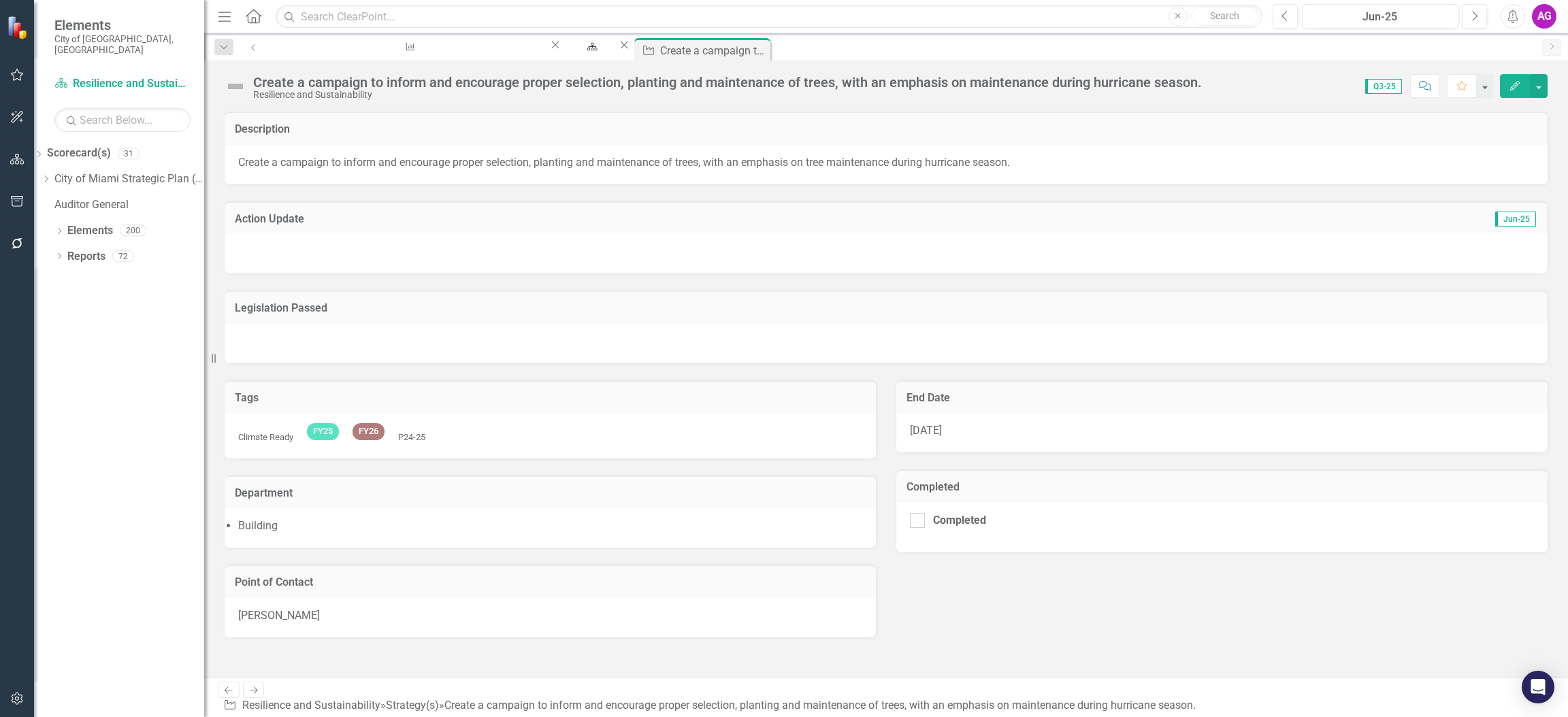 click at bounding box center [886, 254] 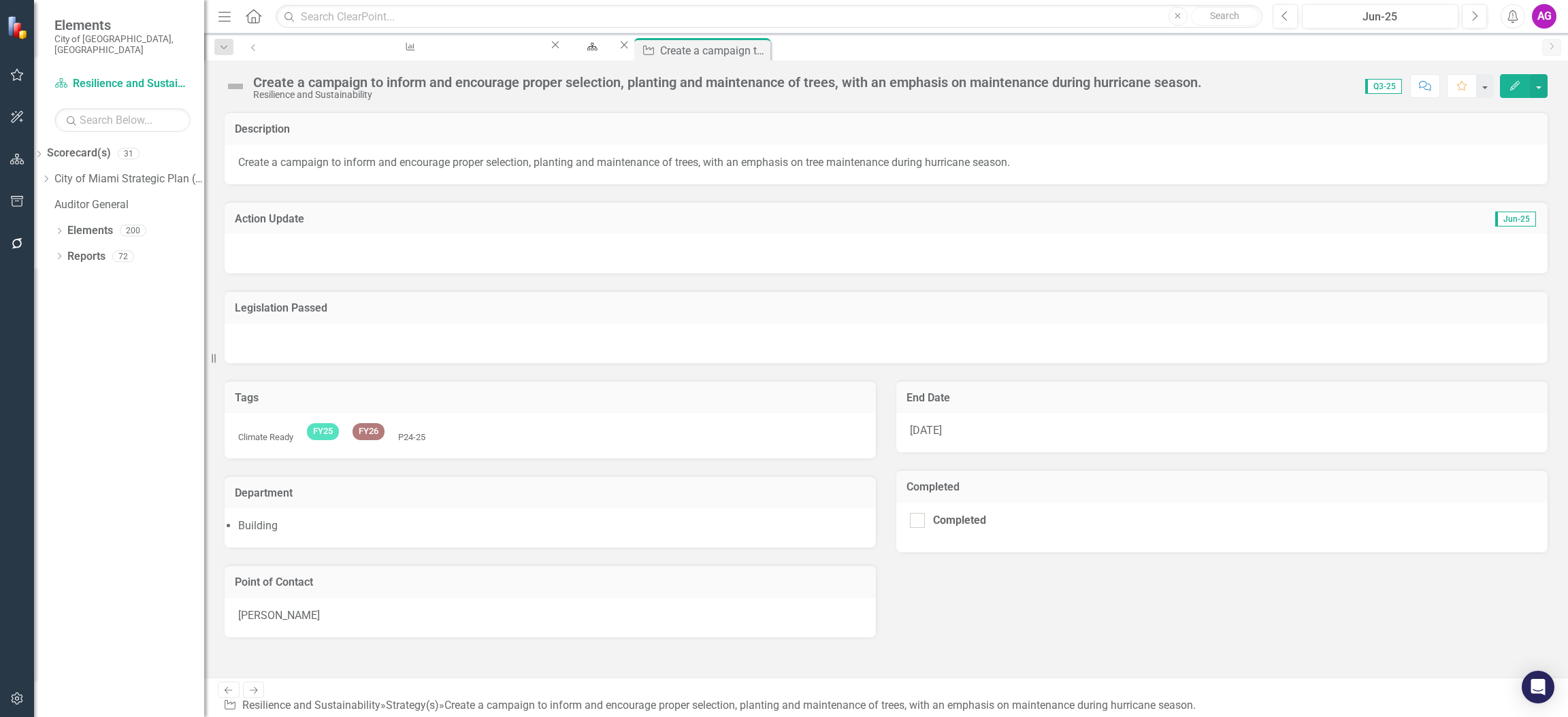 click at bounding box center (886, 254) 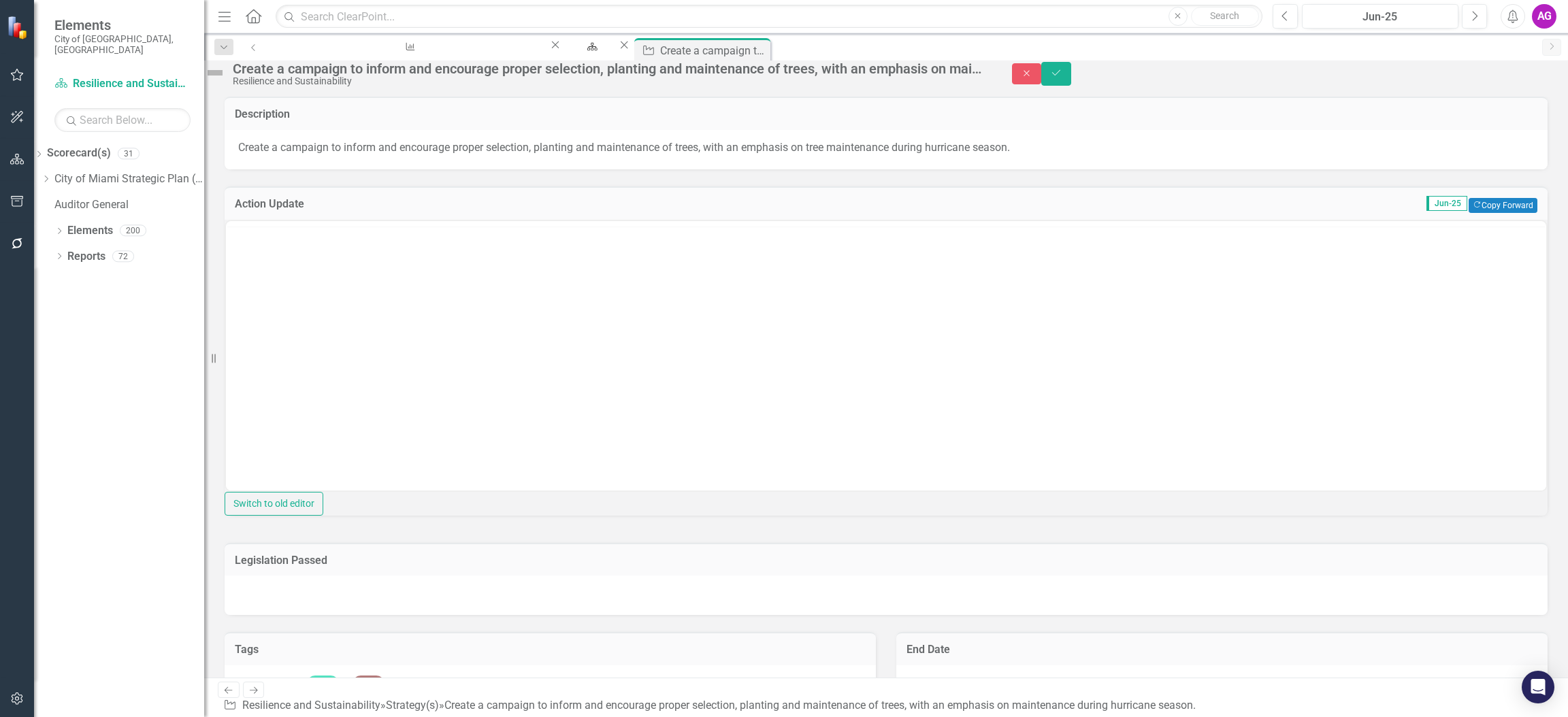 scroll, scrollTop: 0, scrollLeft: 0, axis: both 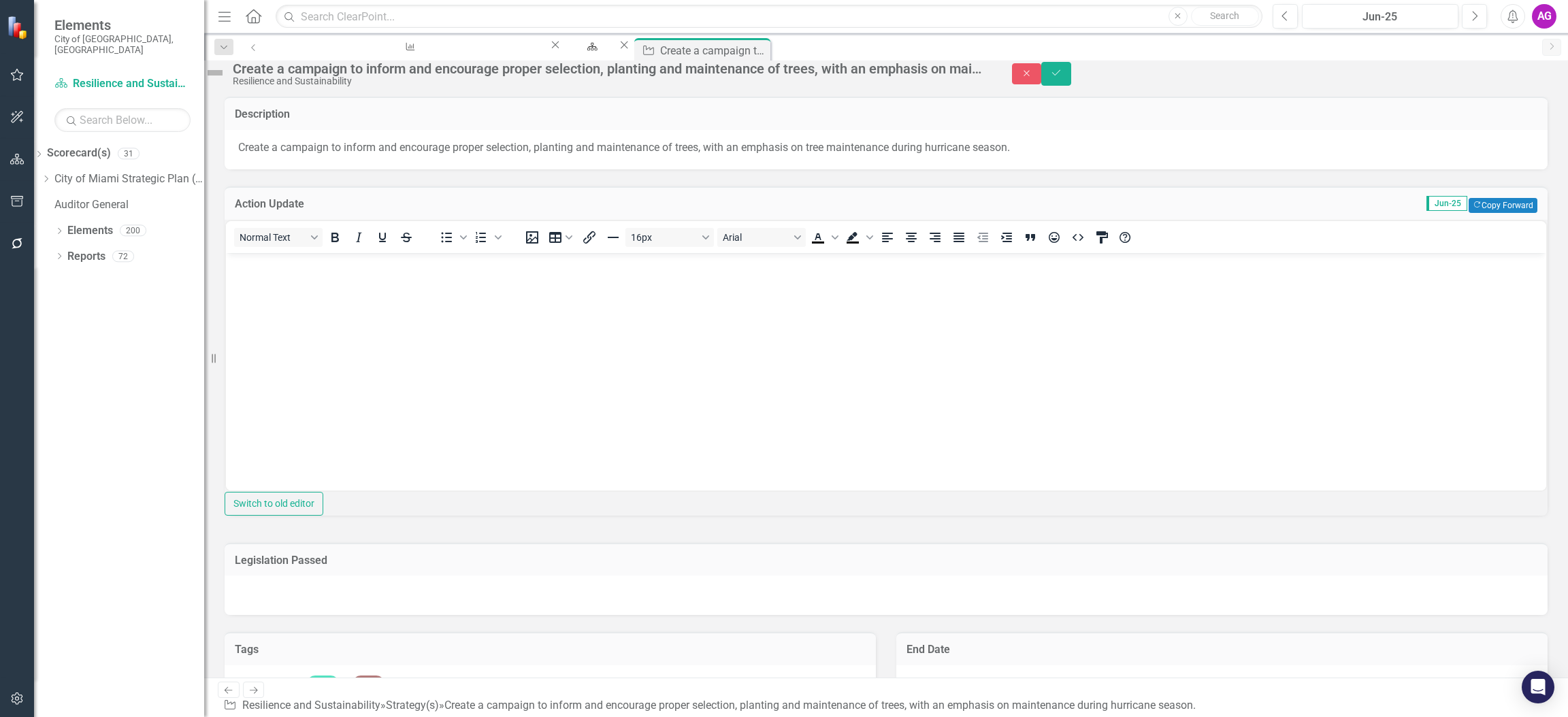 click at bounding box center (215, 73) 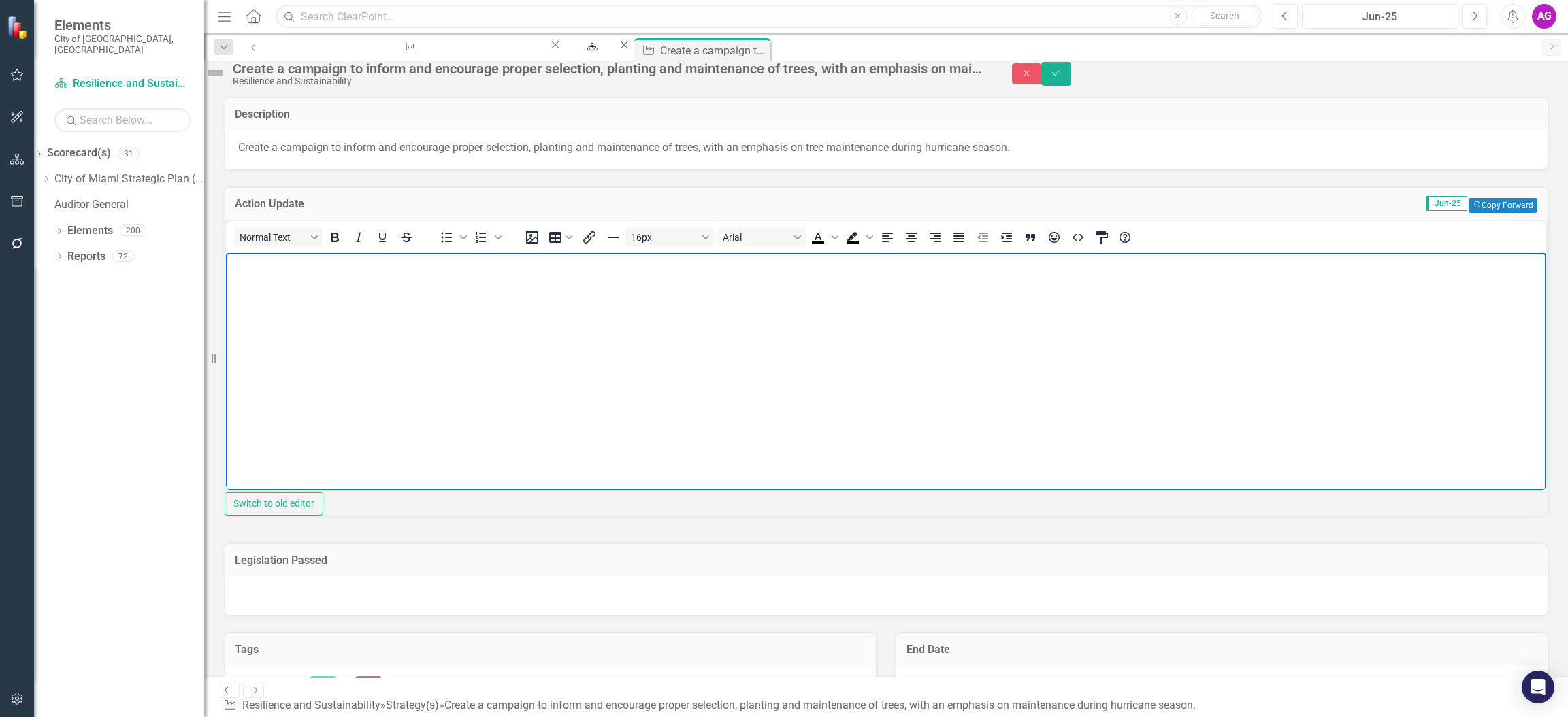 click at bounding box center [886, 354] 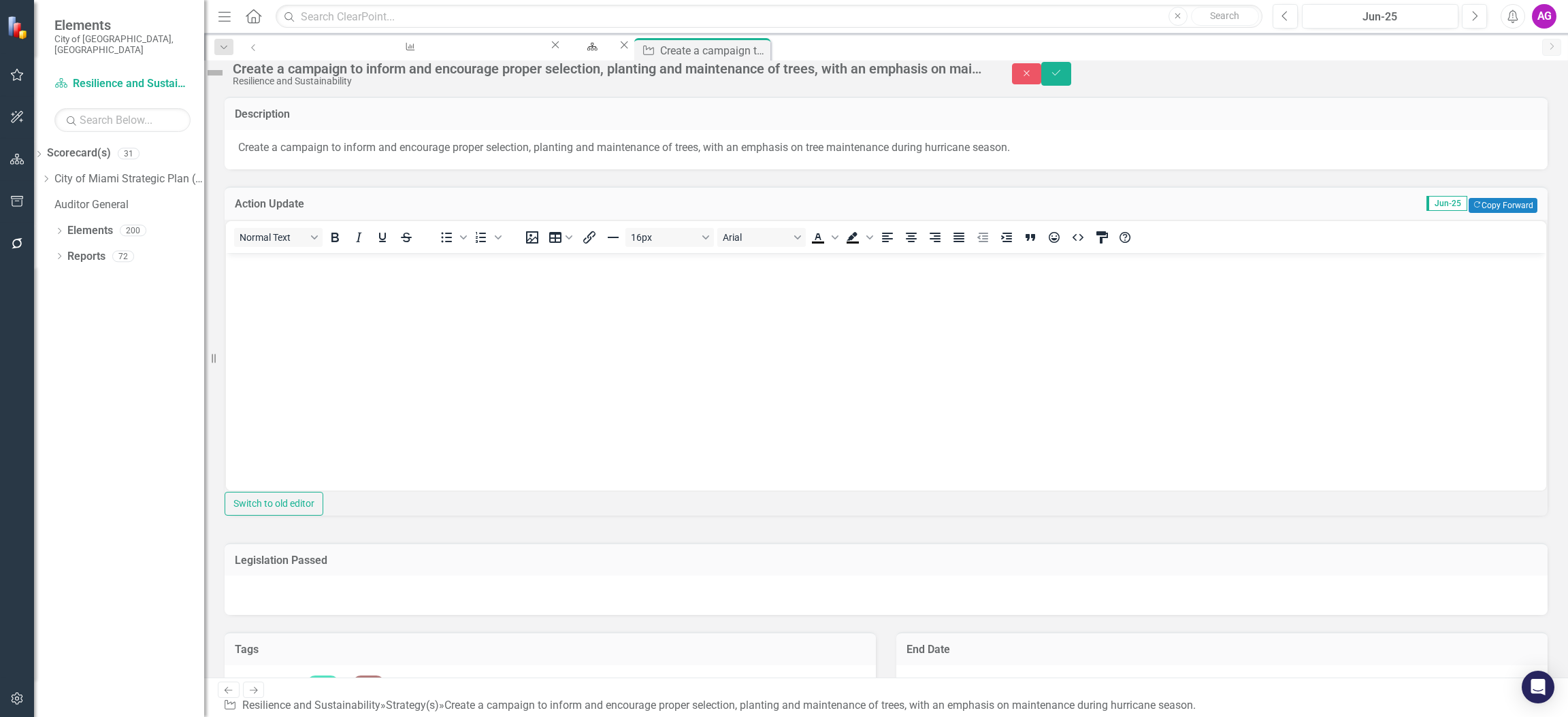 click on "Description" at bounding box center [886, 116] 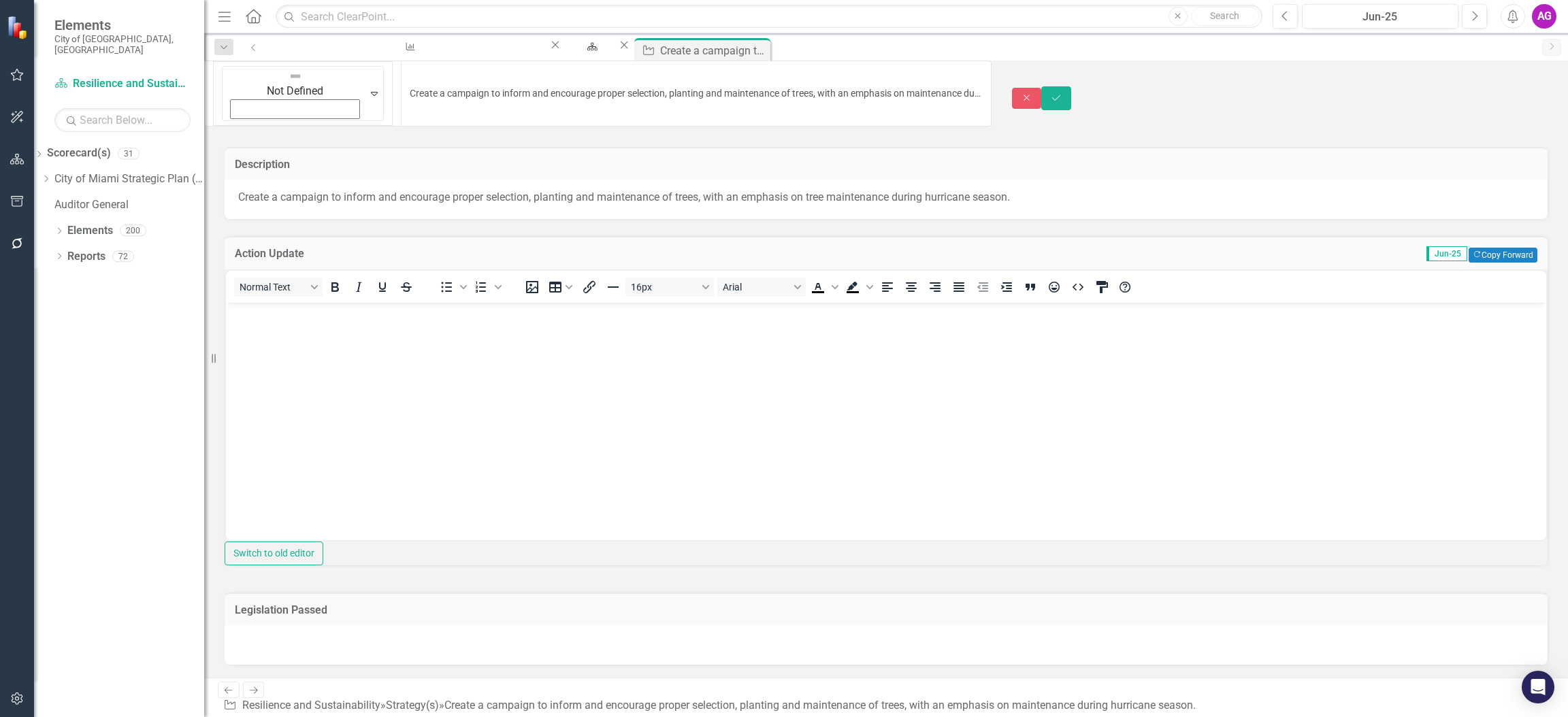 click at bounding box center (295, 76) 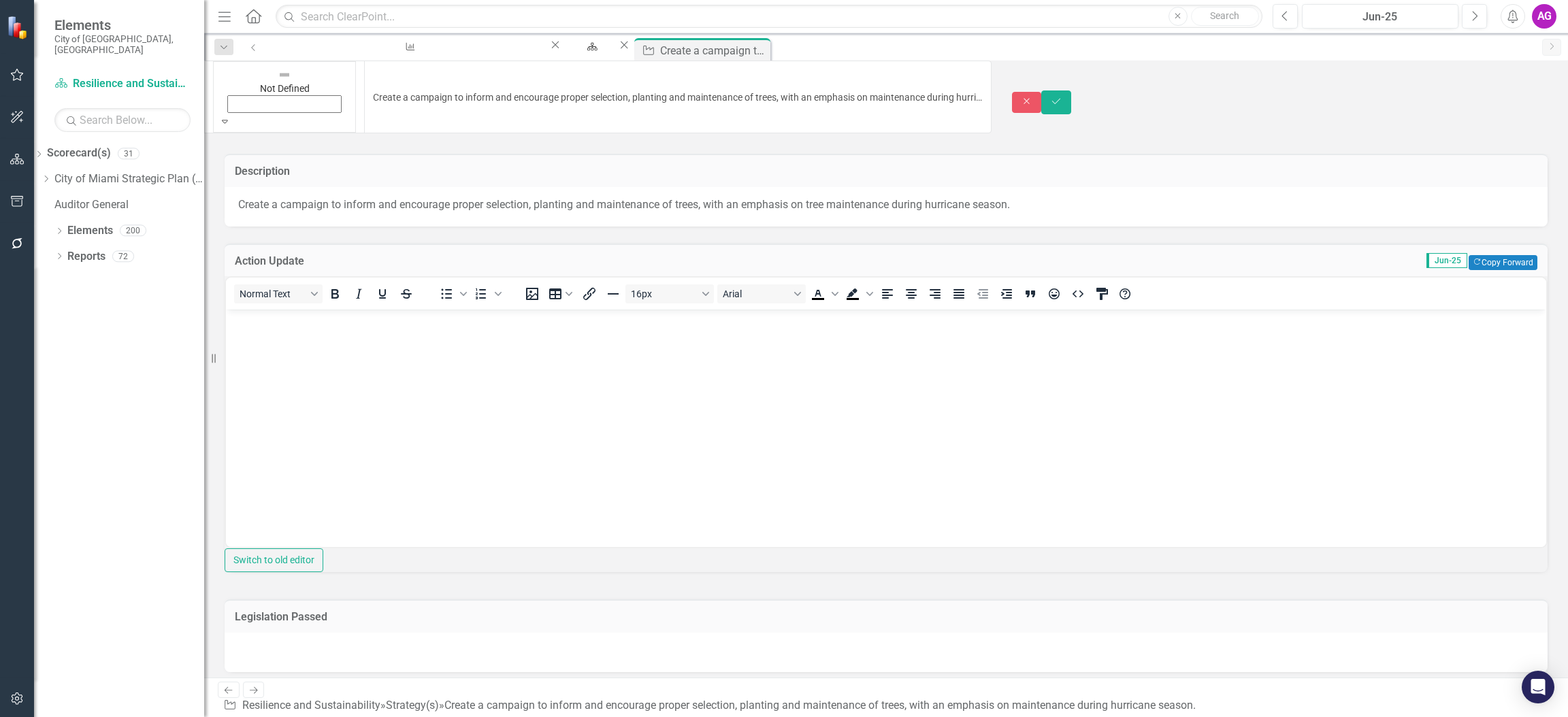 click on "Ongoing" at bounding box center [784, 4473] 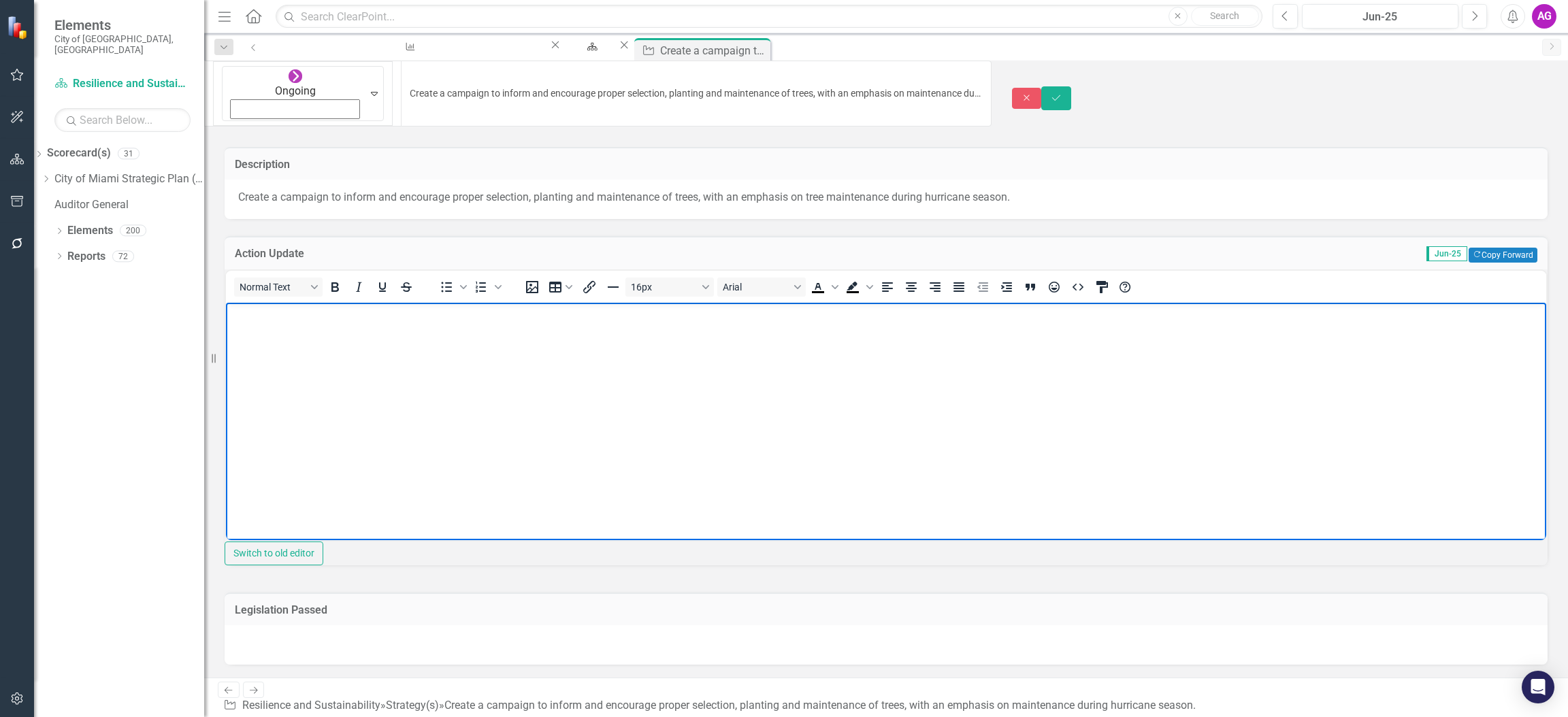 click at bounding box center [886, 404] 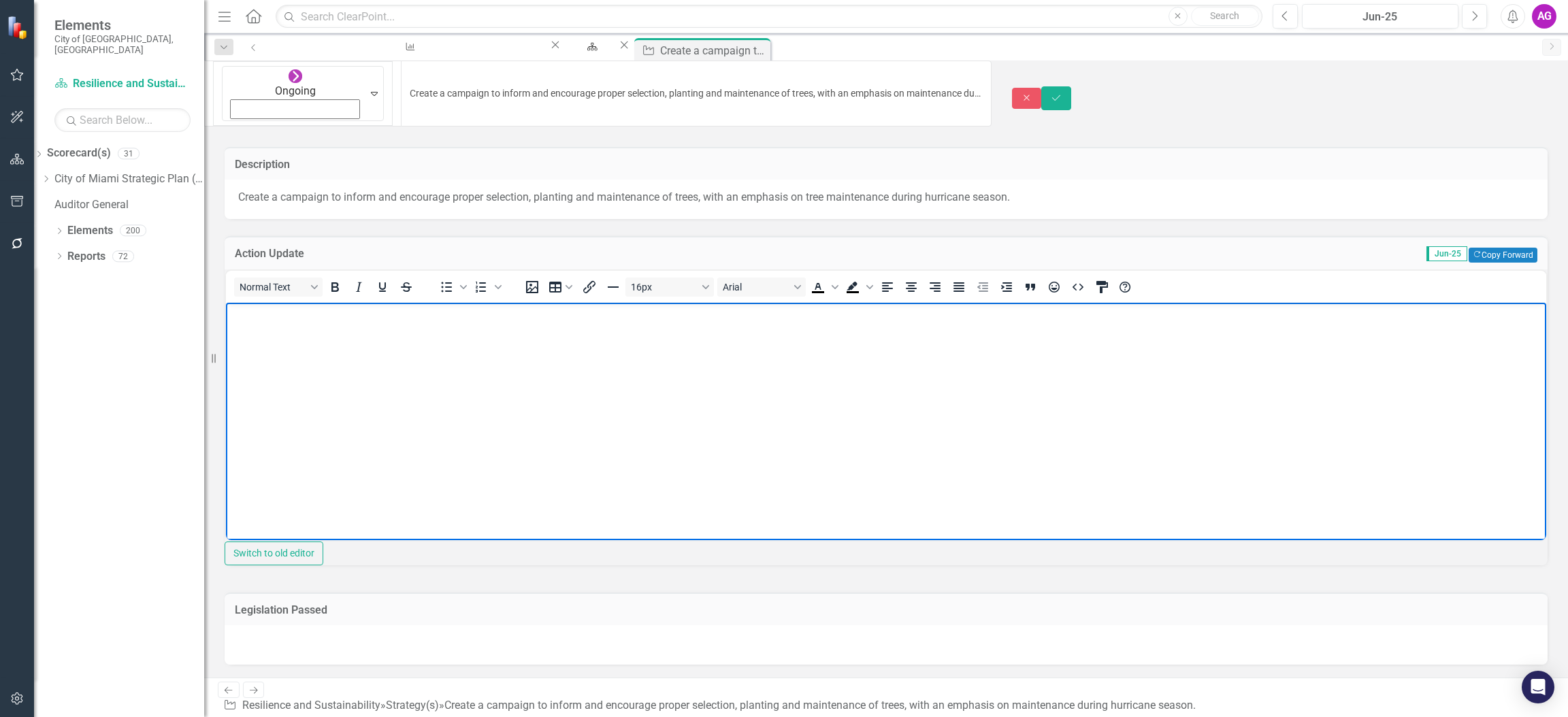 type 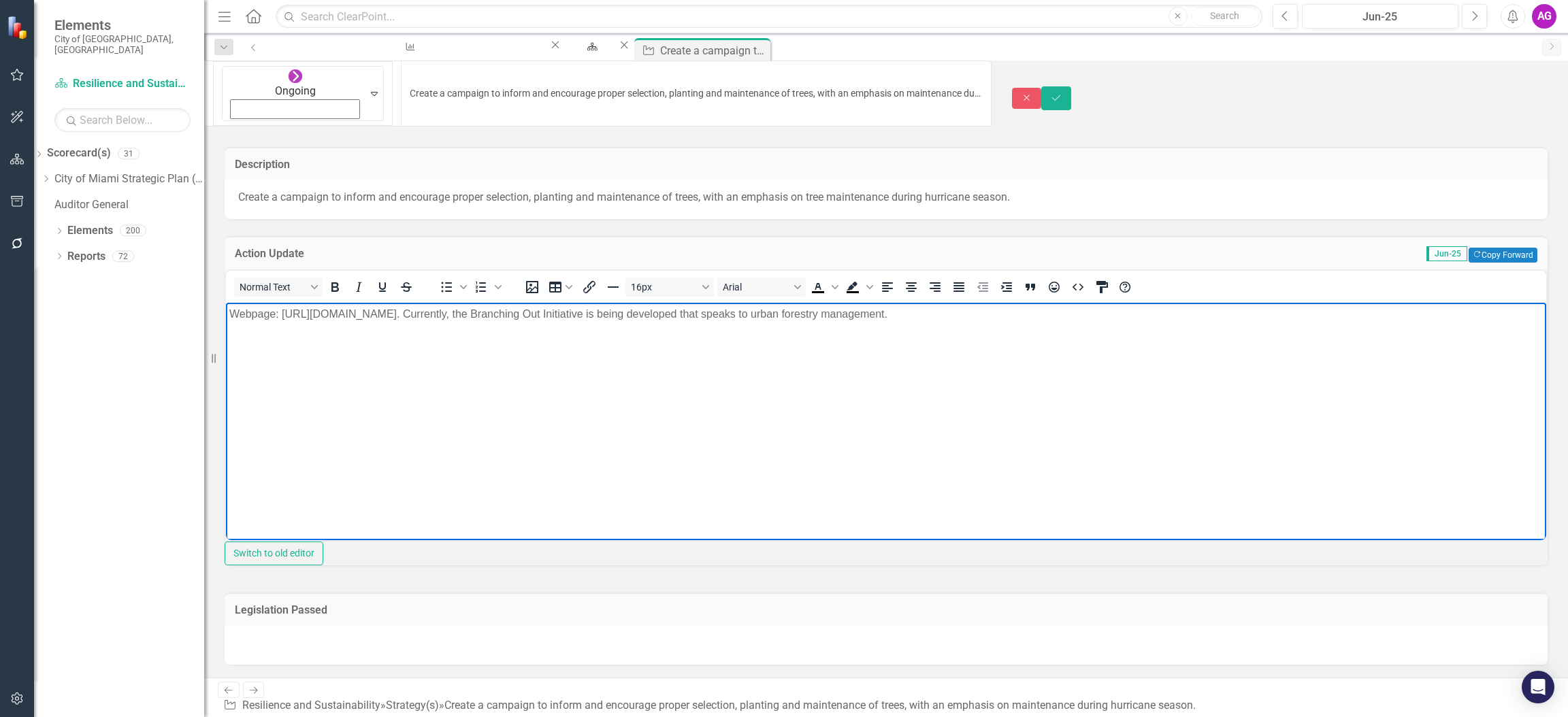 click on "Webpage: https://www.miami.gov/My-Home-Neighborhood/Hurricane-Guide/Hurricane-Tree-Preparedness-Post-Storm-Maintenance. Currently, the Branching Out Initiative is being developed that speaks to urban forestry management." at bounding box center [886, 404] 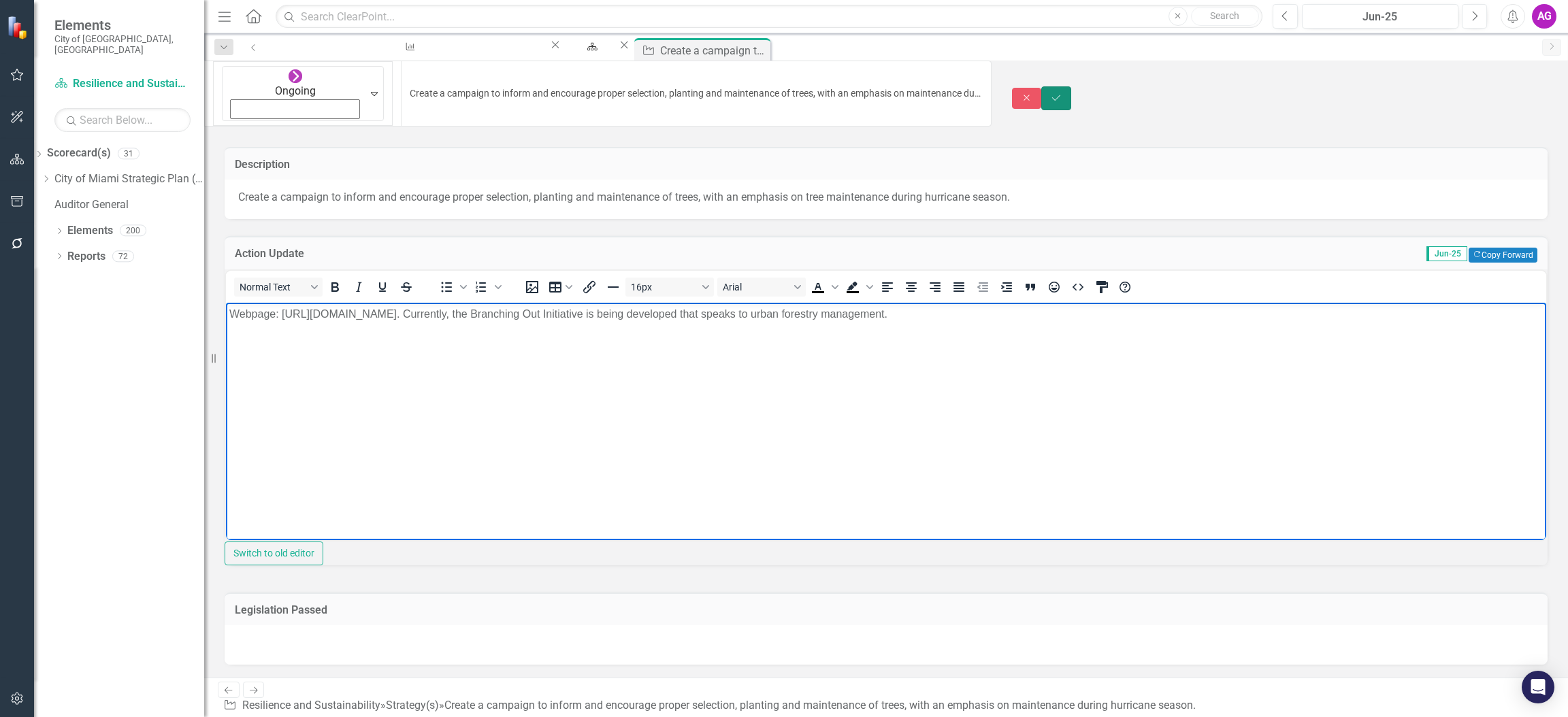 click on "Save" 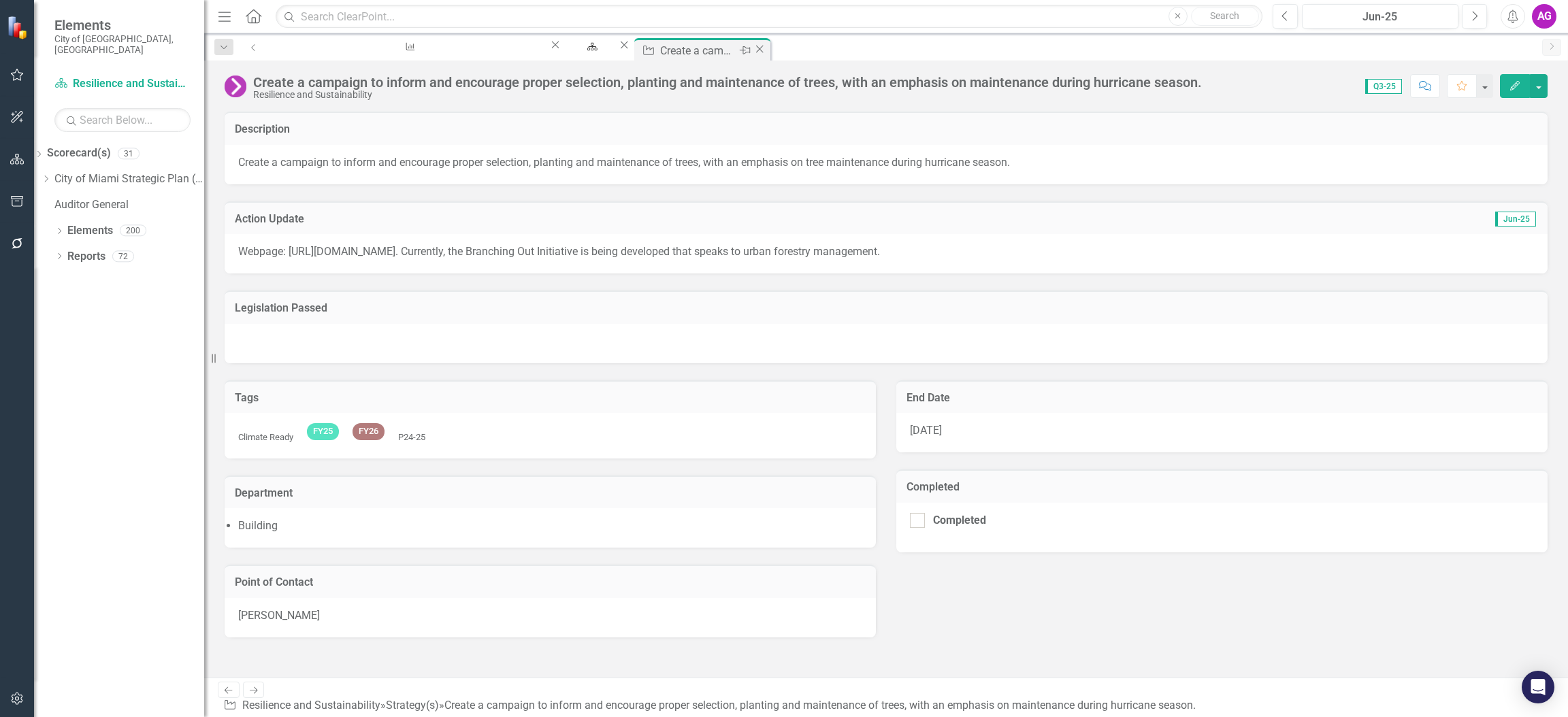 click on "Close" 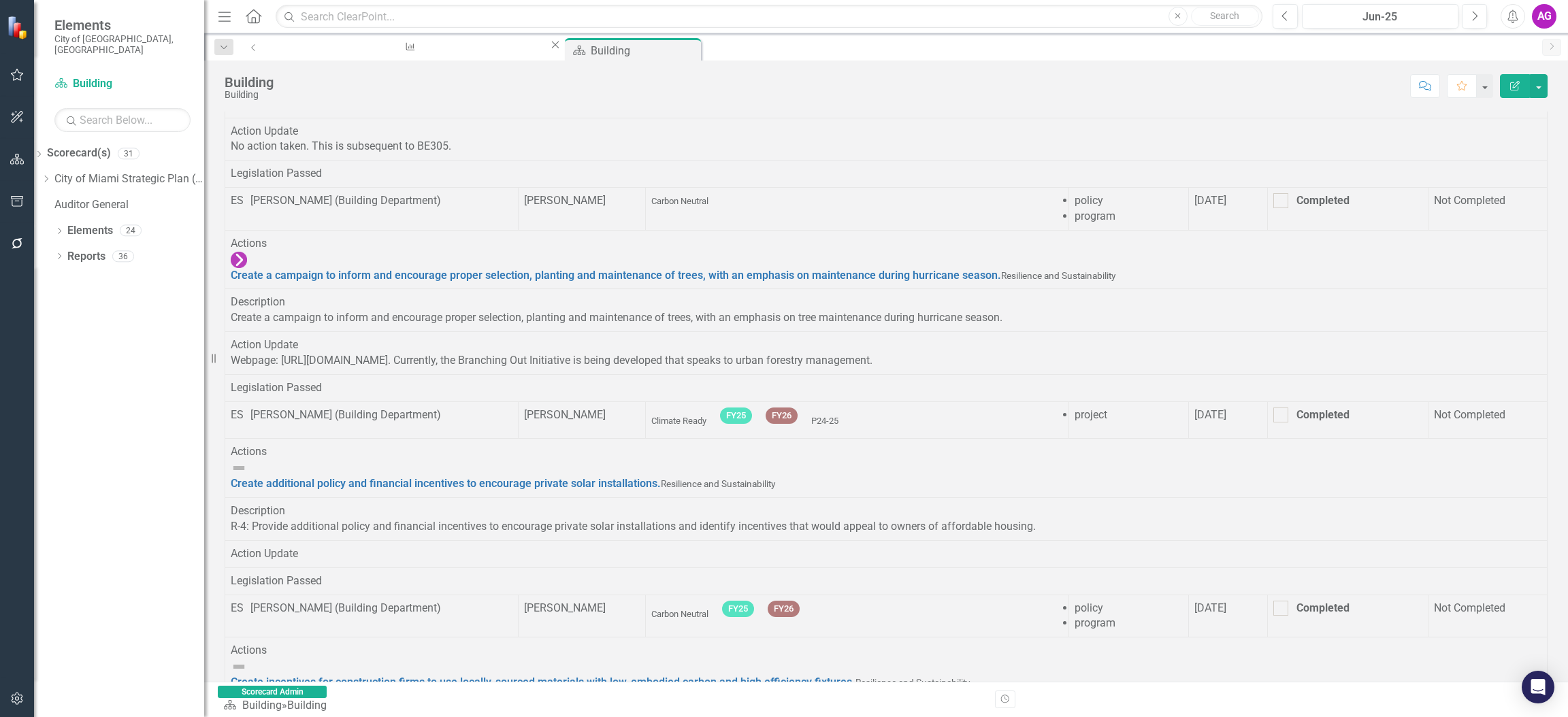 scroll, scrollTop: 1516, scrollLeft: 0, axis: vertical 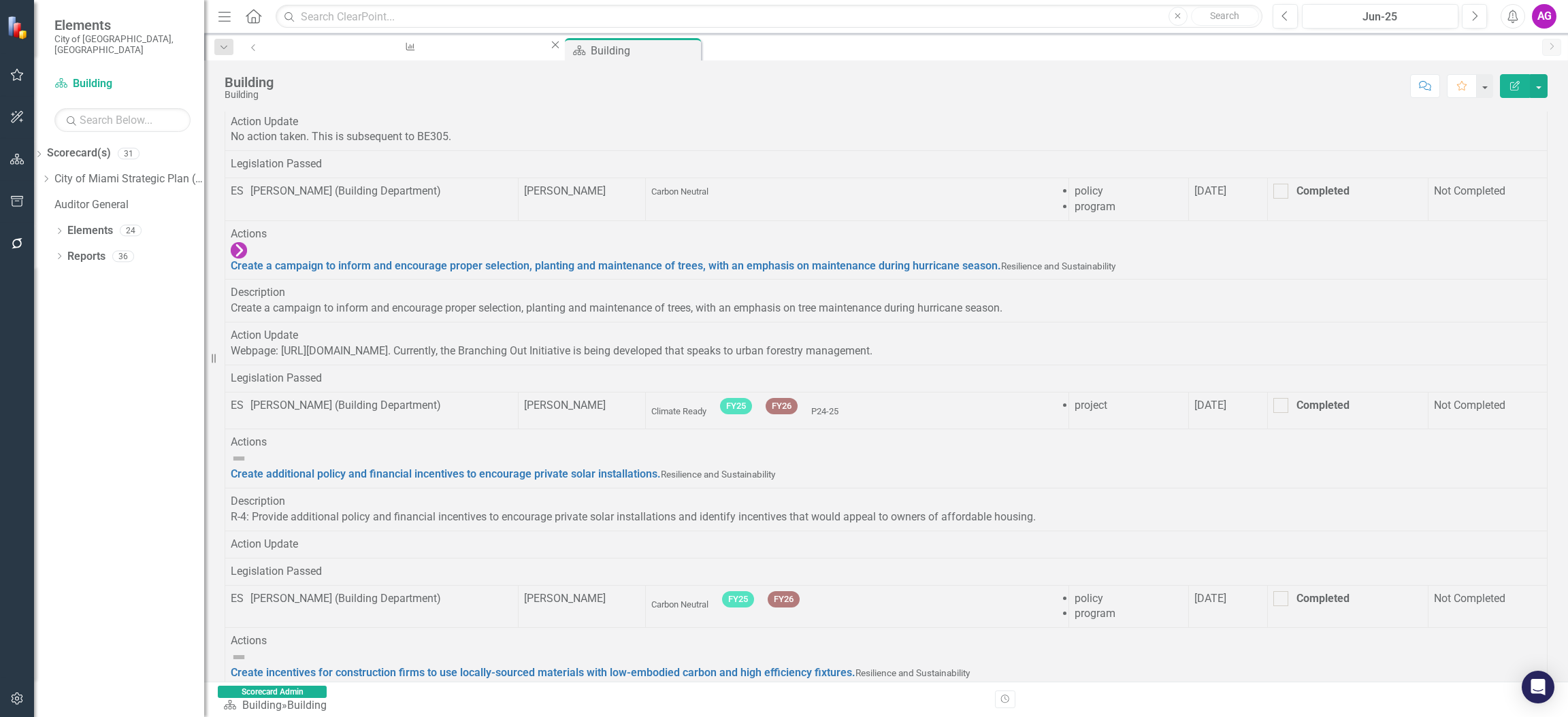 click on "Building Building Score: N/A Jun-25 Completed  Comment Favorite Edit Report" at bounding box center [886, 81] 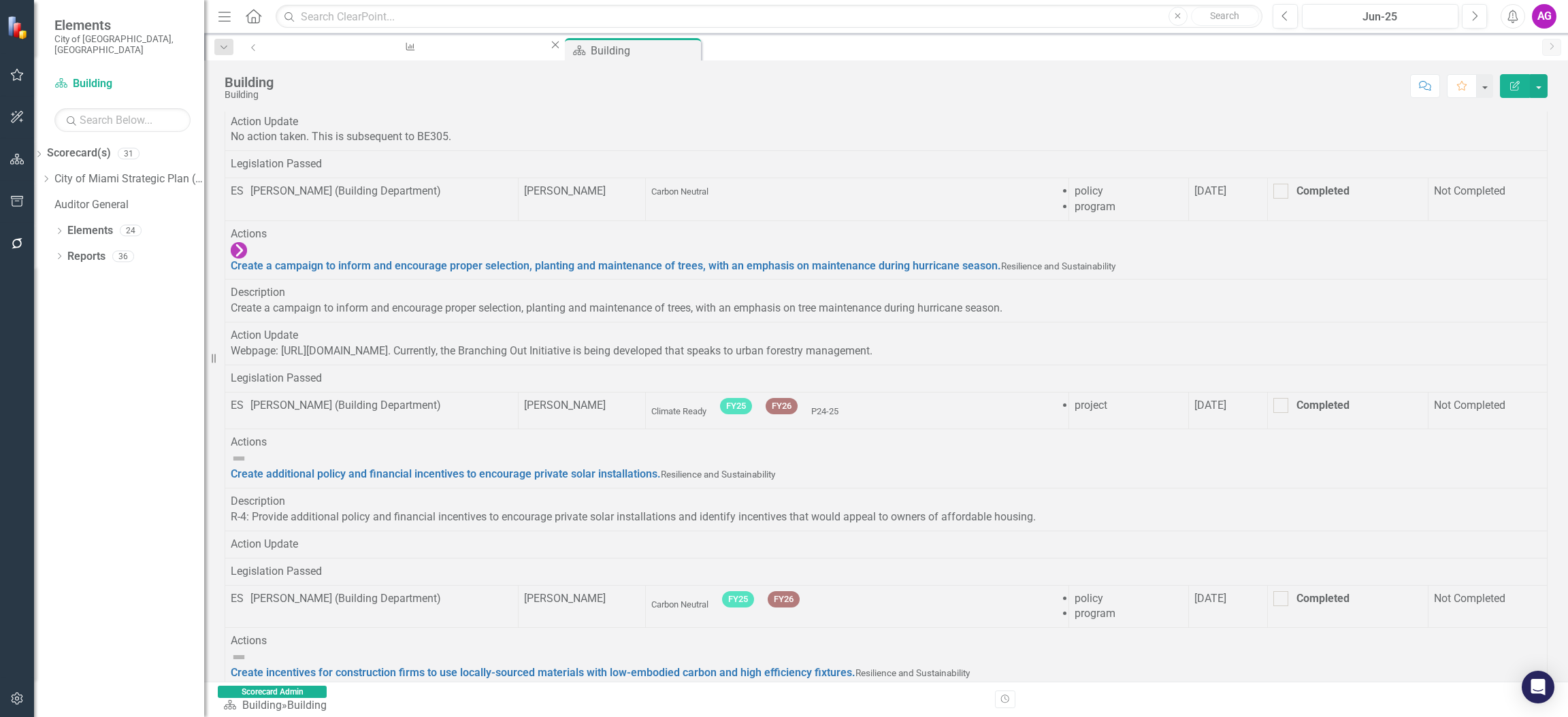 scroll, scrollTop: 579, scrollLeft: 0, axis: vertical 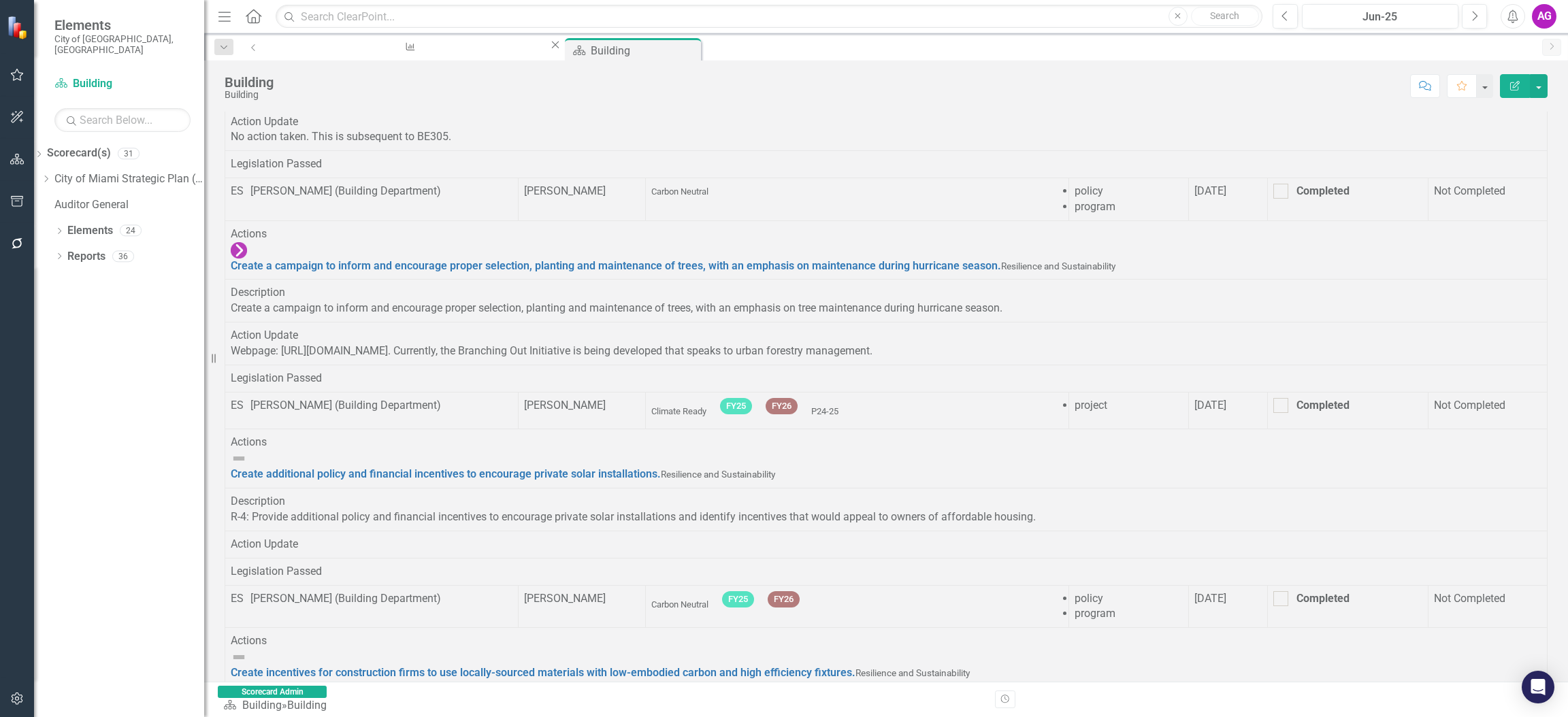 click on "Link Open Element" at bounding box center (0, 0) 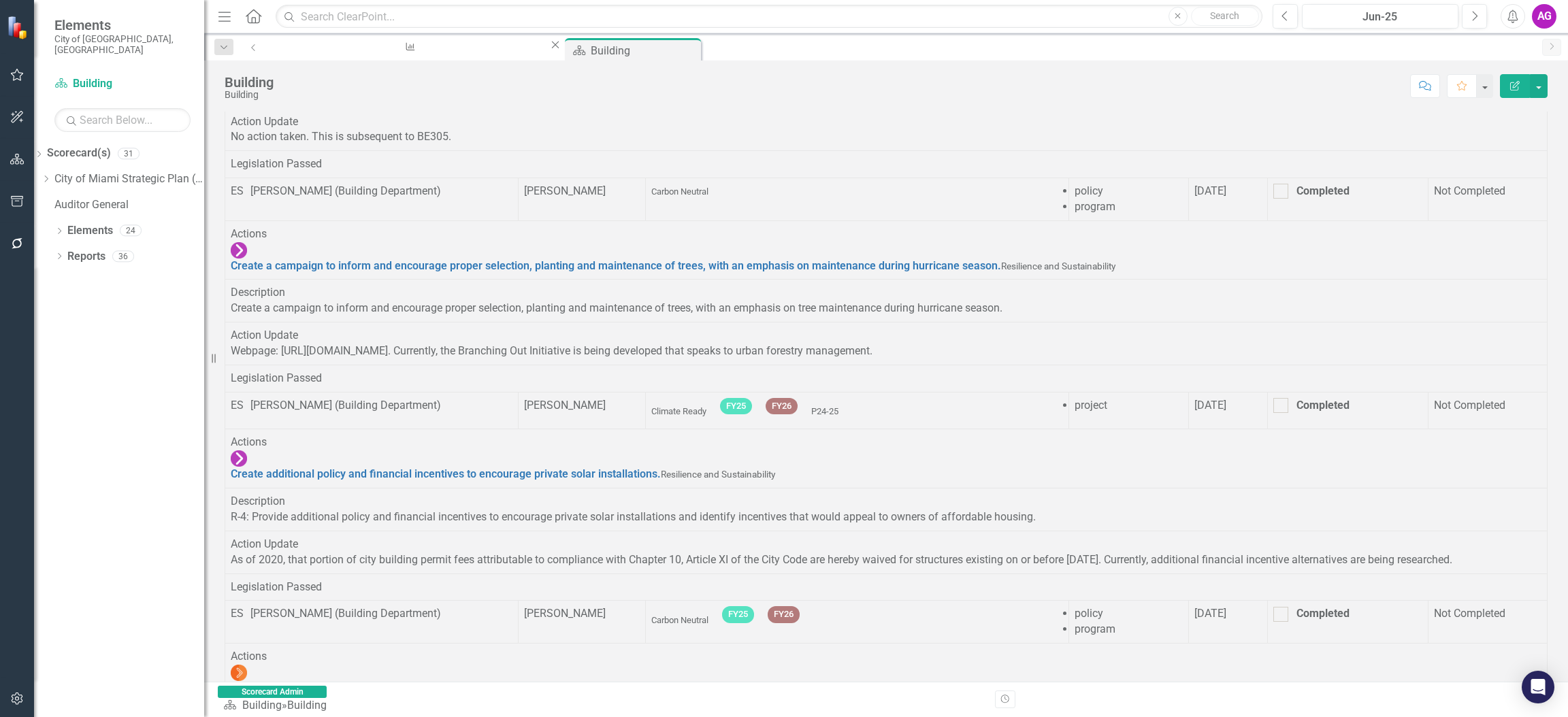click on "Score: N/A Jun-25 Completed  Comment Favorite Edit Report" at bounding box center (914, 86) 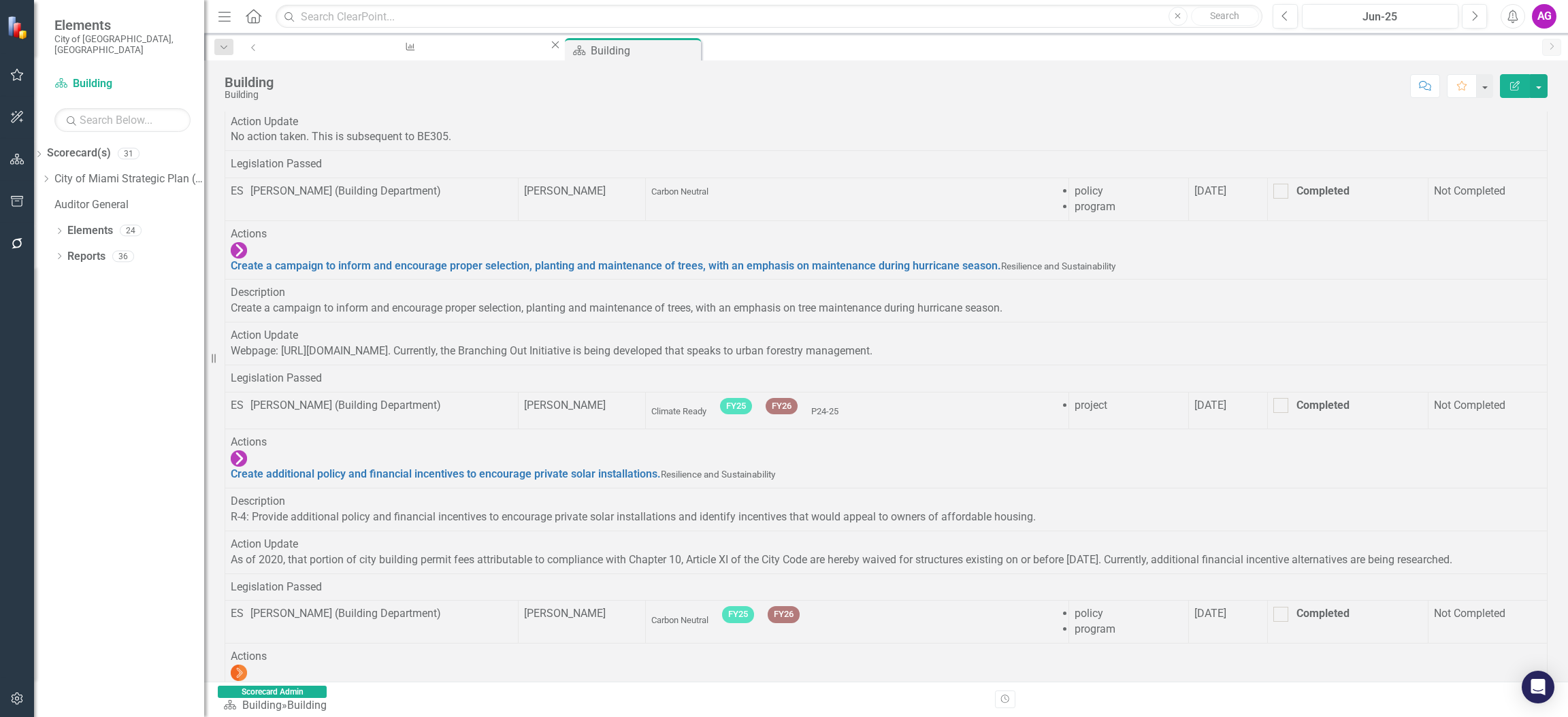 scroll, scrollTop: 970, scrollLeft: 0, axis: vertical 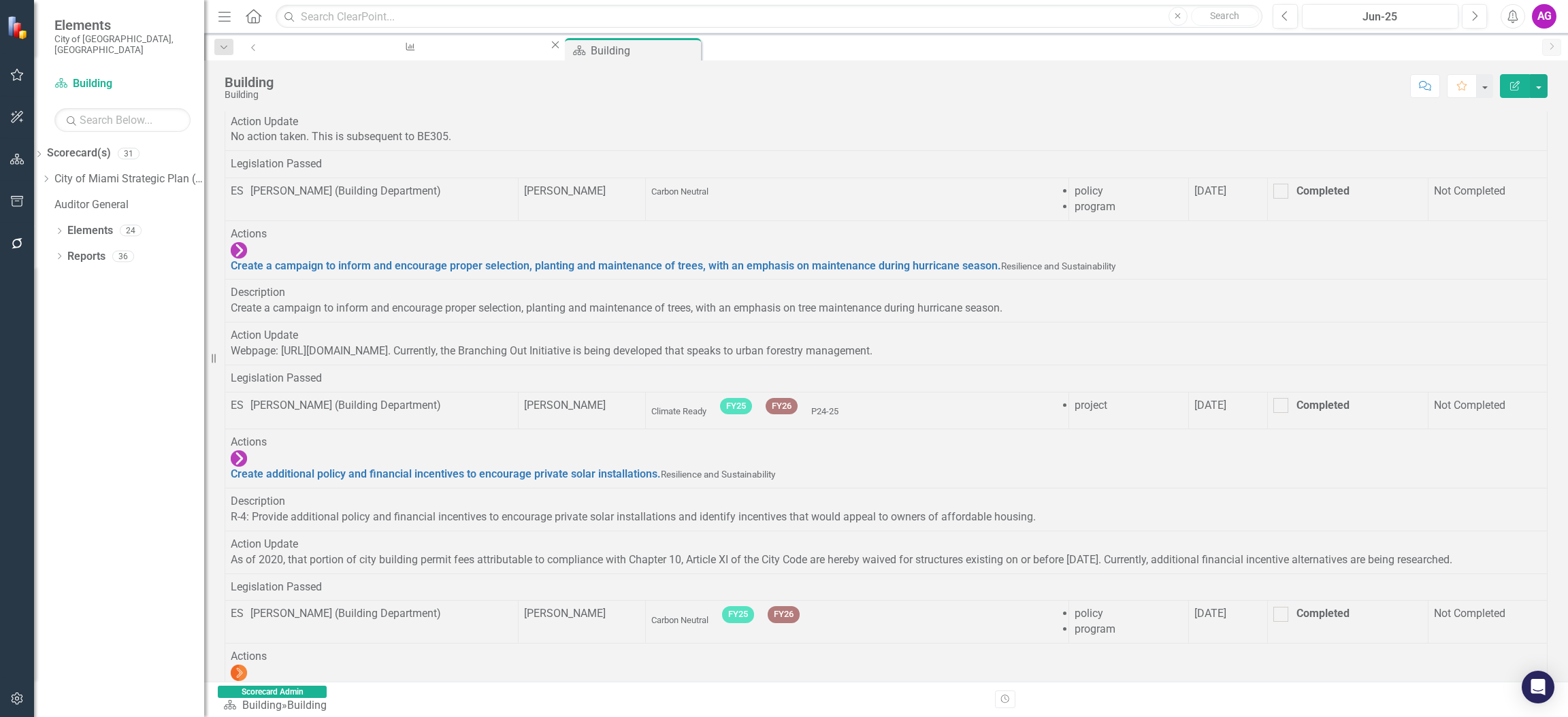 click on "Link Open Element" at bounding box center [0, 0] 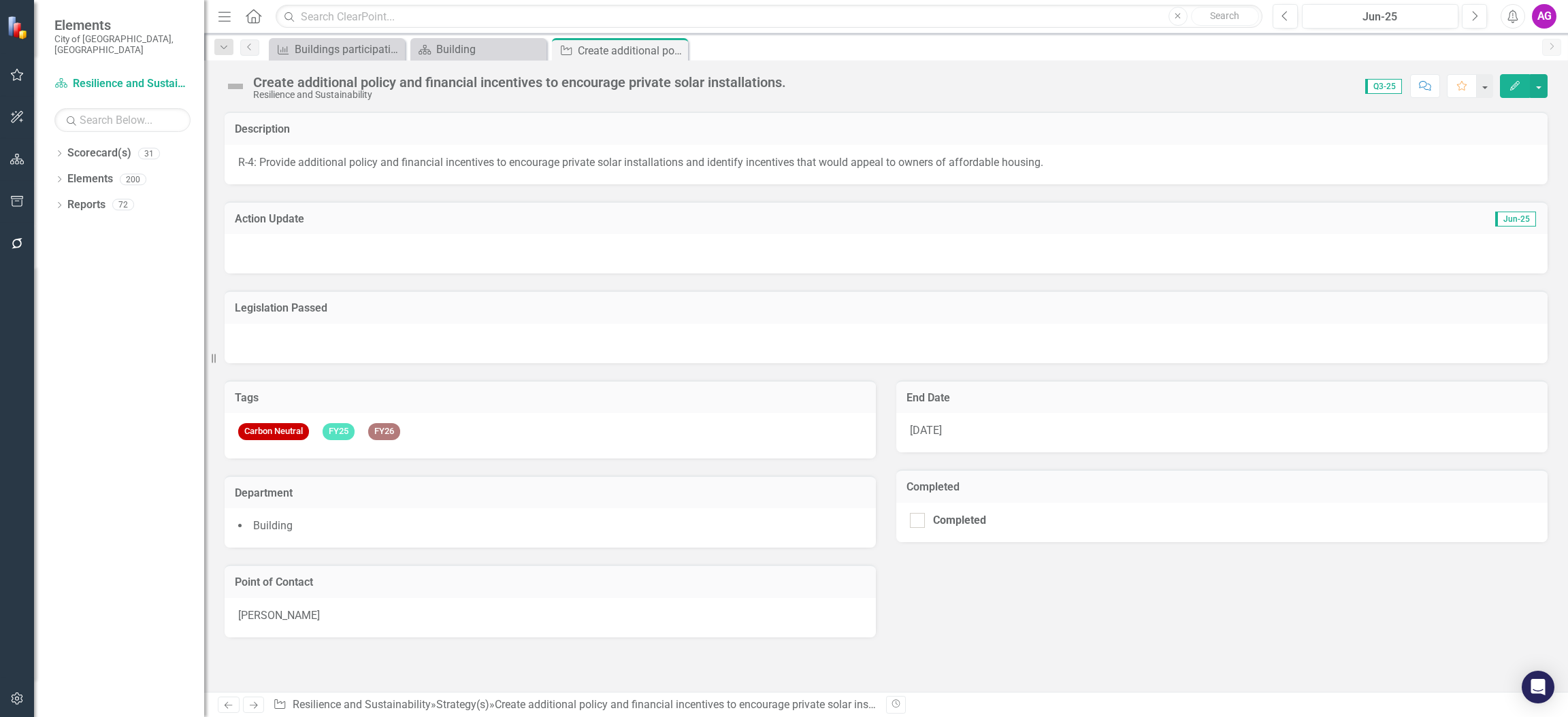 scroll, scrollTop: 0, scrollLeft: 0, axis: both 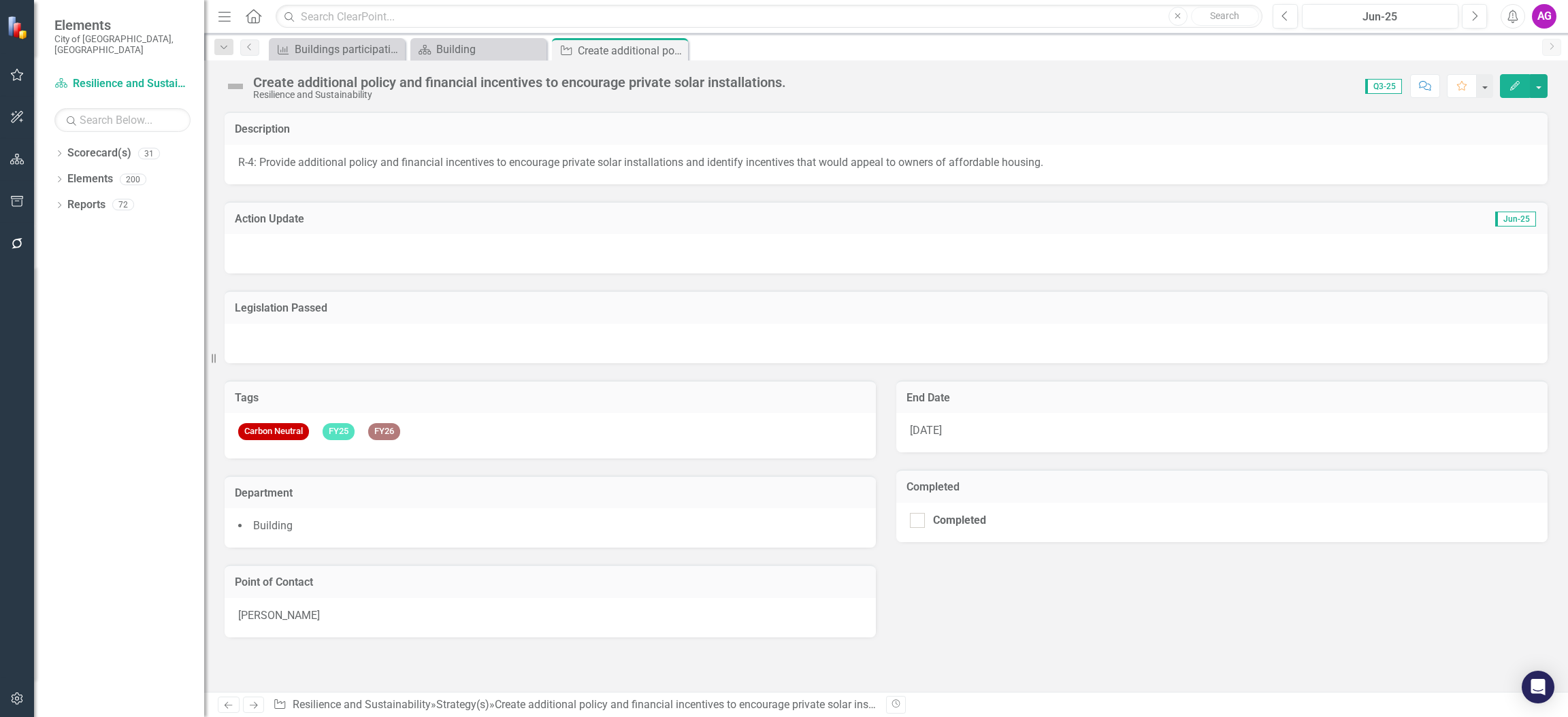 click at bounding box center (235, 86) 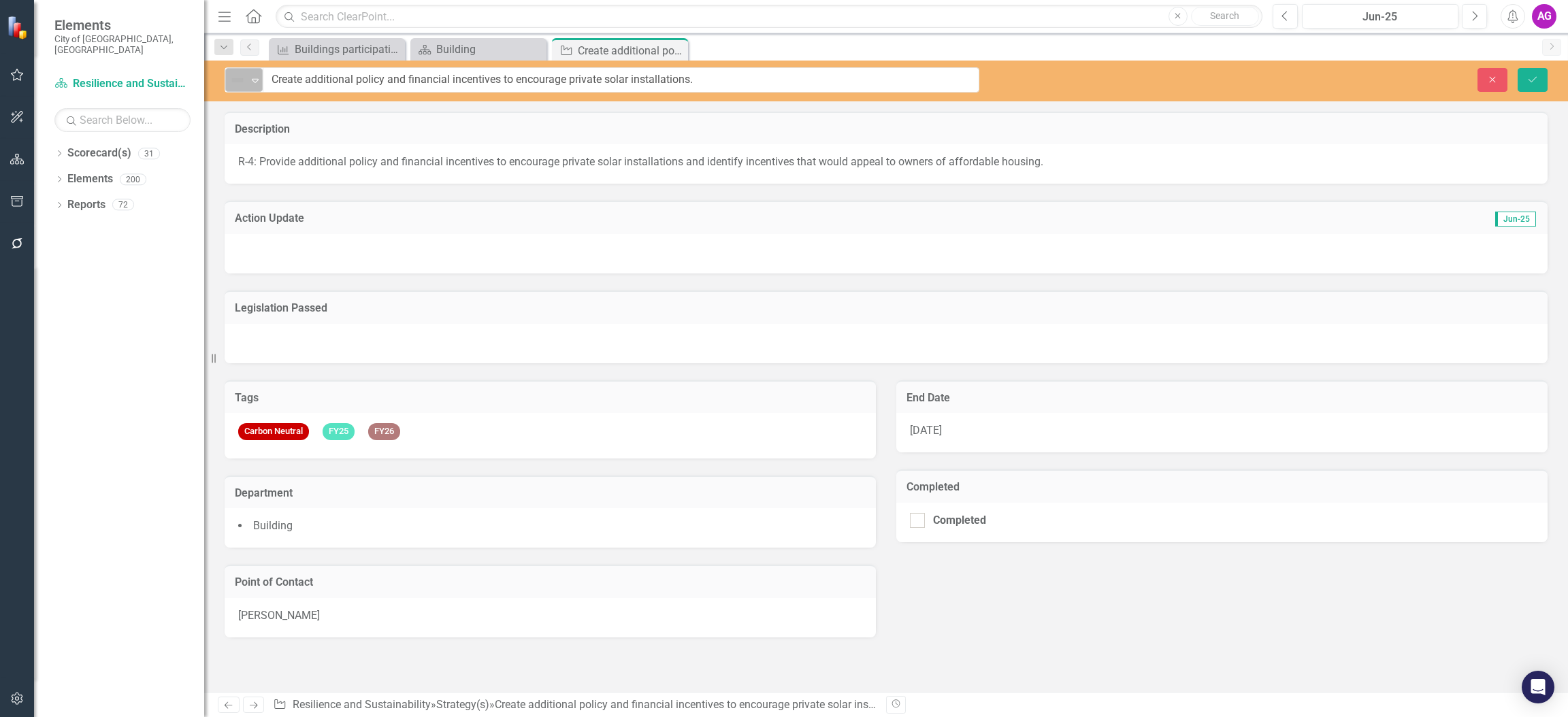 click at bounding box center (238, 80) 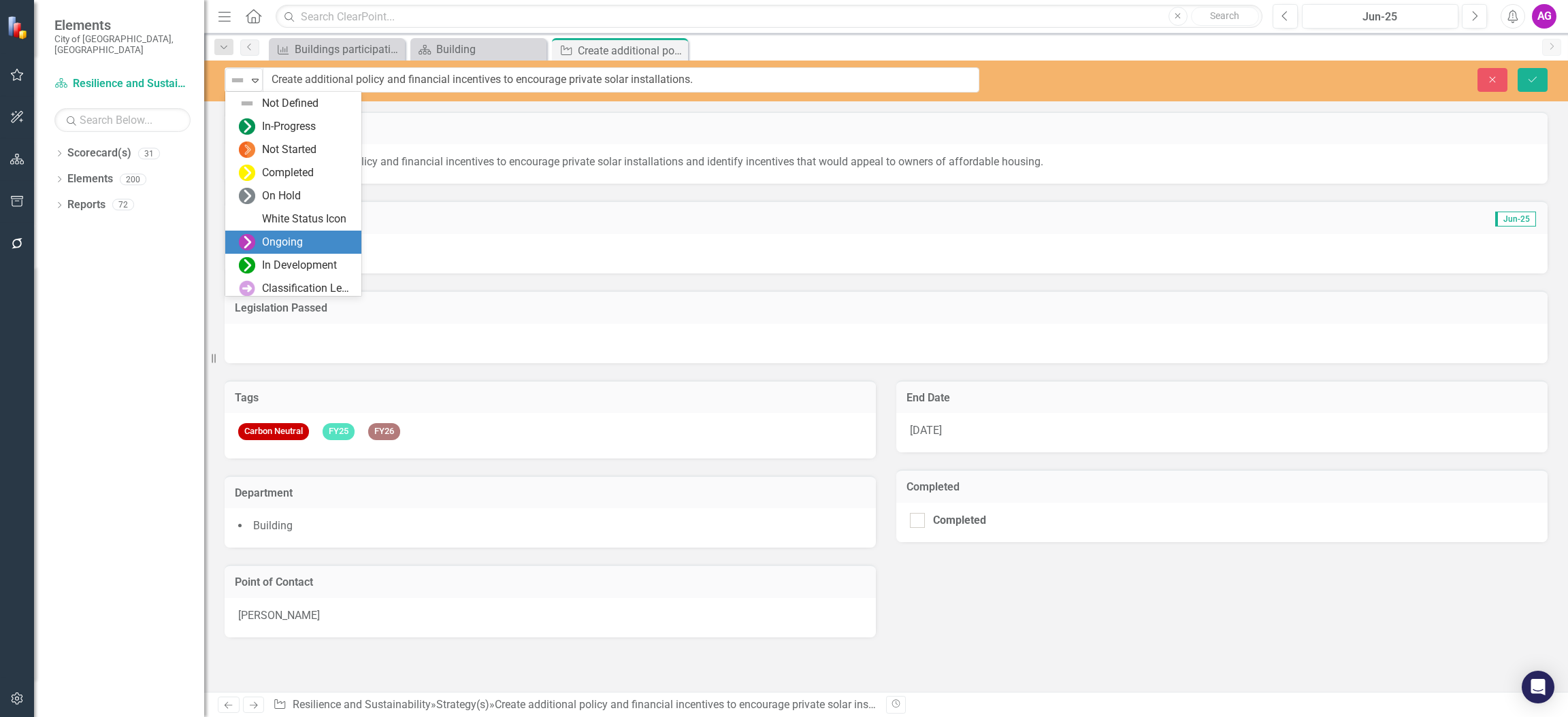 click on "Ongoing" at bounding box center (282, 242) 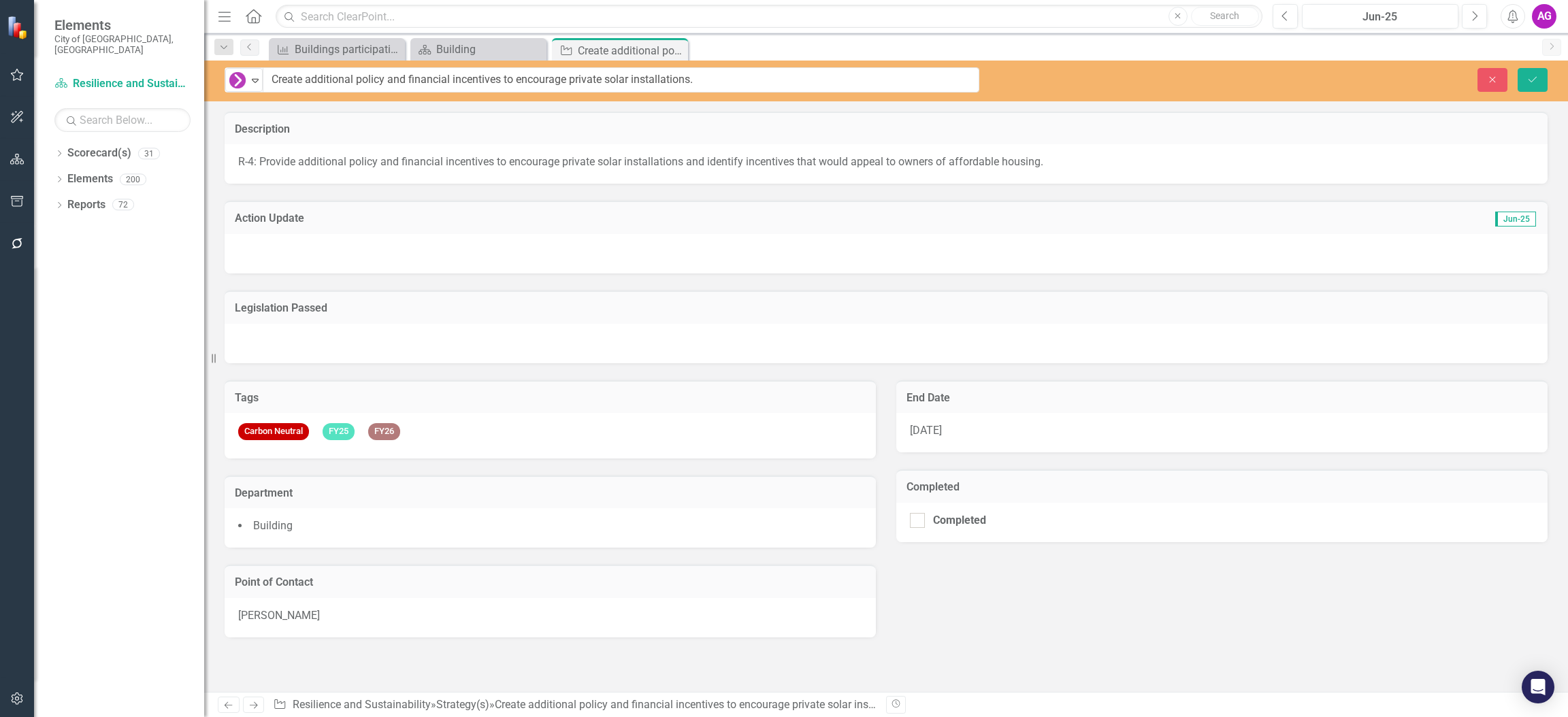 click at bounding box center (886, 254) 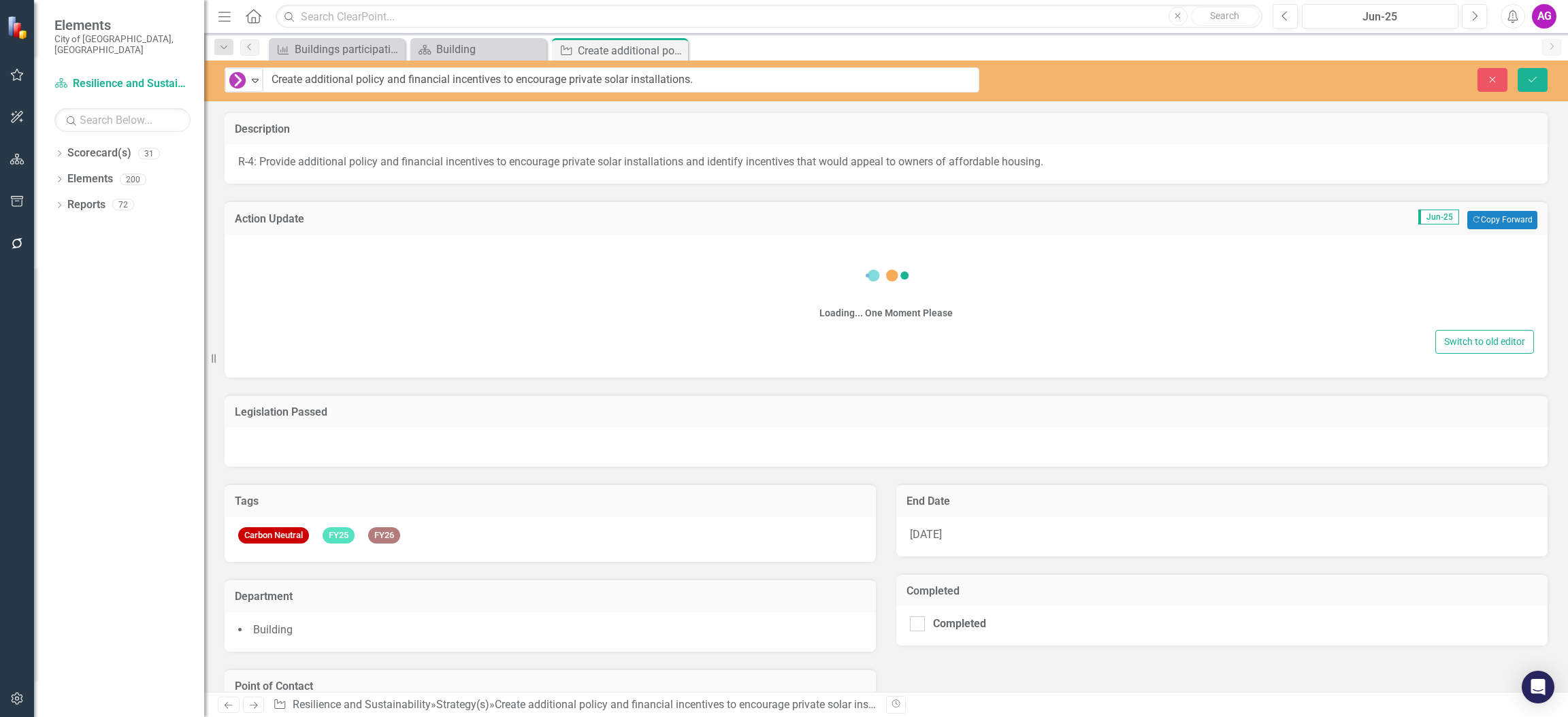 click on "Loading... One Moment Please Switch to old editor" at bounding box center (886, 306) 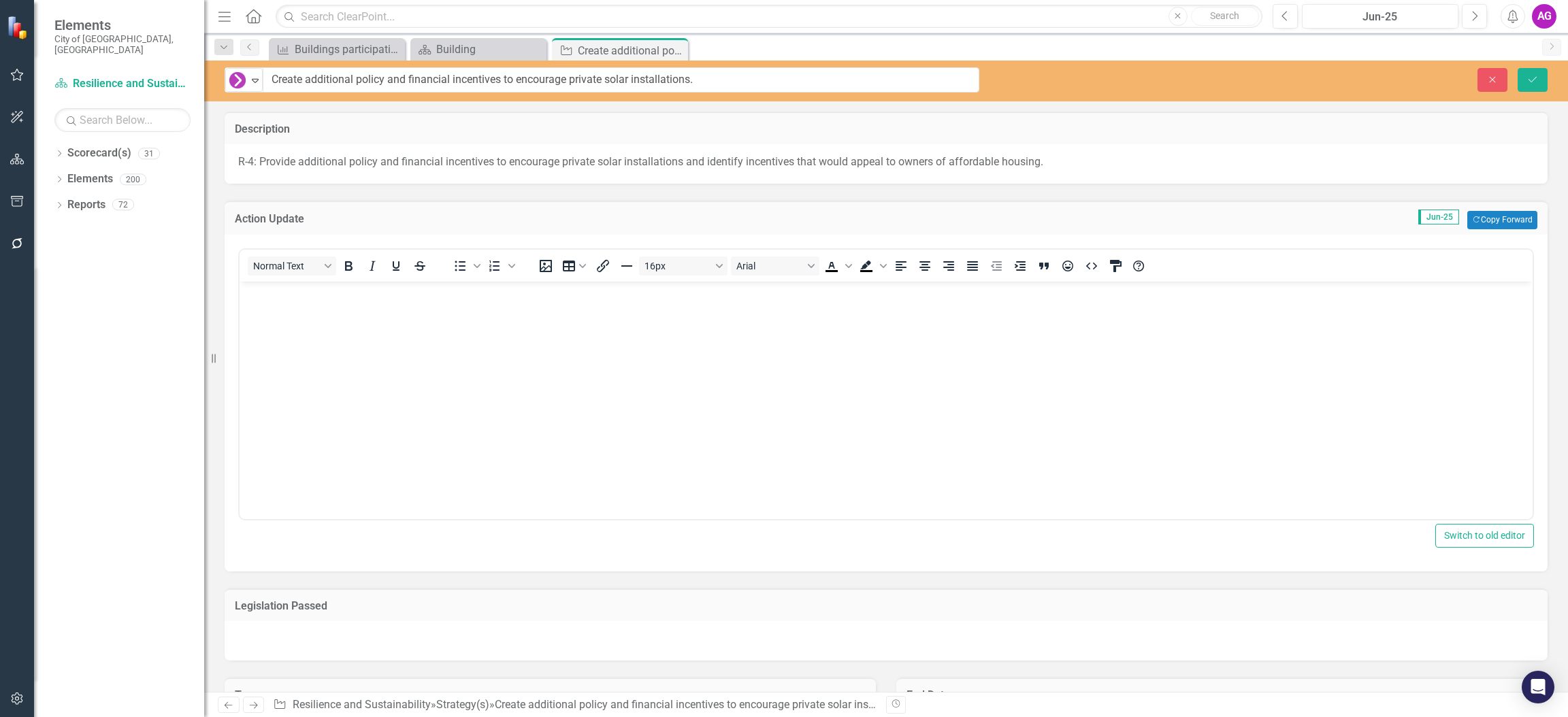click 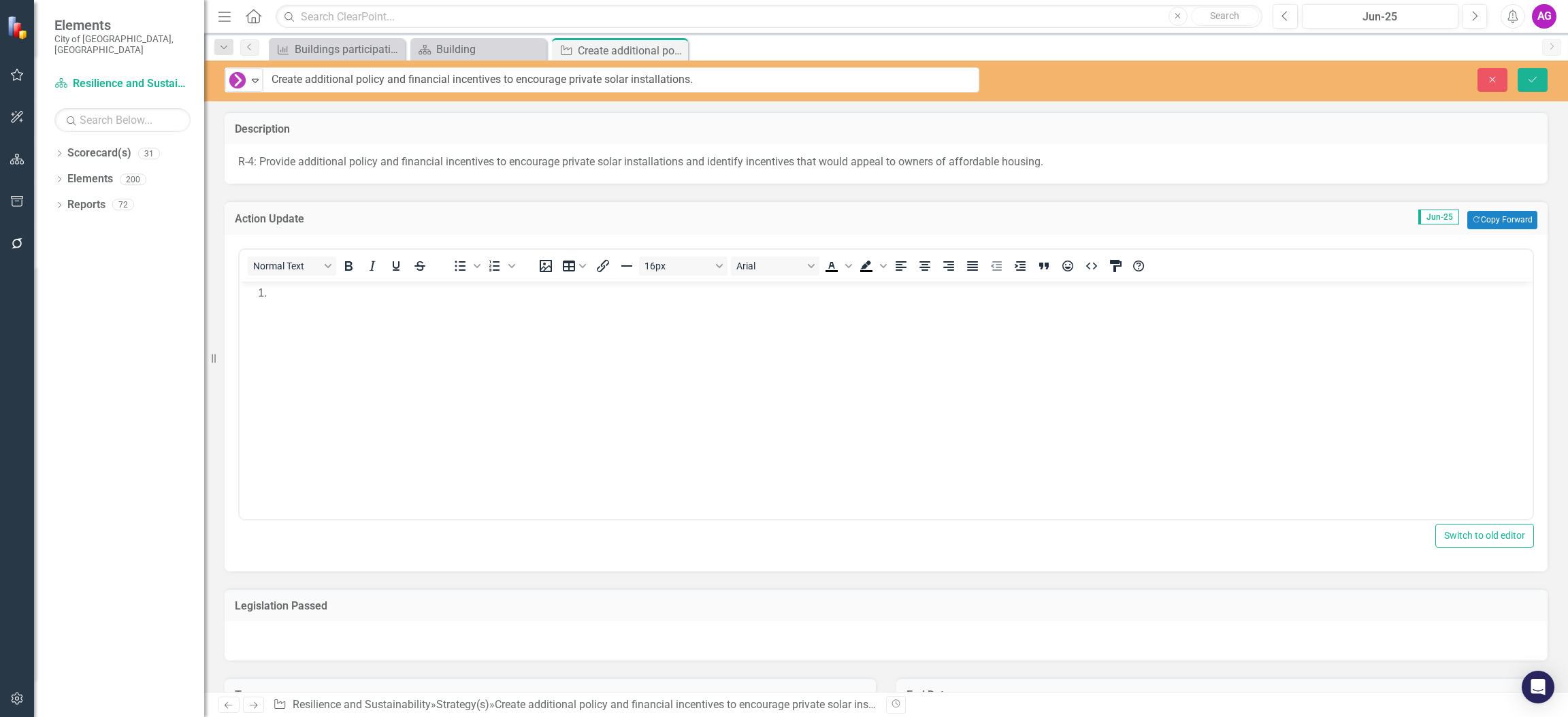scroll, scrollTop: 0, scrollLeft: 0, axis: both 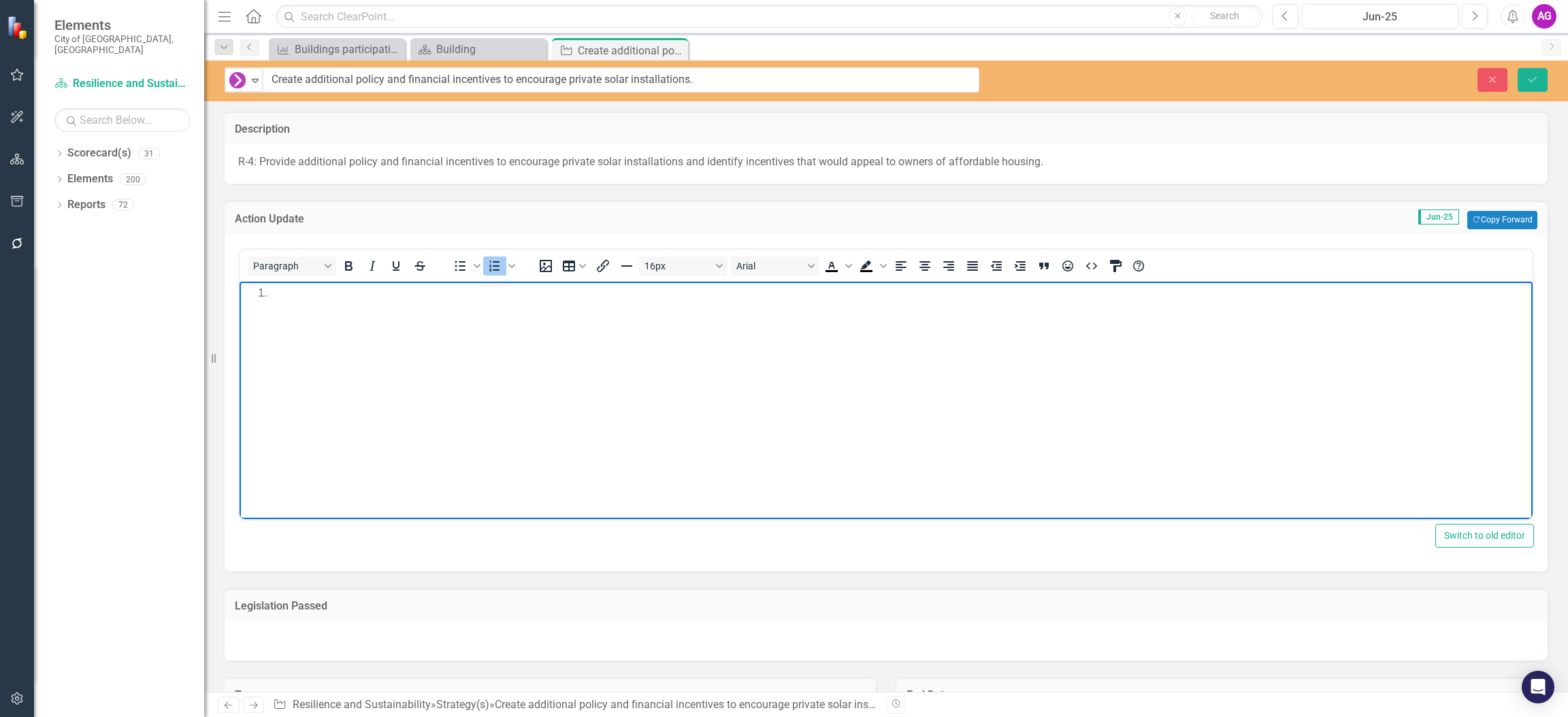 click at bounding box center [886, 383] 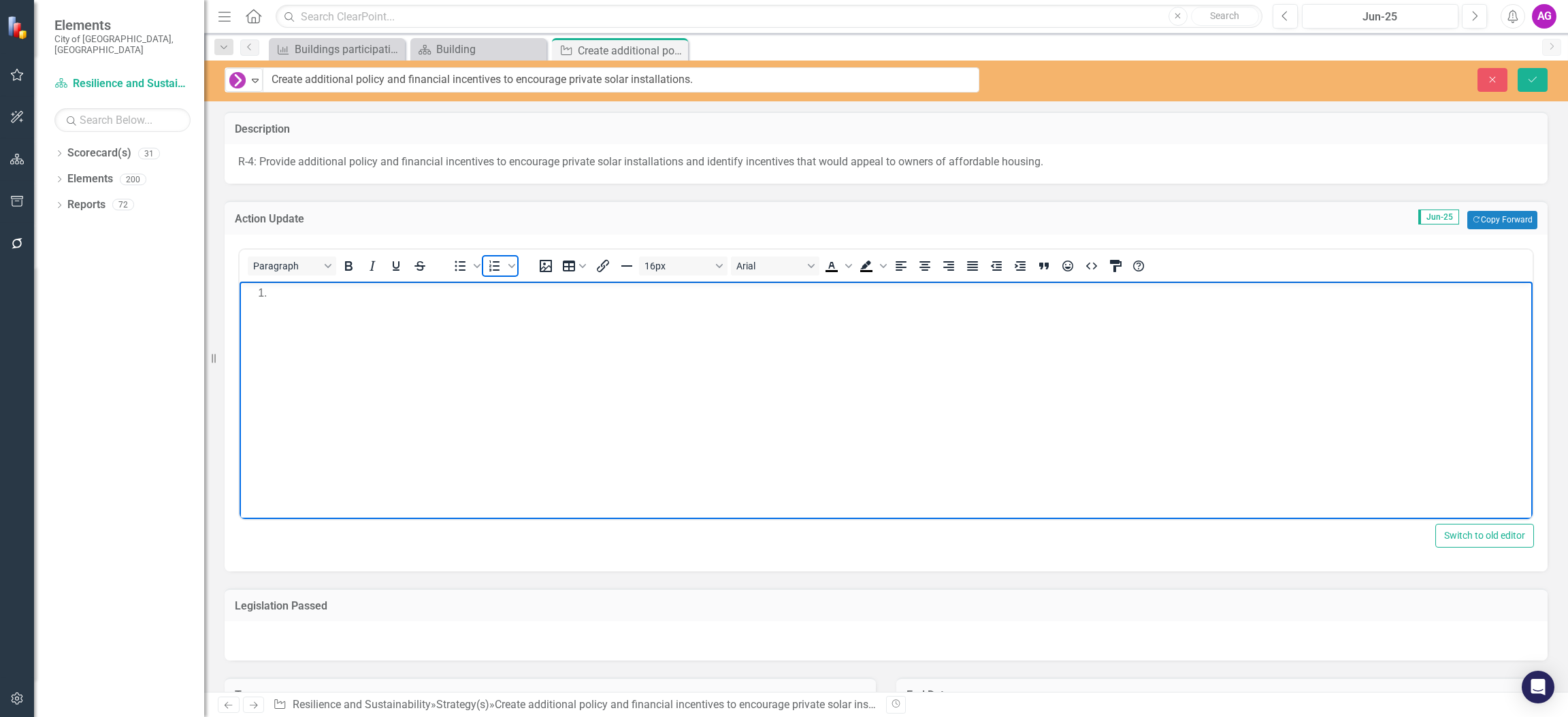 click 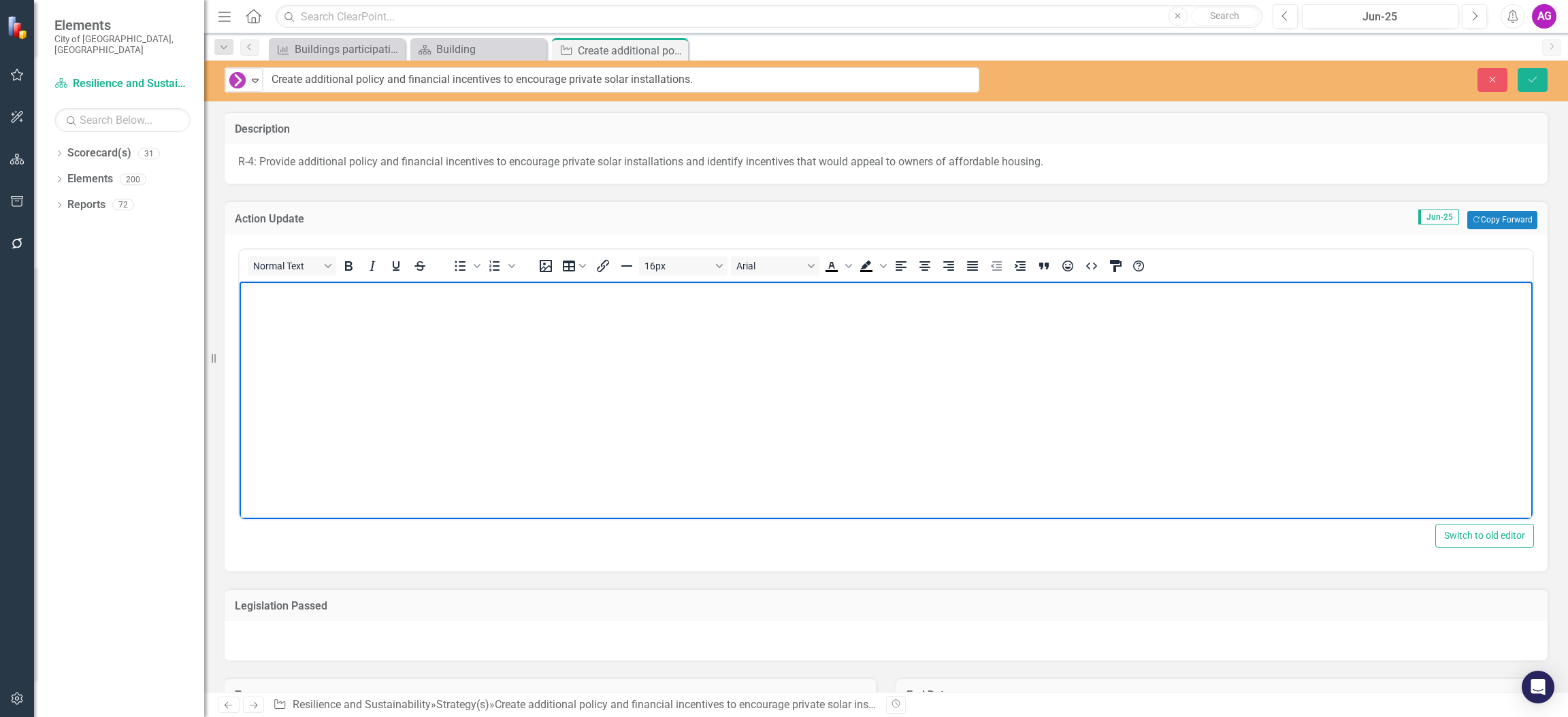 type 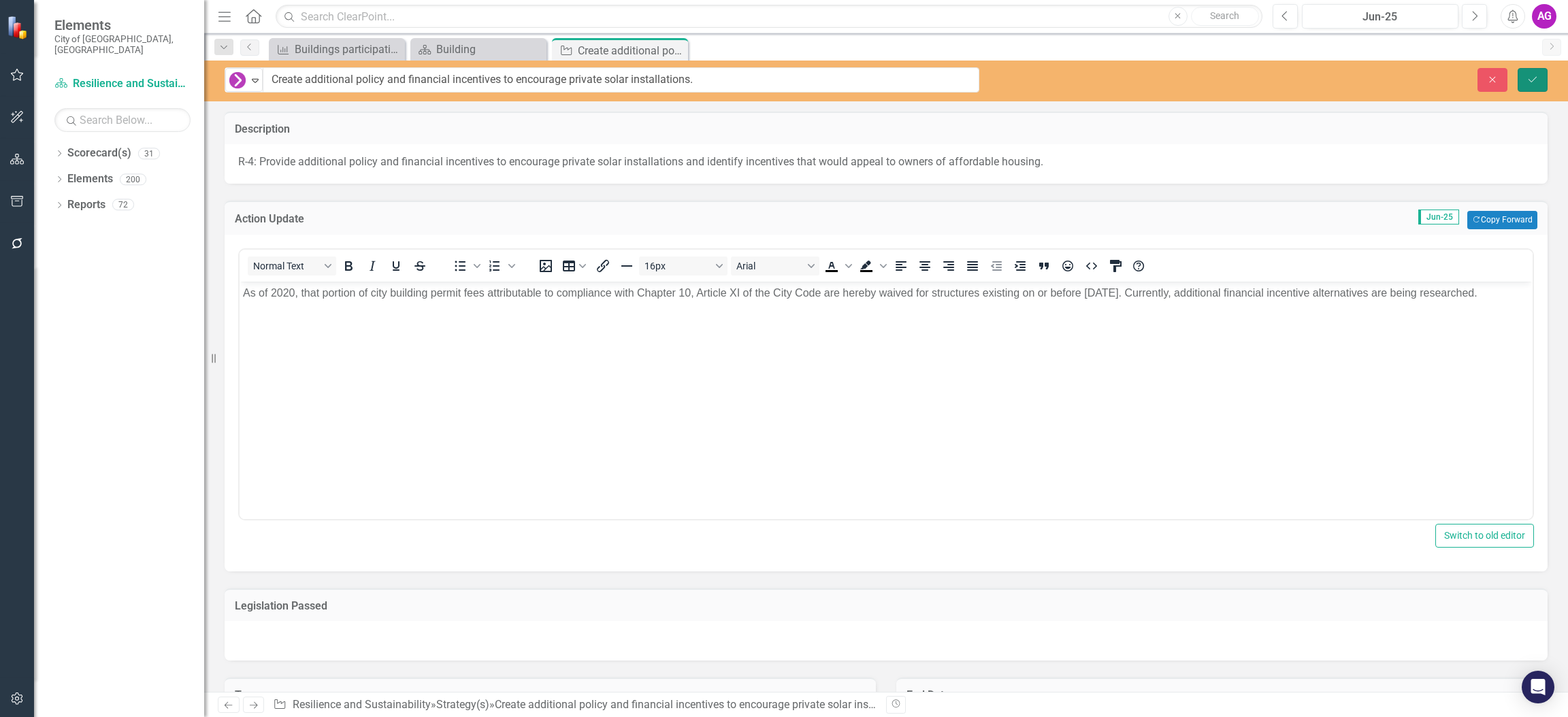click on "Save" 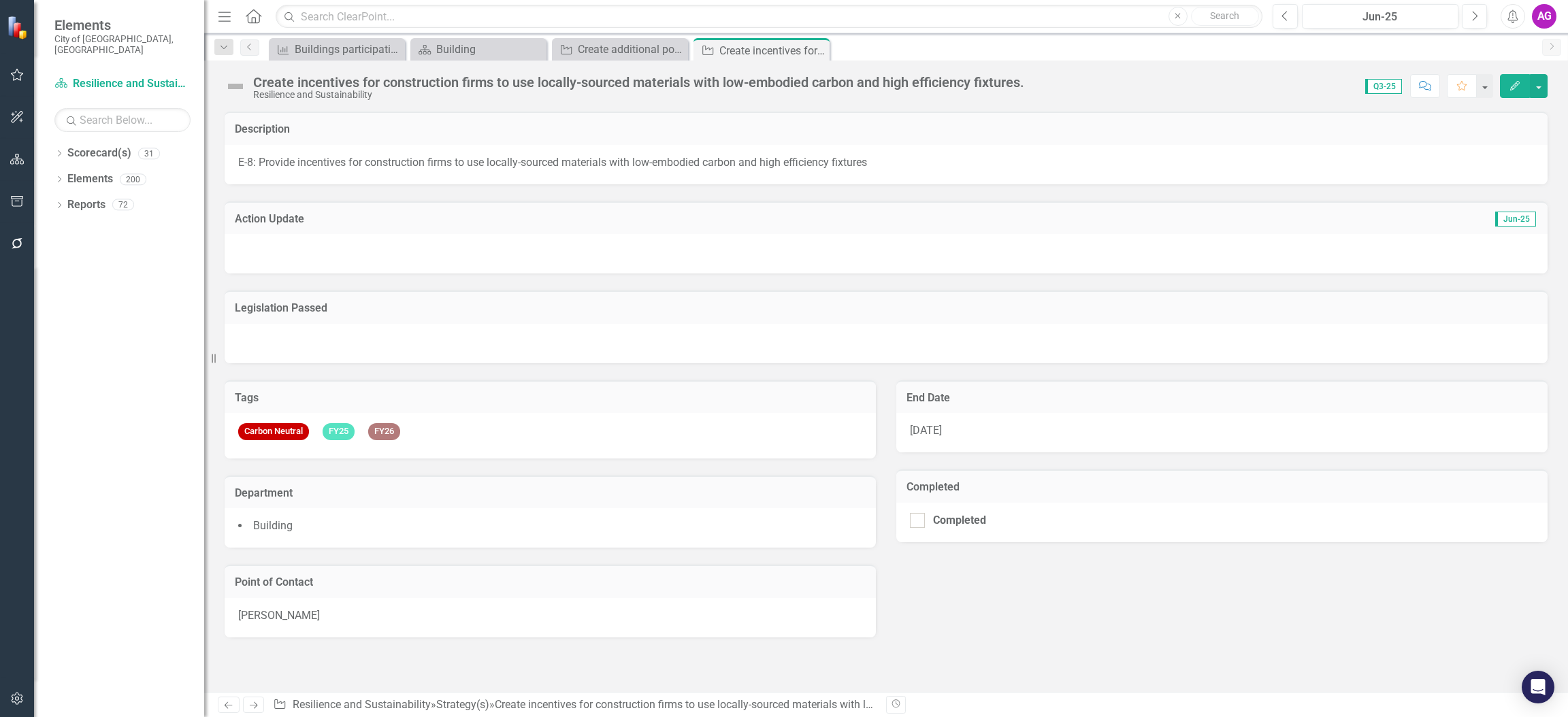scroll, scrollTop: 0, scrollLeft: 0, axis: both 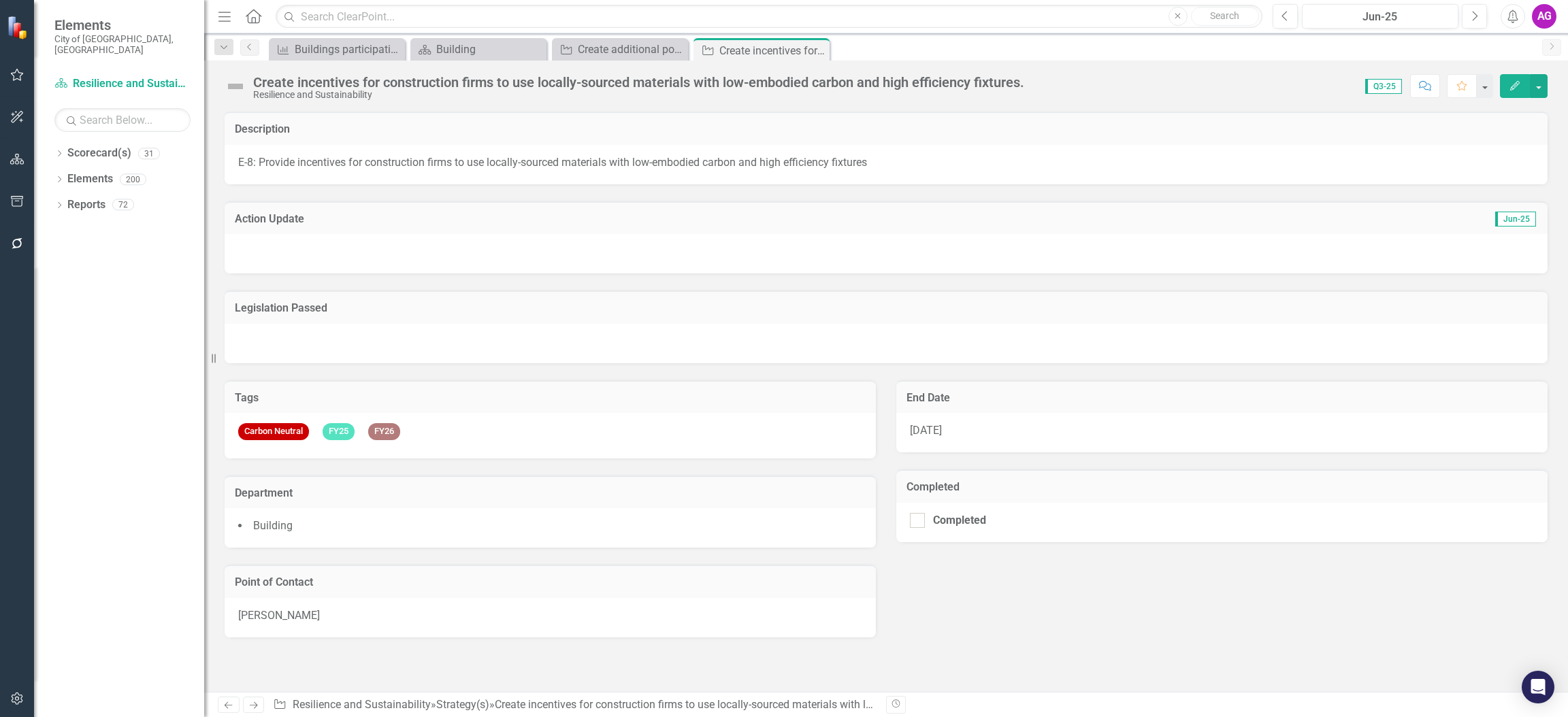 click at bounding box center (886, 254) 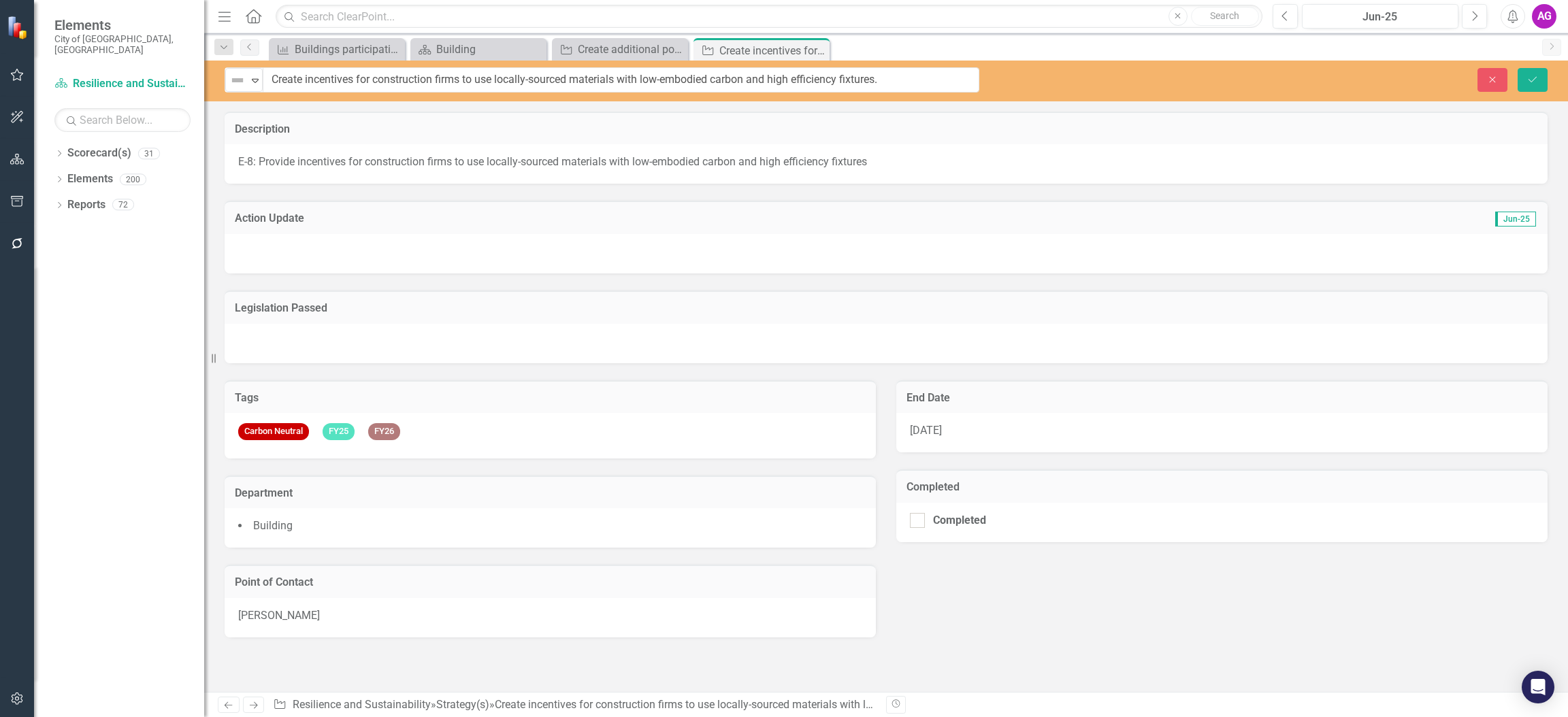 click at bounding box center (238, 80) 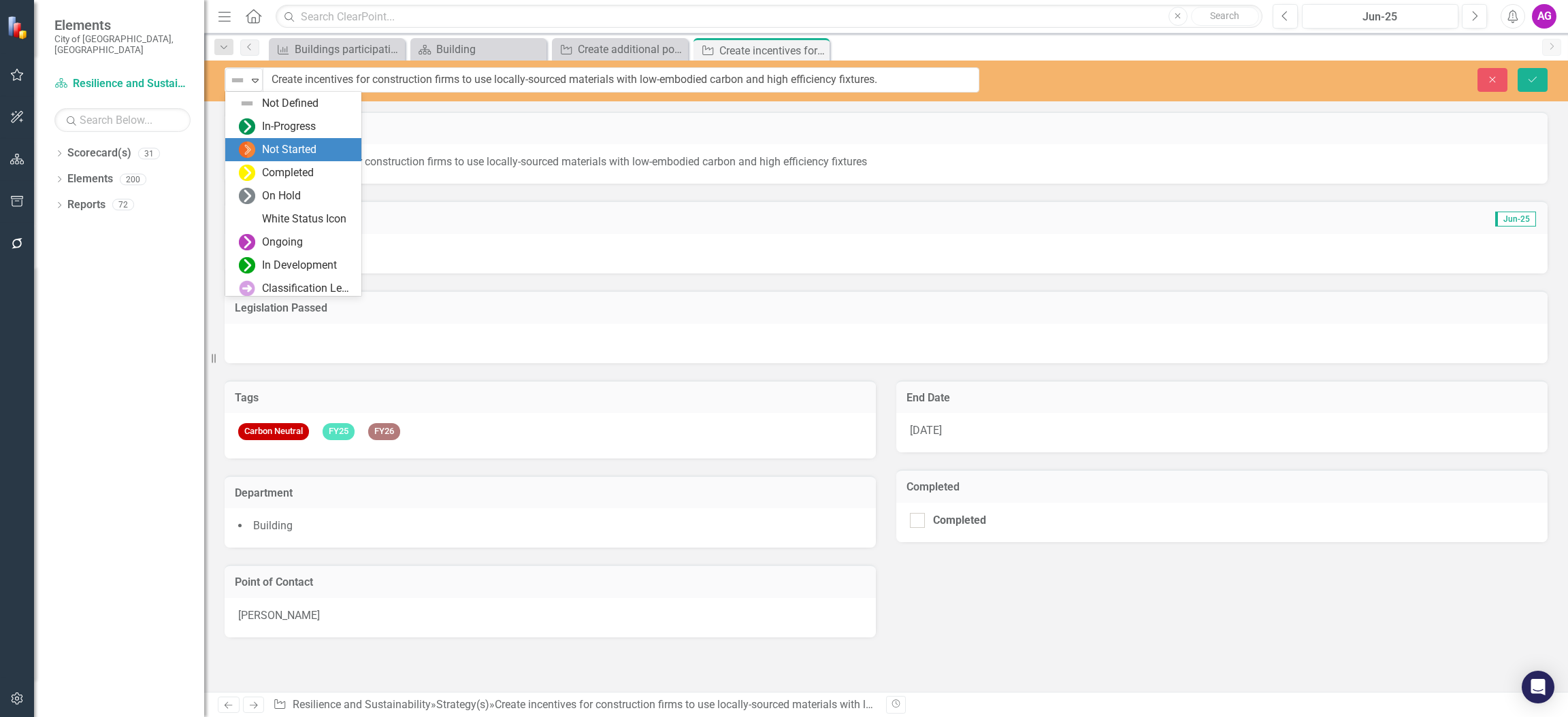 click on "Not Started" at bounding box center (289, 150) 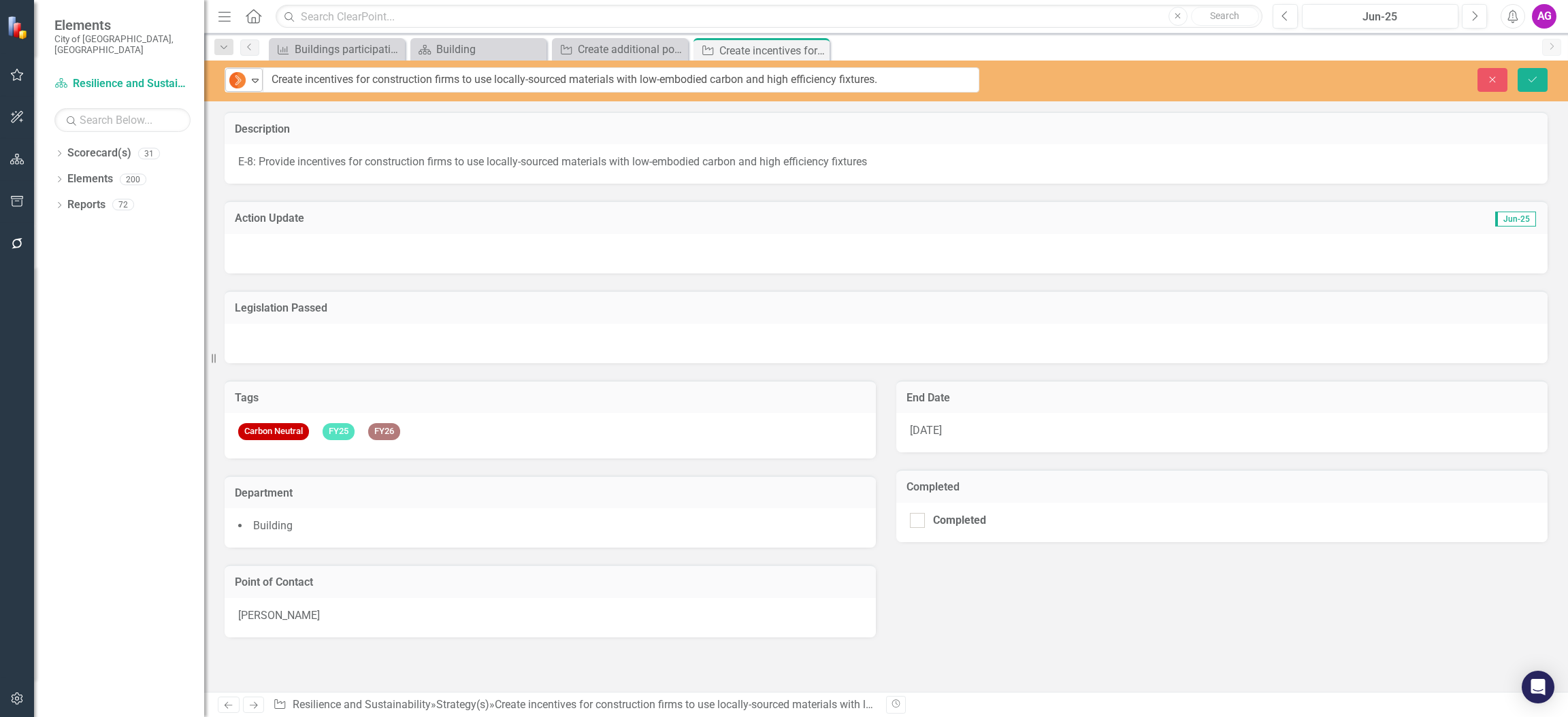 click on "Expand" 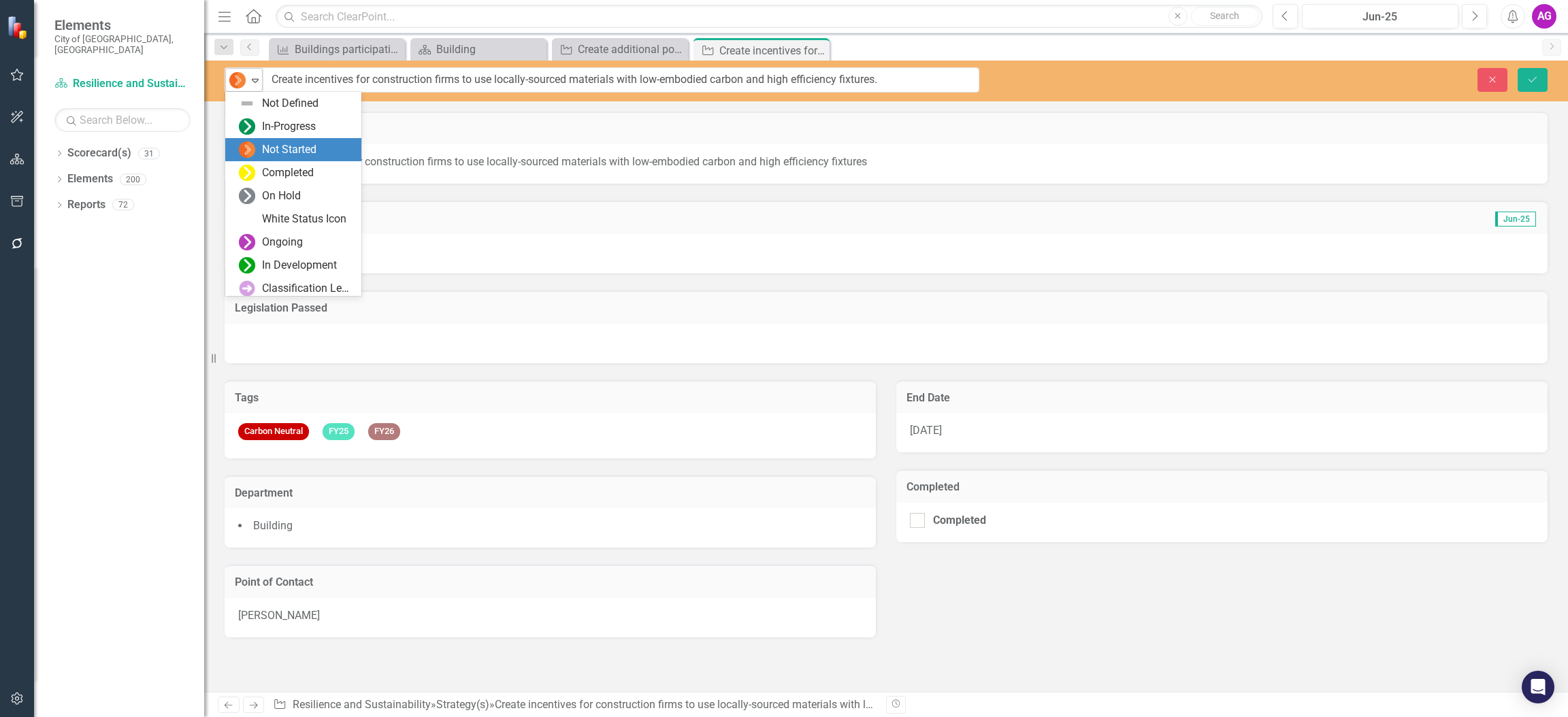 scroll, scrollTop: 46, scrollLeft: 0, axis: vertical 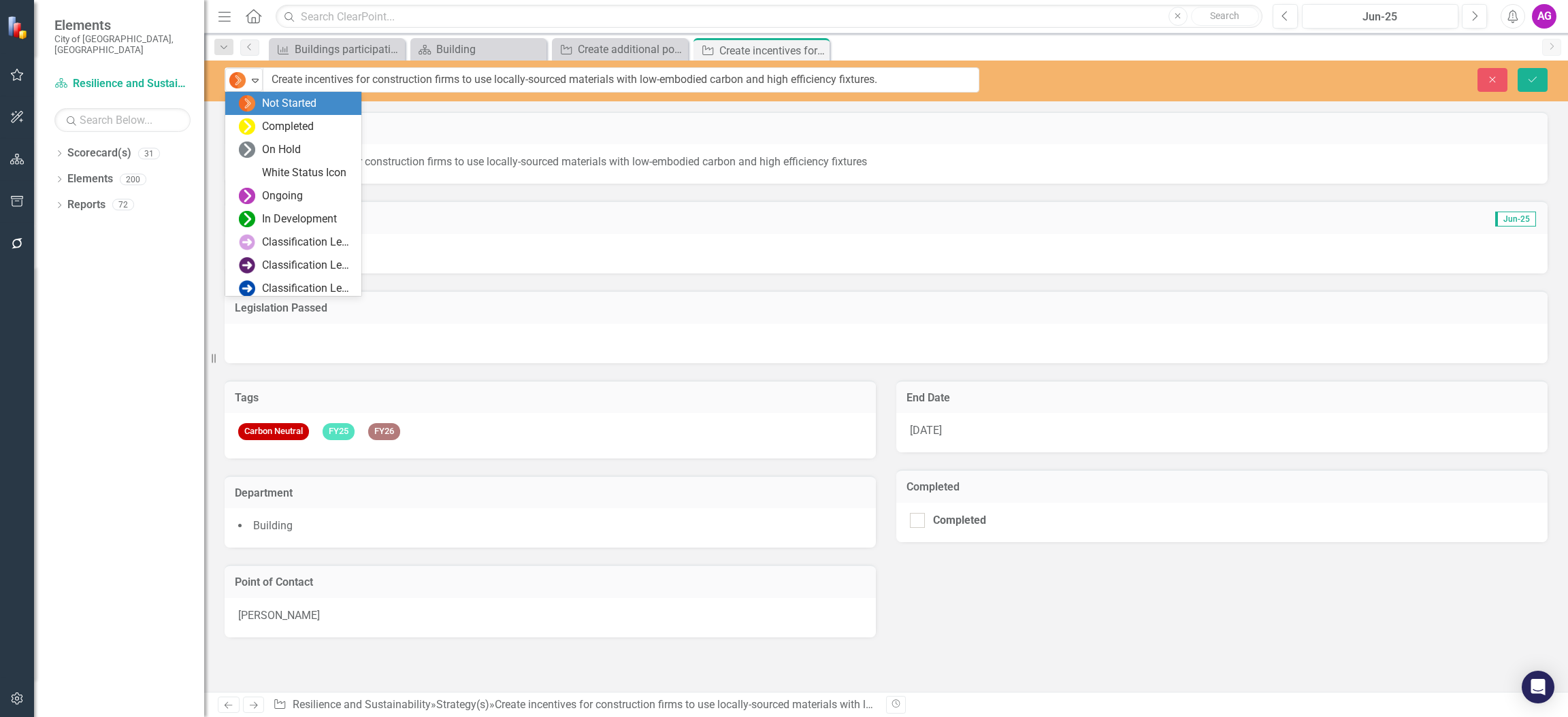 click on "Not Started" at bounding box center (289, 103) 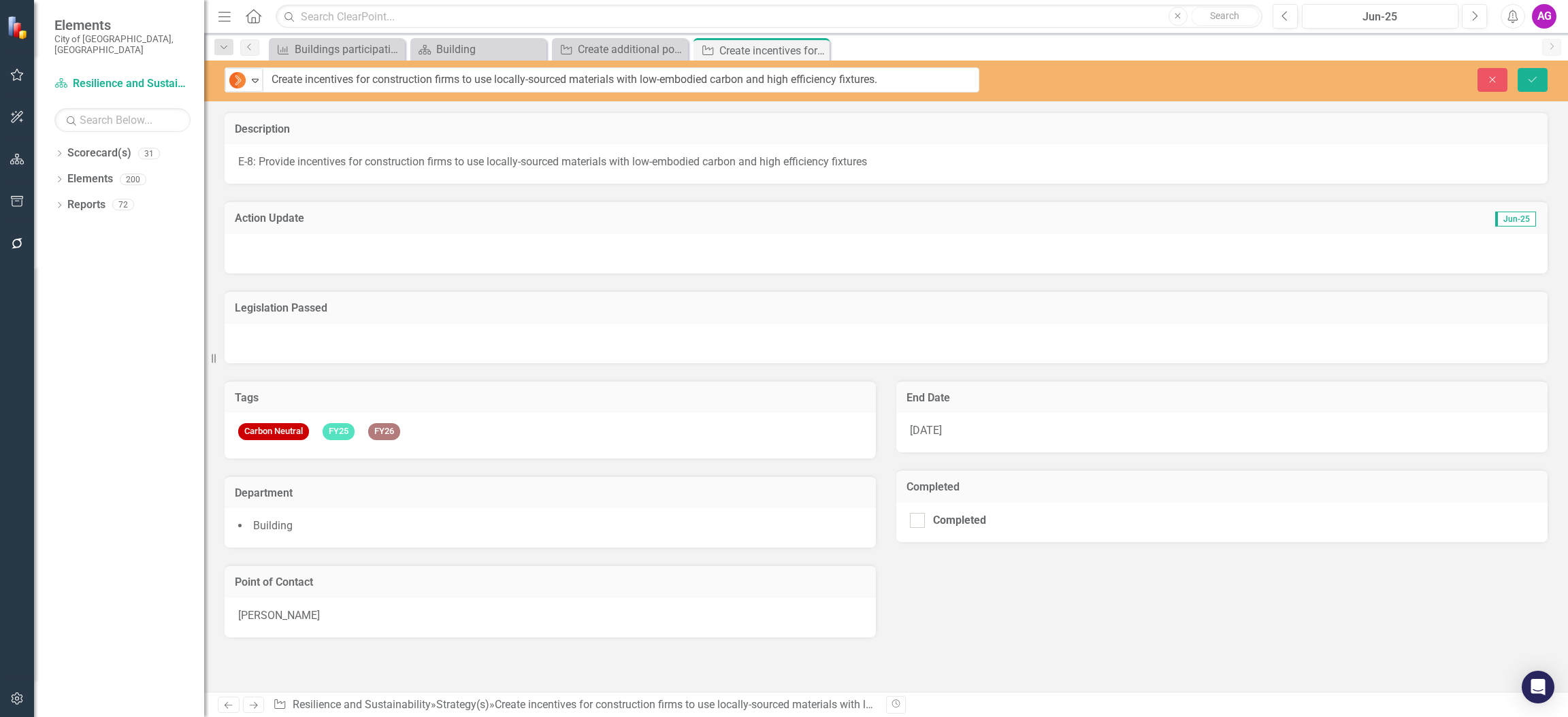 click on "Action Update Jun-25" at bounding box center [886, 217] 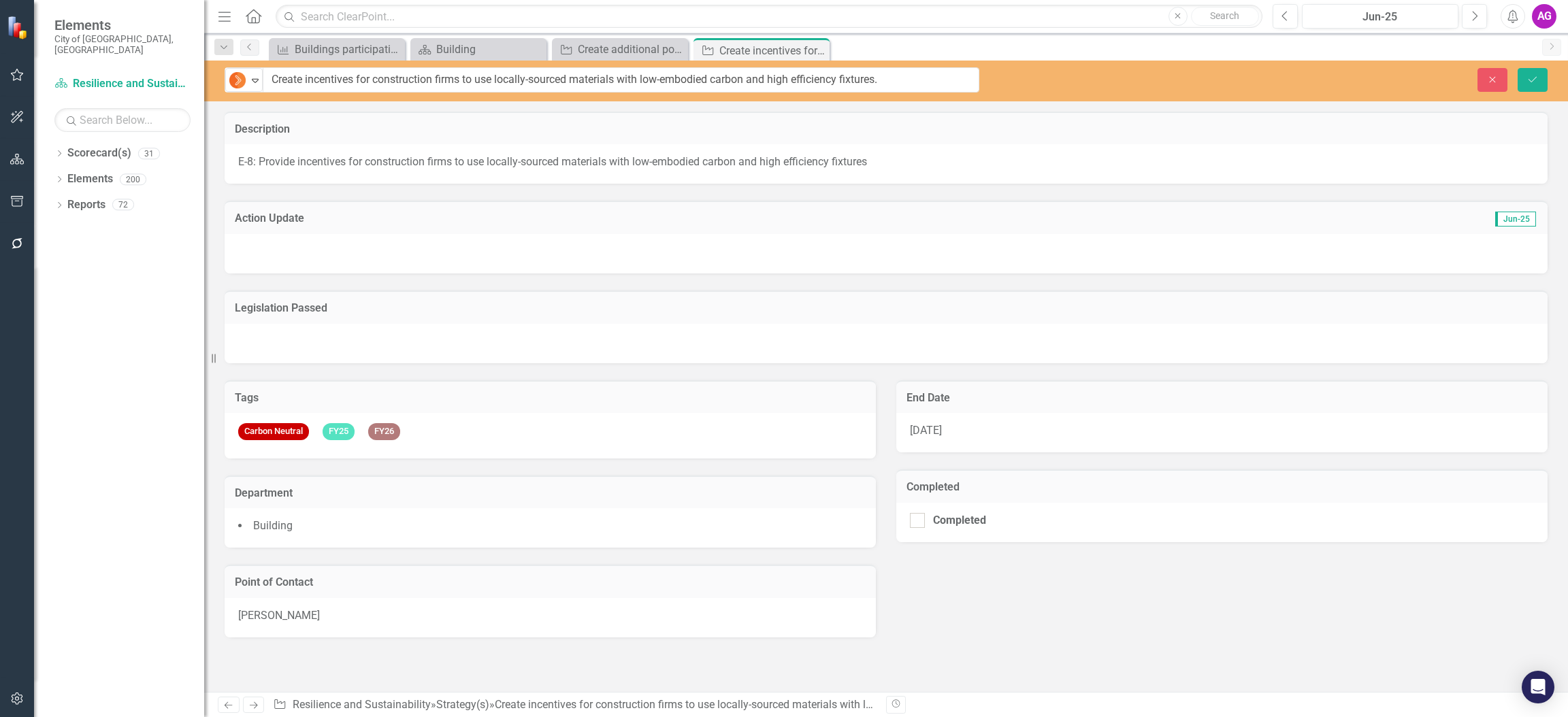 click on "Action Update Jun-25" at bounding box center [886, 217] 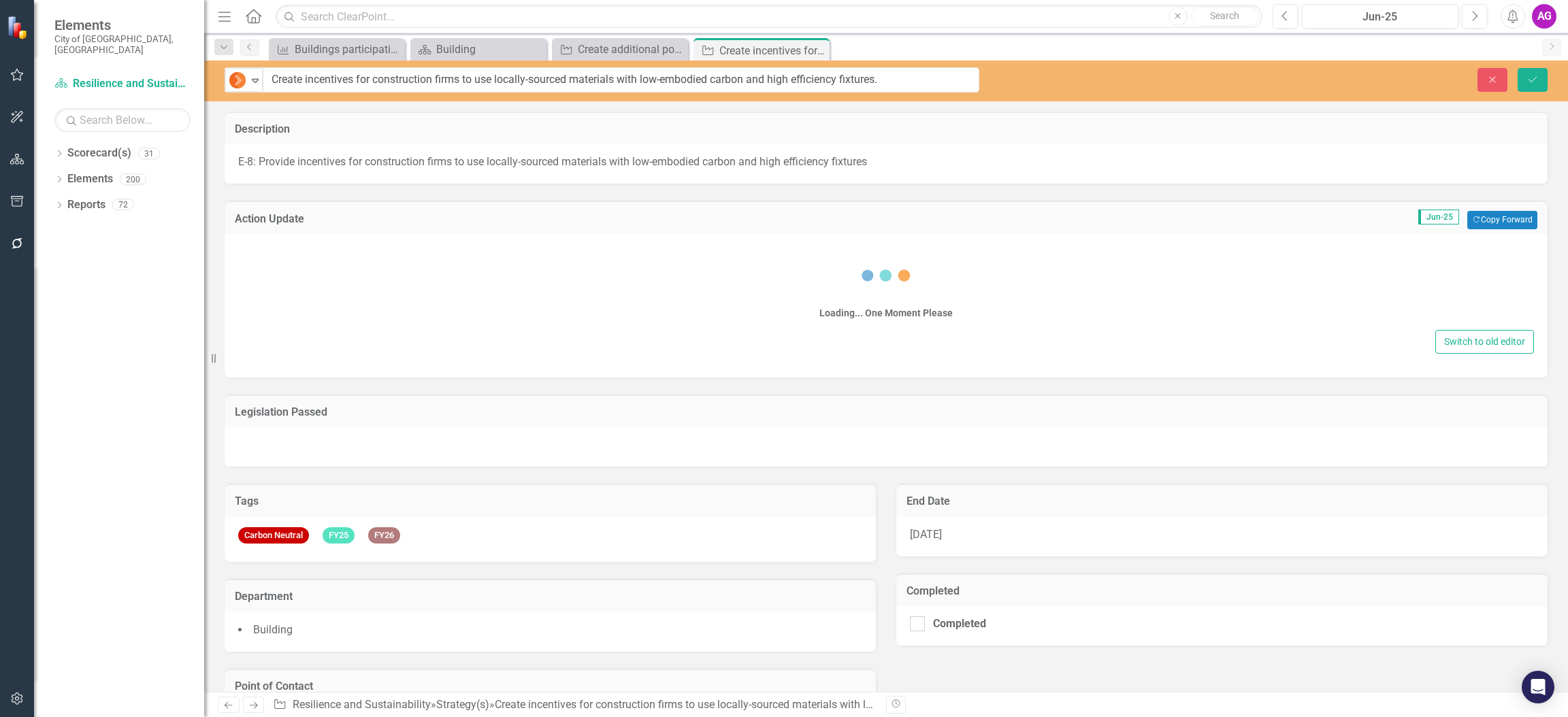 click on "Action Update Jun-25 Copy Forward  Copy Forward" at bounding box center [886, 217] 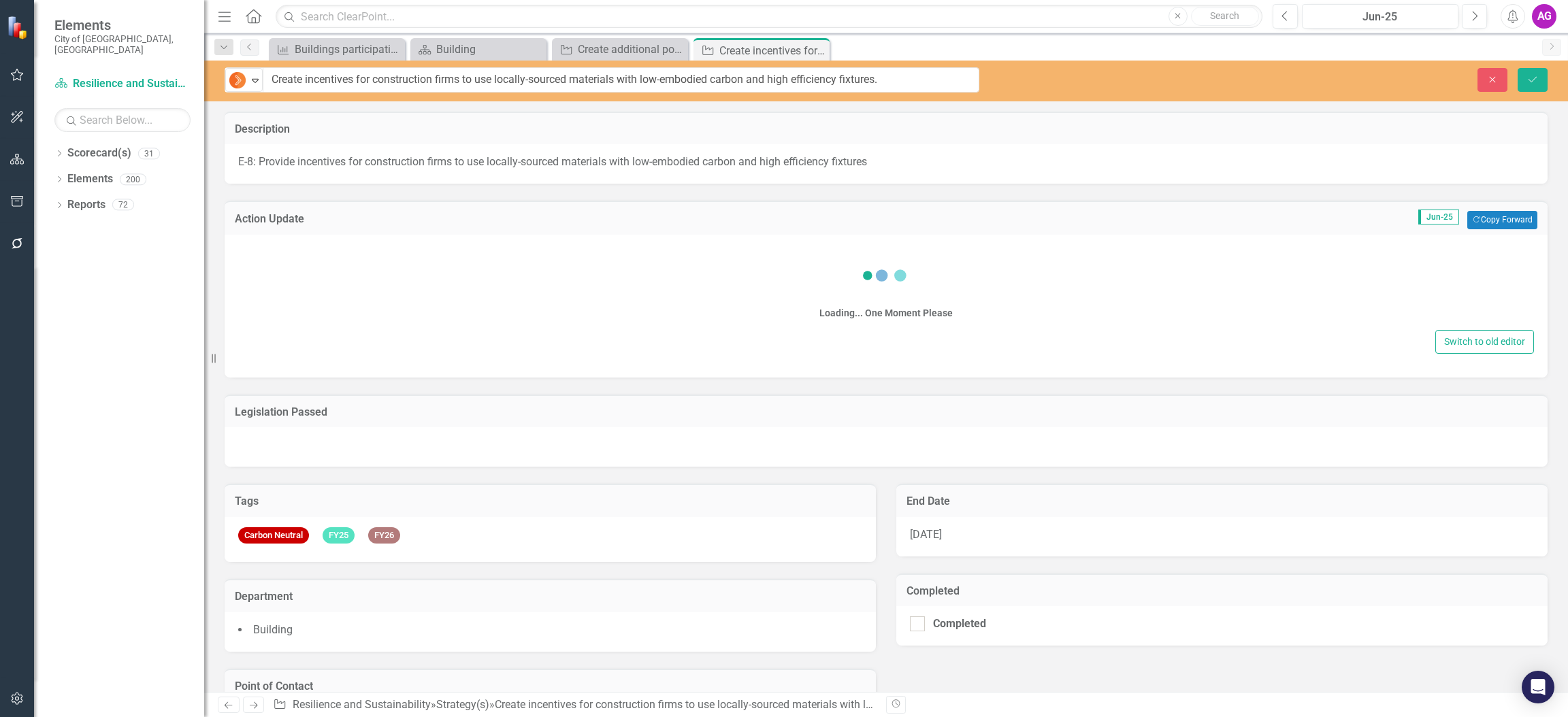 click on "Loading... One Moment Please" at bounding box center [886, 286] 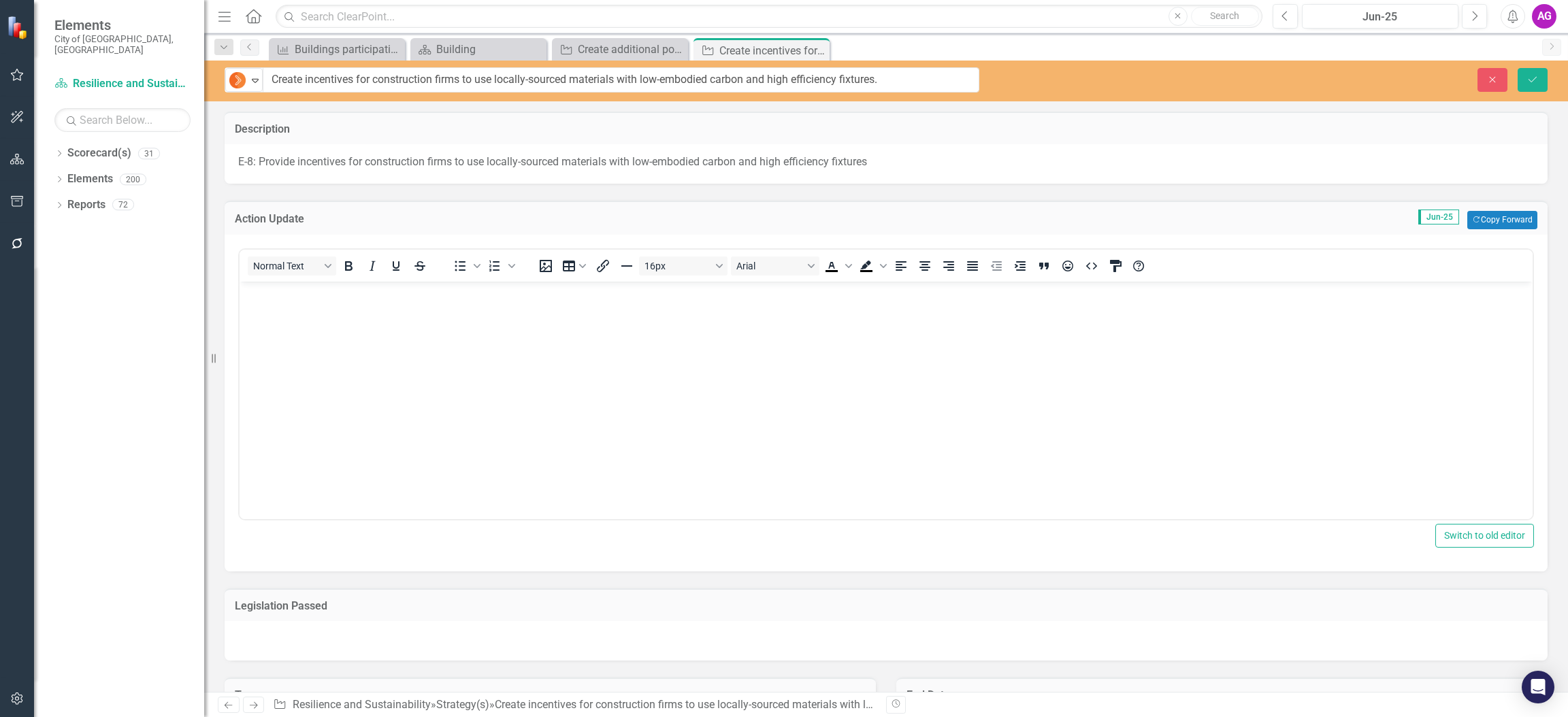 scroll, scrollTop: 0, scrollLeft: 0, axis: both 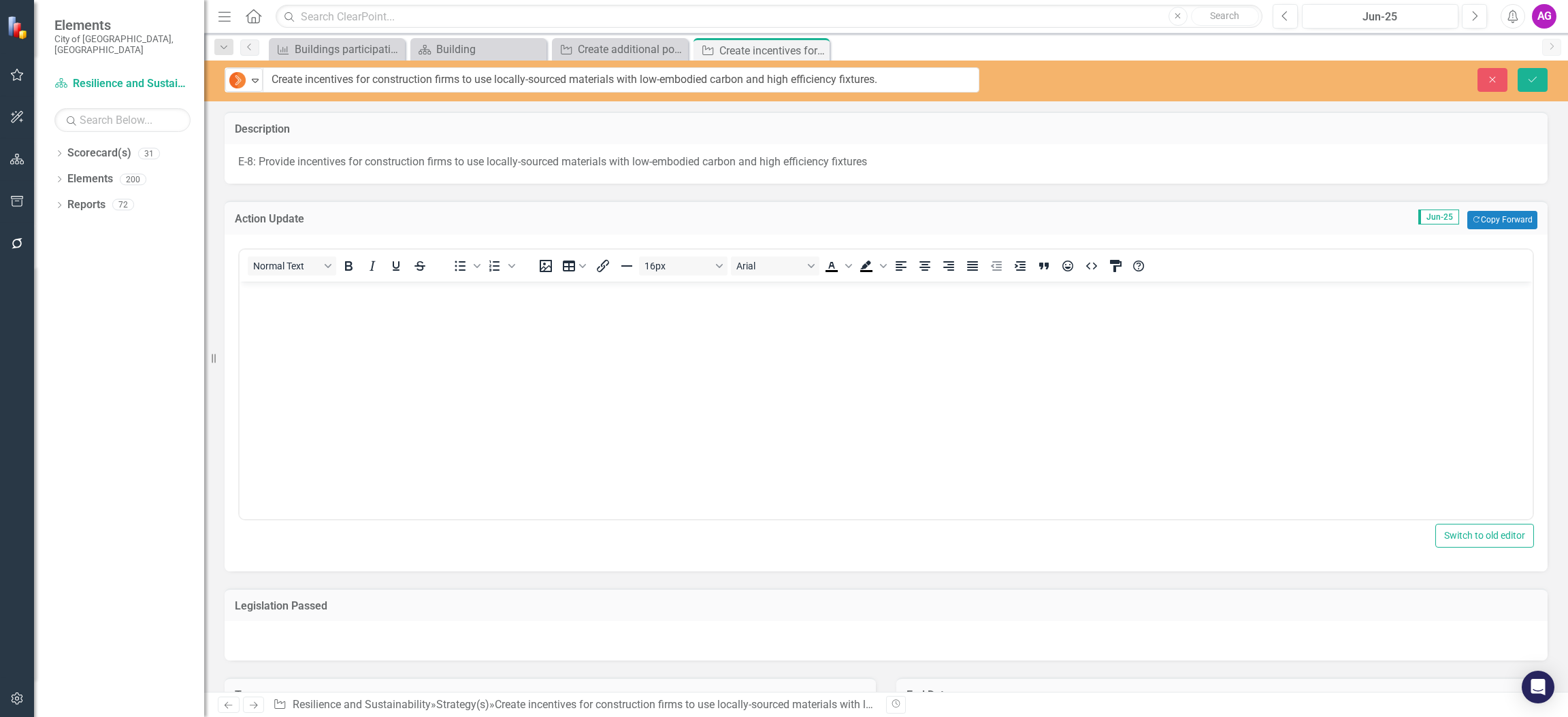 drag, startPoint x: 56, startPoint y: 38, endPoint x: 284, endPoint y: 279, distance: 331.76046 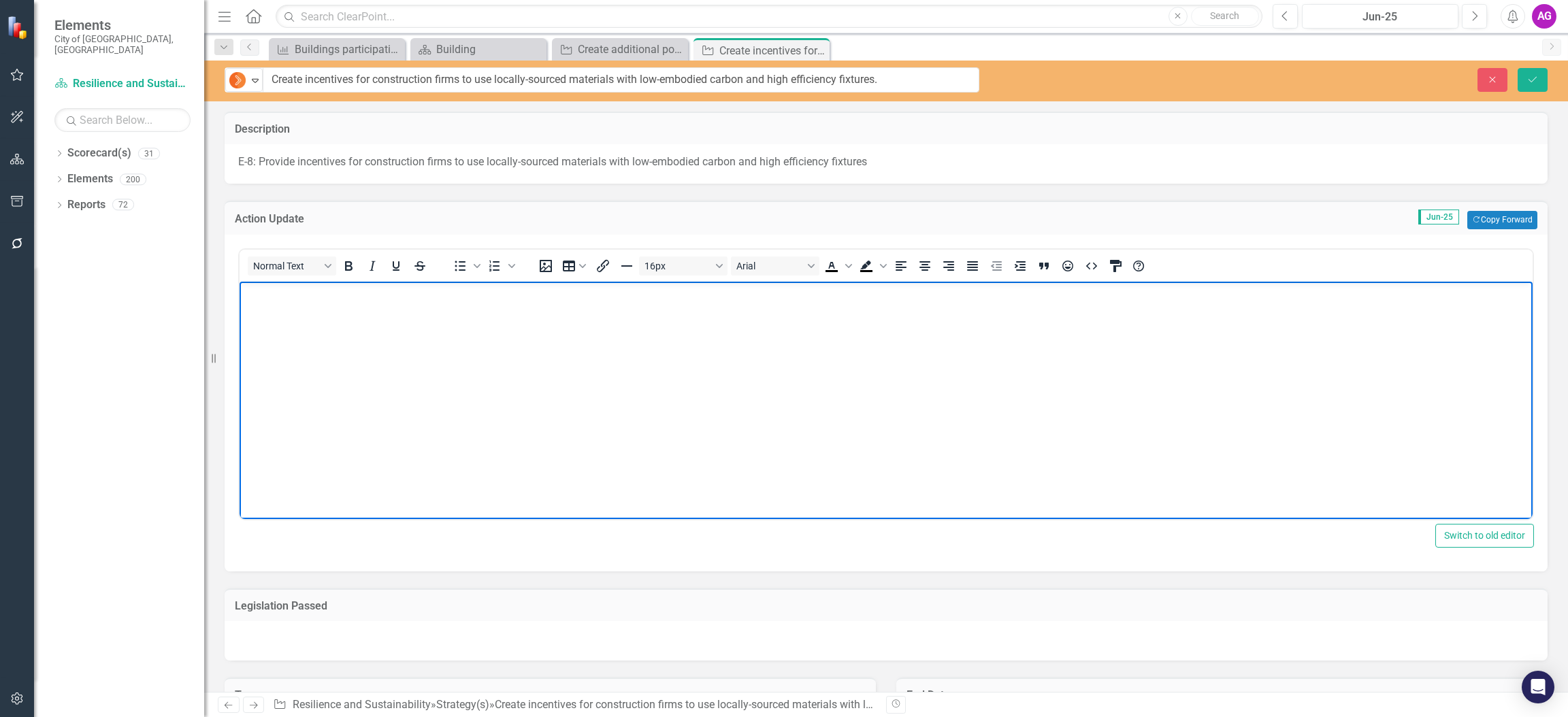 click at bounding box center (886, 383) 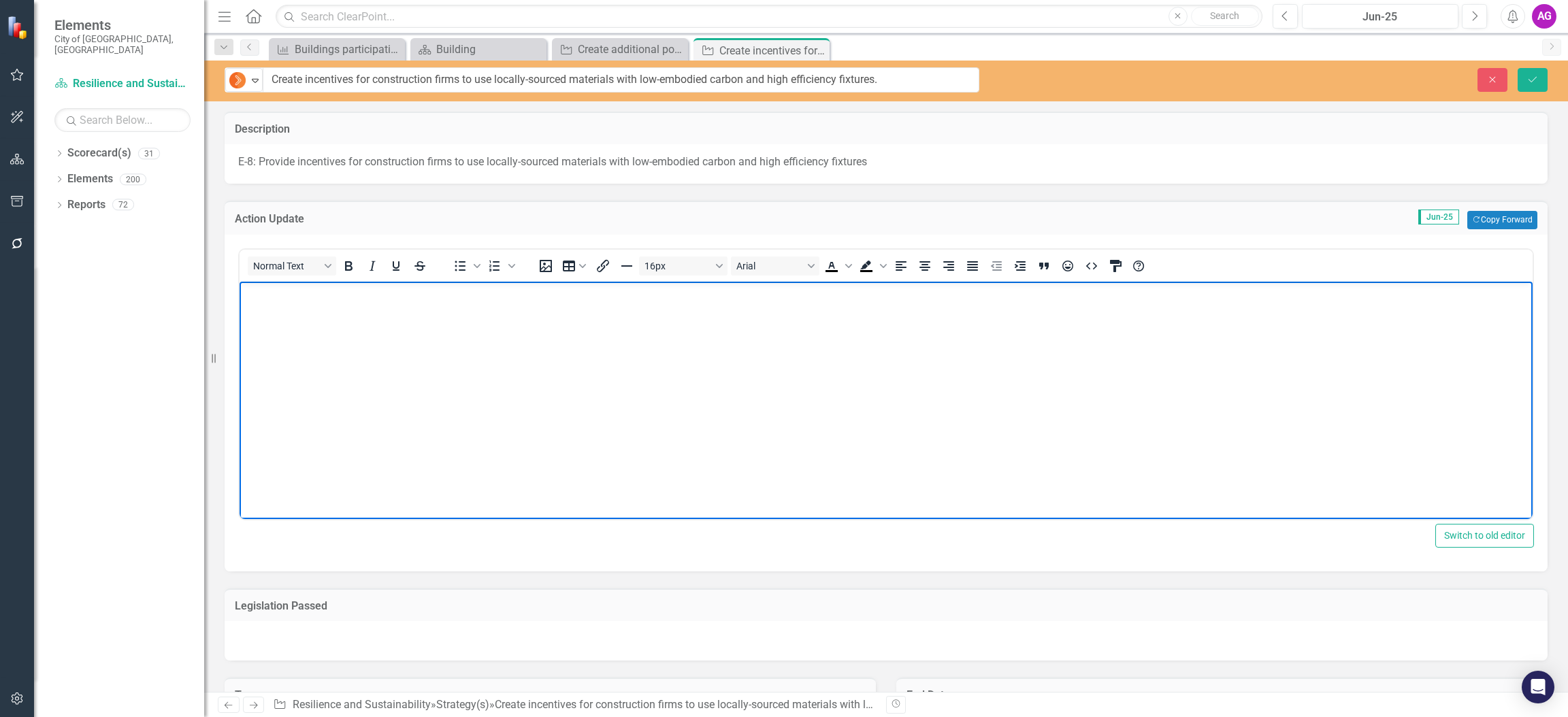 paste 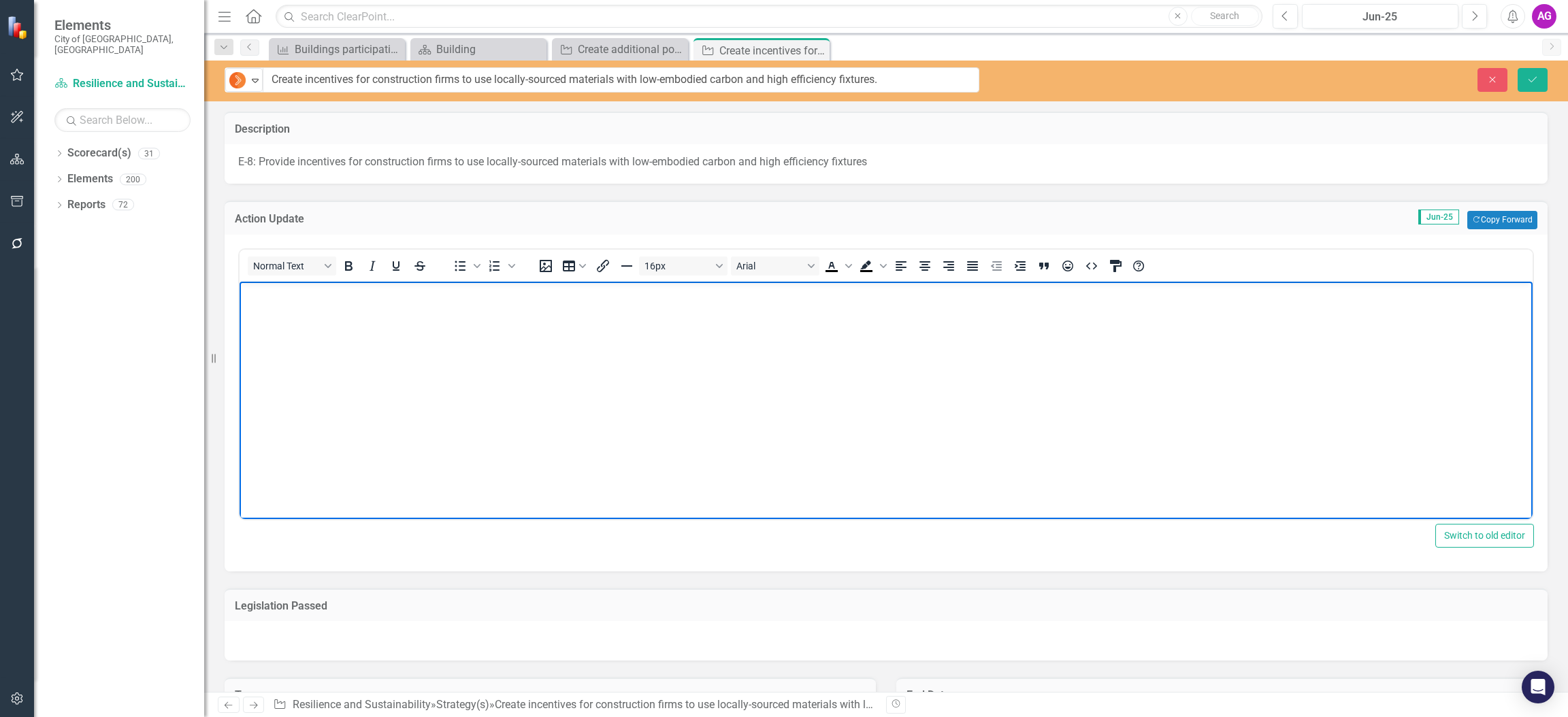 type 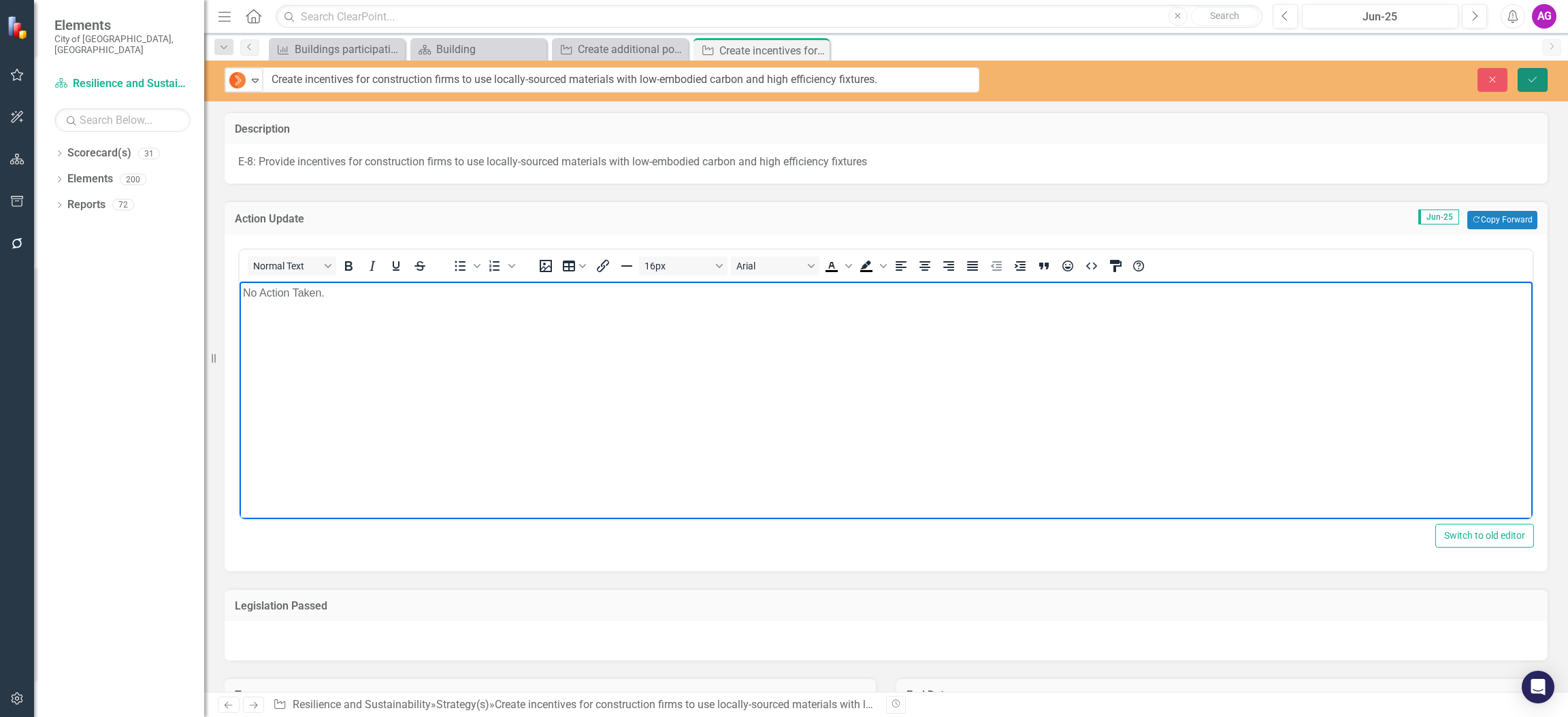 click 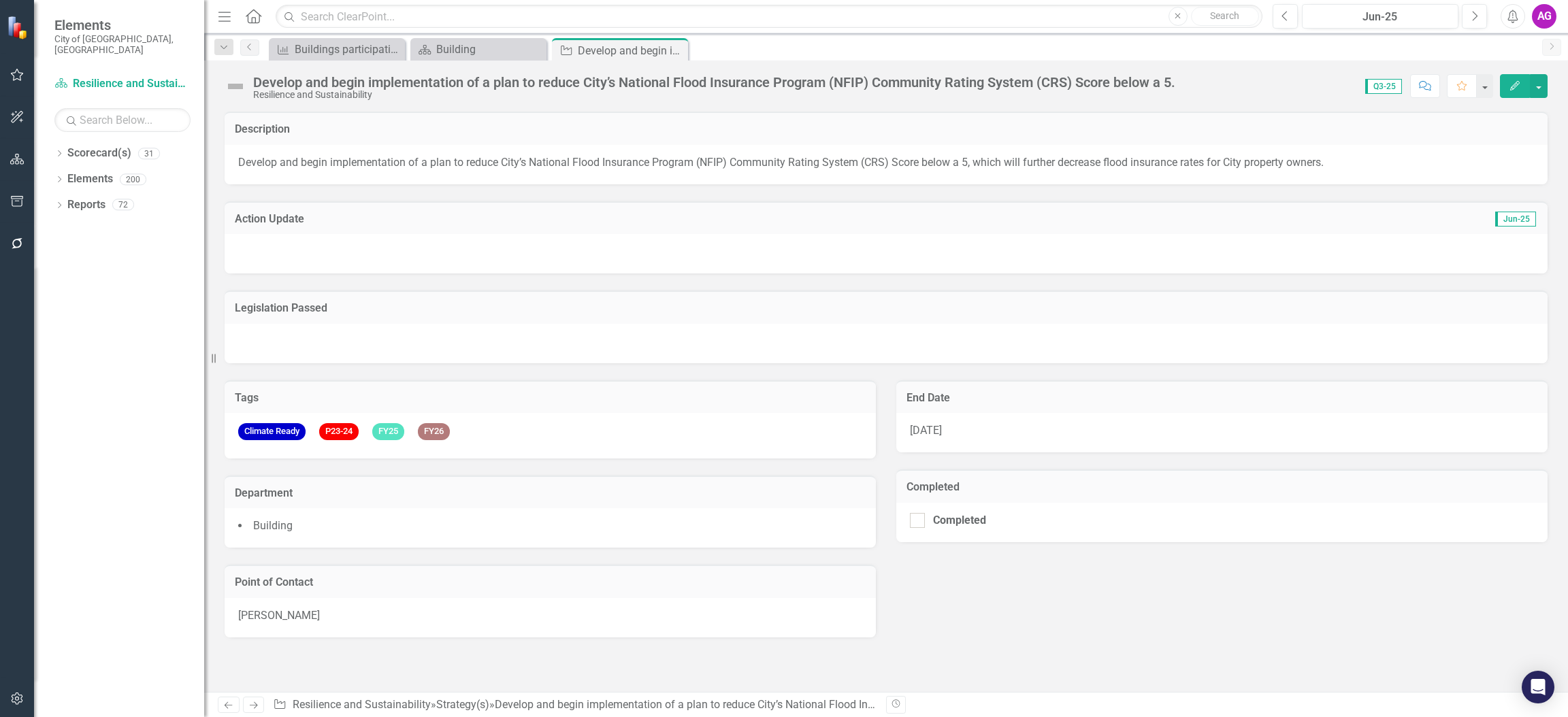 scroll, scrollTop: 0, scrollLeft: 0, axis: both 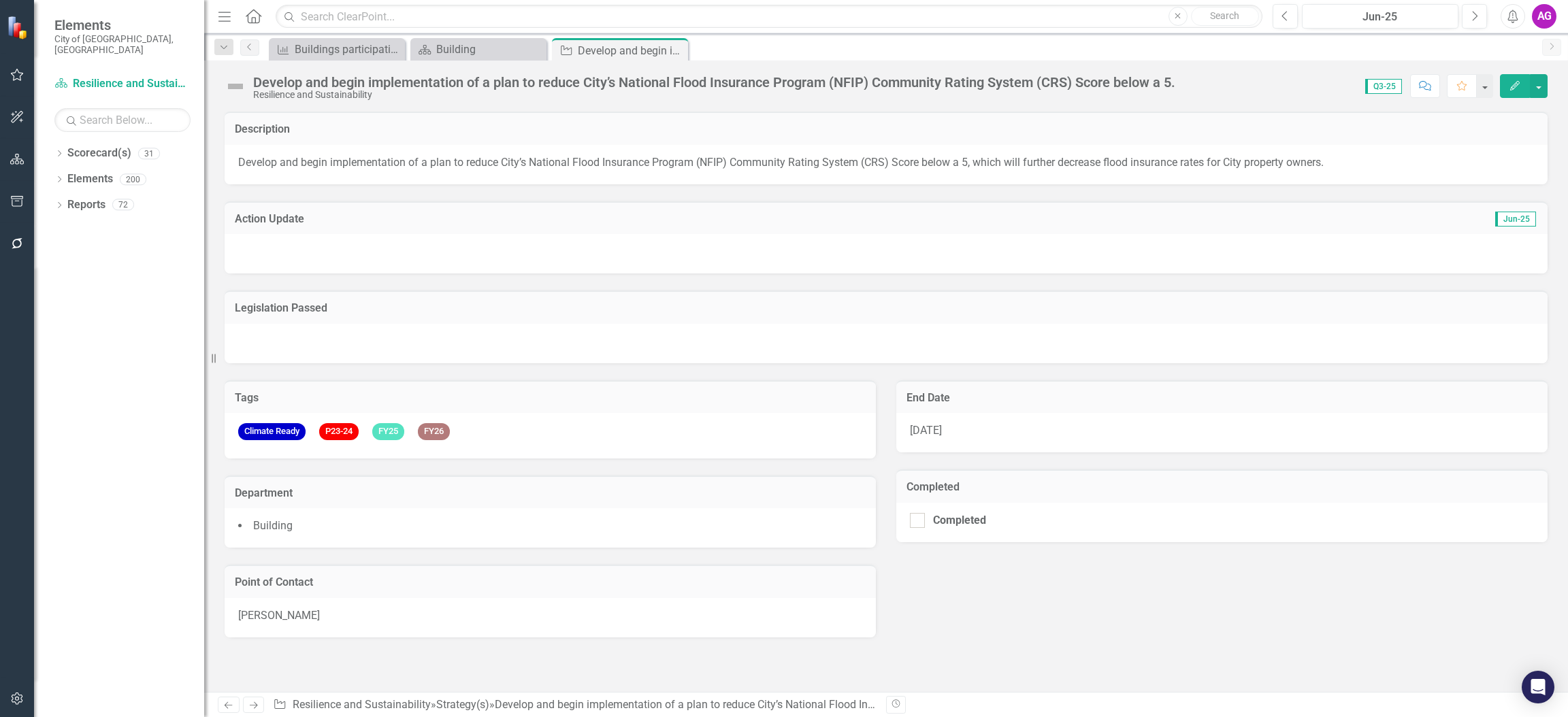 click at bounding box center [235, 86] 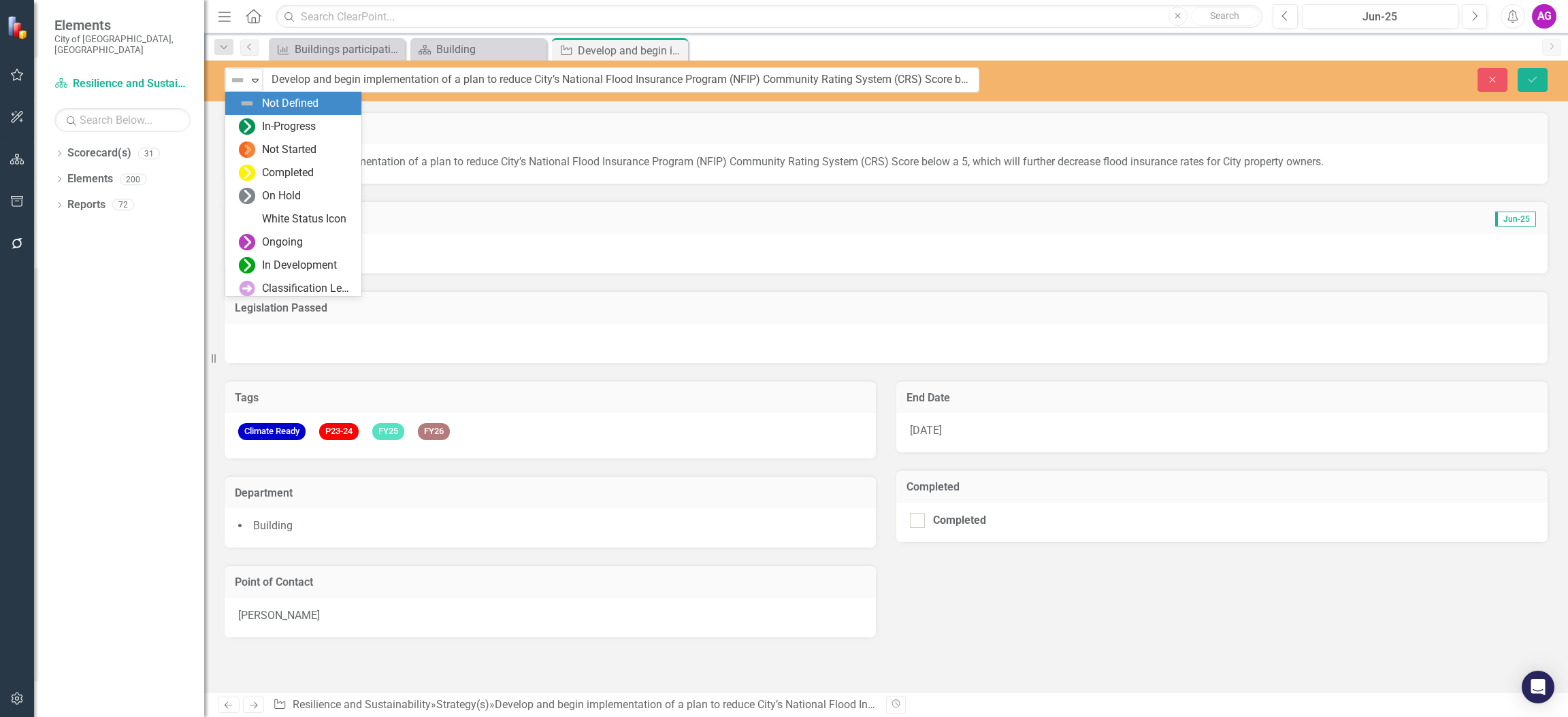 click at bounding box center [238, 80] 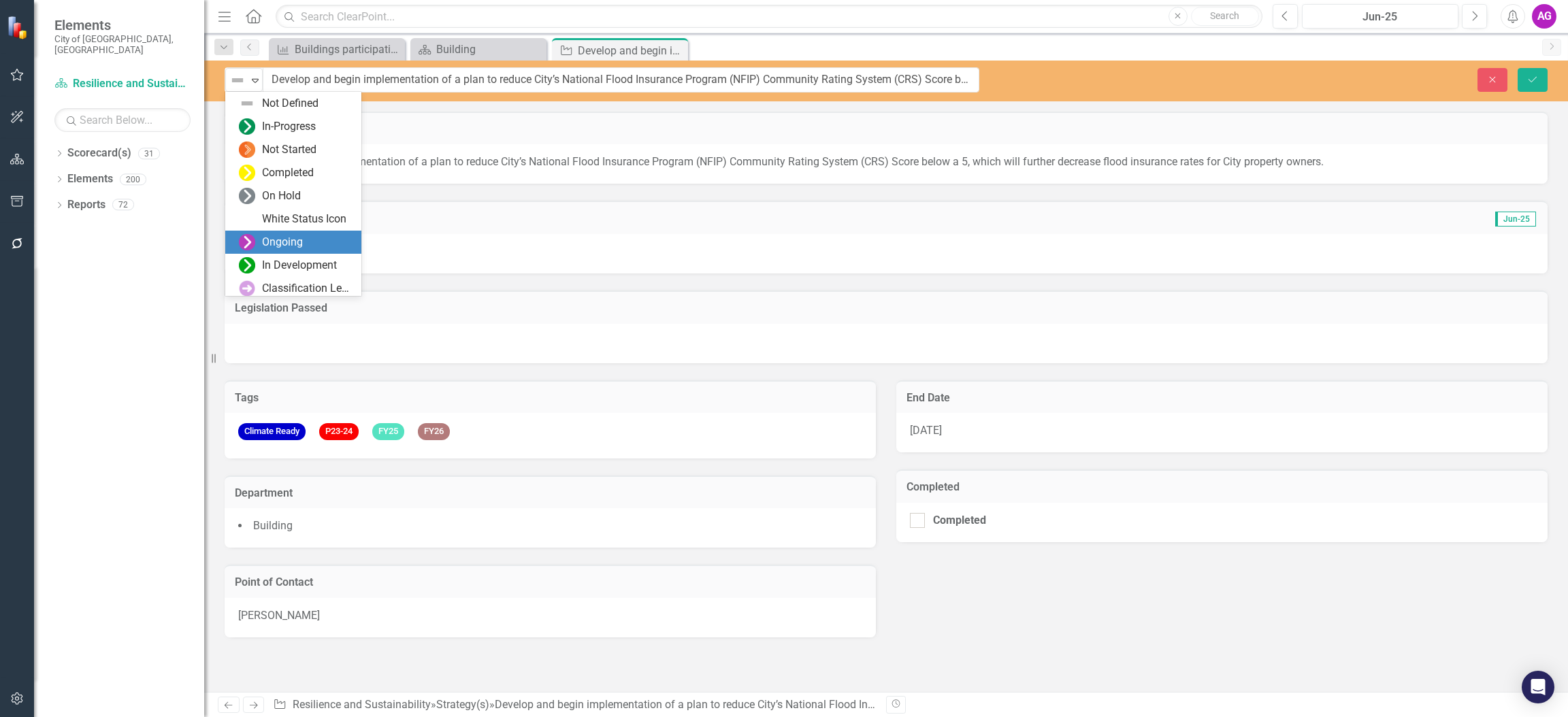 click on "Ongoing" at bounding box center (282, 242) 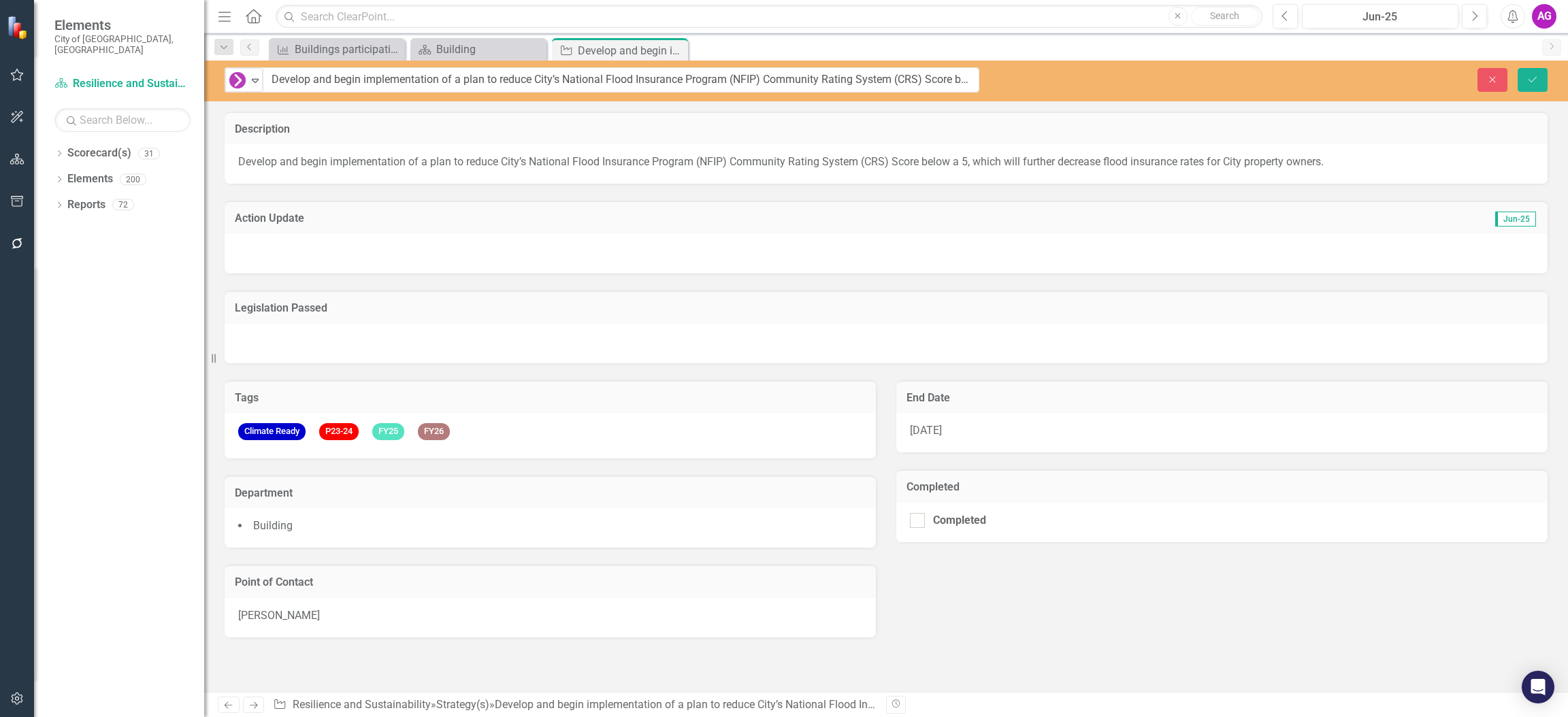 click at bounding box center (886, 254) 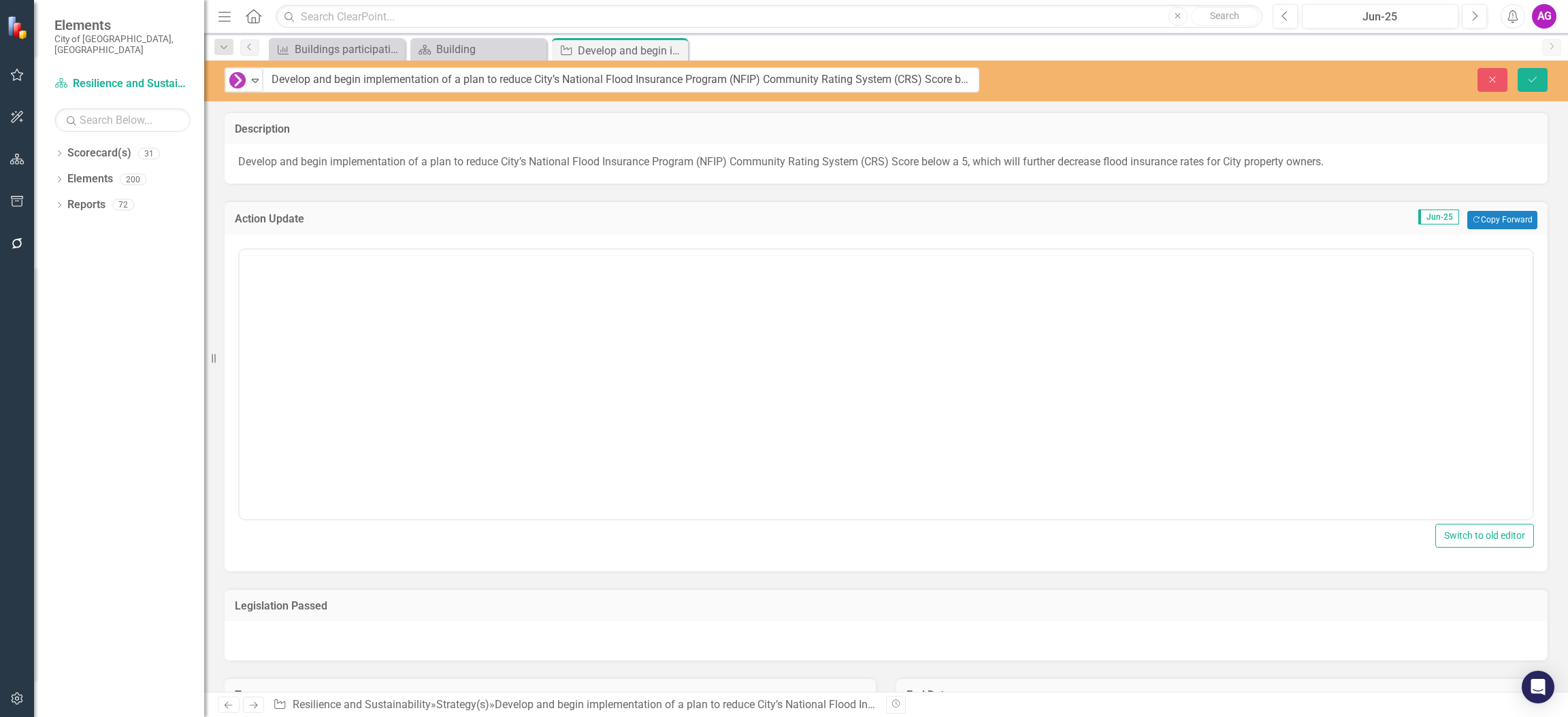 scroll, scrollTop: 0, scrollLeft: 0, axis: both 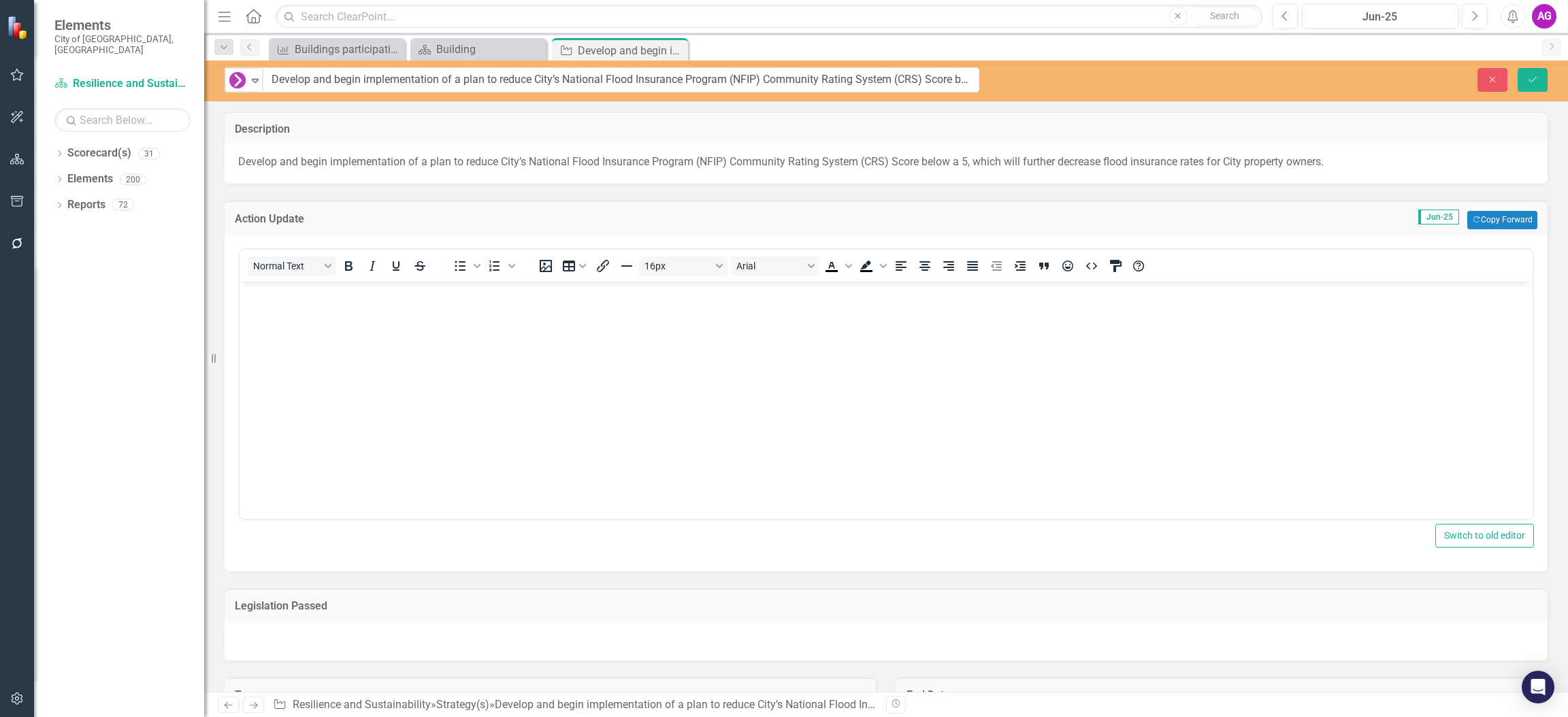 click at bounding box center (886, 383) 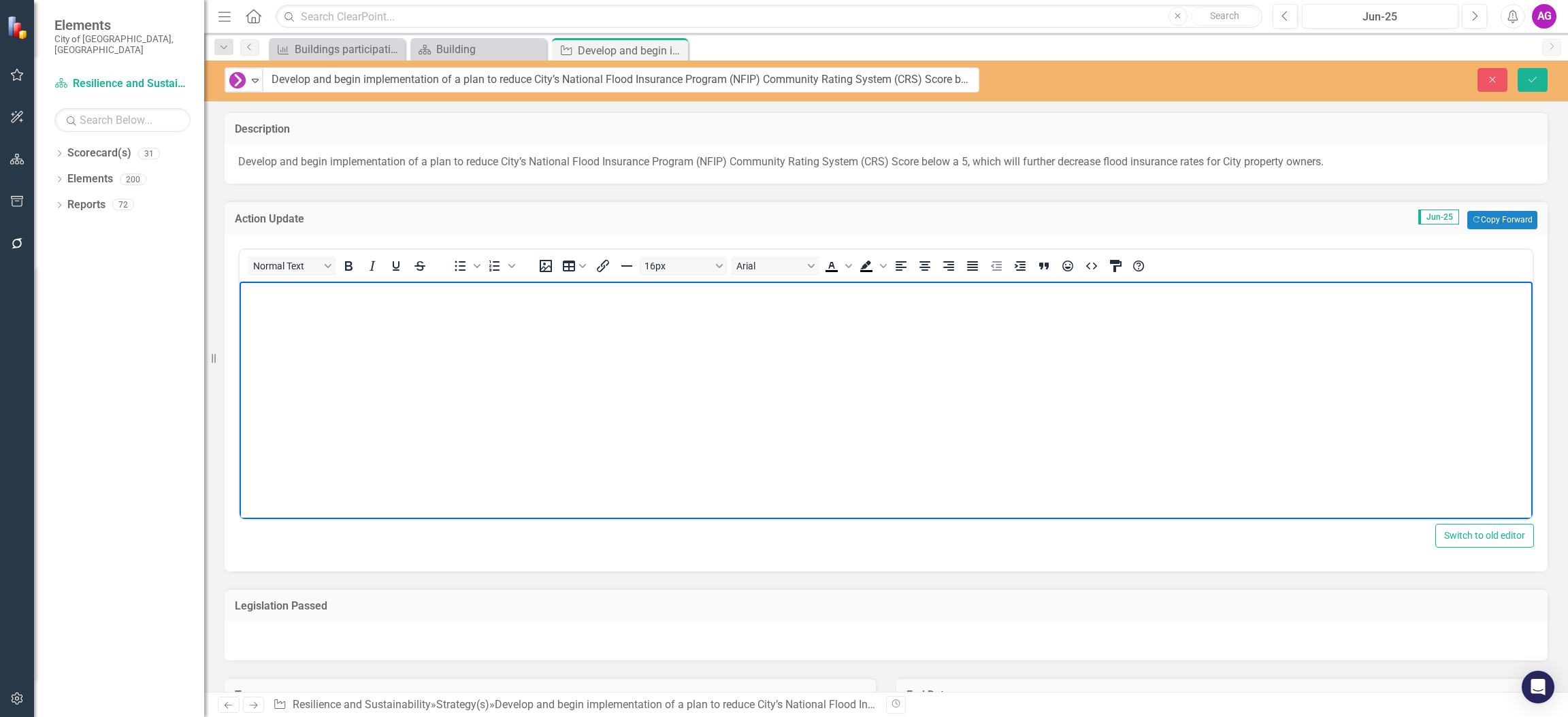 paste 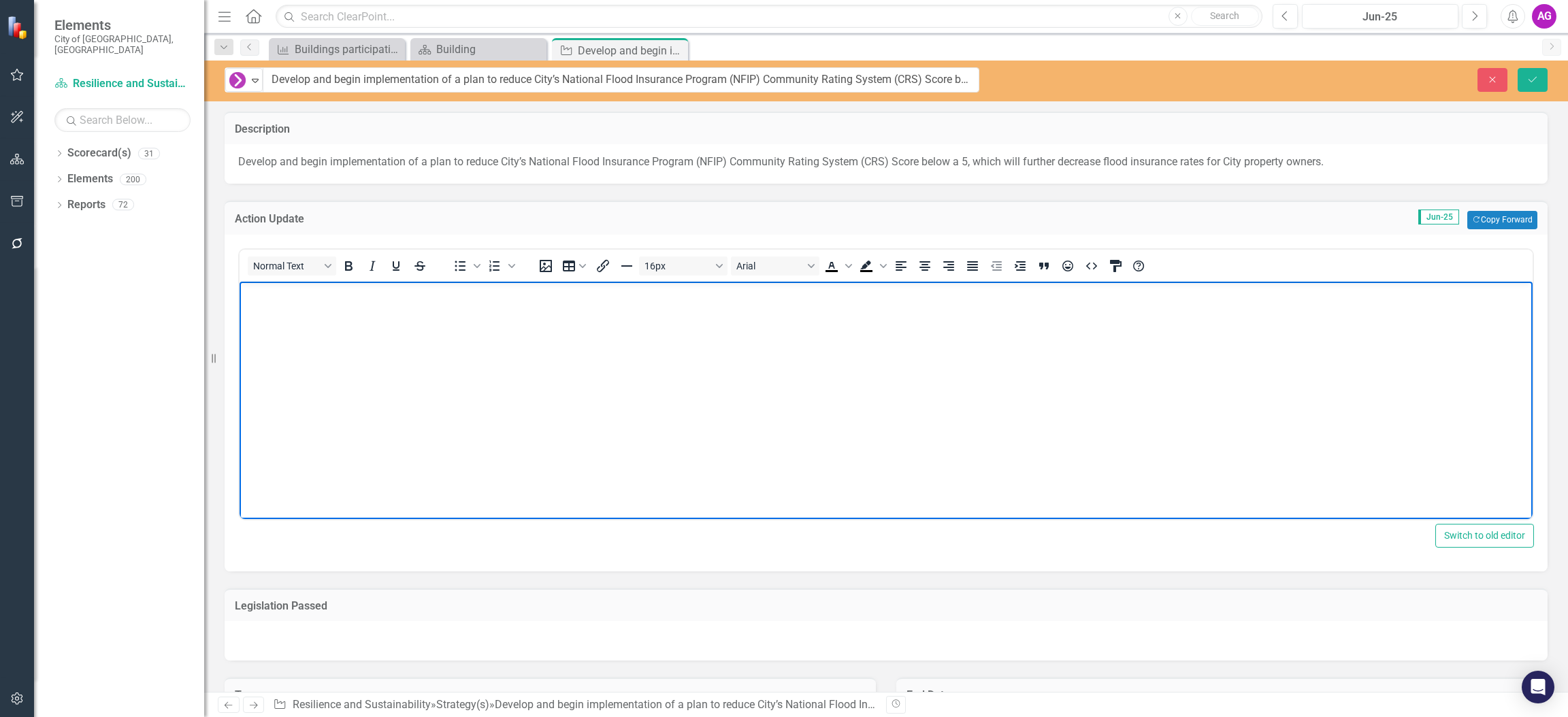 type 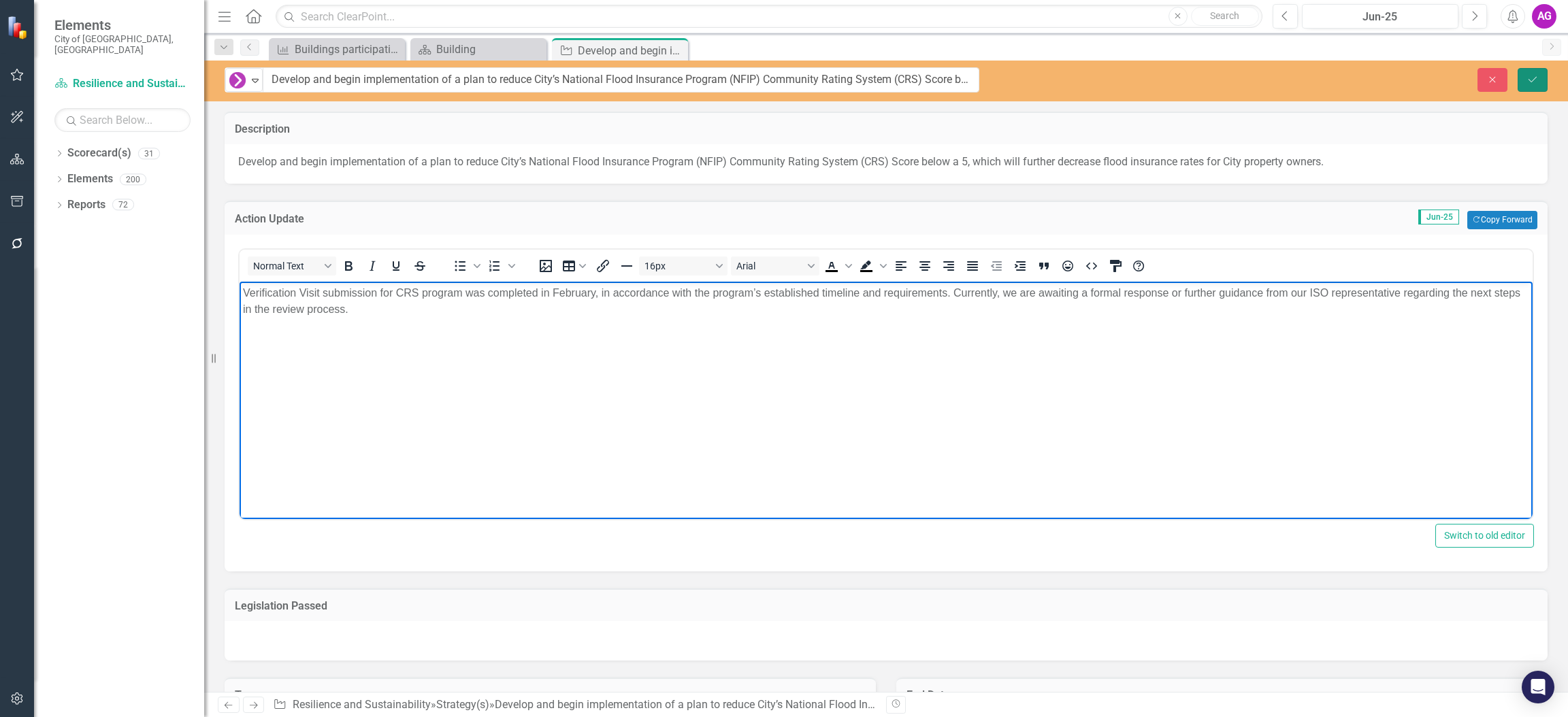 click on "Save" 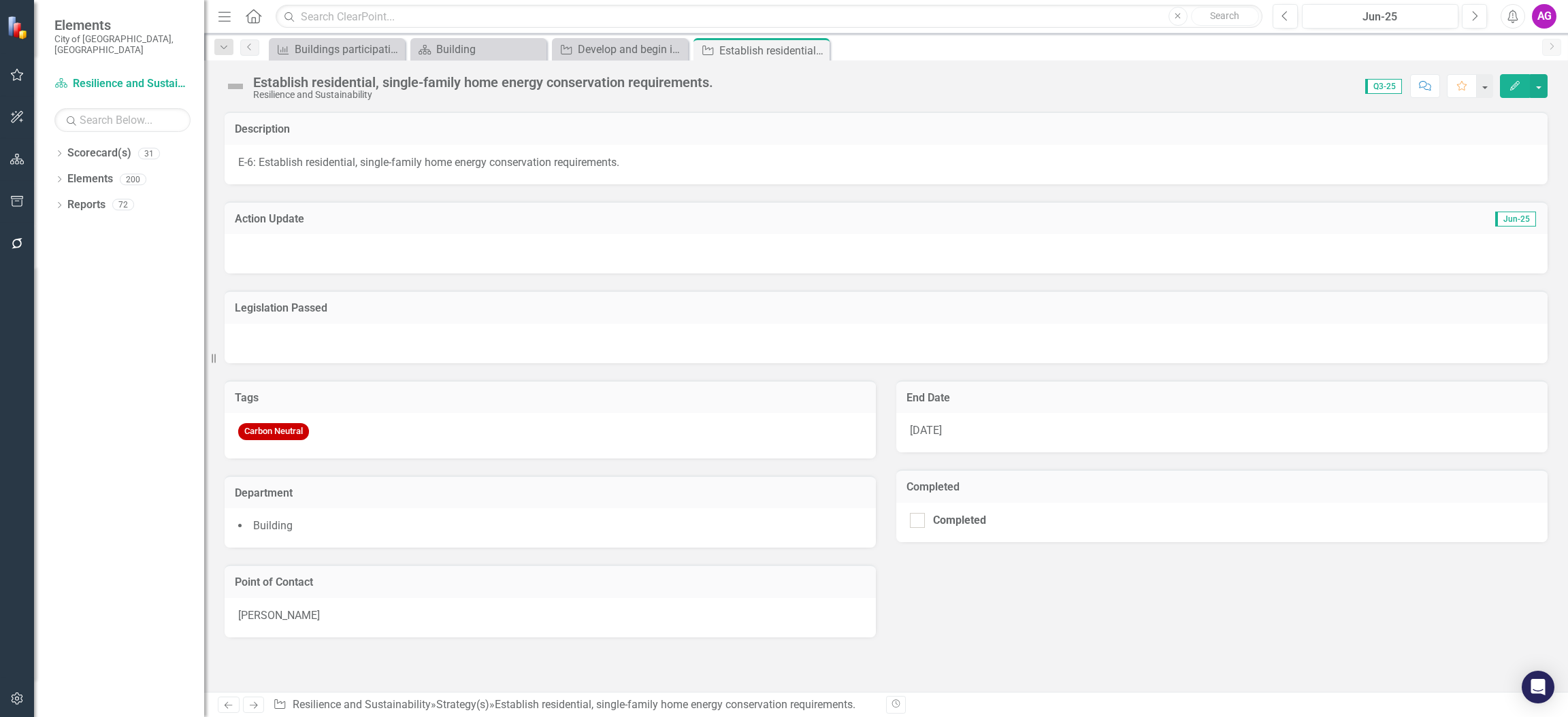 scroll, scrollTop: 0, scrollLeft: 0, axis: both 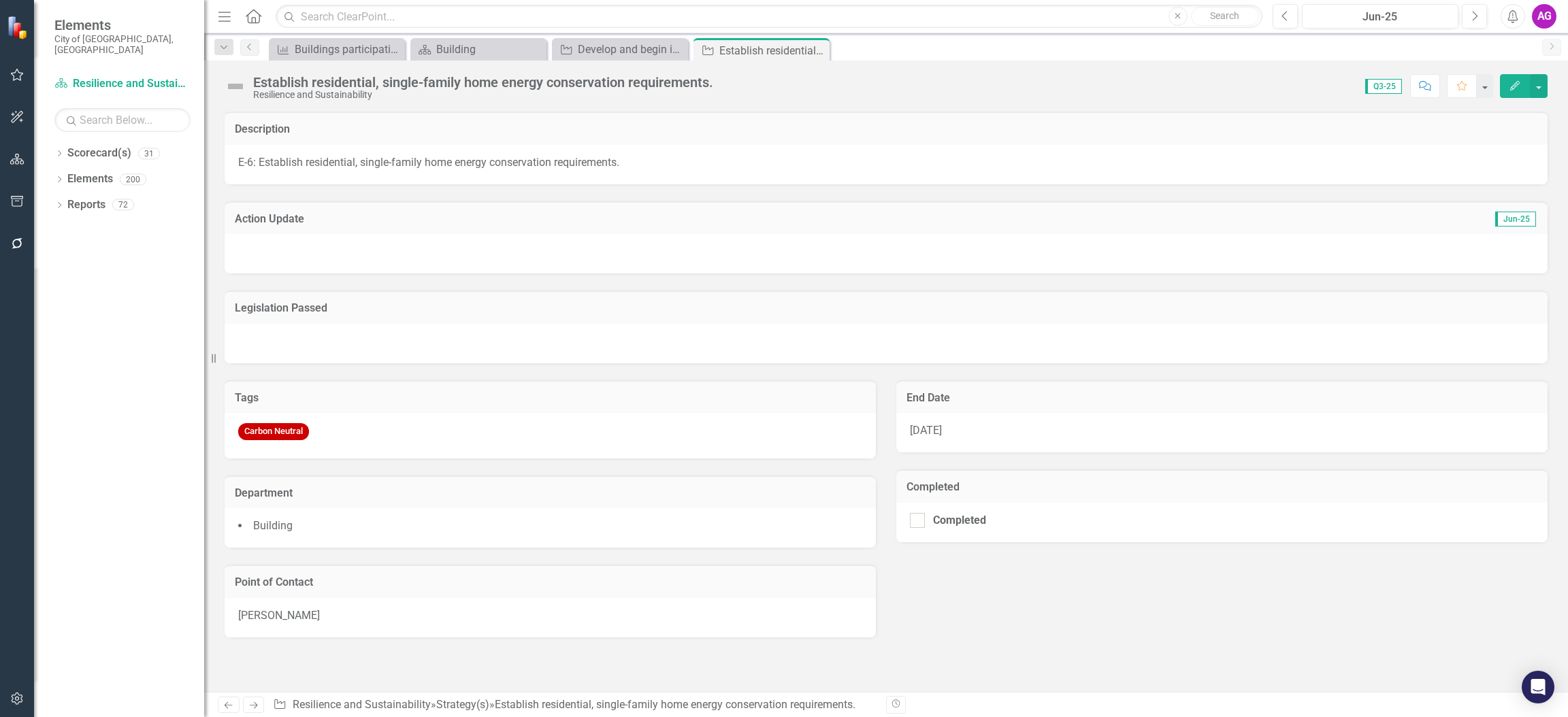click at bounding box center (235, 86) 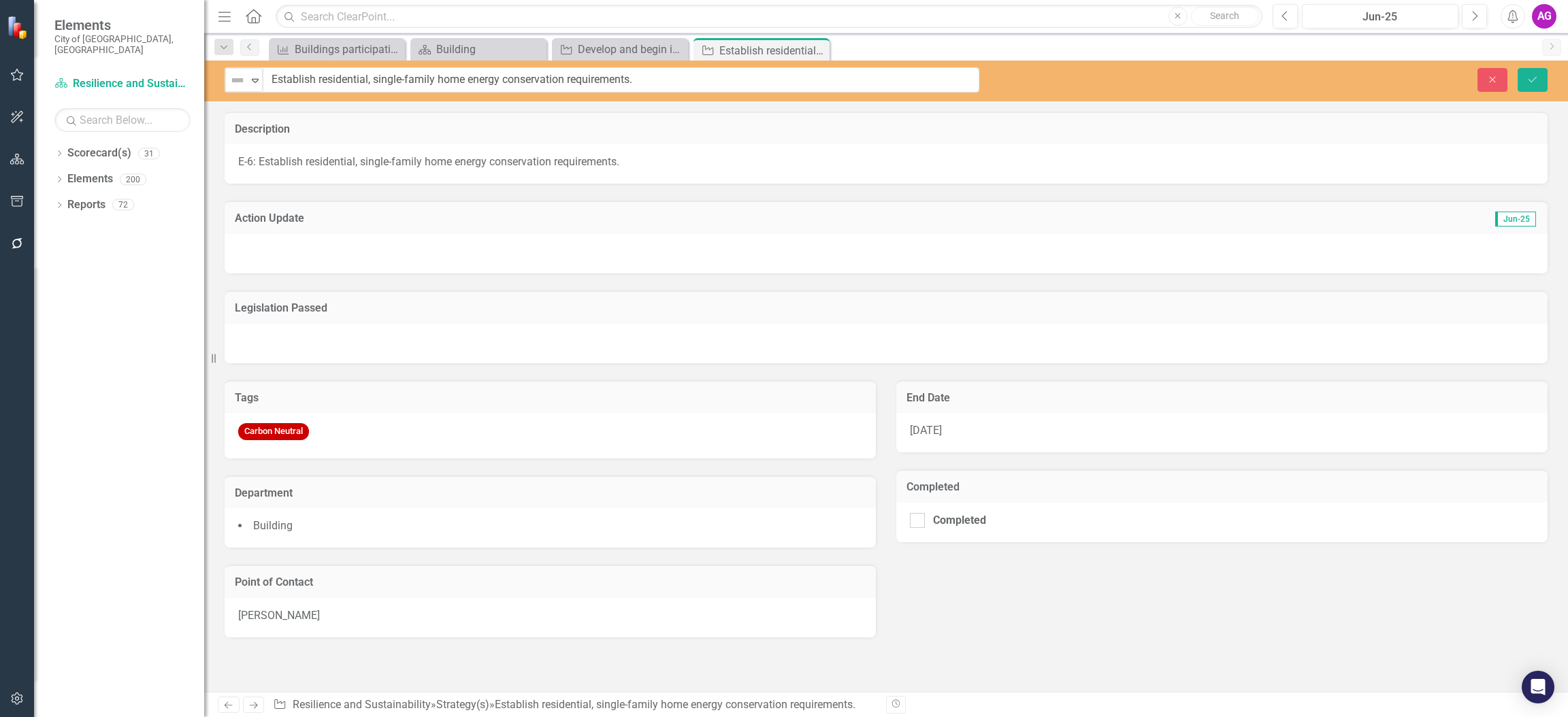 click at bounding box center [238, 80] 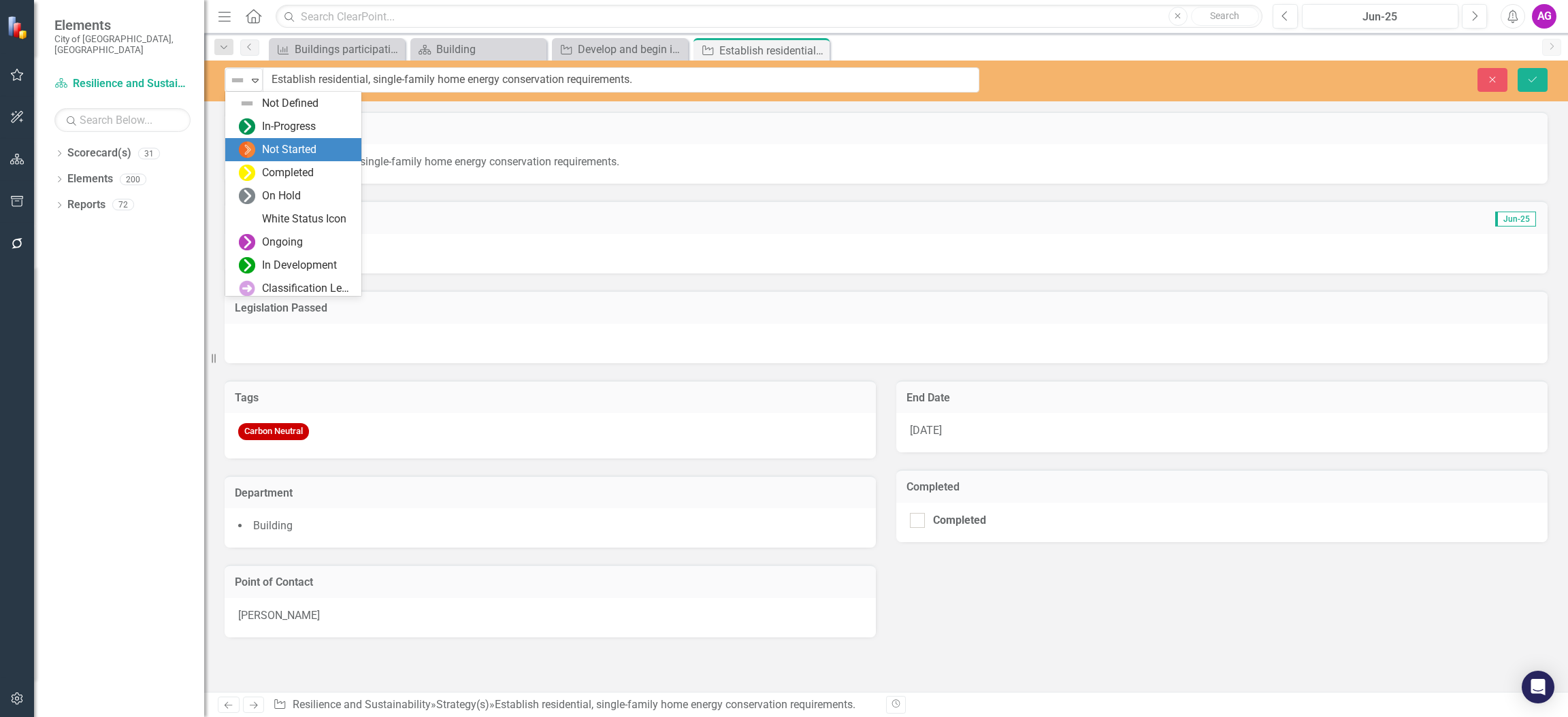 click on "Not Started" at bounding box center (289, 150) 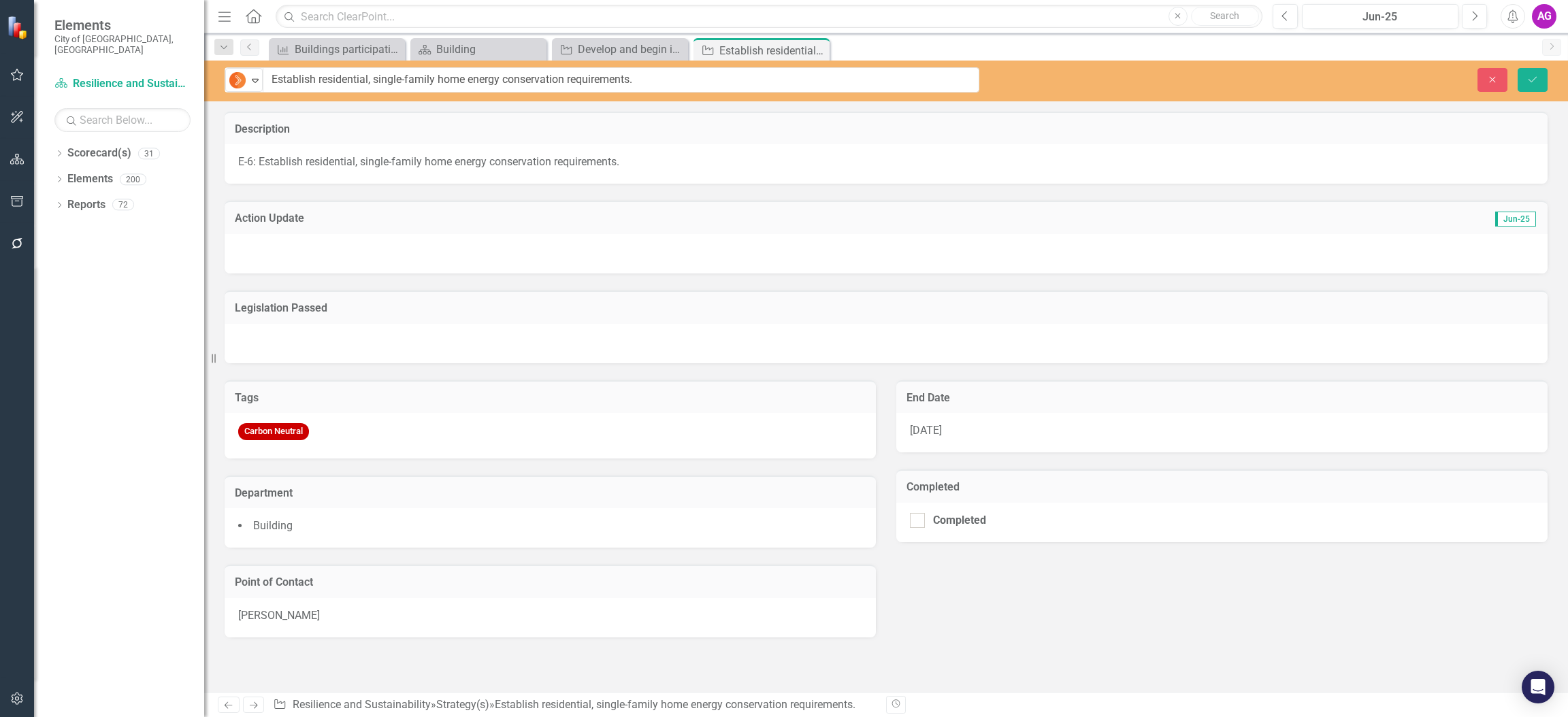 click at bounding box center [886, 254] 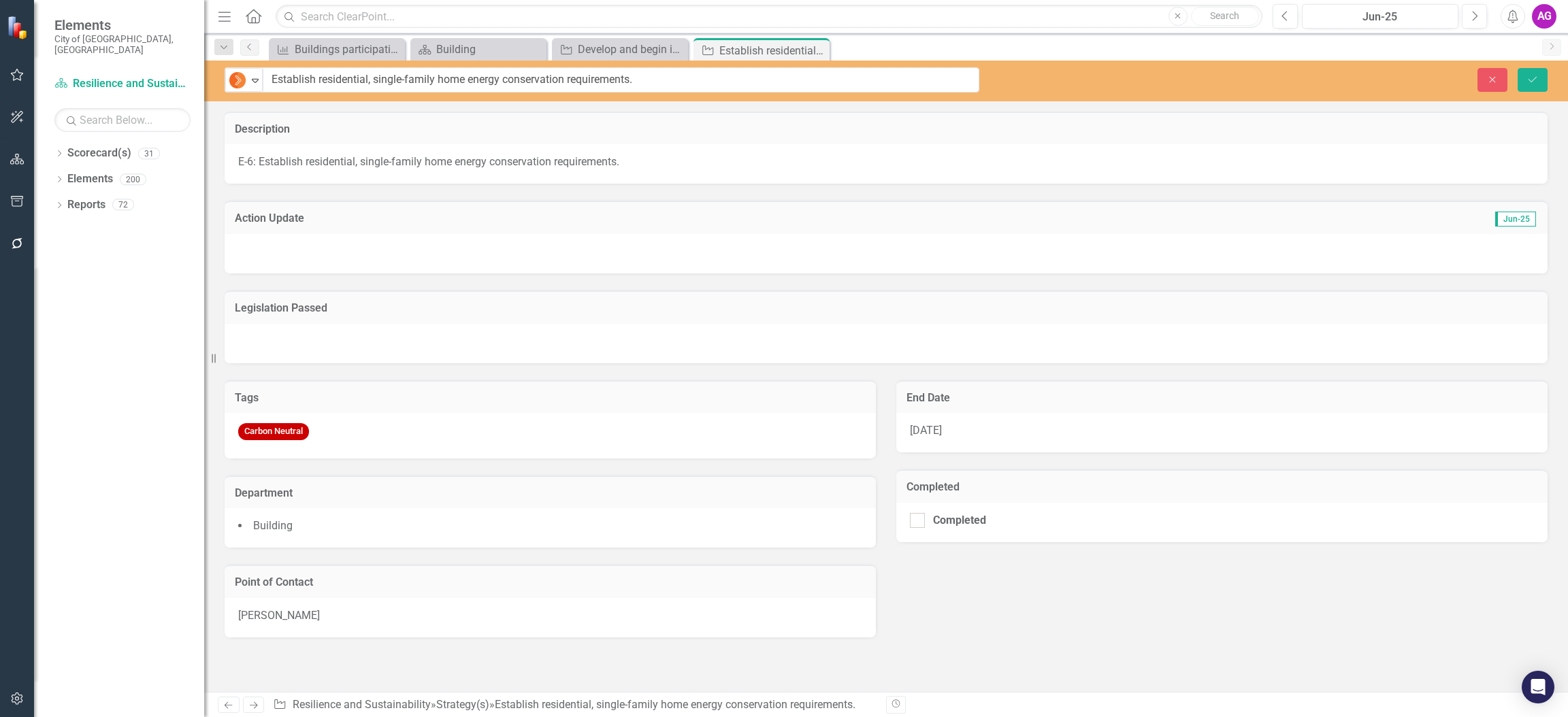 click at bounding box center (886, 254) 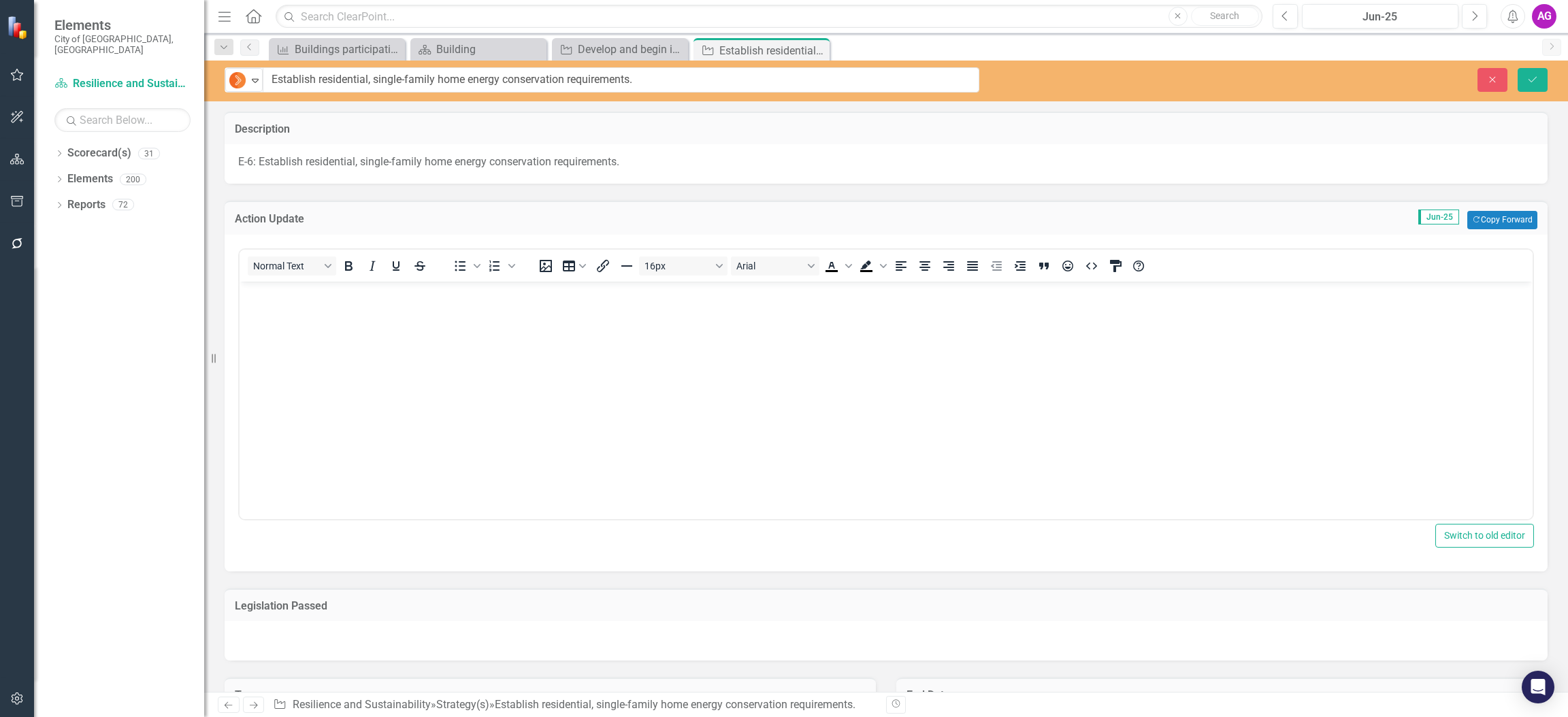 scroll, scrollTop: 0, scrollLeft: 0, axis: both 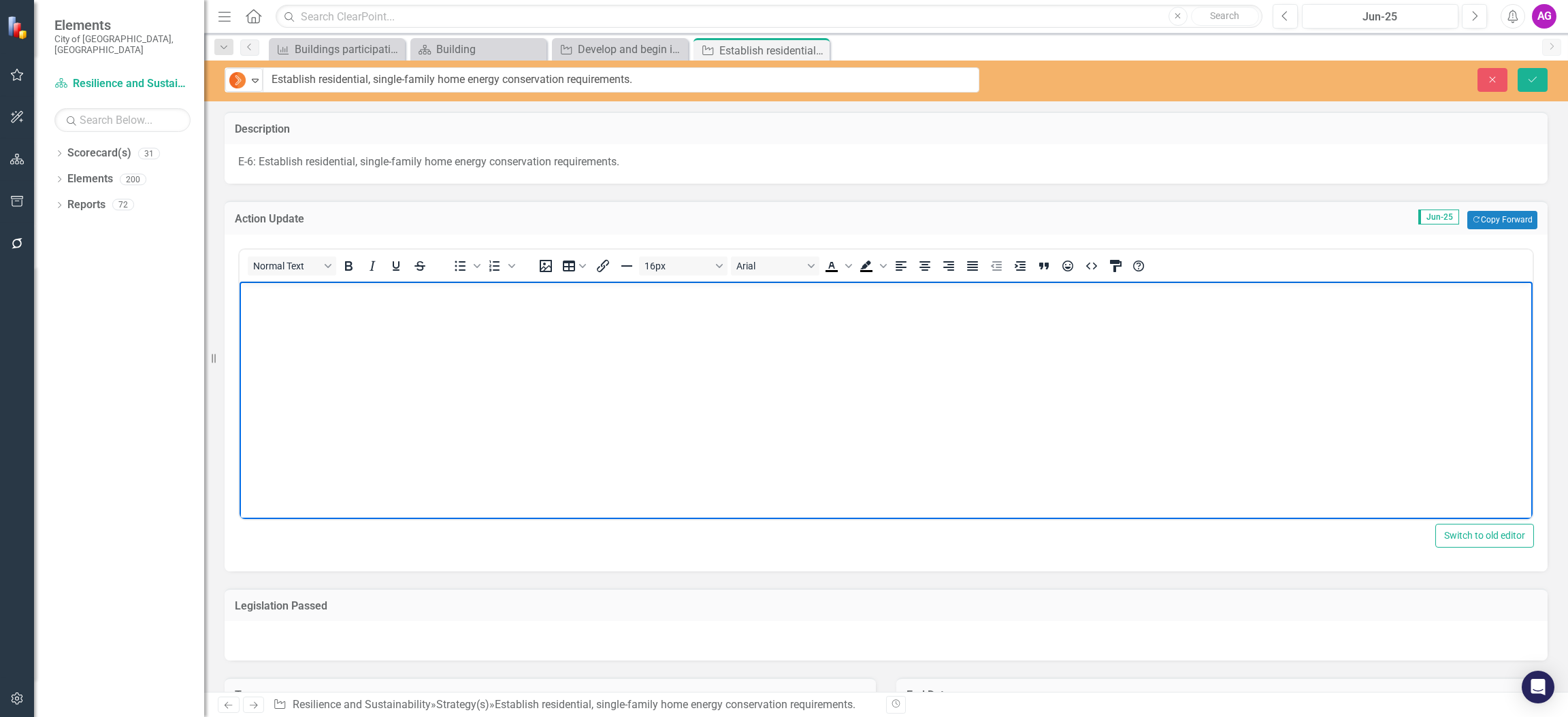 click at bounding box center [886, 383] 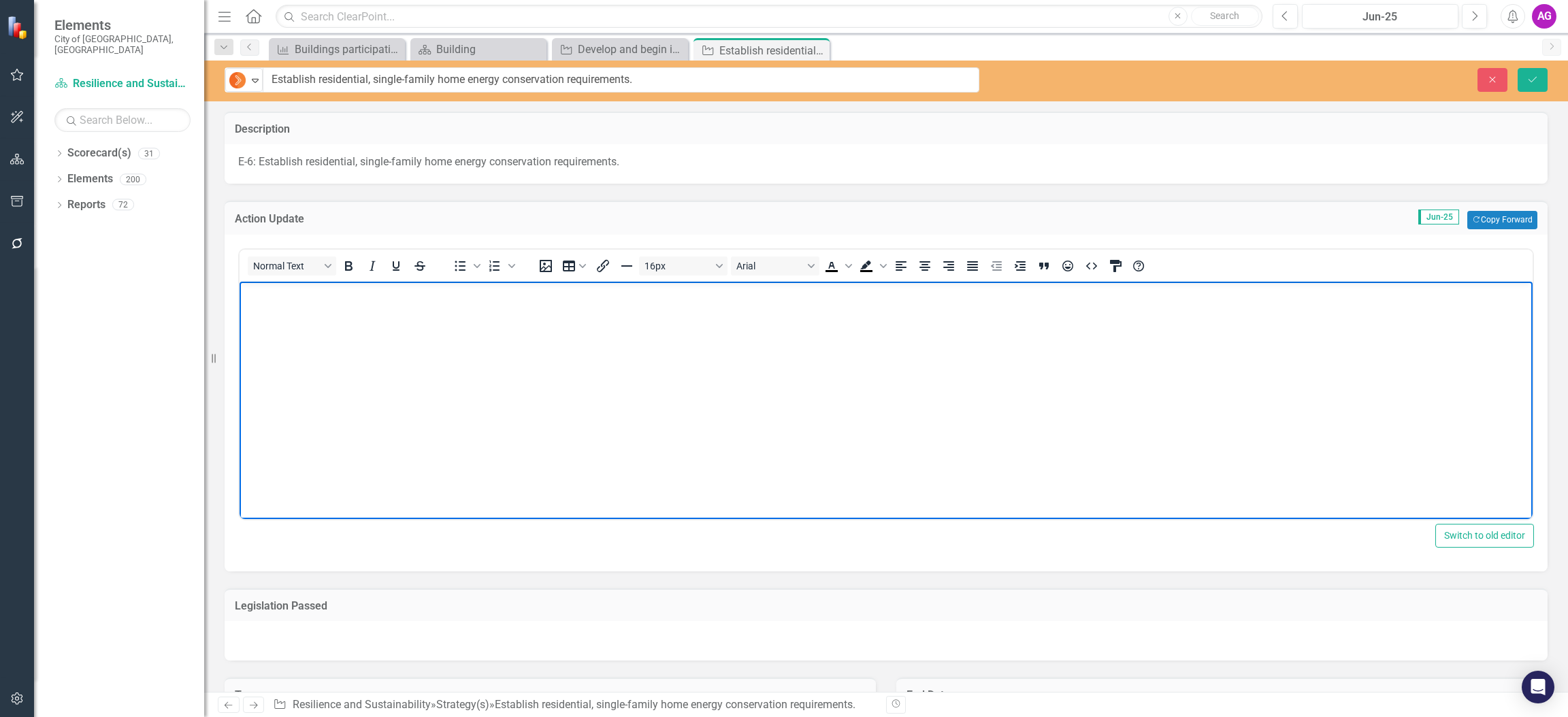 click at bounding box center [886, 383] 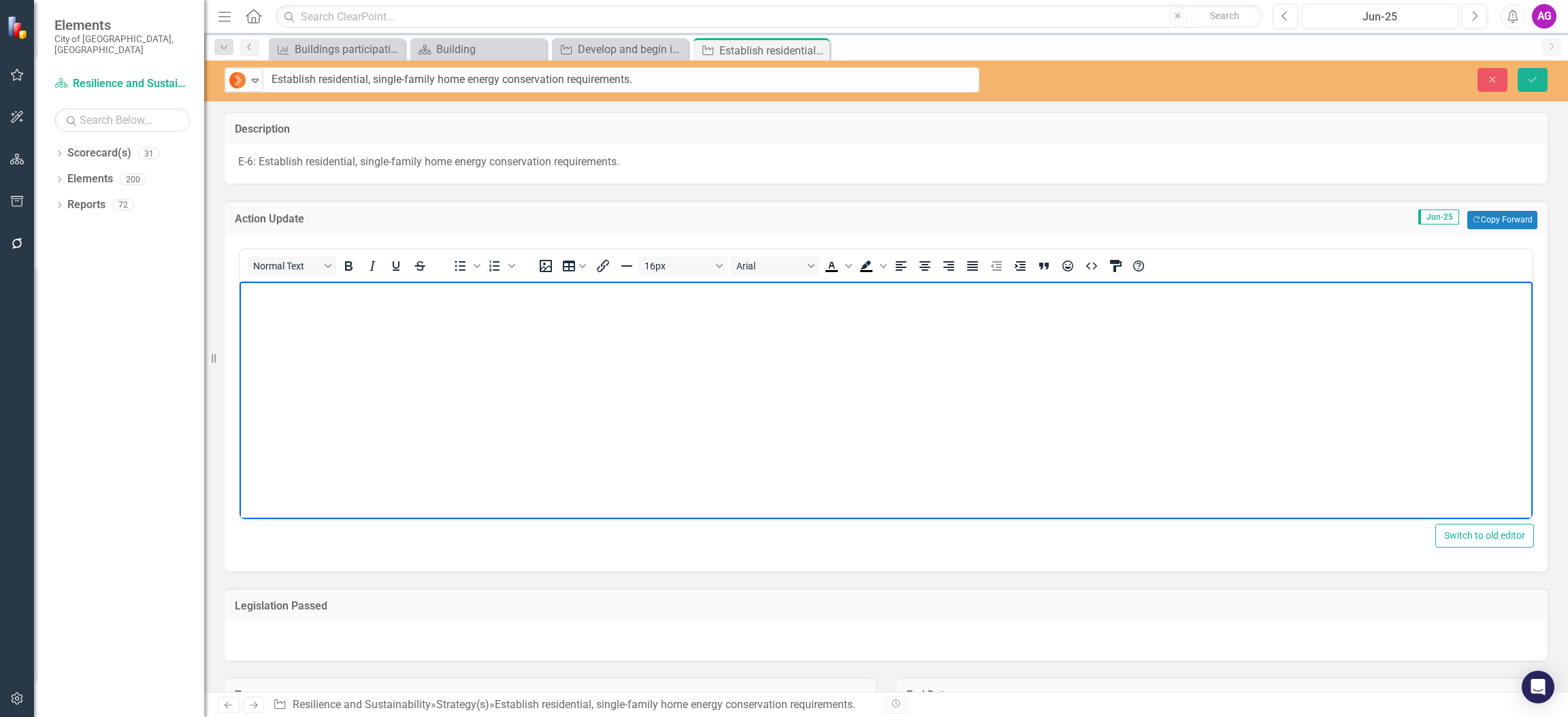 paste 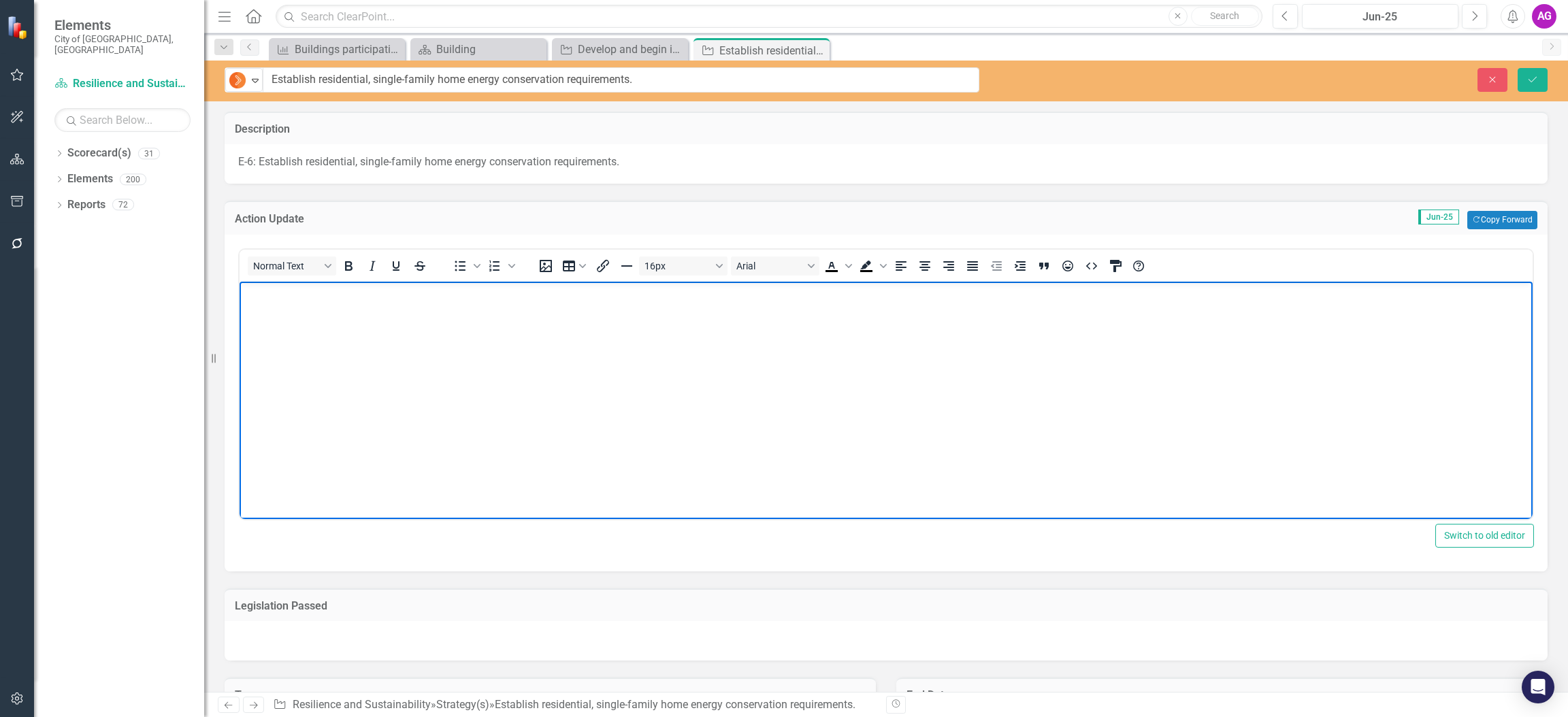 type 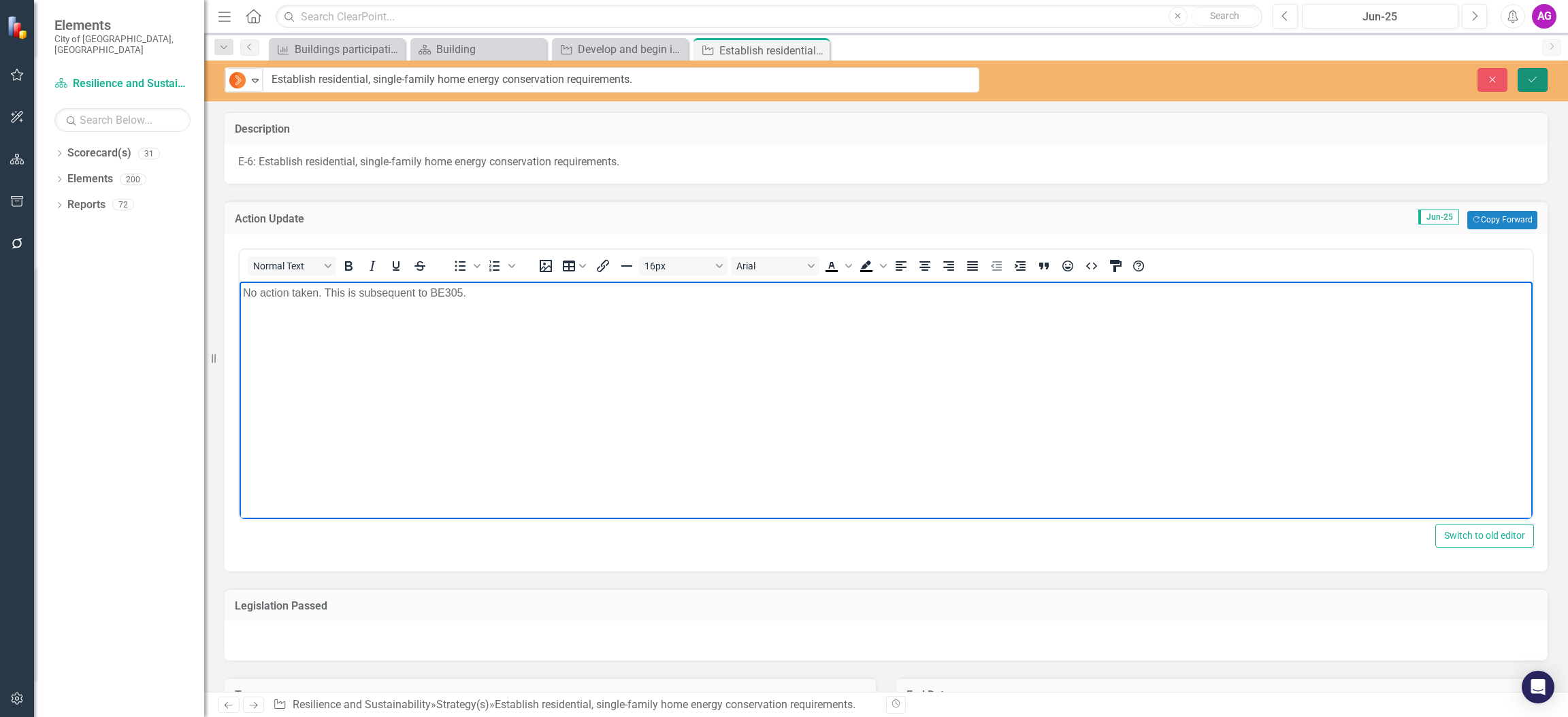 click on "Save" at bounding box center (1533, 80) 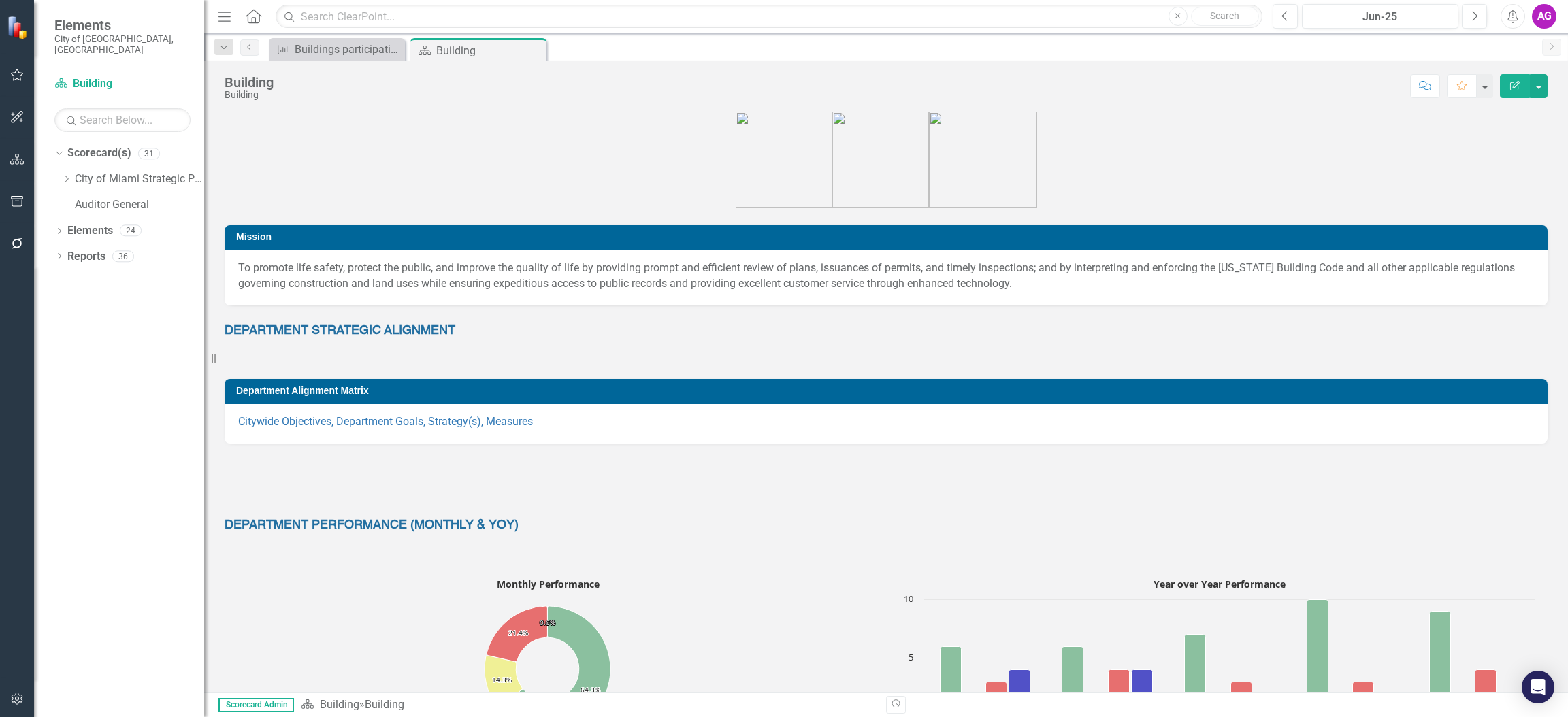 scroll, scrollTop: 0, scrollLeft: 0, axis: both 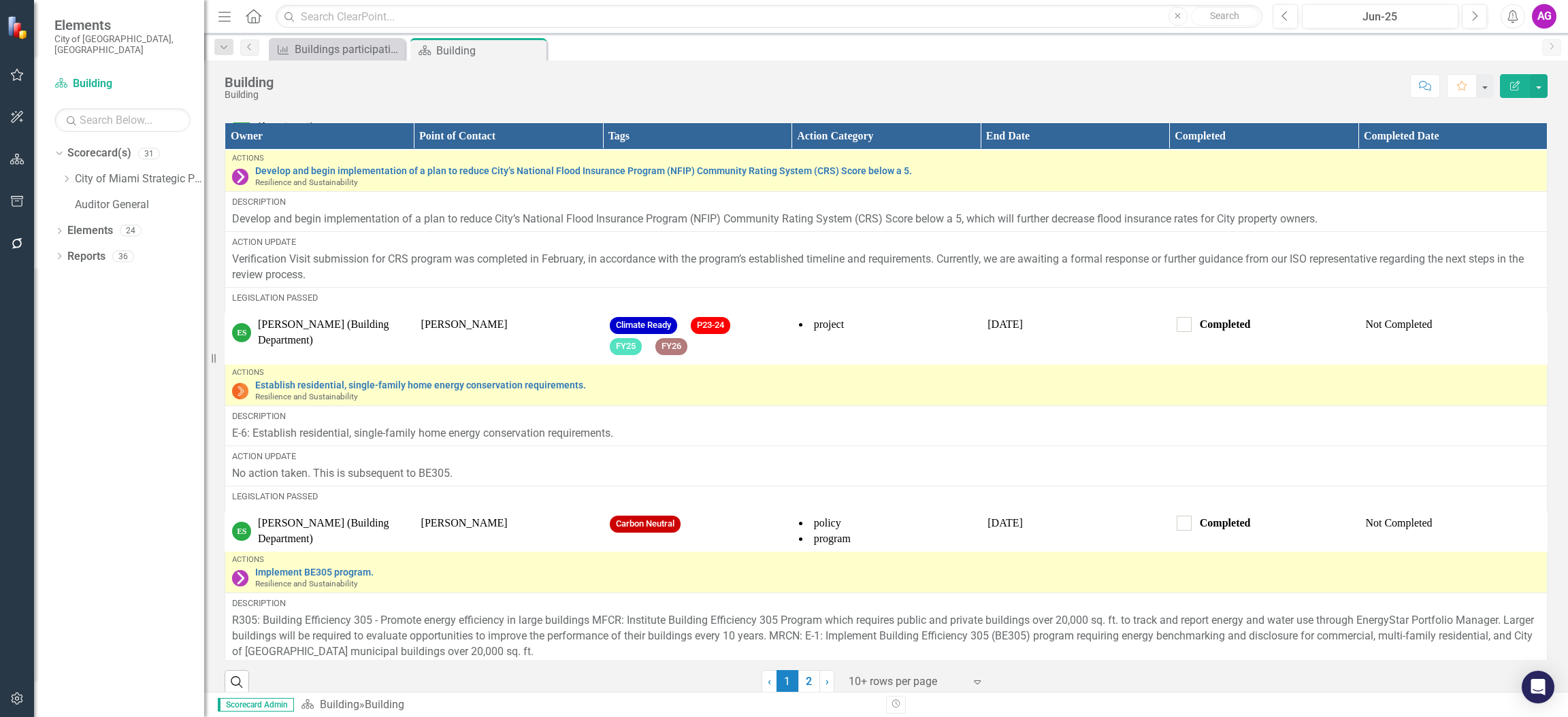 click on "Score: N/A Jun-25 Completed  Comment Favorite Edit Report" at bounding box center (914, 86) 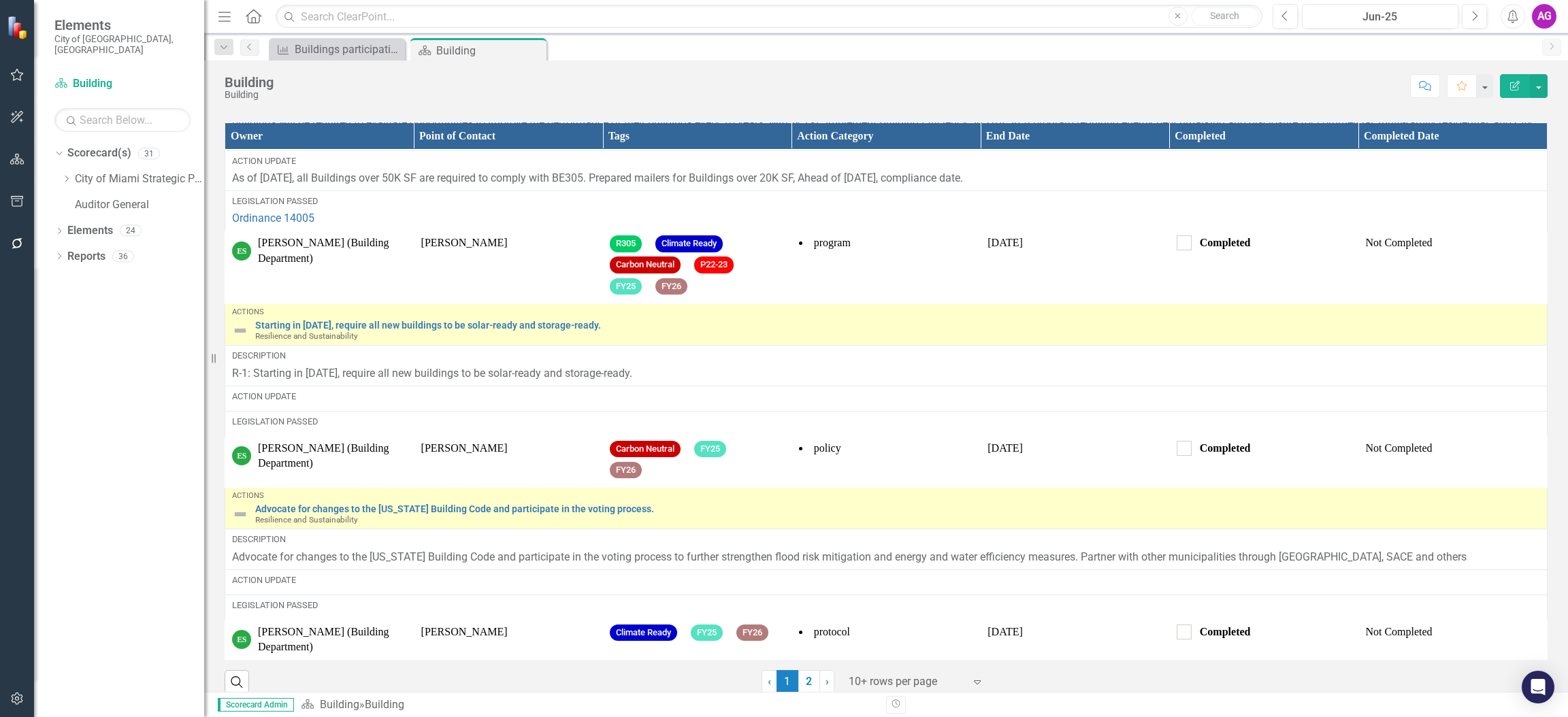 scroll, scrollTop: 1495, scrollLeft: 0, axis: vertical 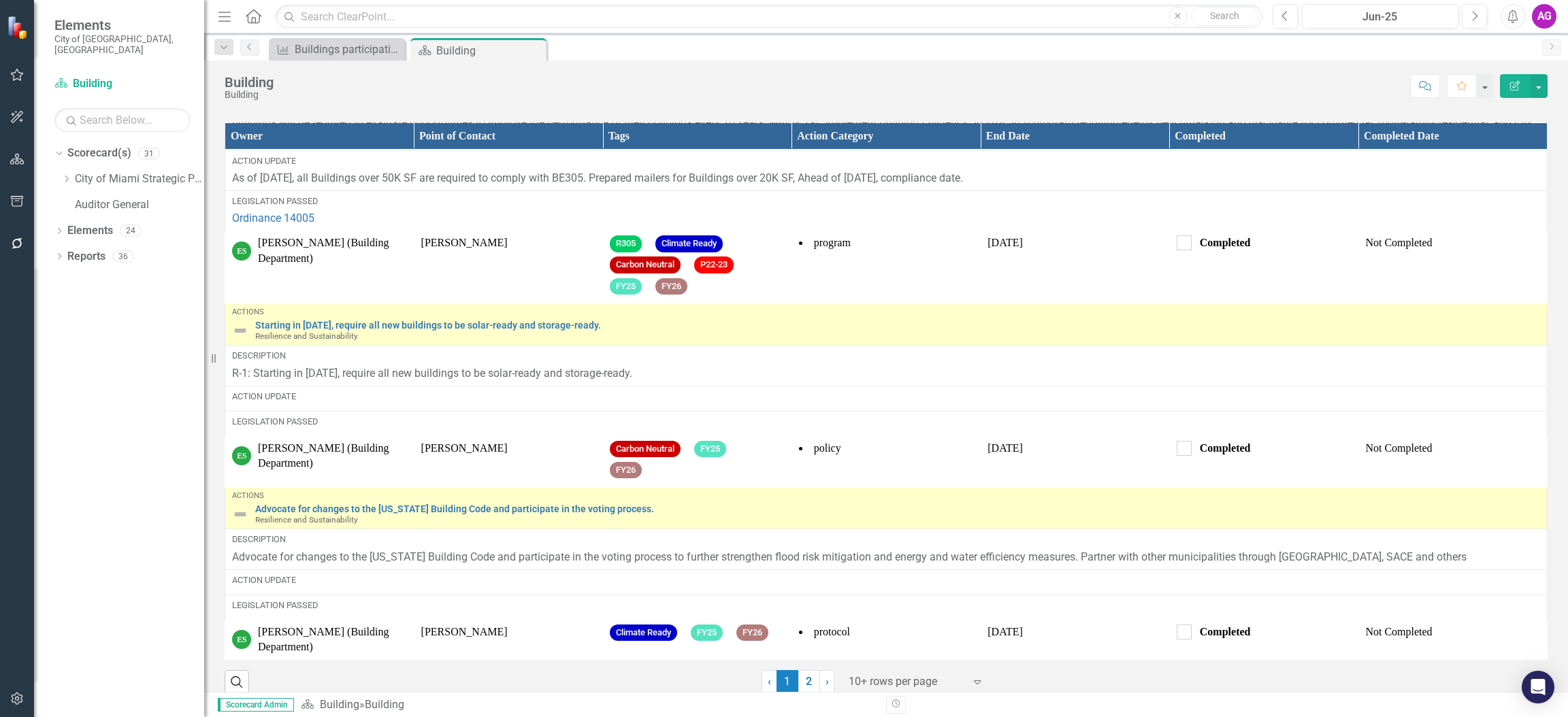 click at bounding box center (906, 682) 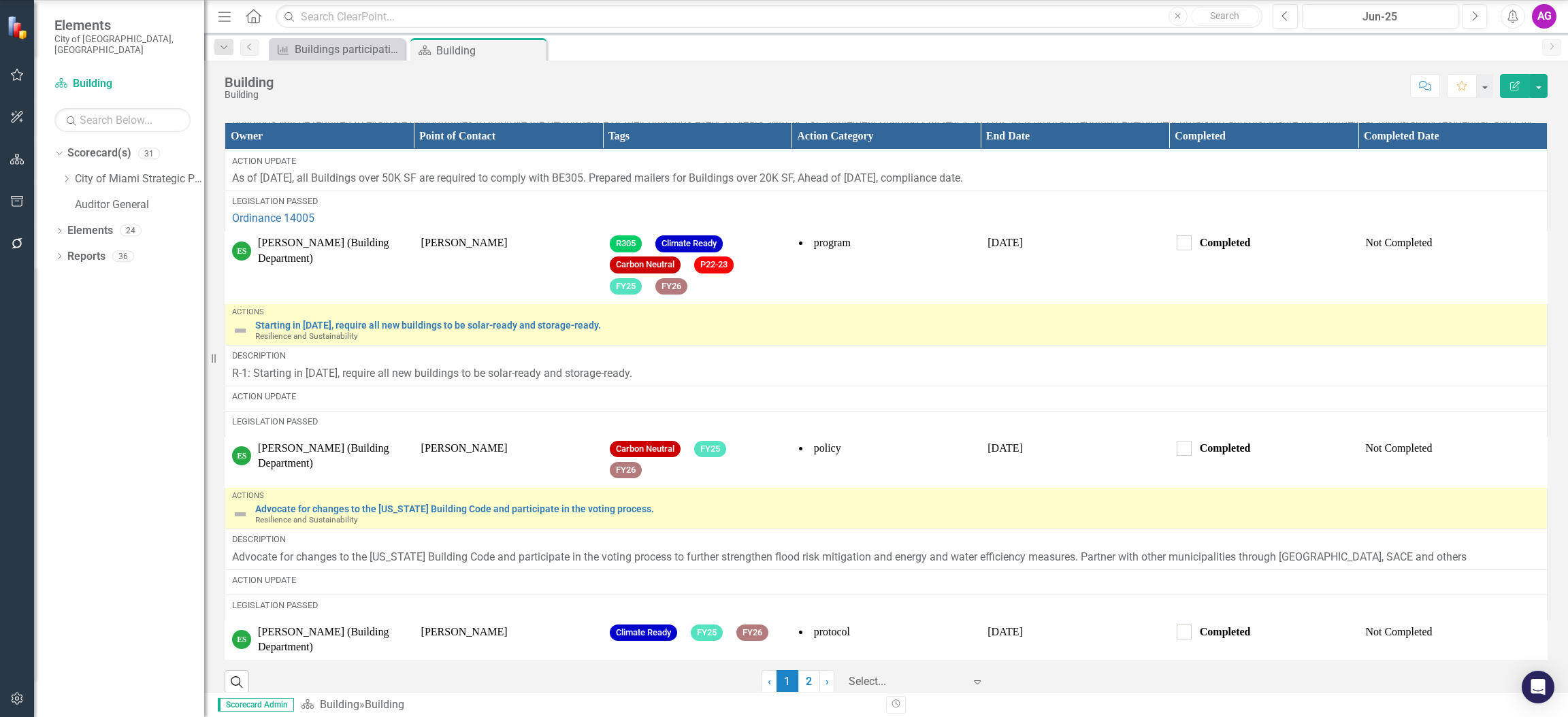 click on "Display All Rows" at bounding box center (787, -12) 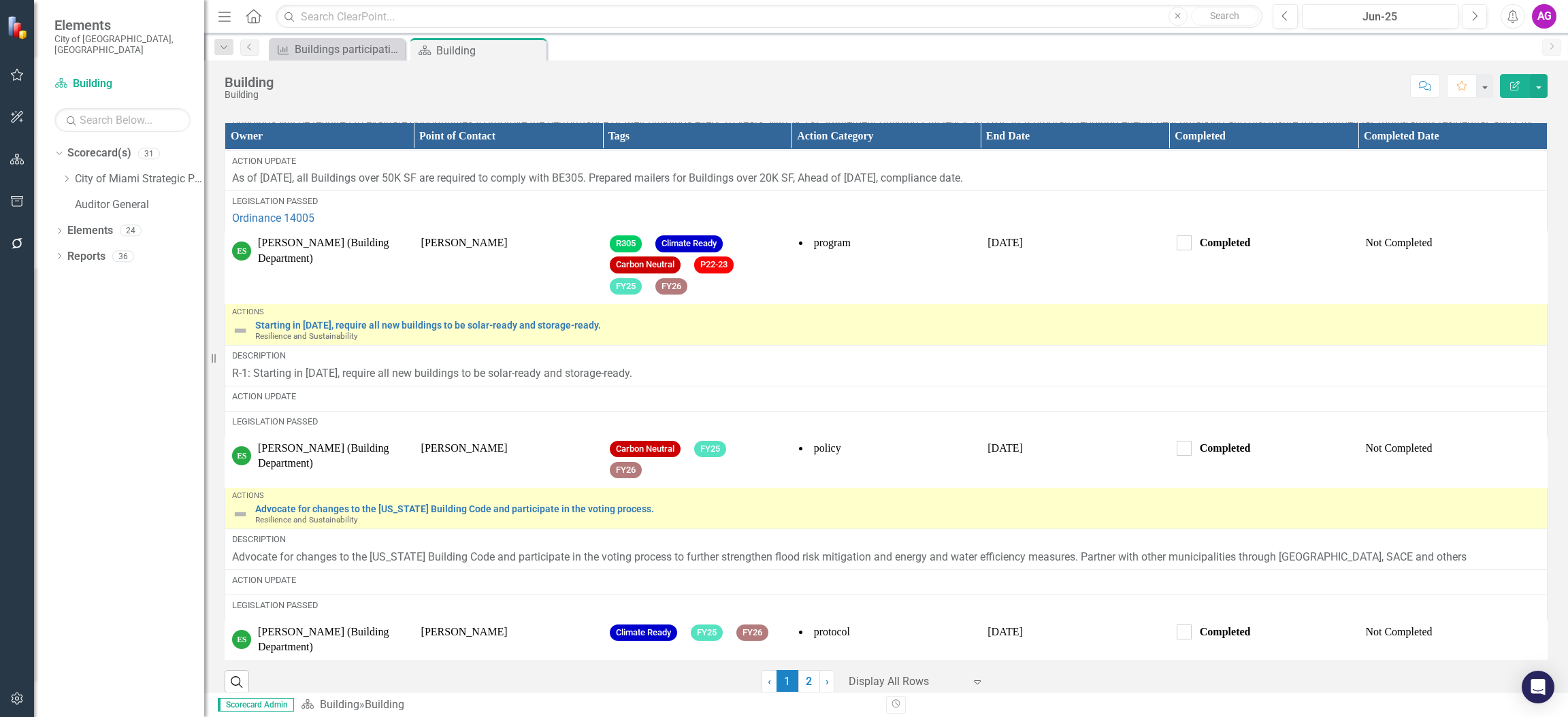 scroll, scrollTop: 1511, scrollLeft: 0, axis: vertical 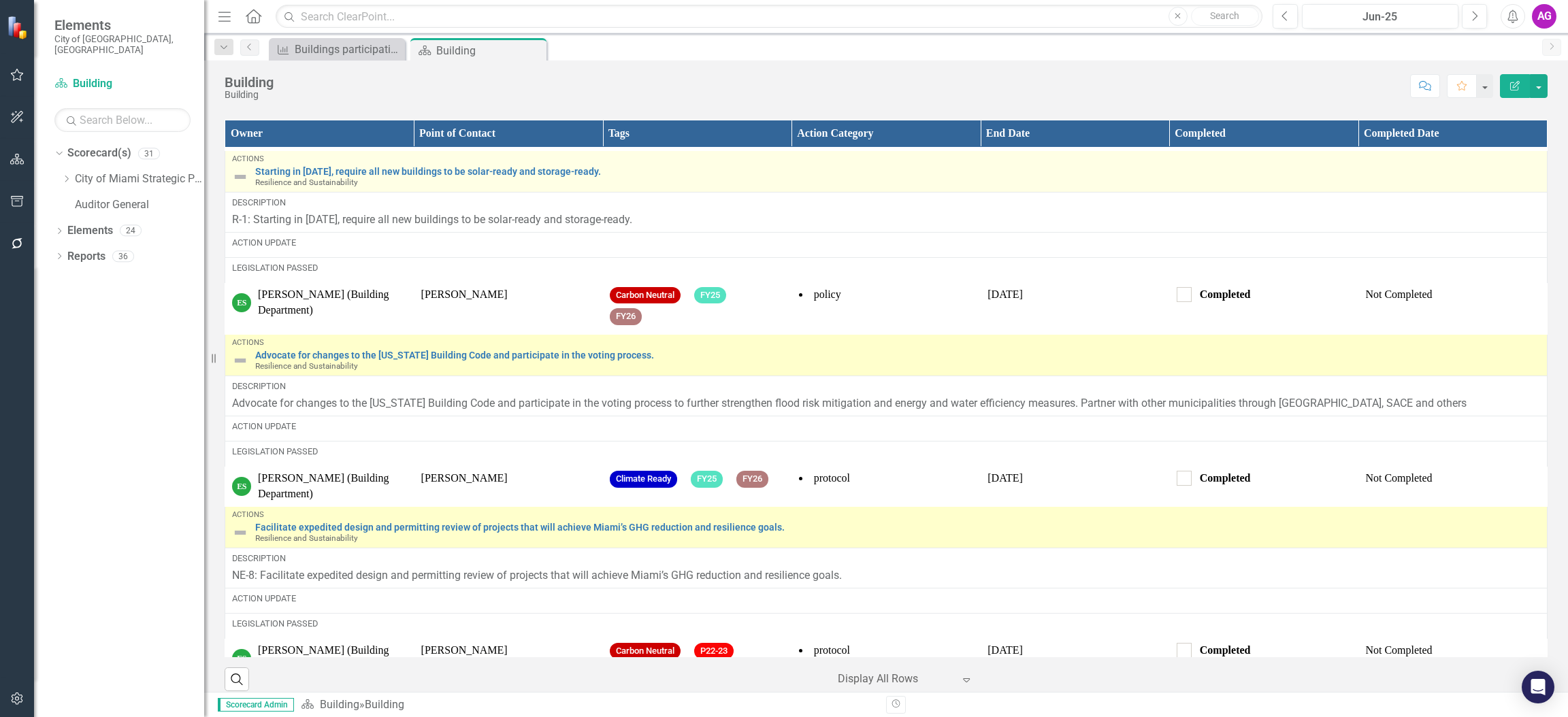 click on "Link Open Element" at bounding box center (0, 0) 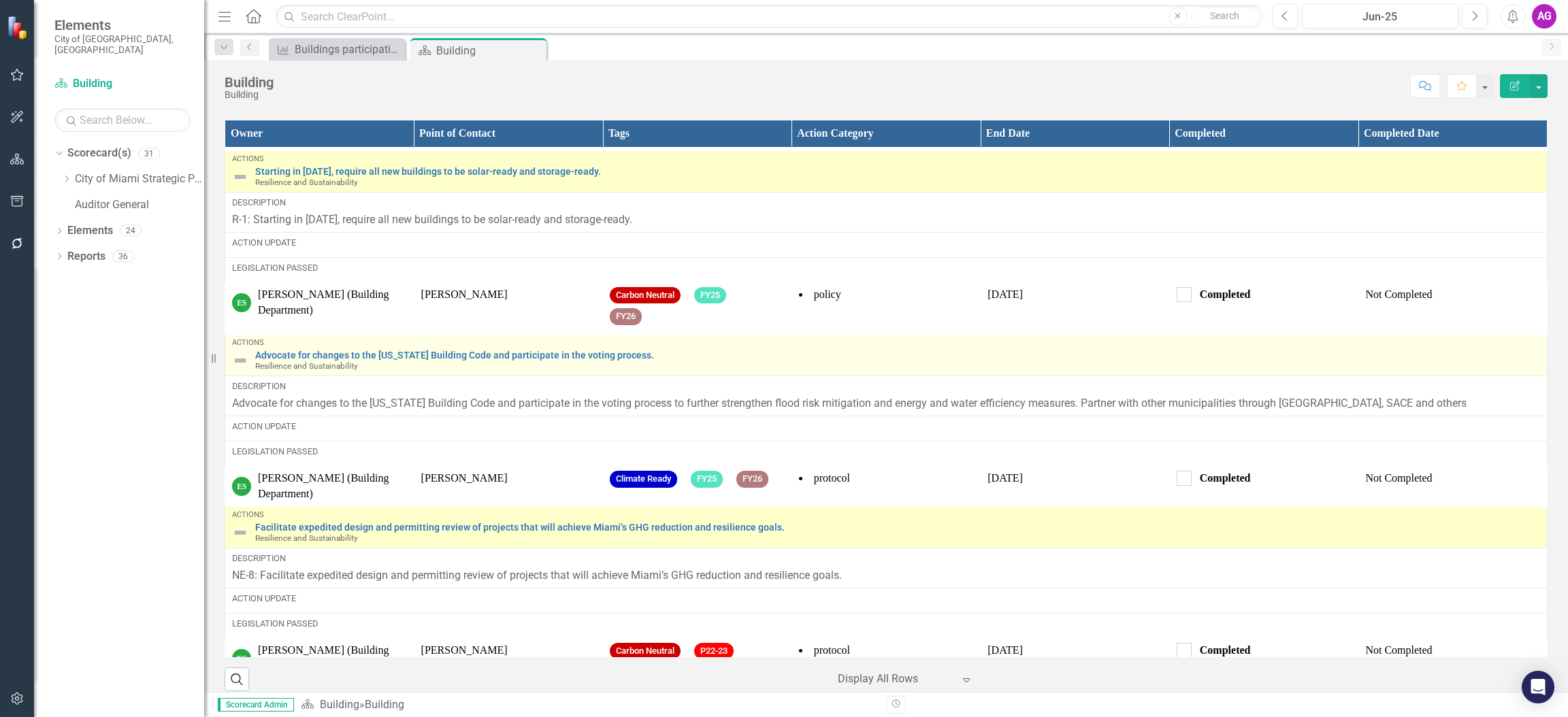 click on "Link Open Element" at bounding box center [0, 0] 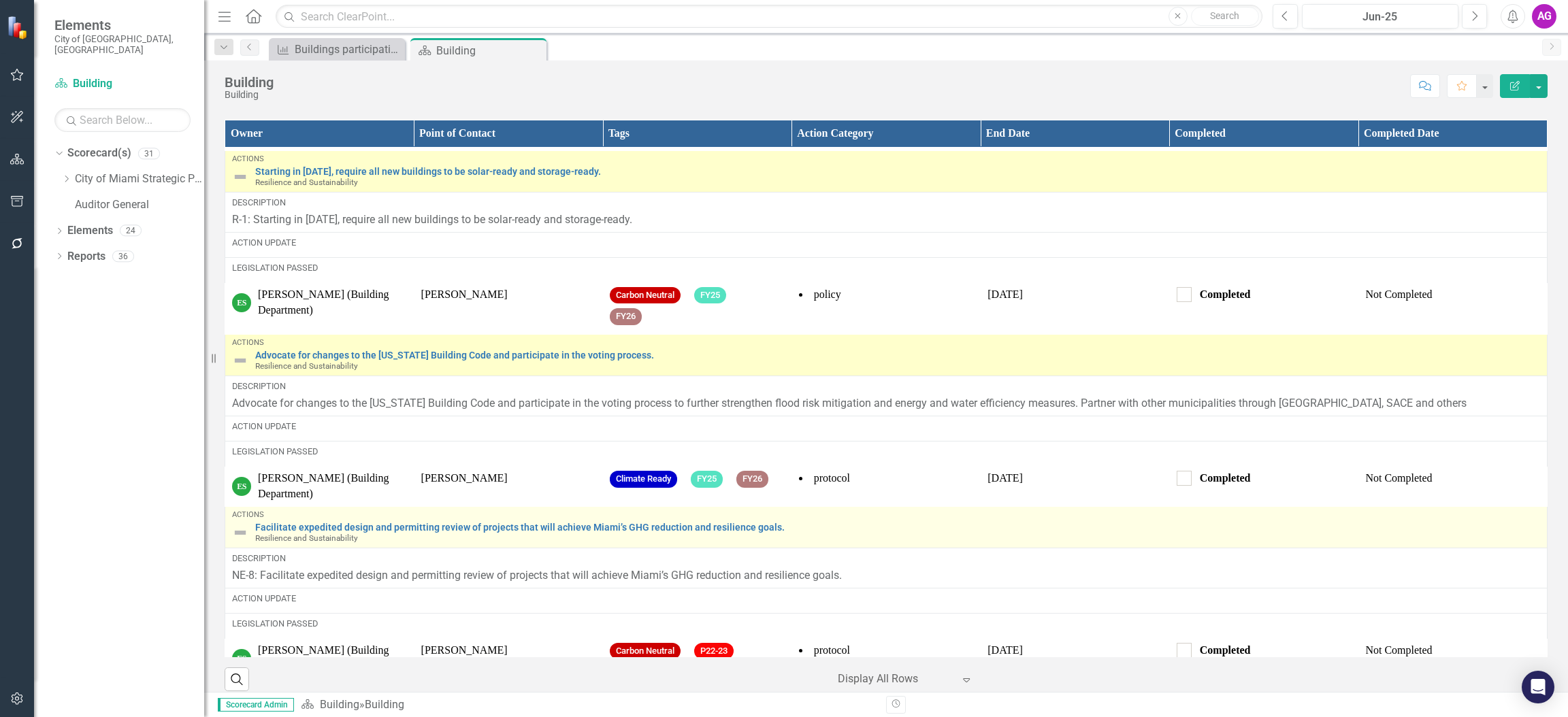click on "Link Open Element" at bounding box center [0, 0] 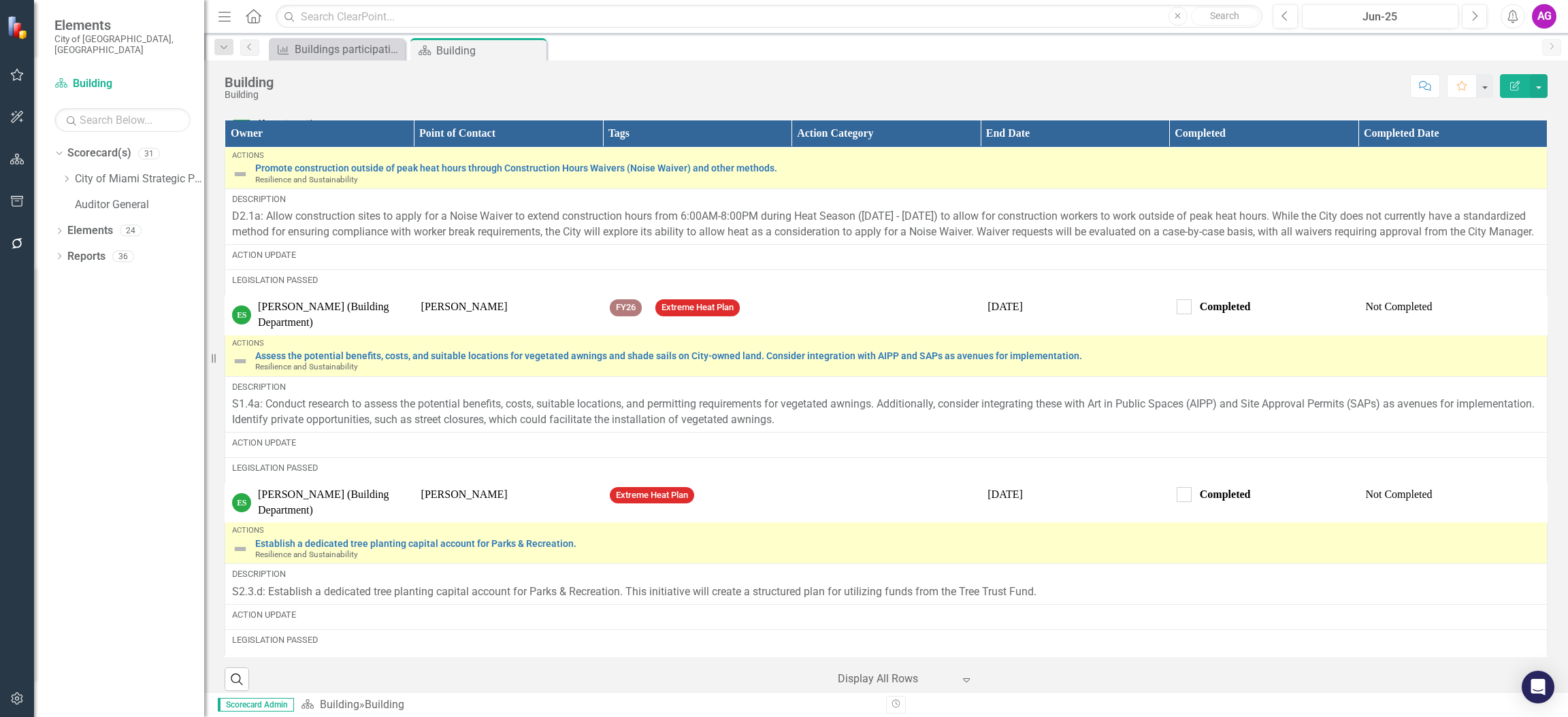 scroll, scrollTop: 2247, scrollLeft: 0, axis: vertical 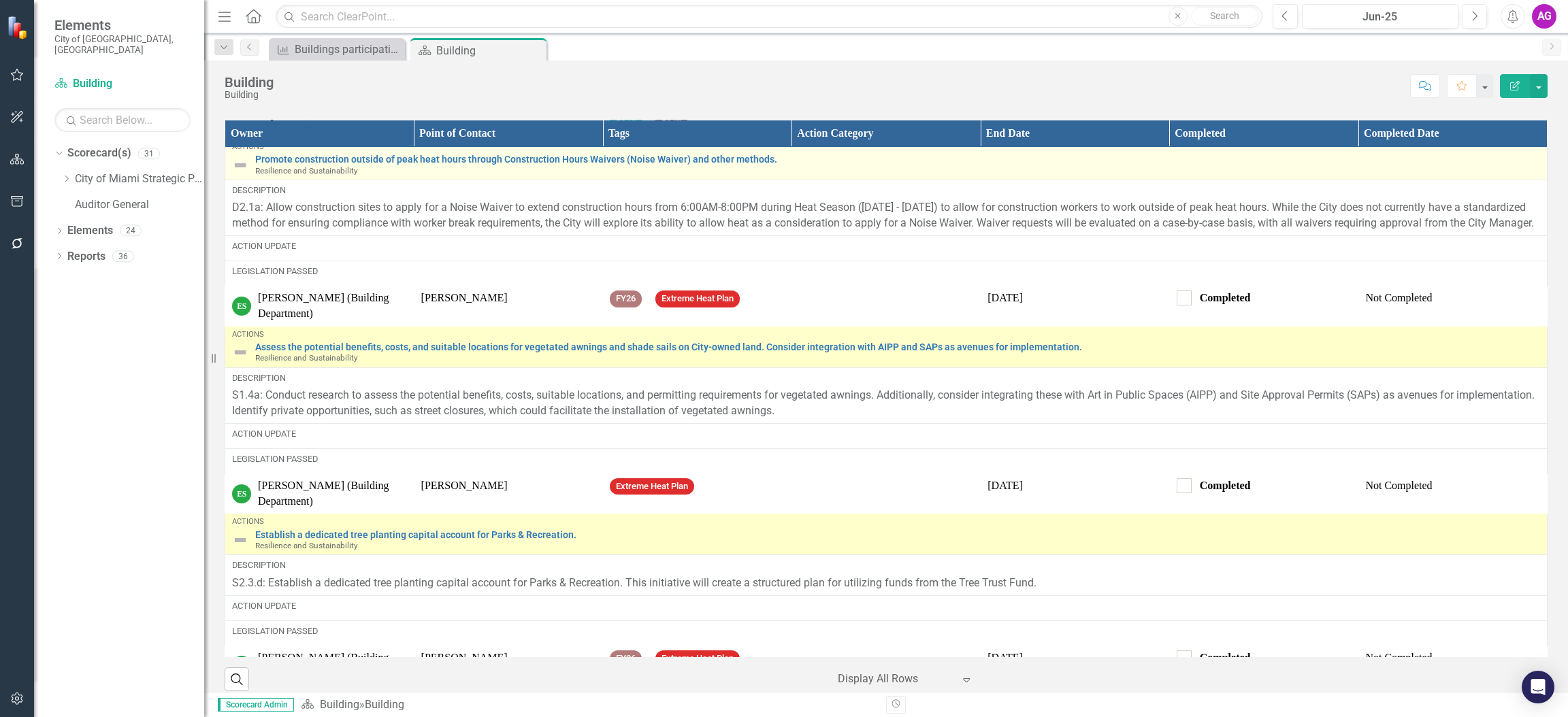 click on "Link Open Element" at bounding box center (0, 0) 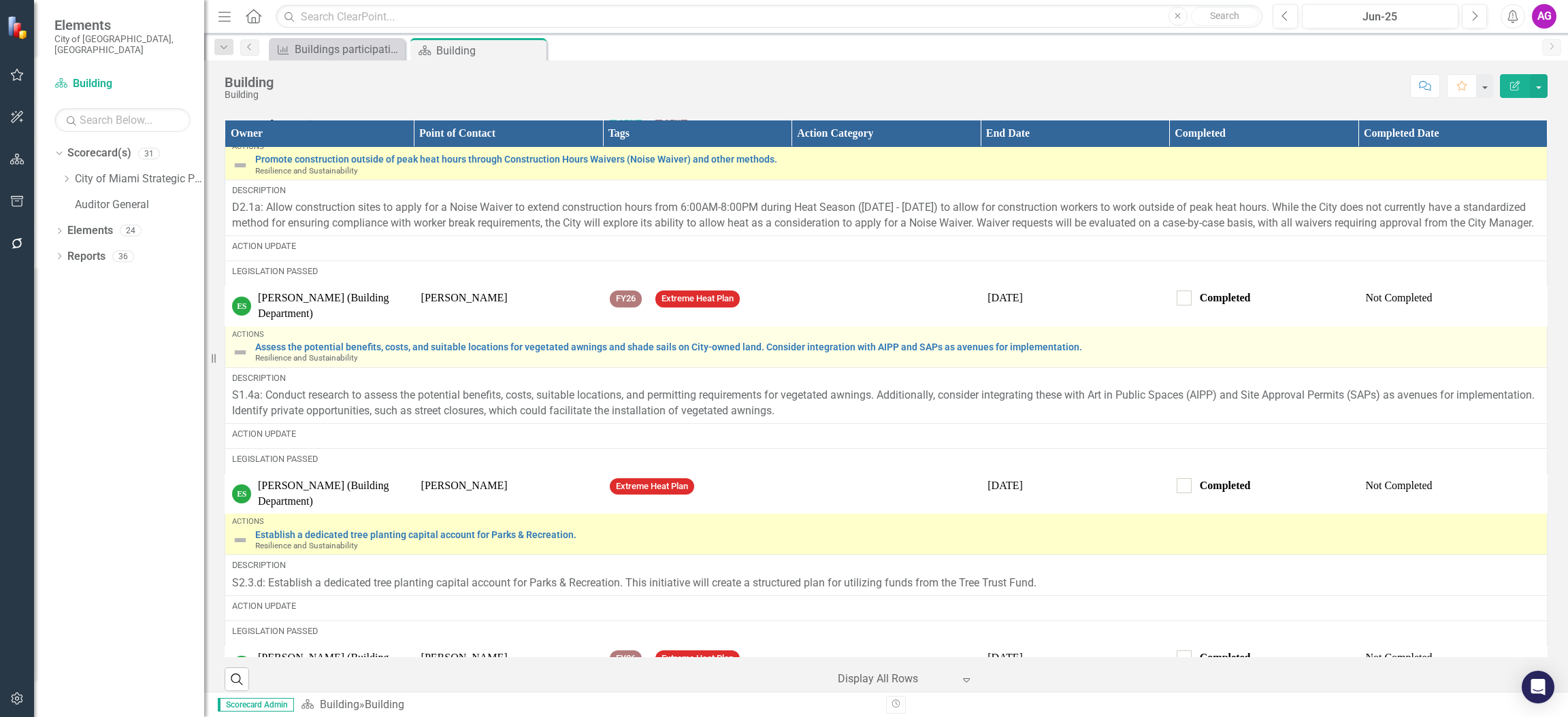 click on "Link Open Element" at bounding box center [0, 0] 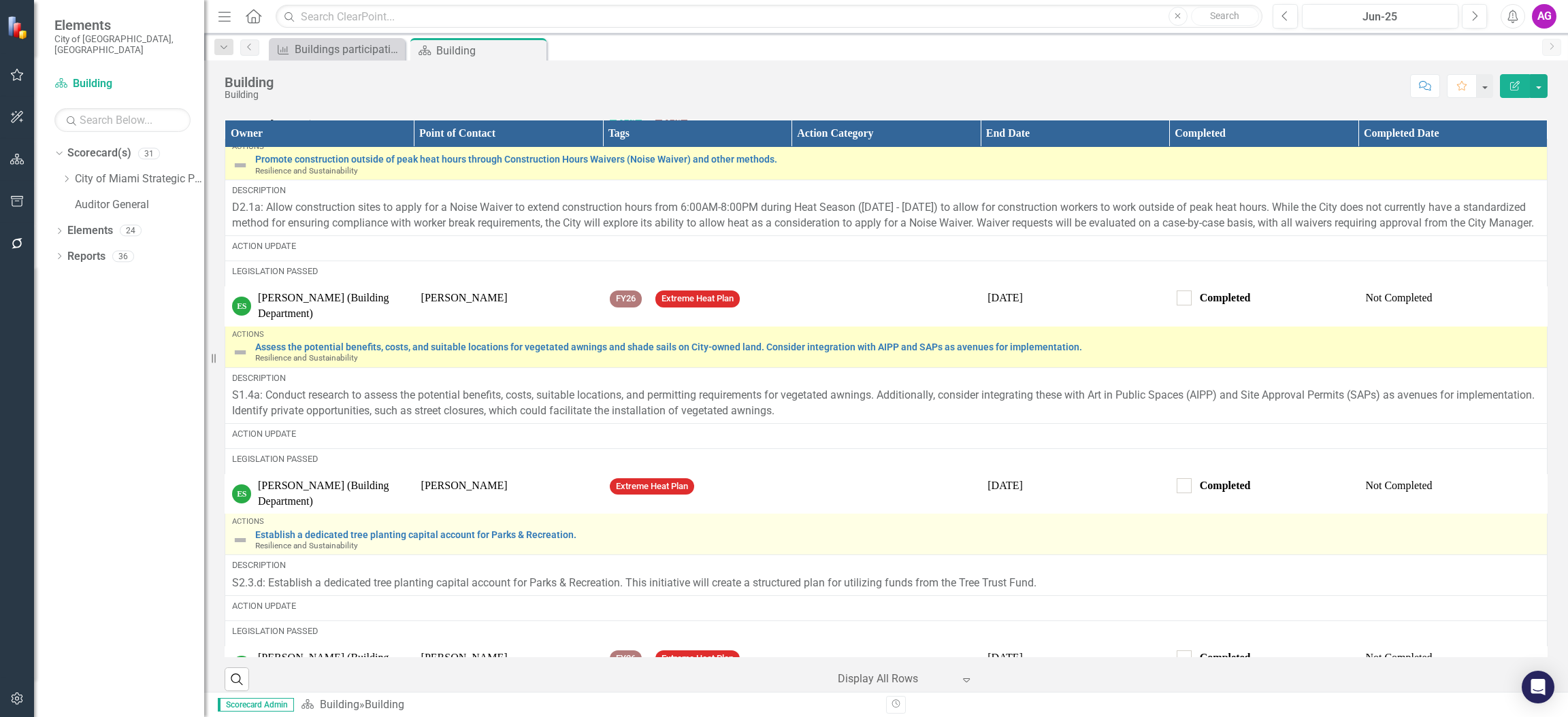 click on "Link Open Element" at bounding box center [0, 0] 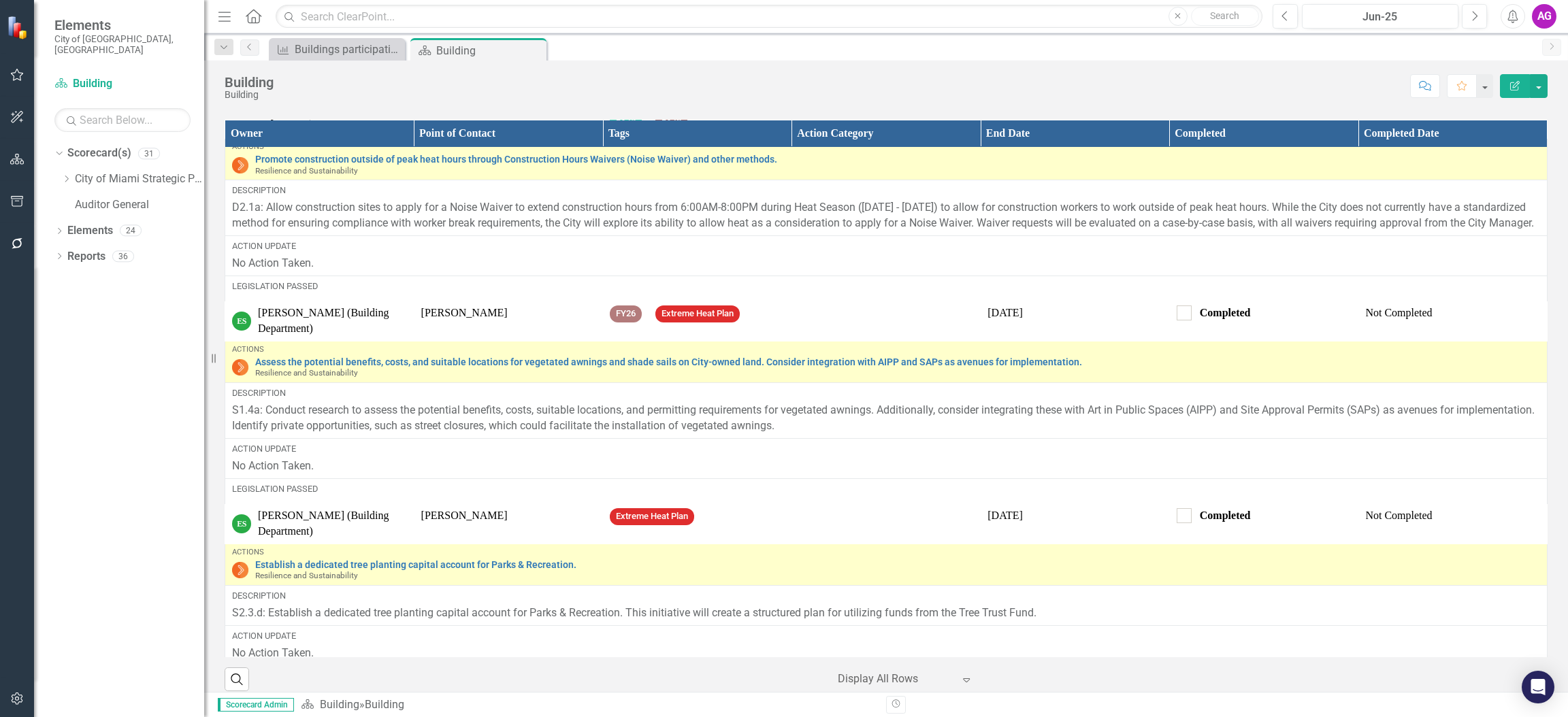 scroll, scrollTop: 1522, scrollLeft: 0, axis: vertical 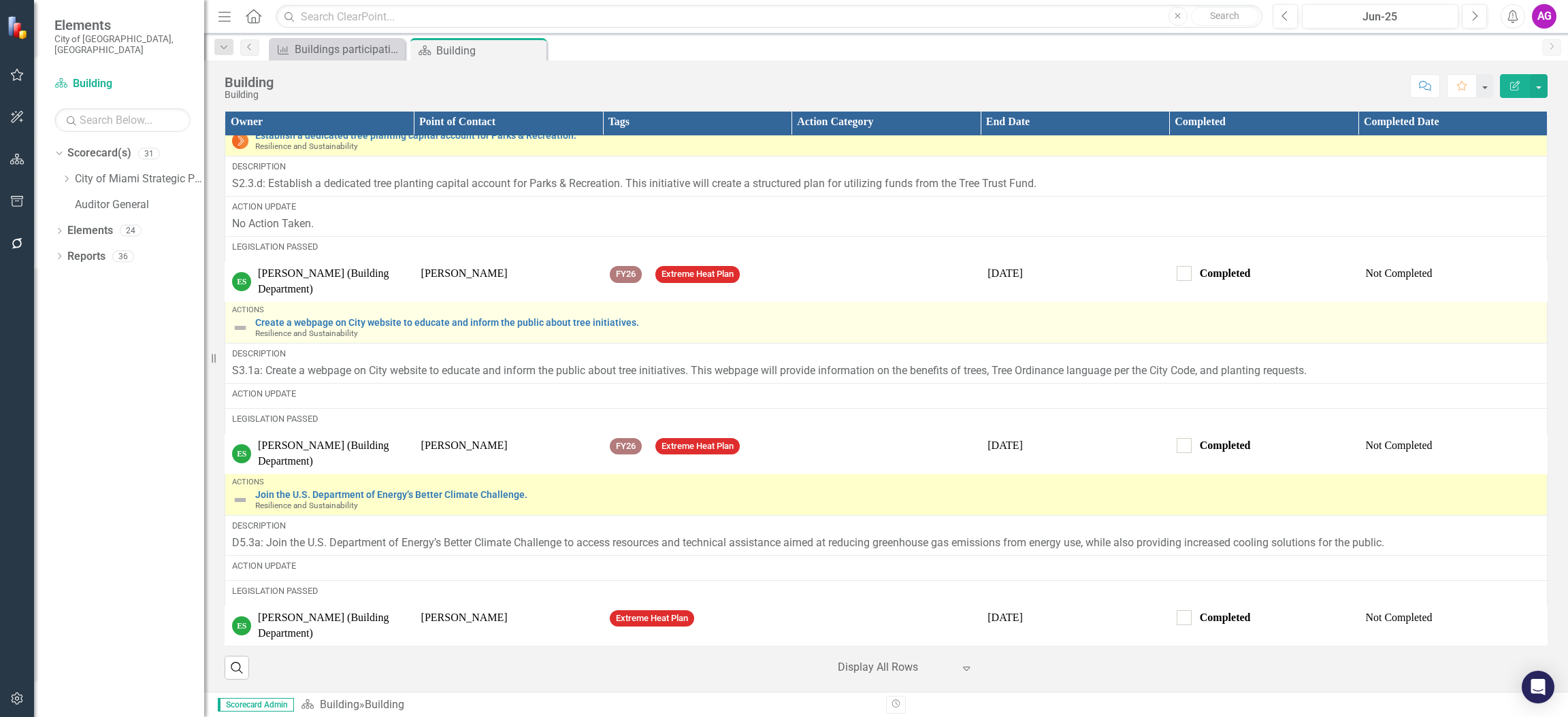 click on "Link Open Element" at bounding box center [0, 0] 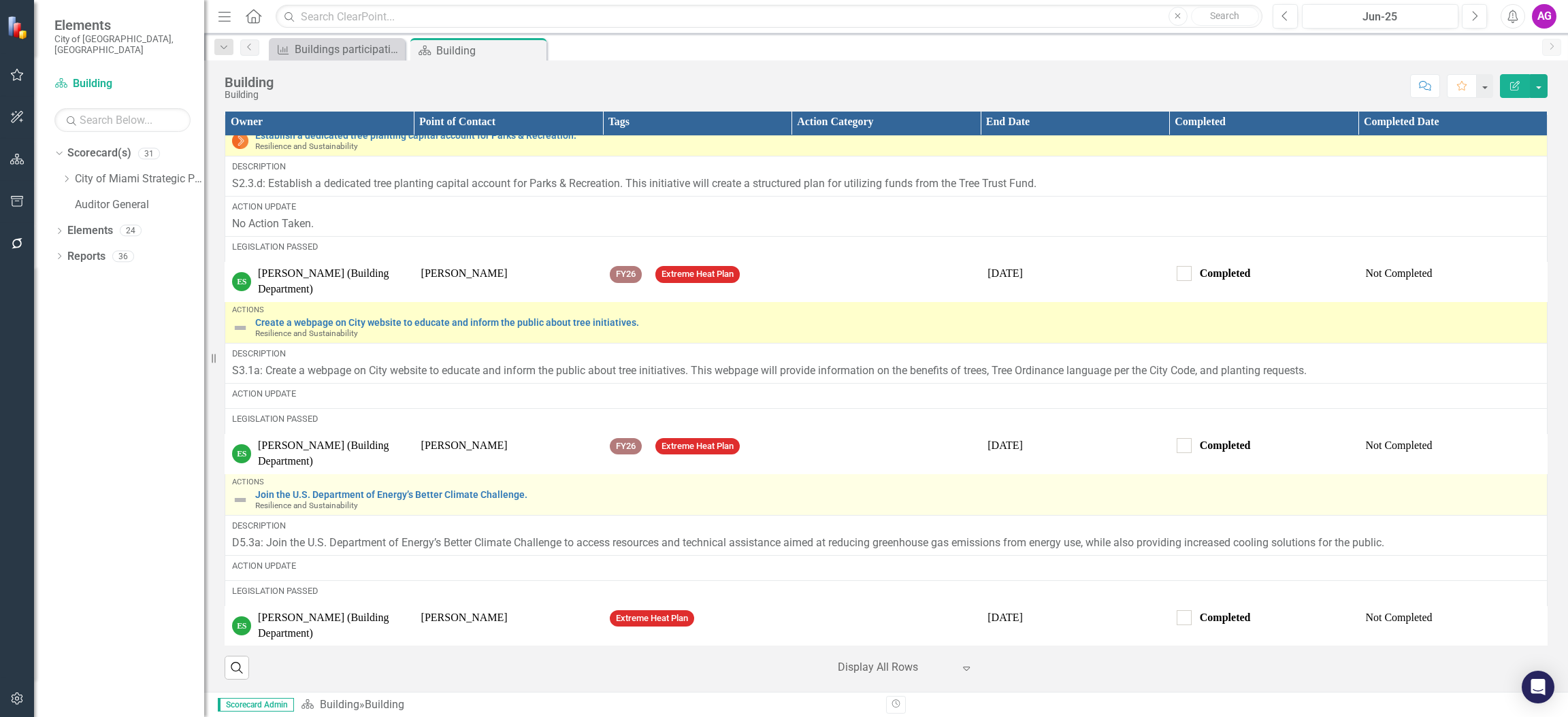 click on "Link Open Element" at bounding box center [0, 0] 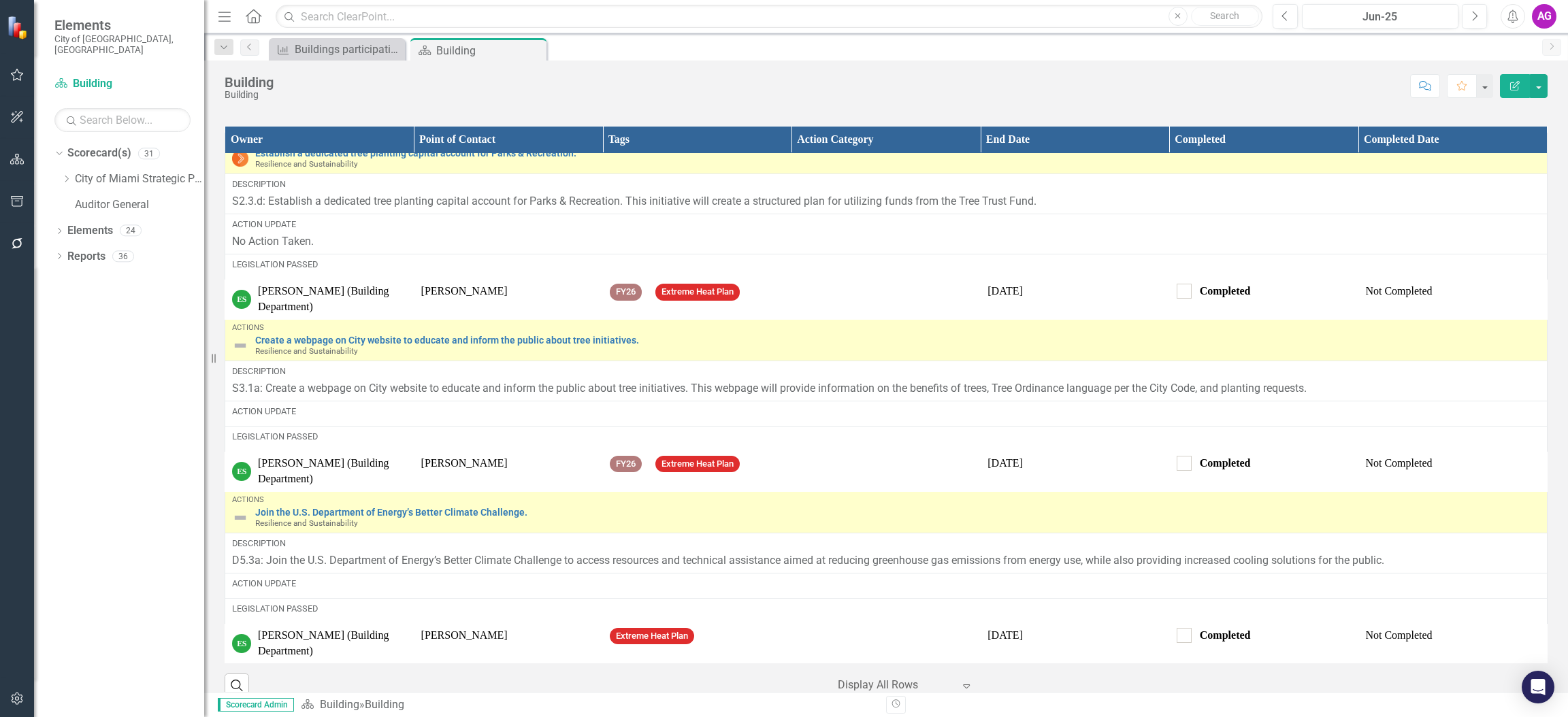 scroll, scrollTop: 1522, scrollLeft: 0, axis: vertical 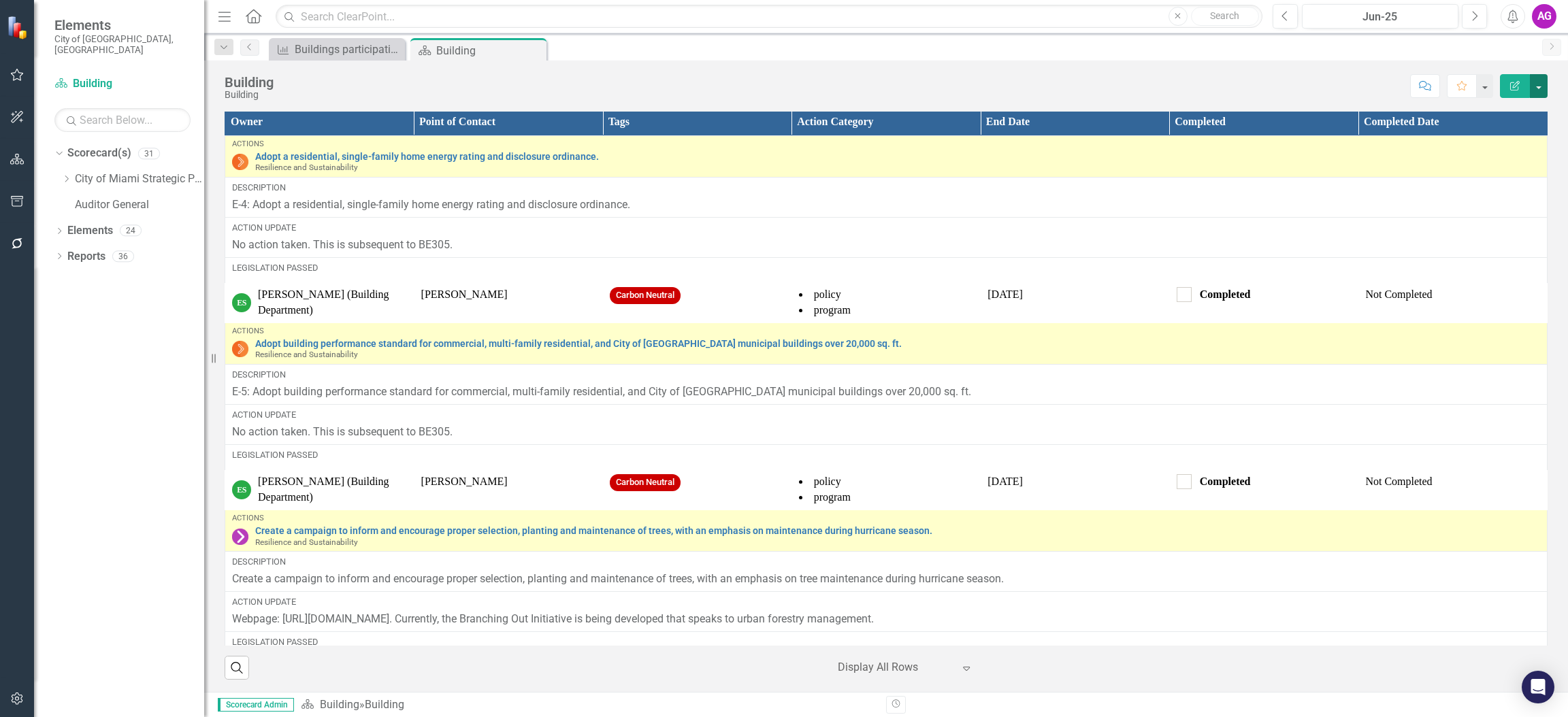 click at bounding box center [1539, 86] 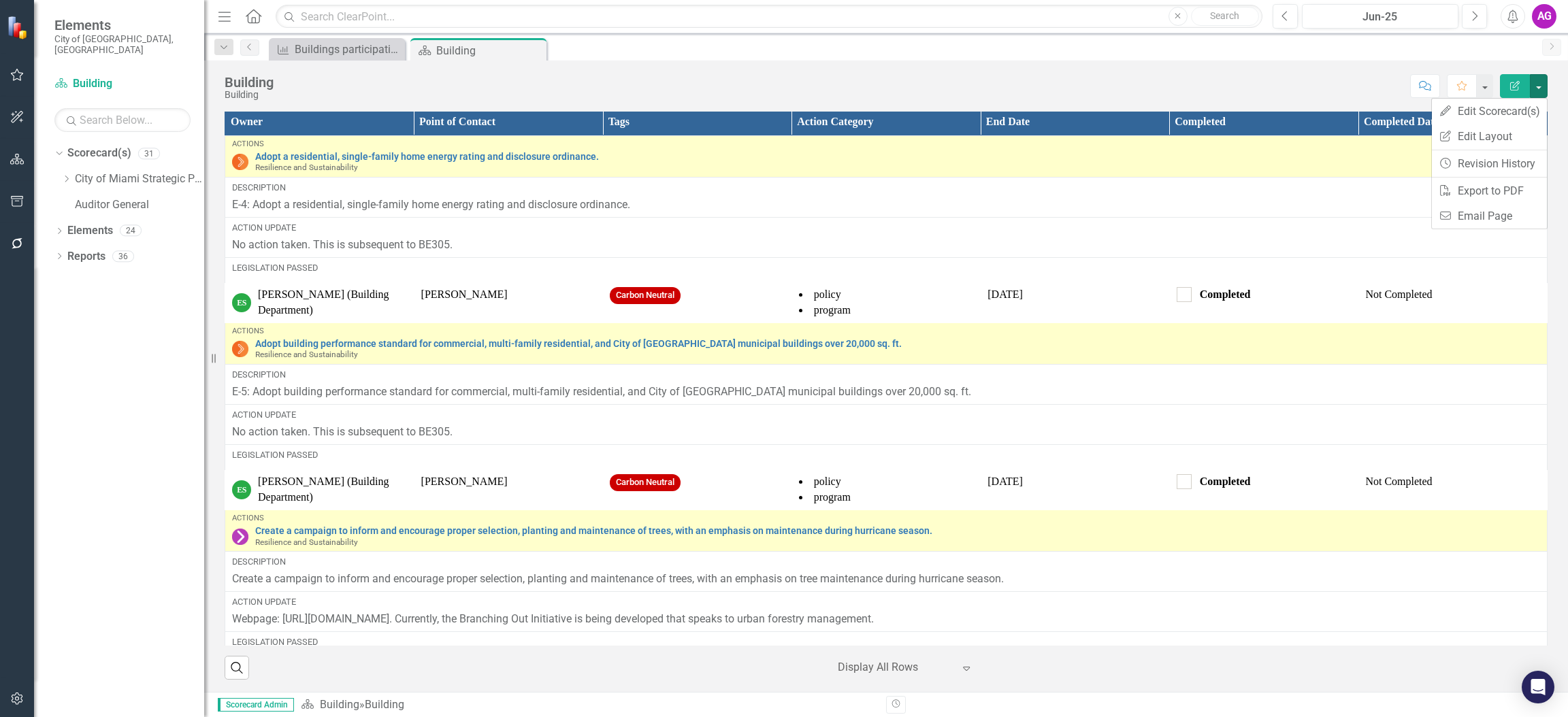 click on "Building Building Score: N/A Jun-25 Completed  Comment Favorite Edit Report" at bounding box center [886, 81] 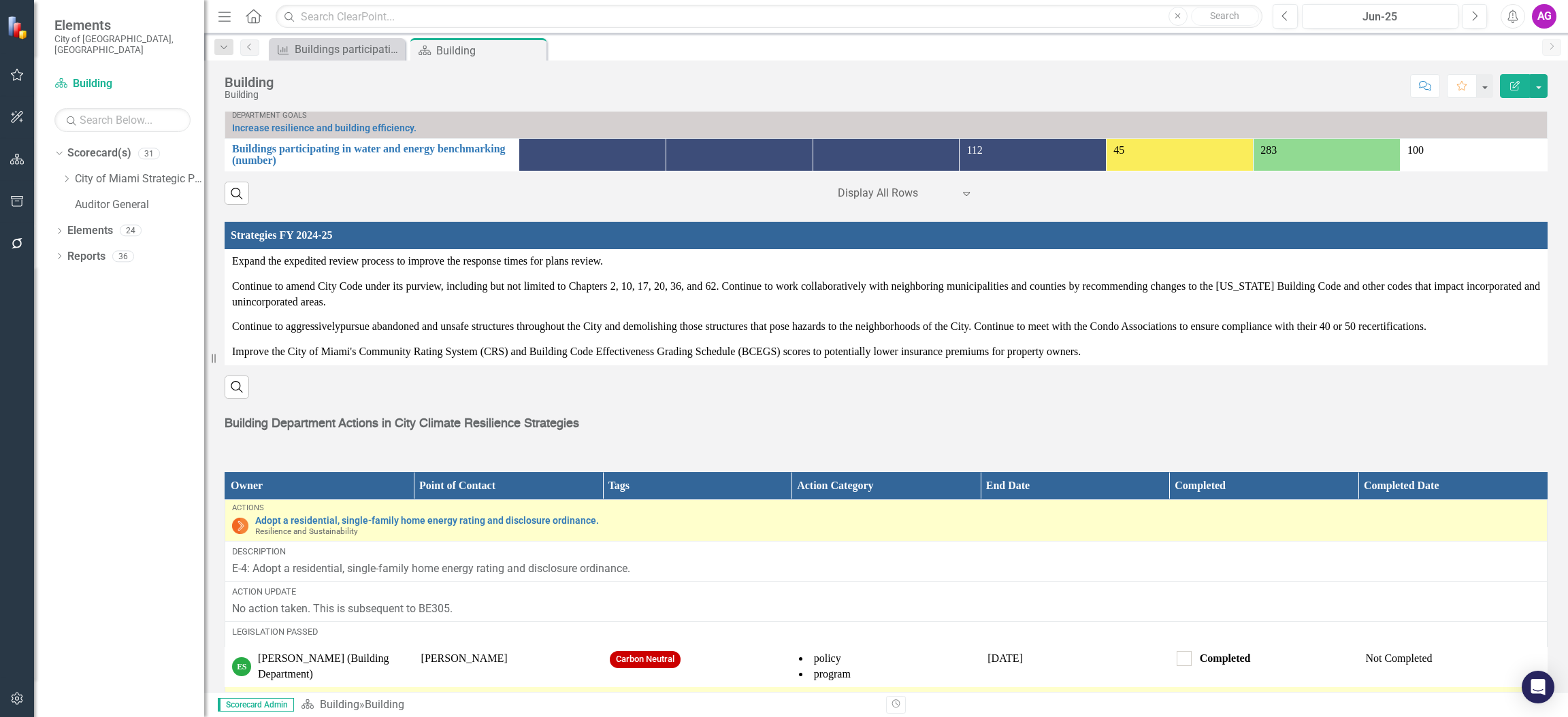scroll, scrollTop: 1206, scrollLeft: 0, axis: vertical 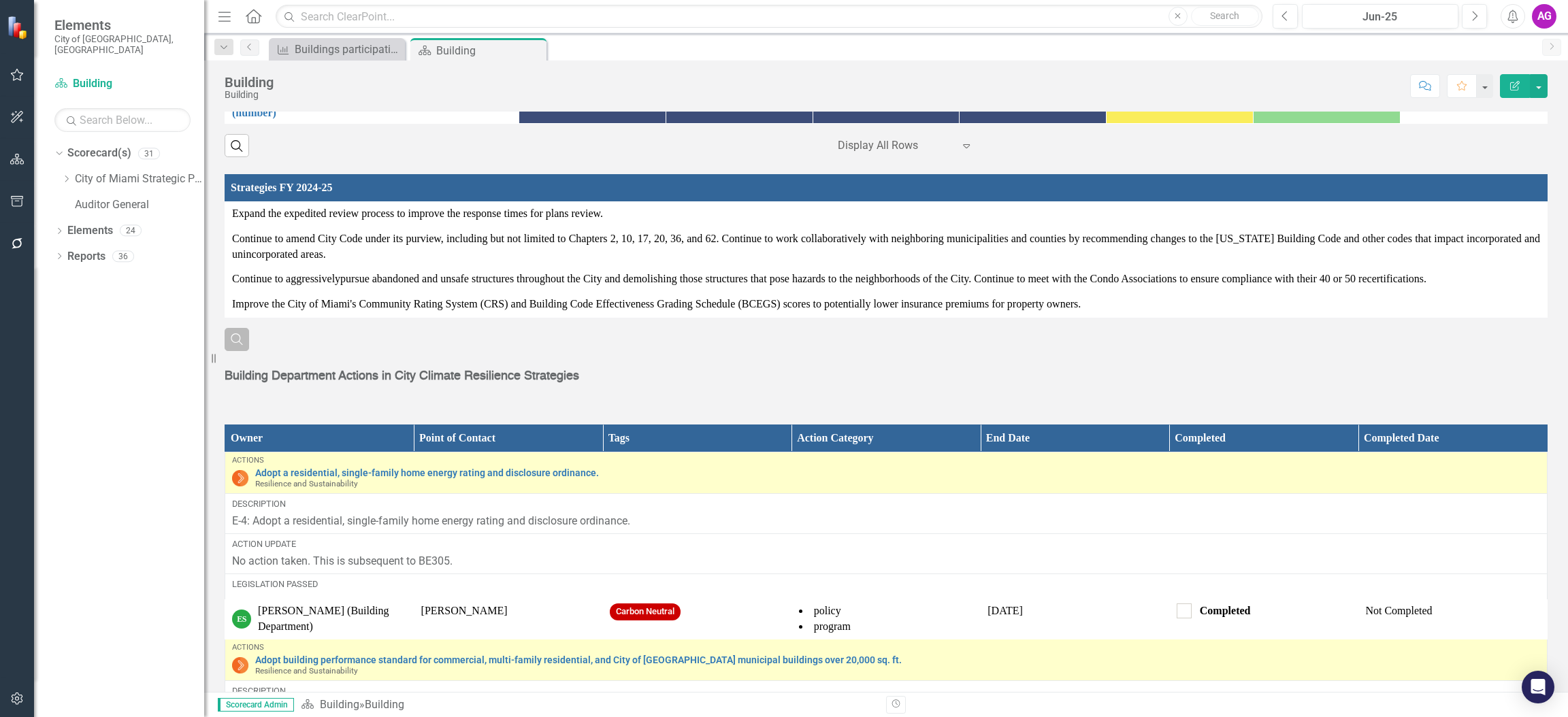 click 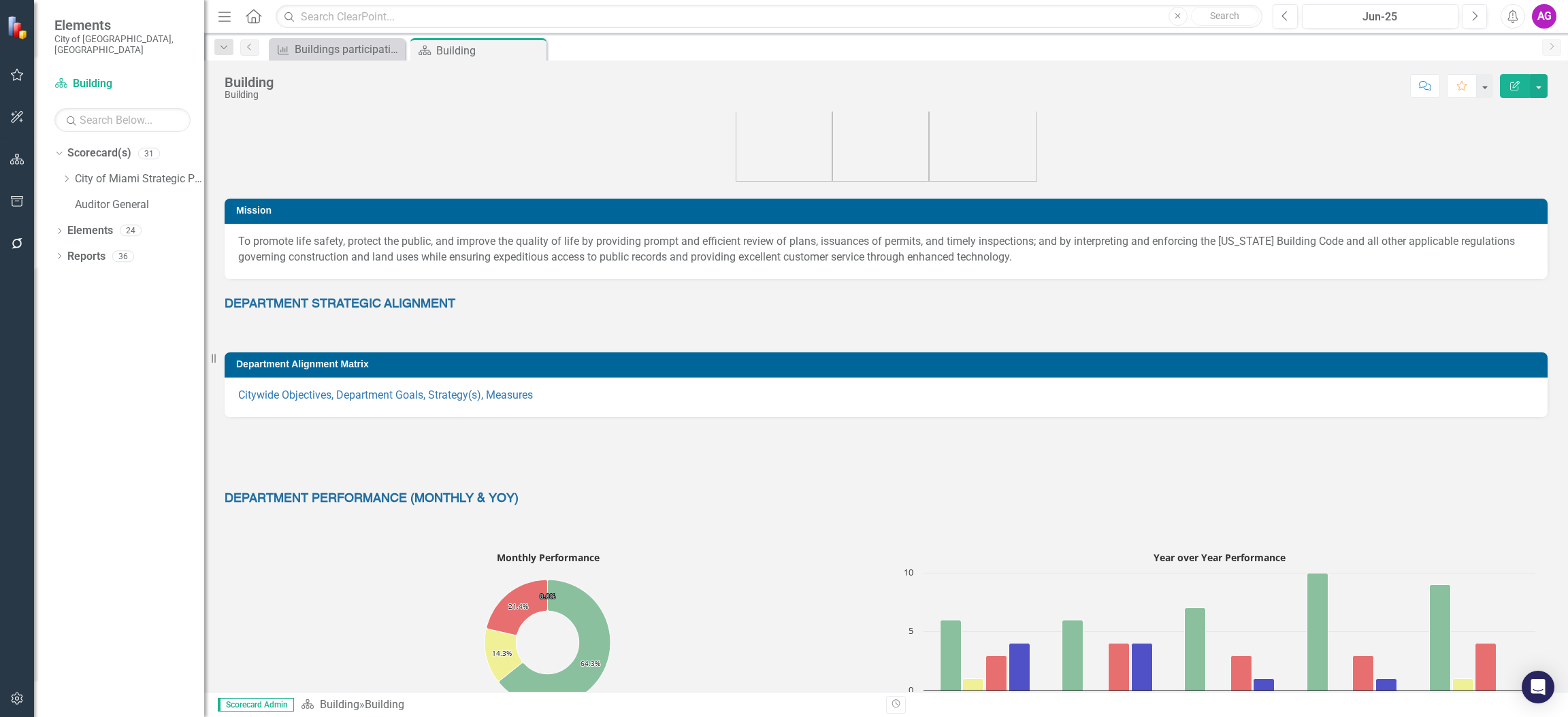 scroll, scrollTop: 0, scrollLeft: 0, axis: both 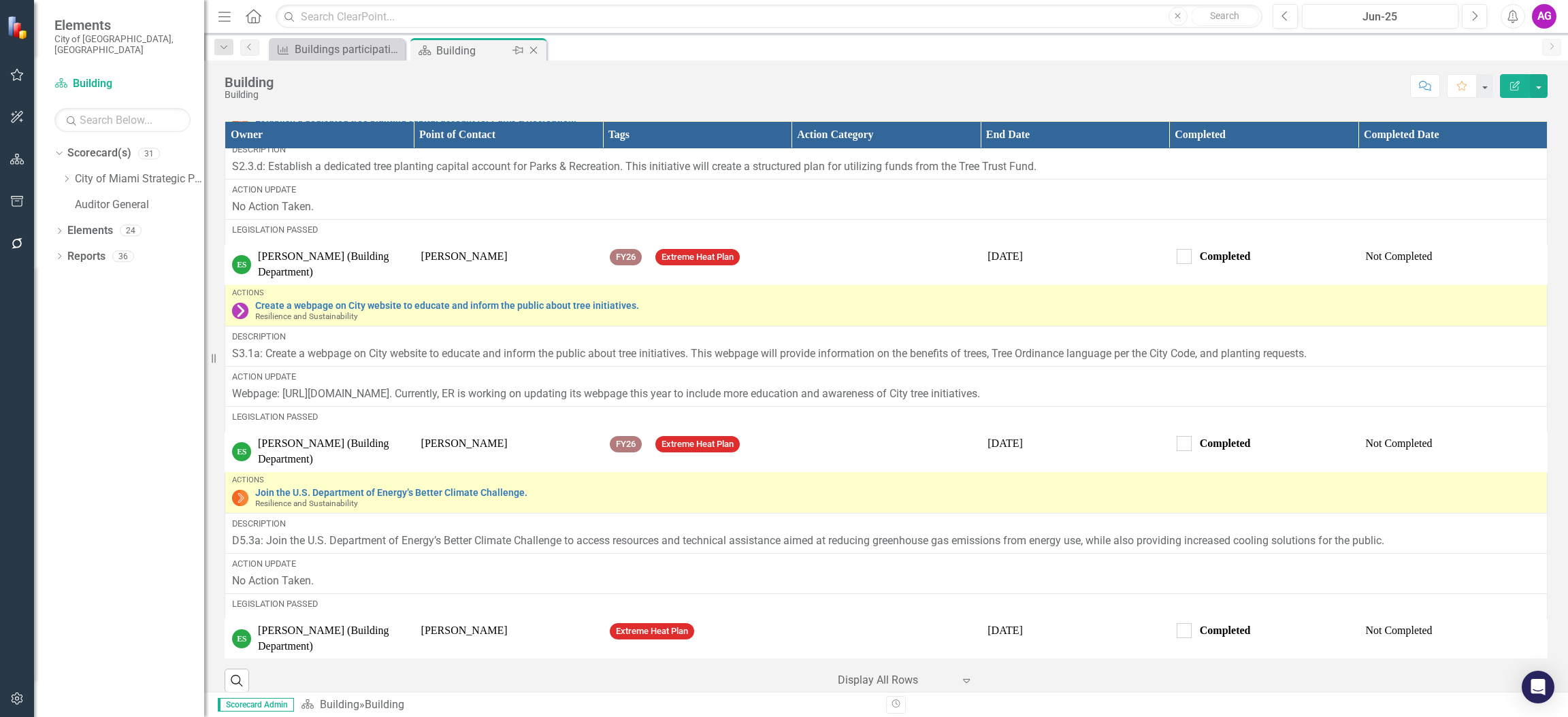 click 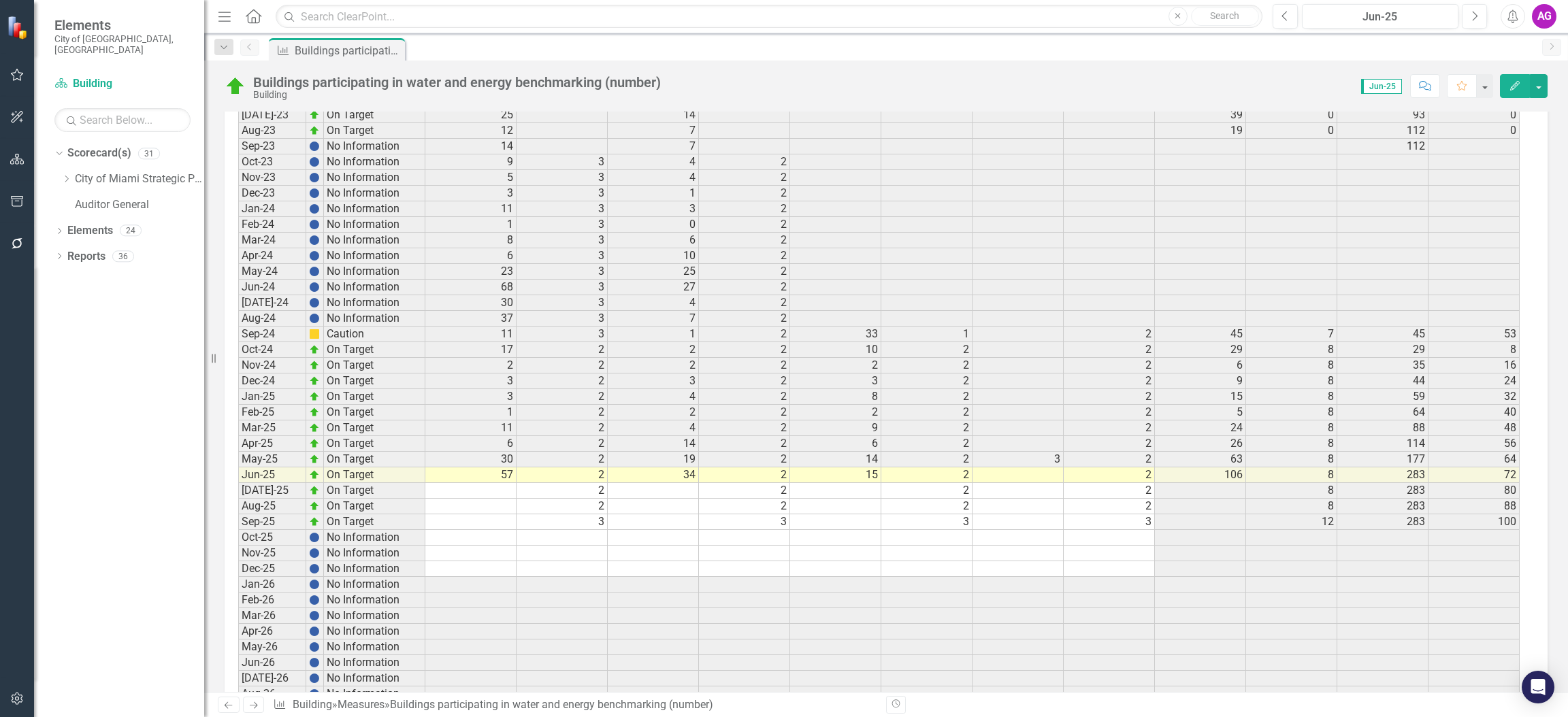 scroll, scrollTop: 2386, scrollLeft: 0, axis: vertical 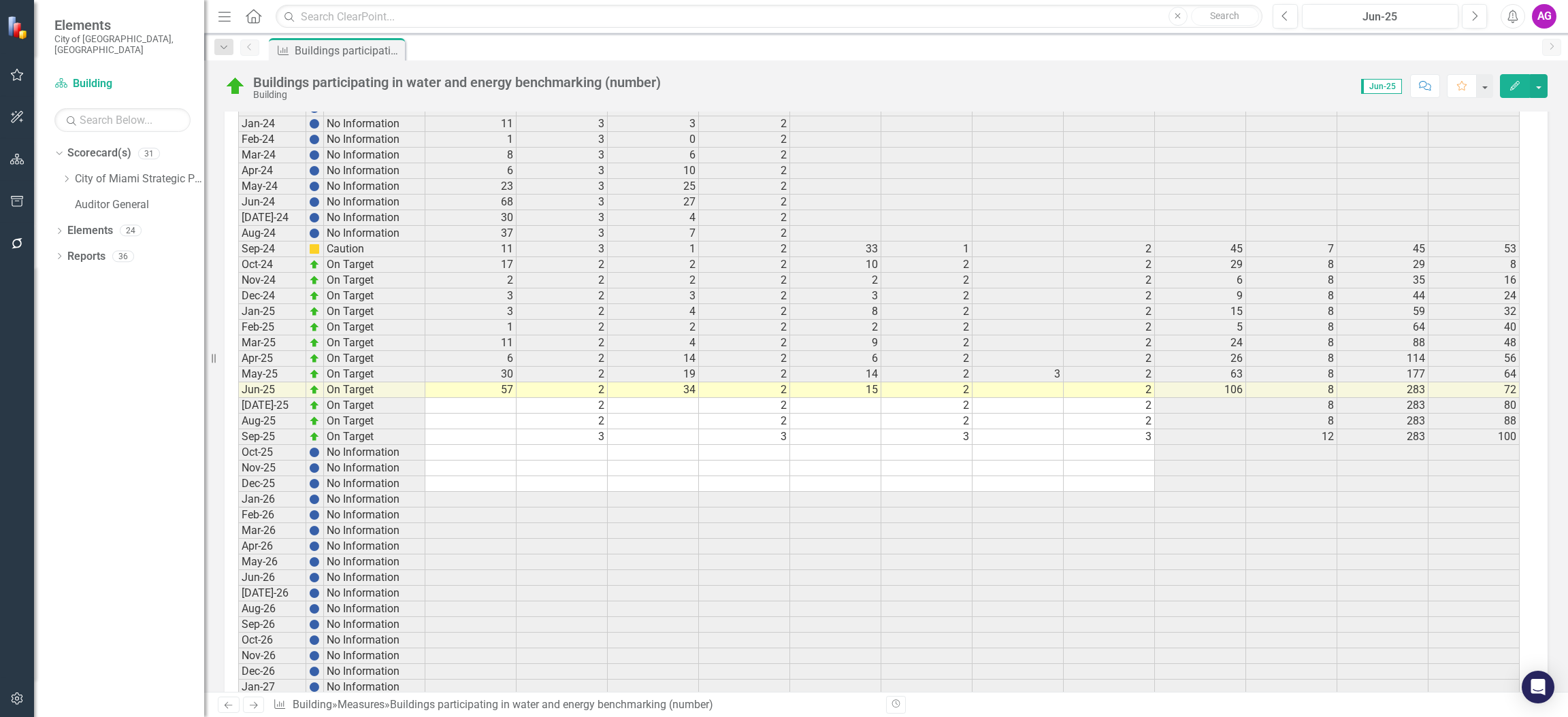 click at bounding box center [1018, 390] 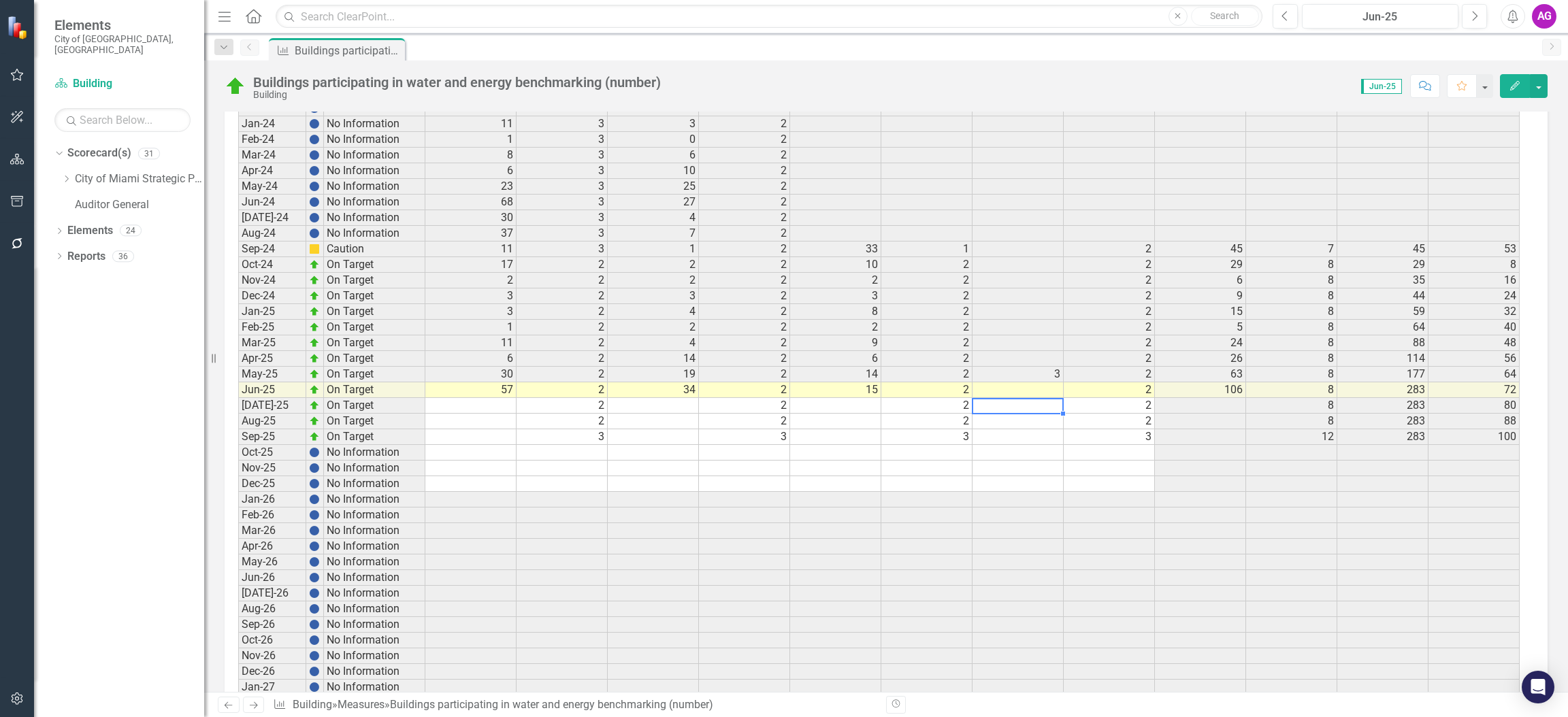 drag, startPoint x: 67, startPoint y: 166, endPoint x: 99, endPoint y: 259, distance: 98.35141 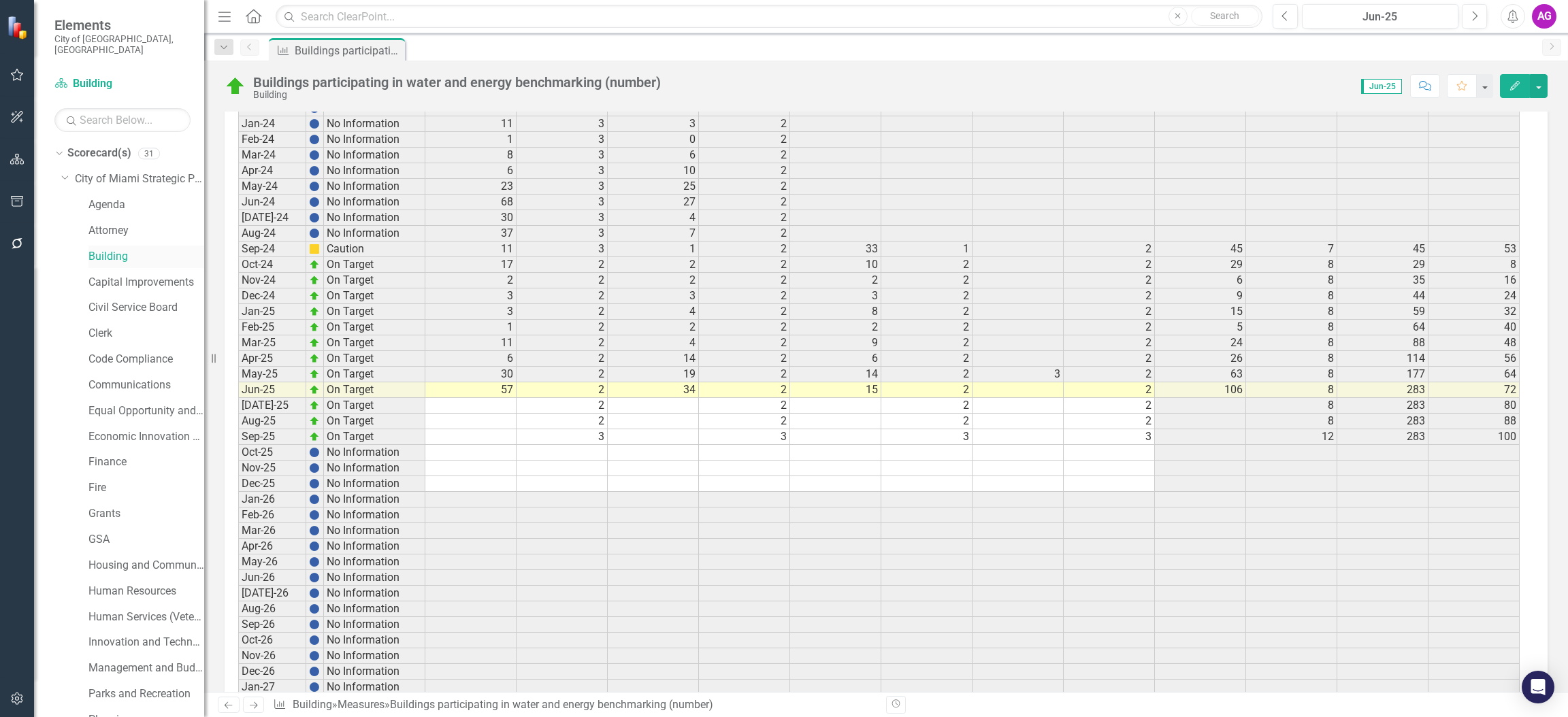 click on "Building" at bounding box center (146, 256) 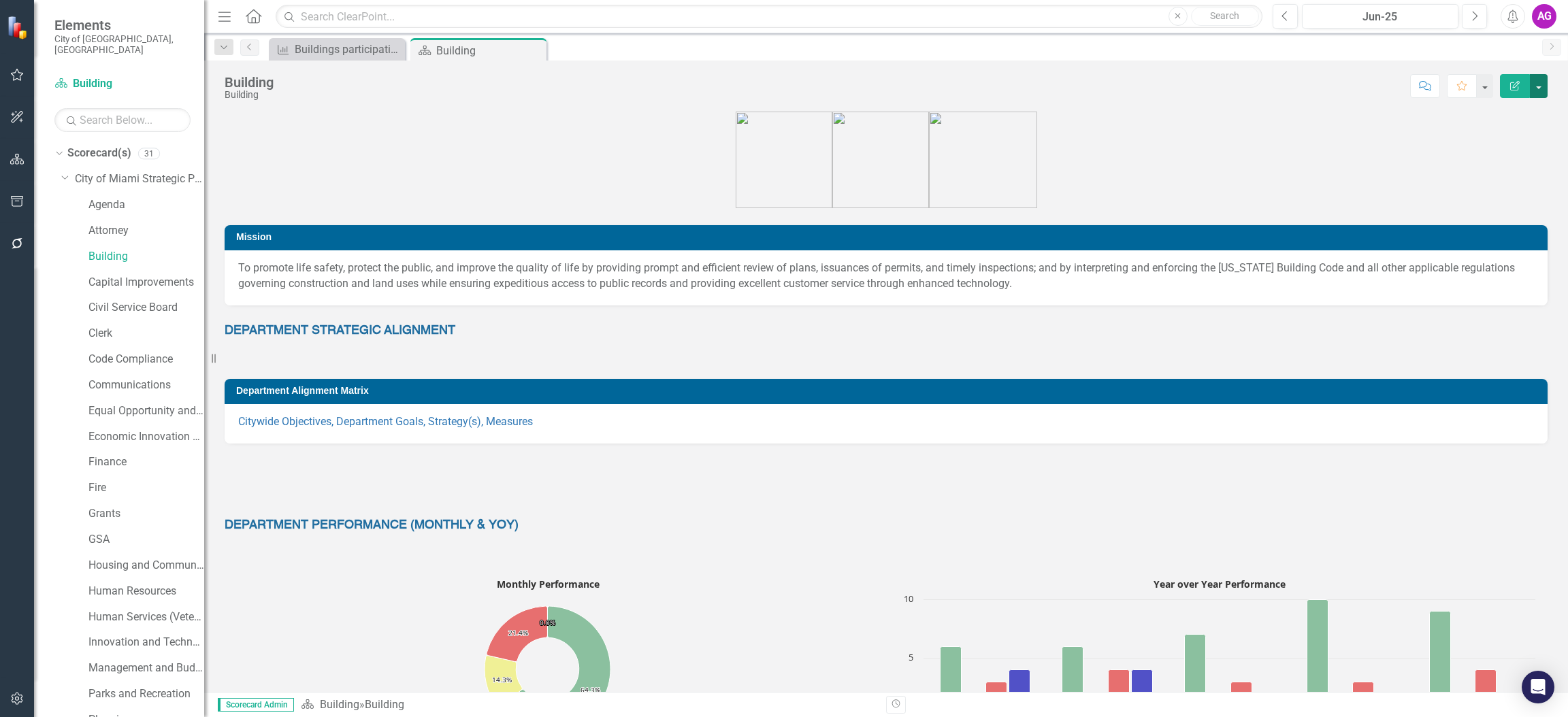 click at bounding box center (1539, 86) 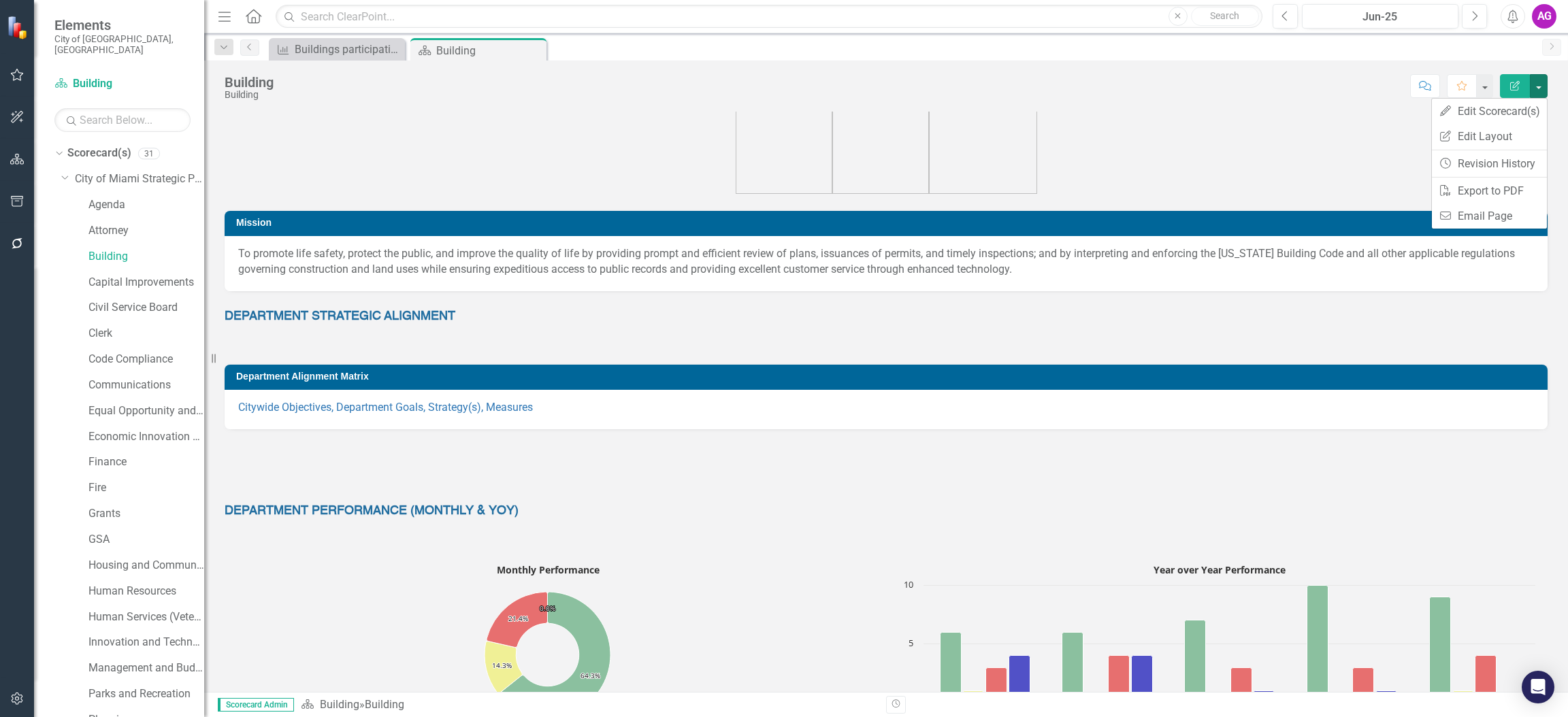 scroll, scrollTop: 0, scrollLeft: 0, axis: both 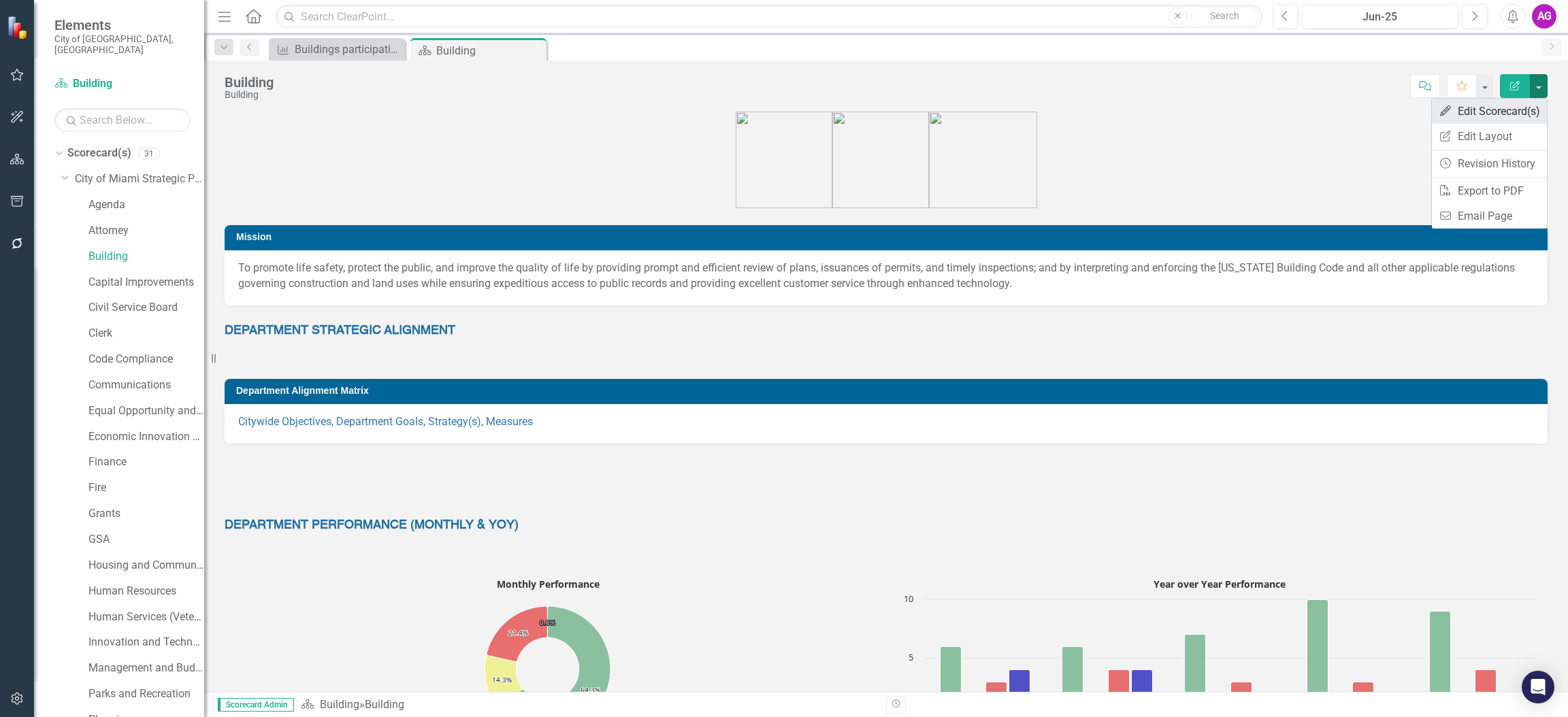 click on "Edit Edit Scorecard(s)" at bounding box center (1489, 111) 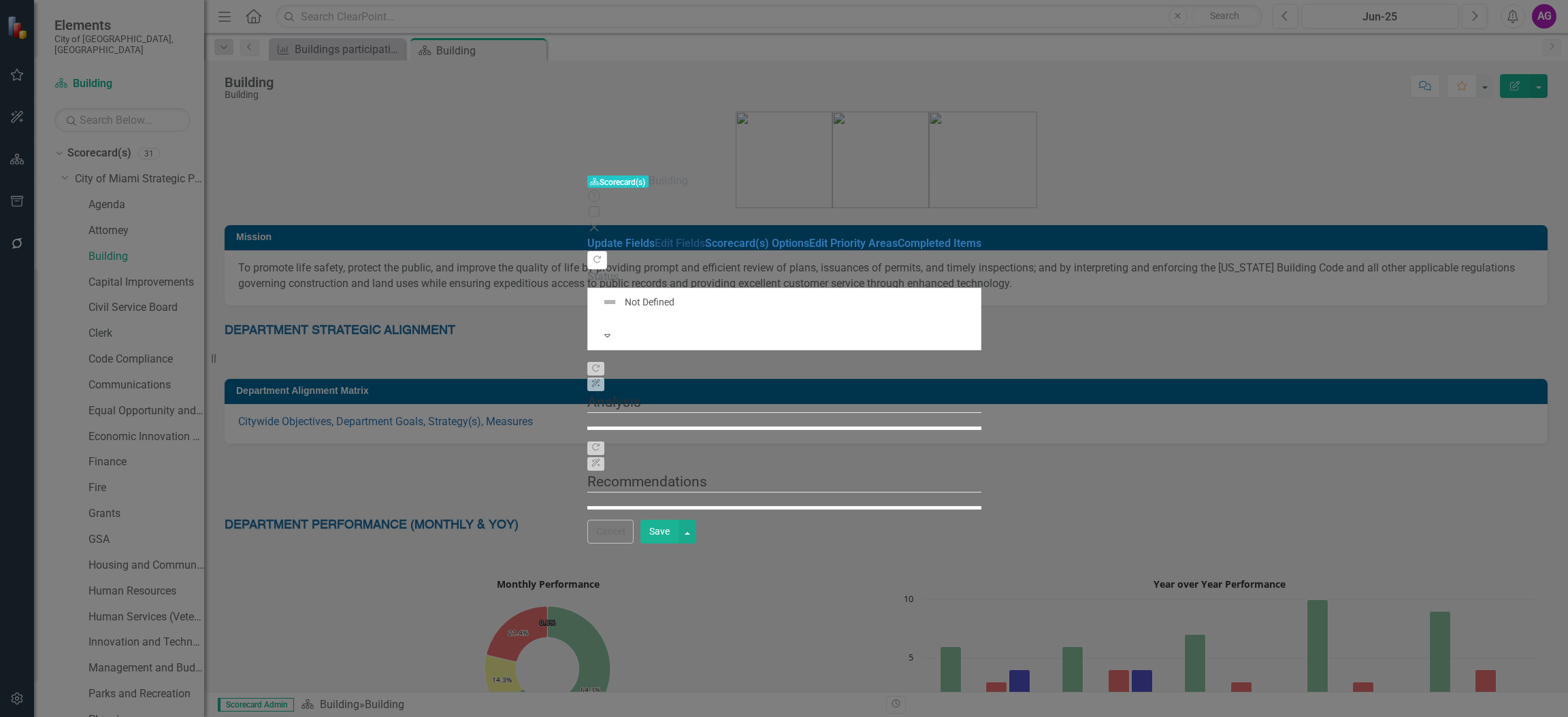 click on "Edit Fields" at bounding box center (680, 243) 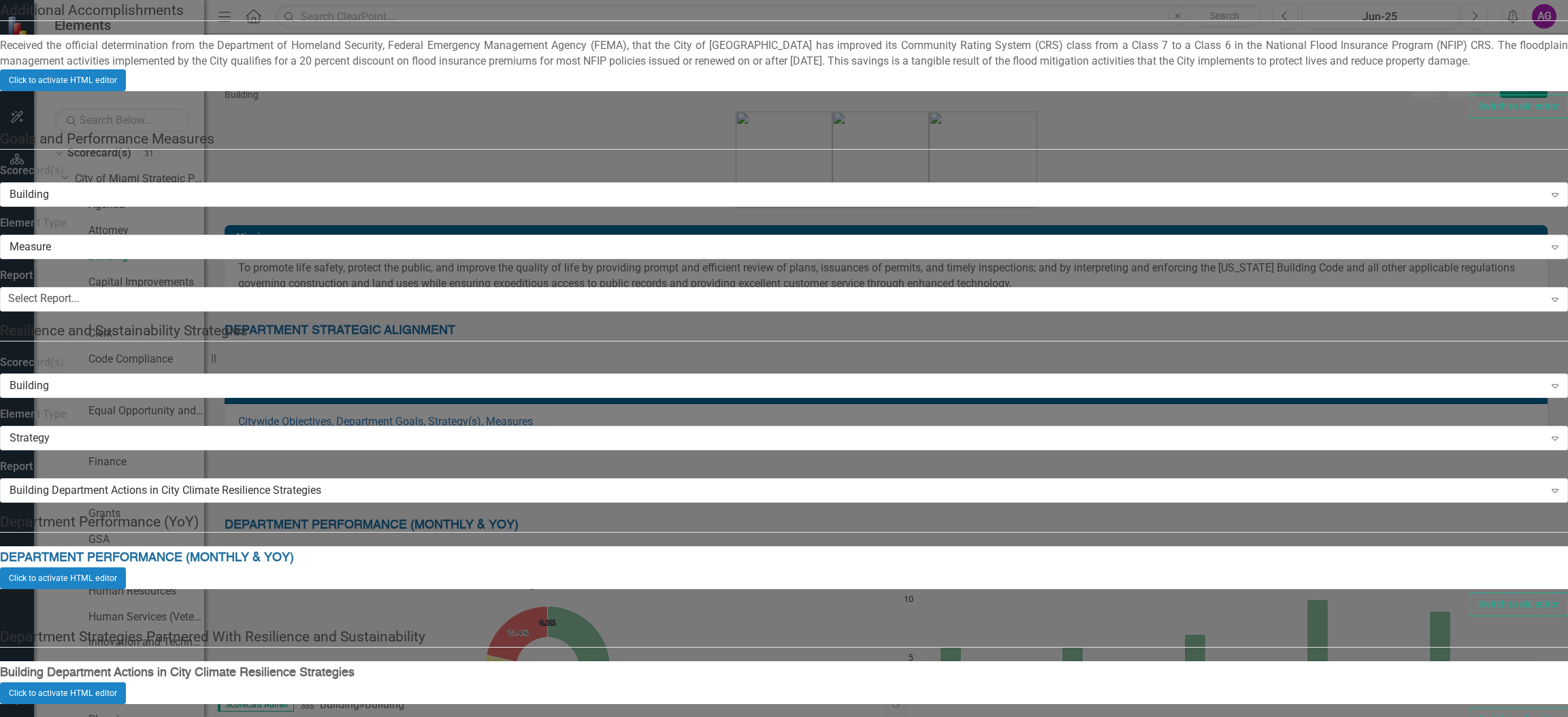 scroll, scrollTop: 5824, scrollLeft: 0, axis: vertical 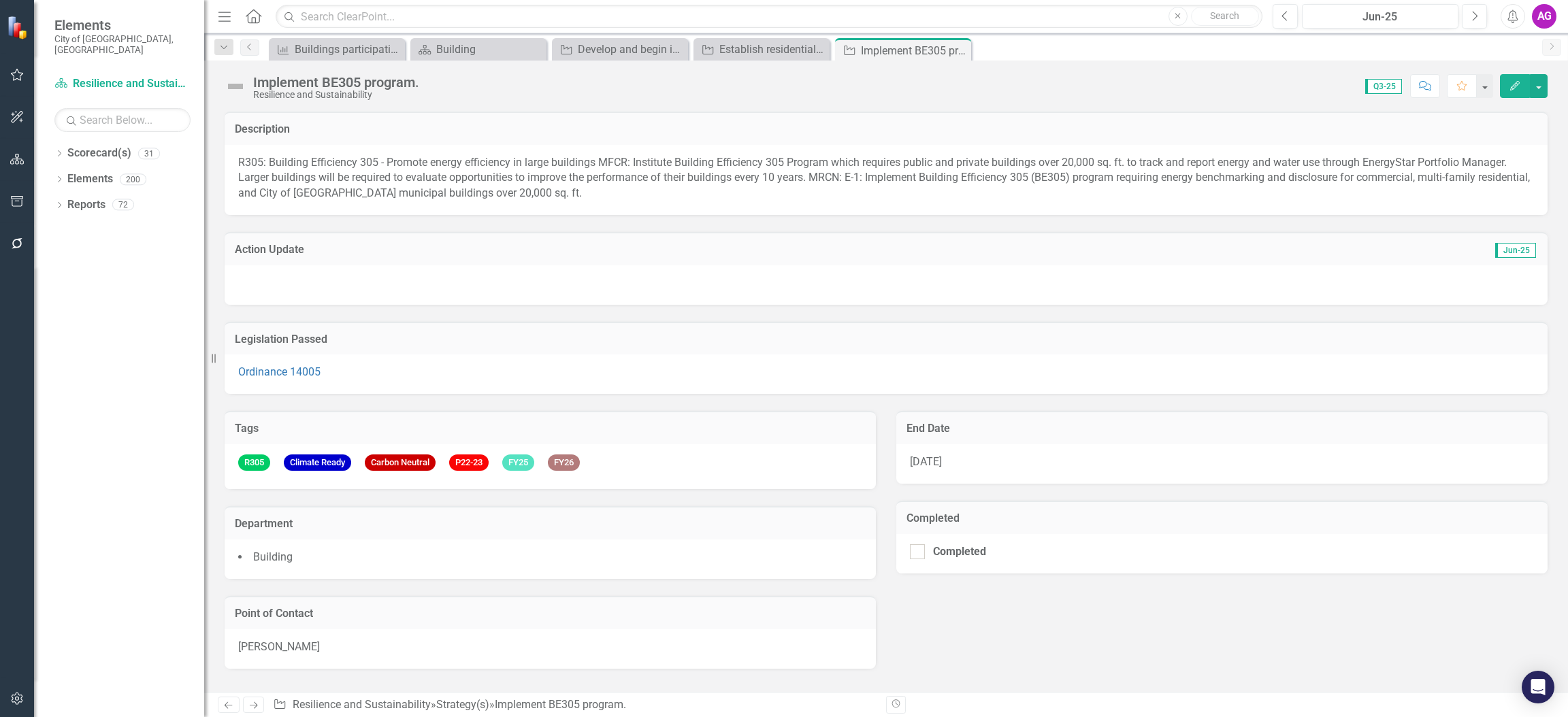 click at bounding box center [886, 285] 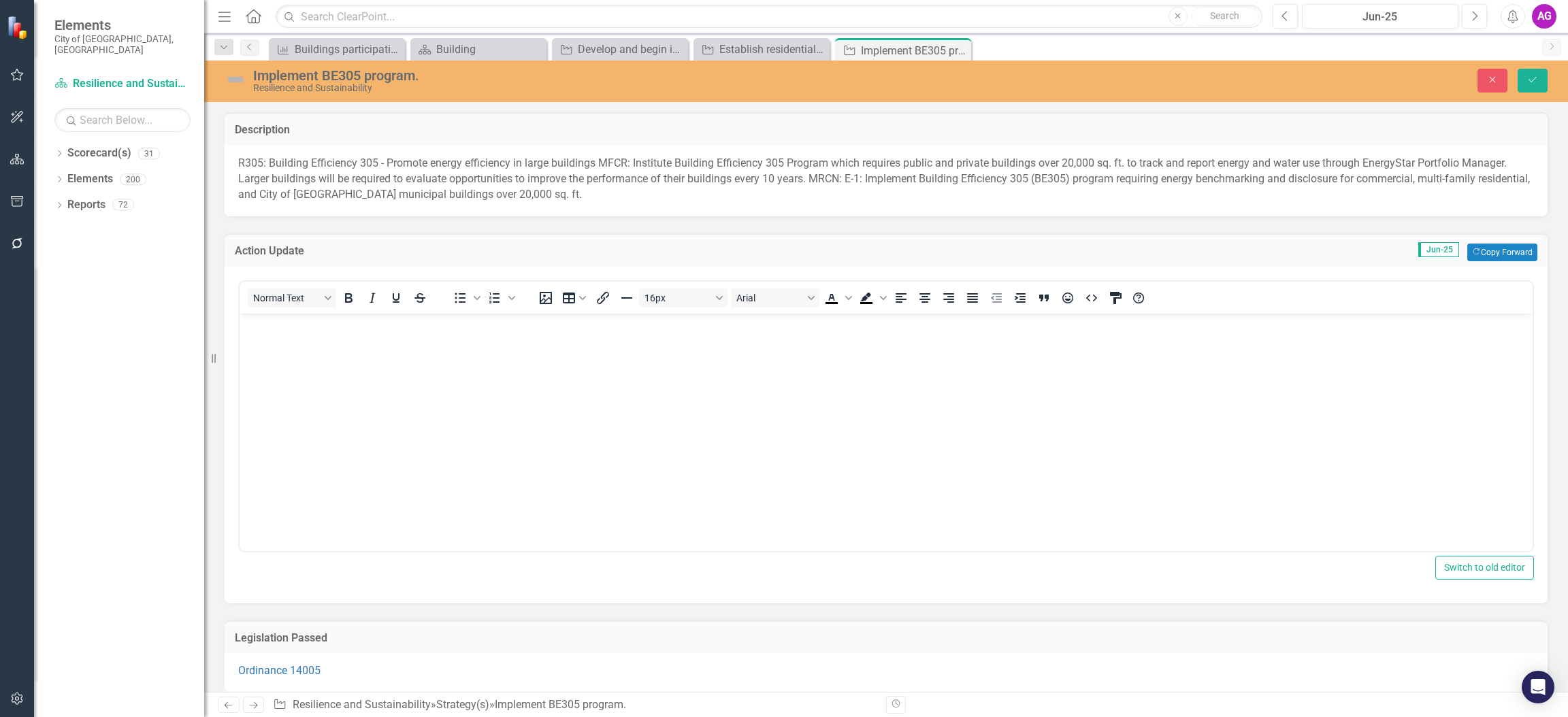 scroll, scrollTop: 0, scrollLeft: 0, axis: both 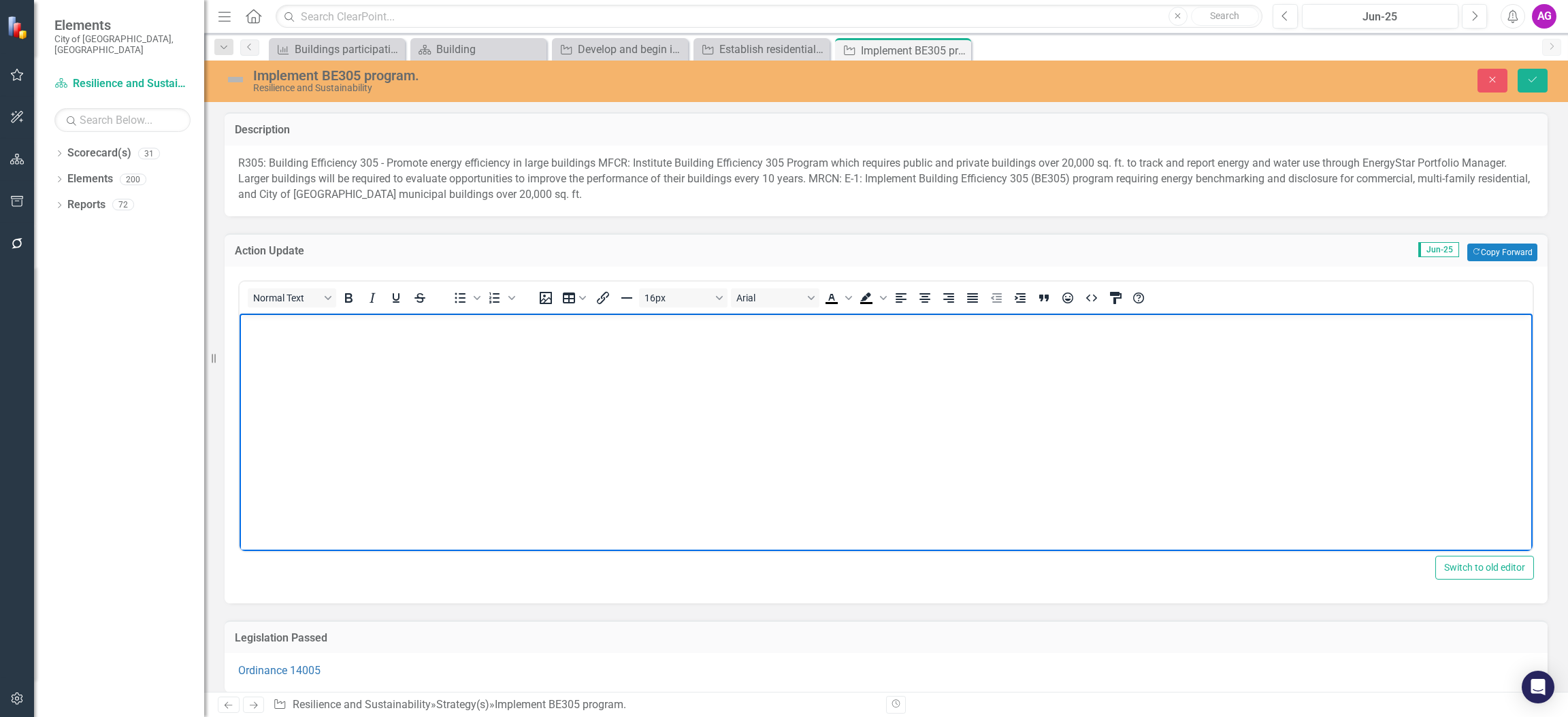 click at bounding box center (886, 415) 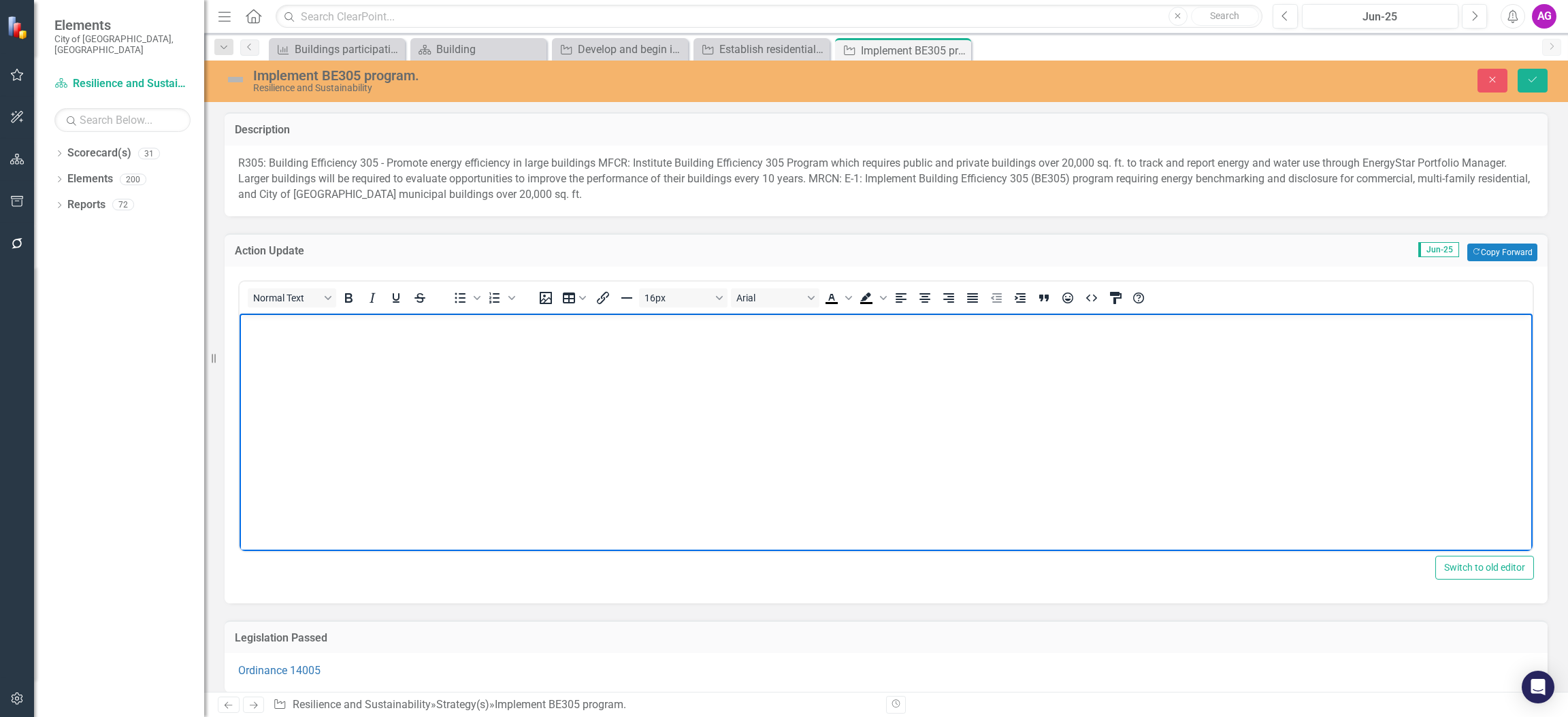 paste 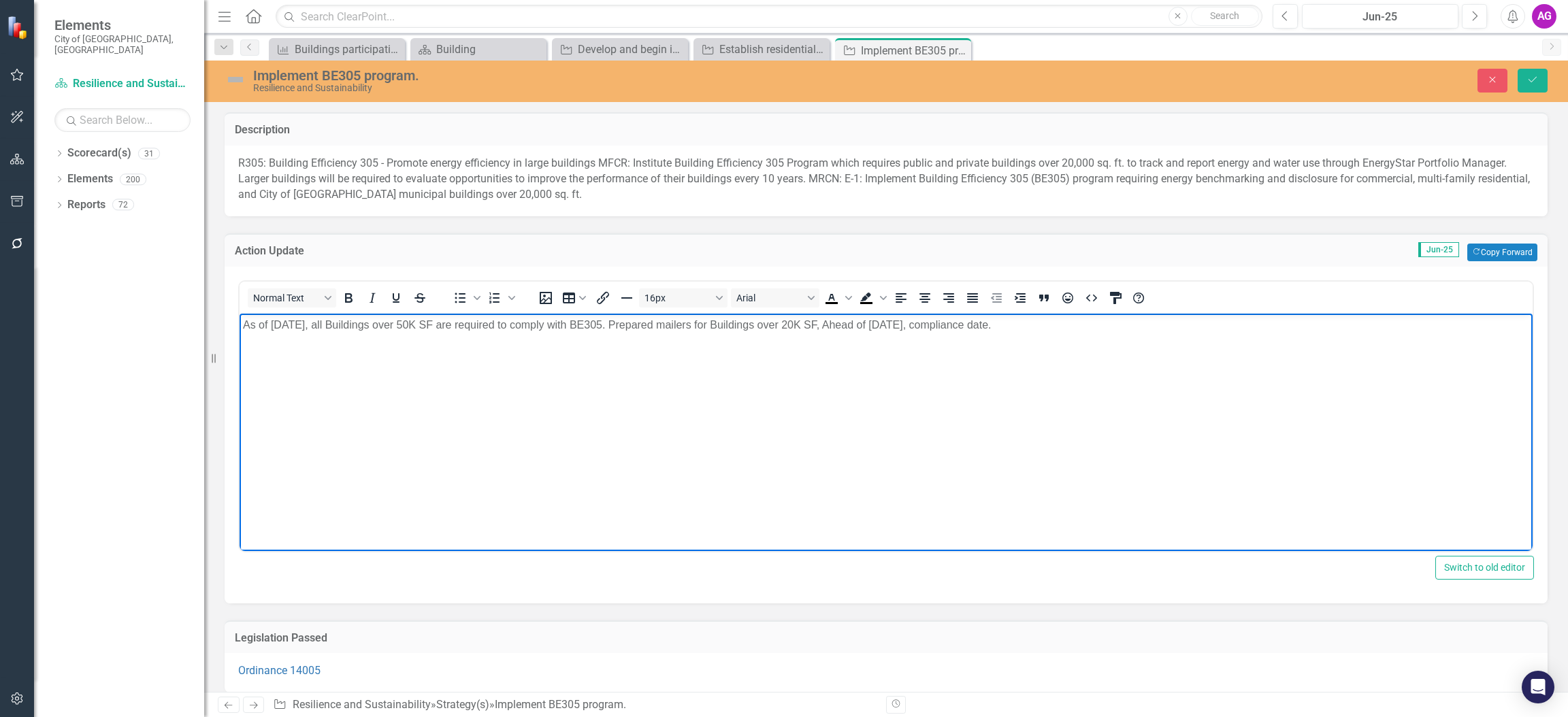click at bounding box center [235, 80] 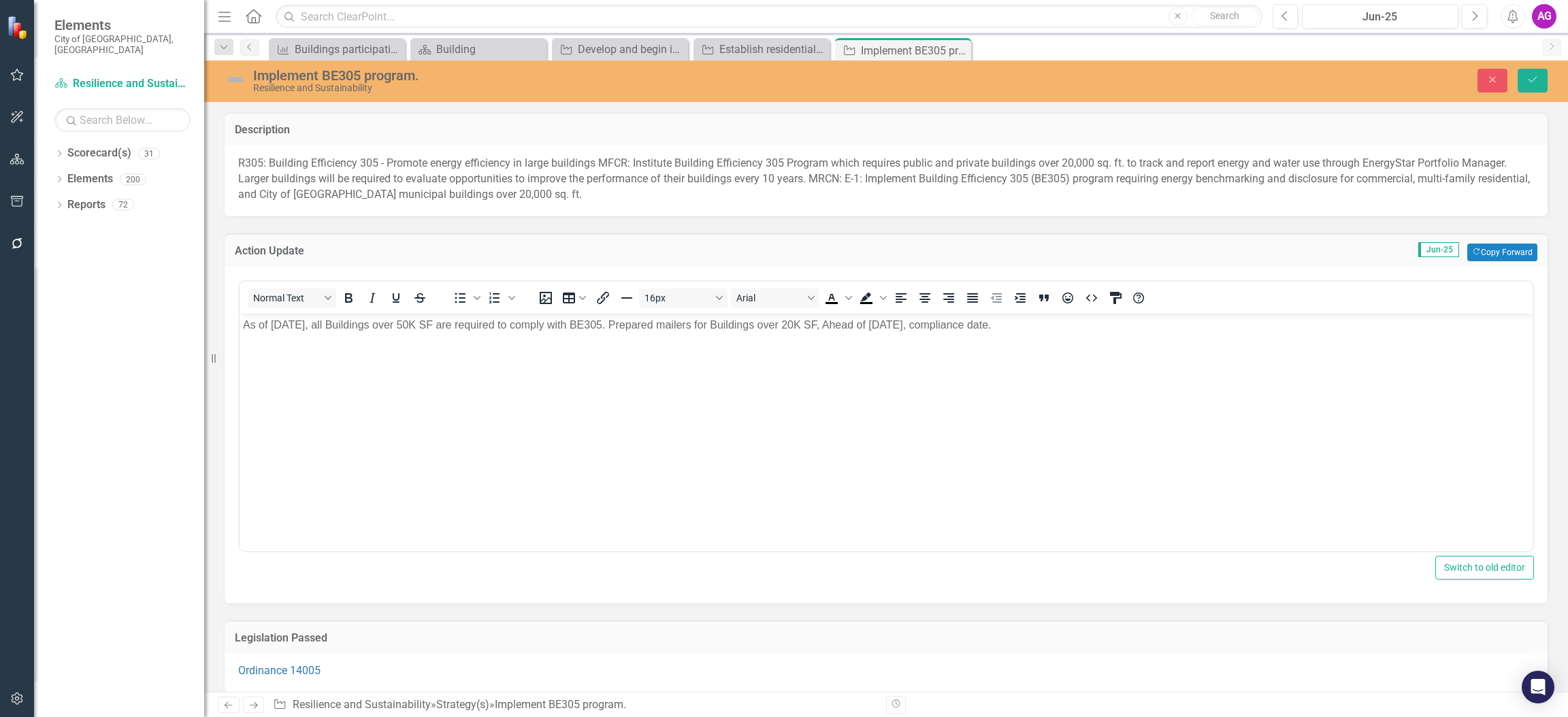 click at bounding box center (235, 80) 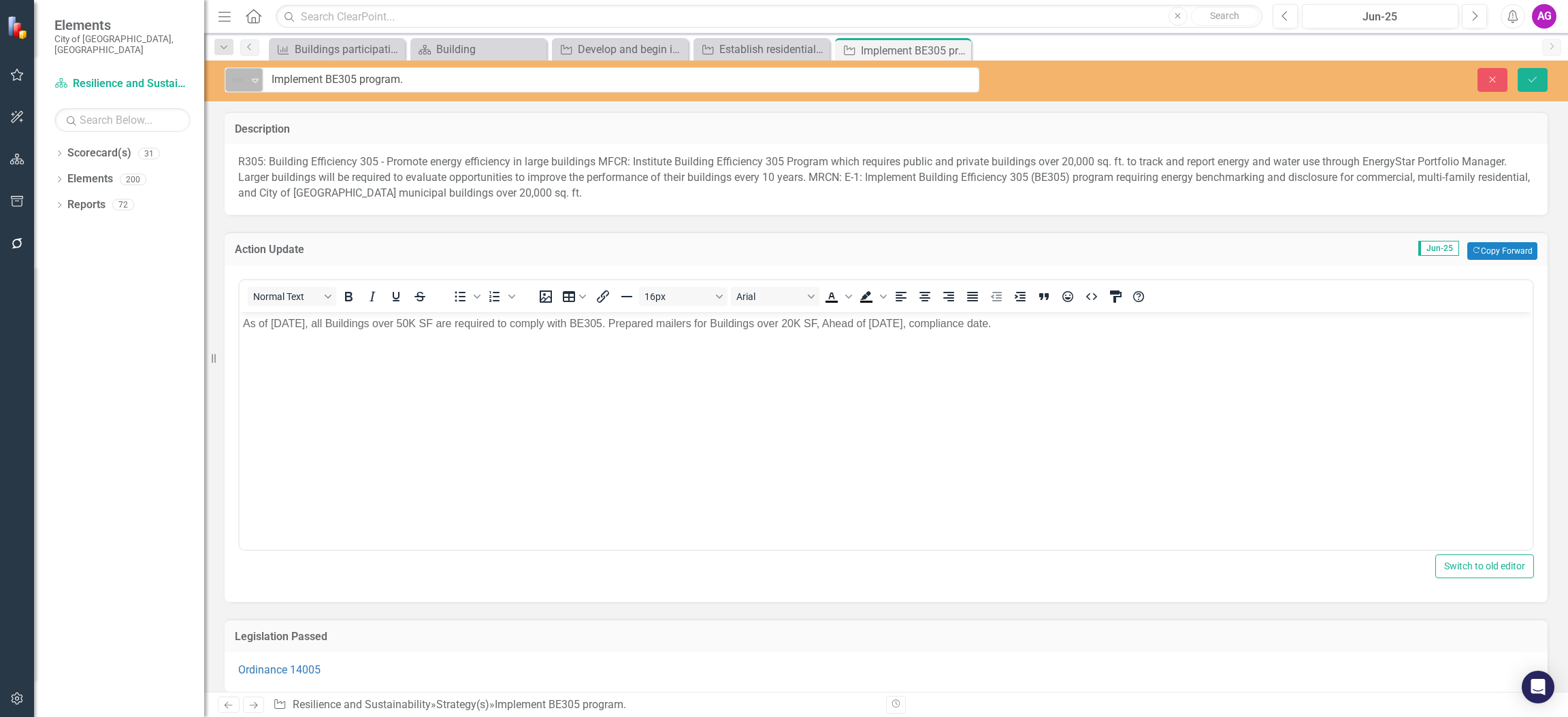 click at bounding box center [238, 80] 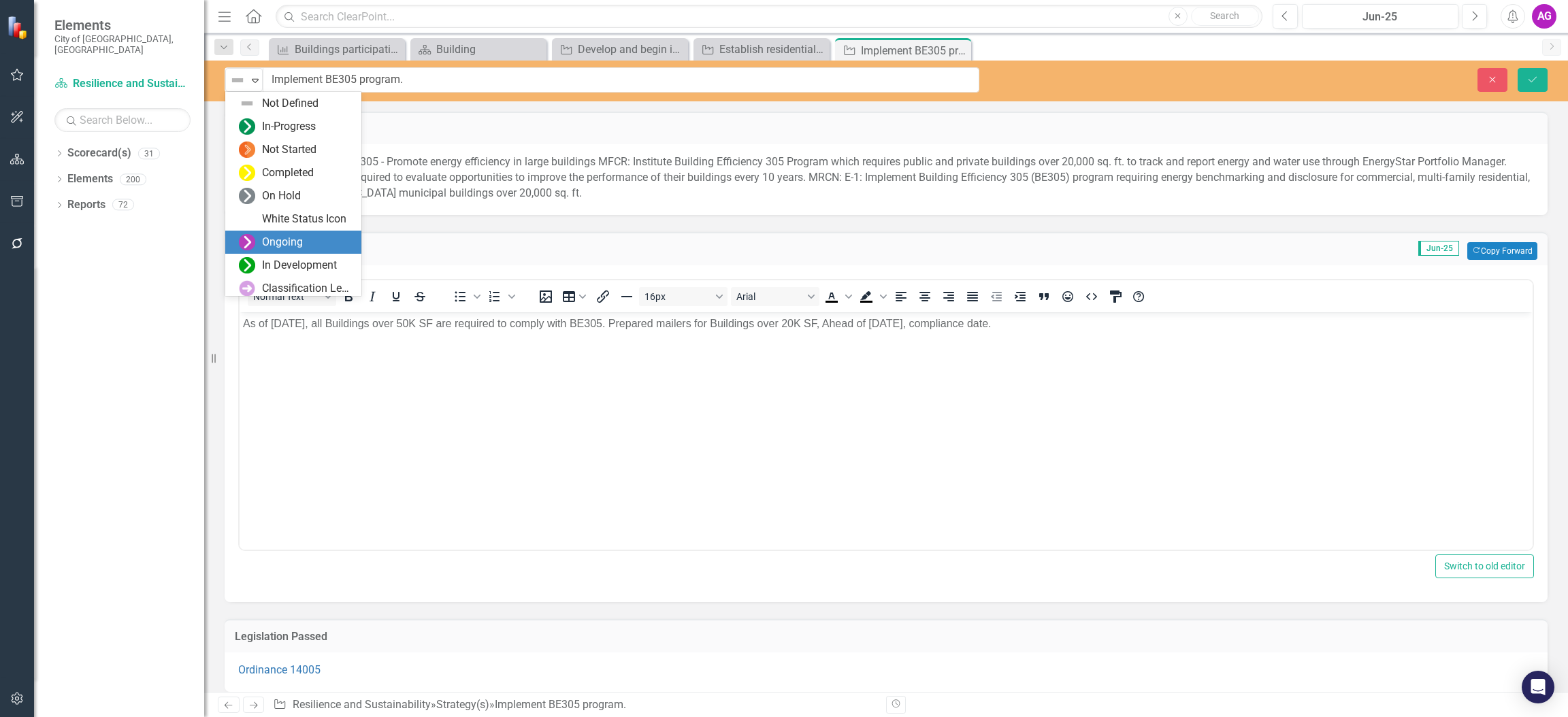 click on "Ongoing" at bounding box center [282, 242] 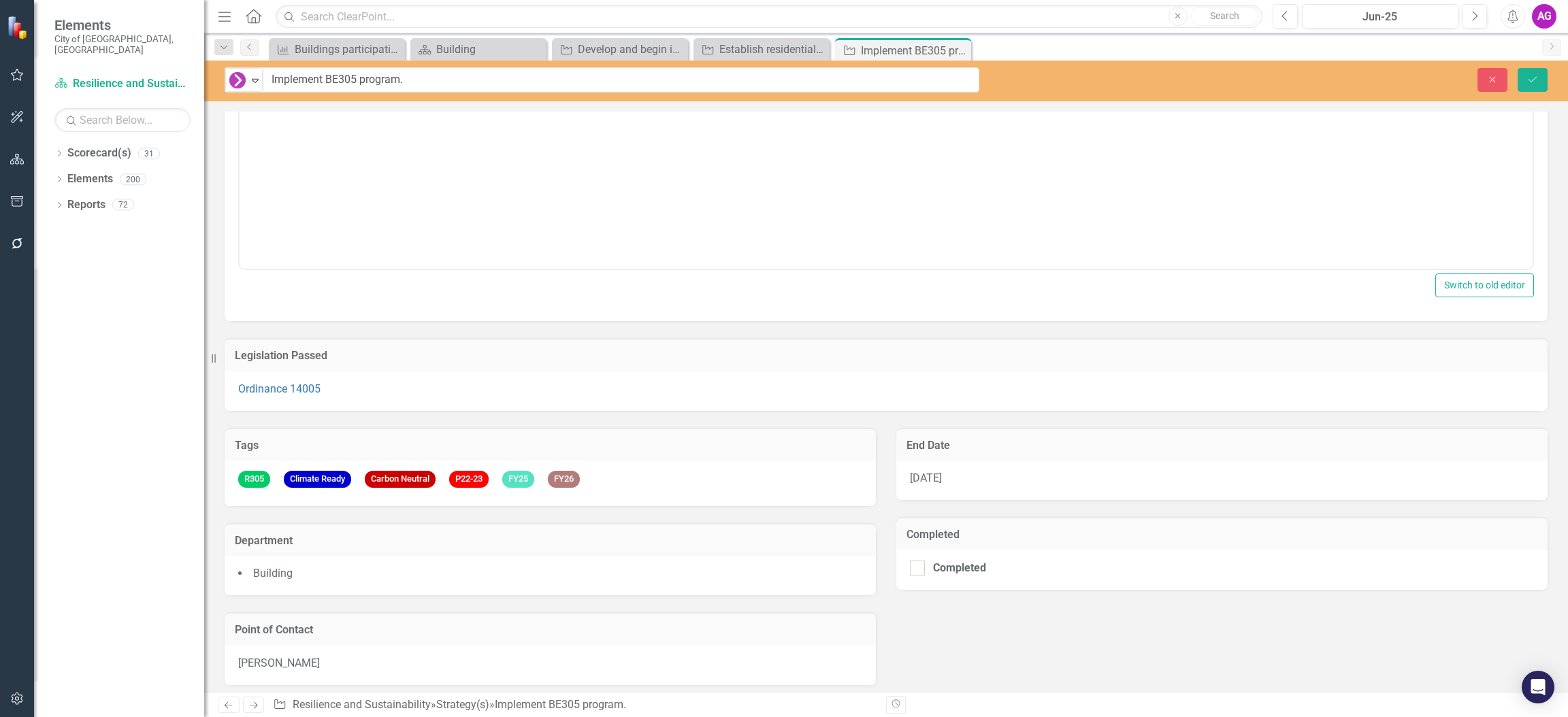 scroll, scrollTop: 284, scrollLeft: 0, axis: vertical 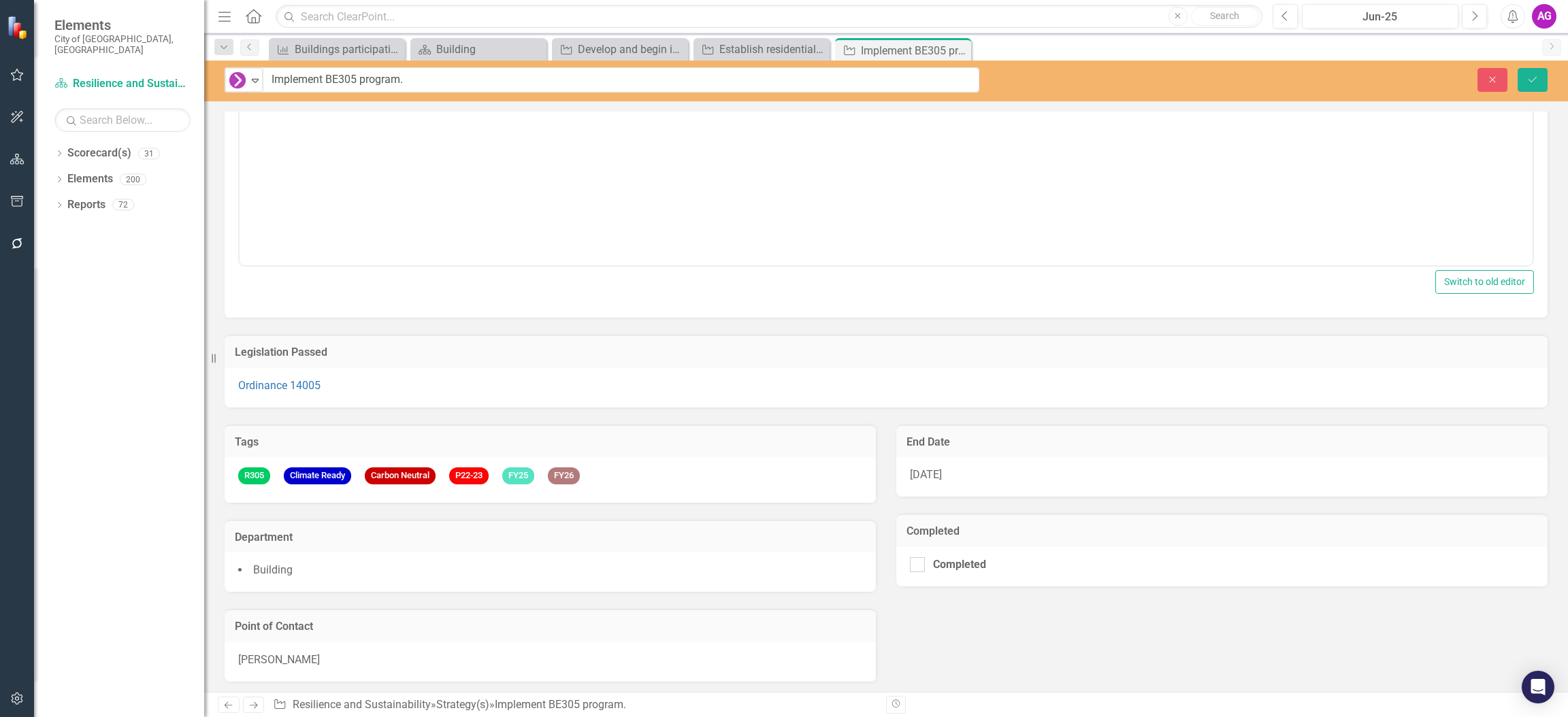 click on "Danny Hernandez" at bounding box center (550, 662) 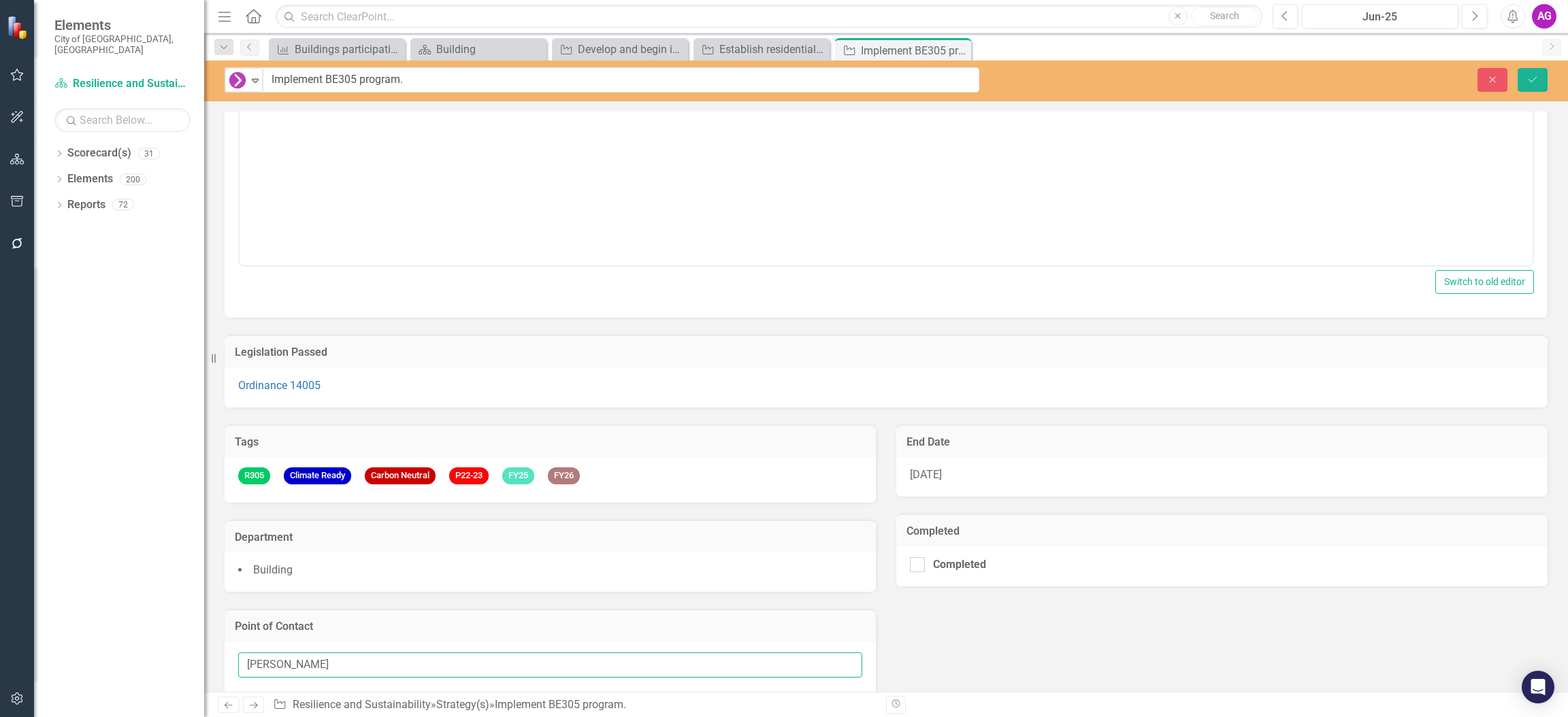 drag, startPoint x: 342, startPoint y: 663, endPoint x: 203, endPoint y: 668, distance: 139.0899 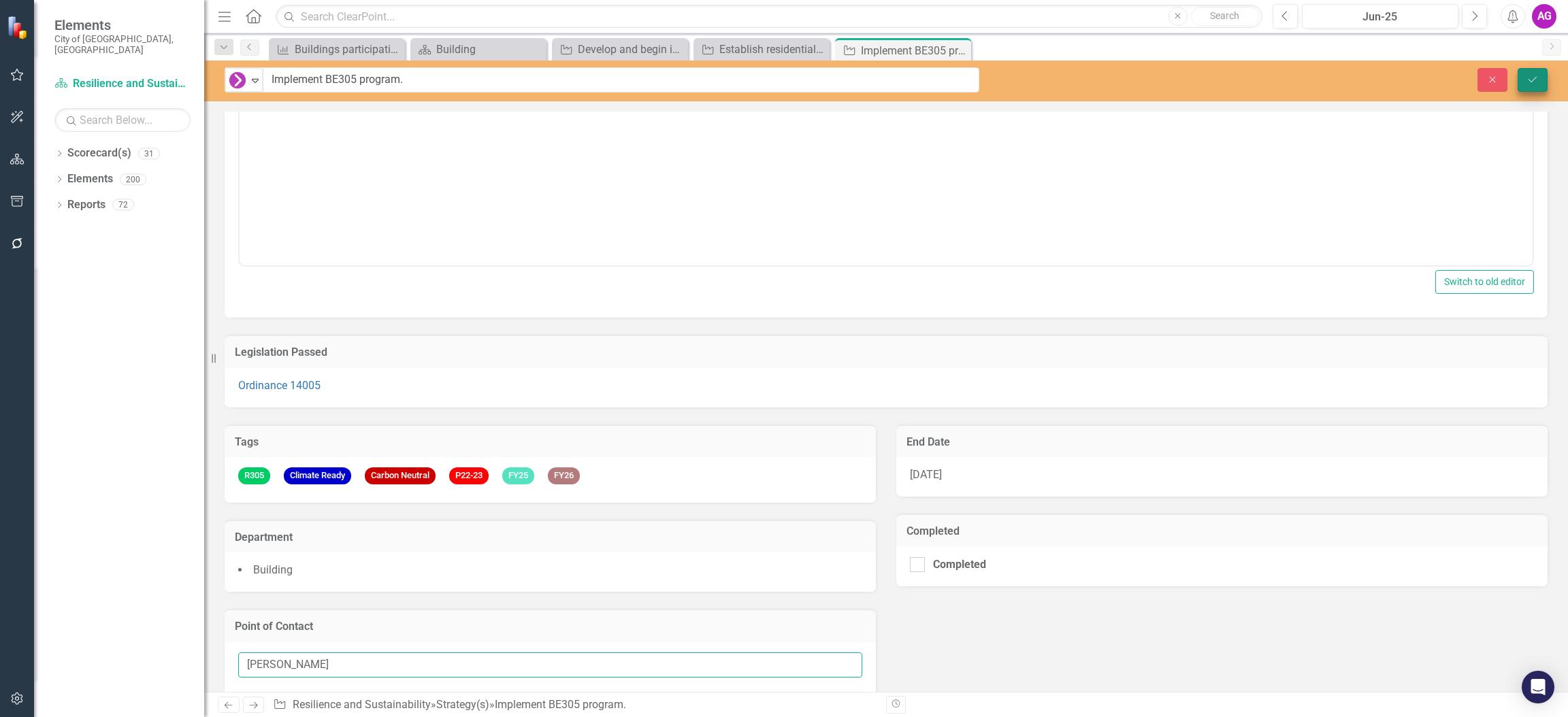 type on "Amaya Gutierrez" 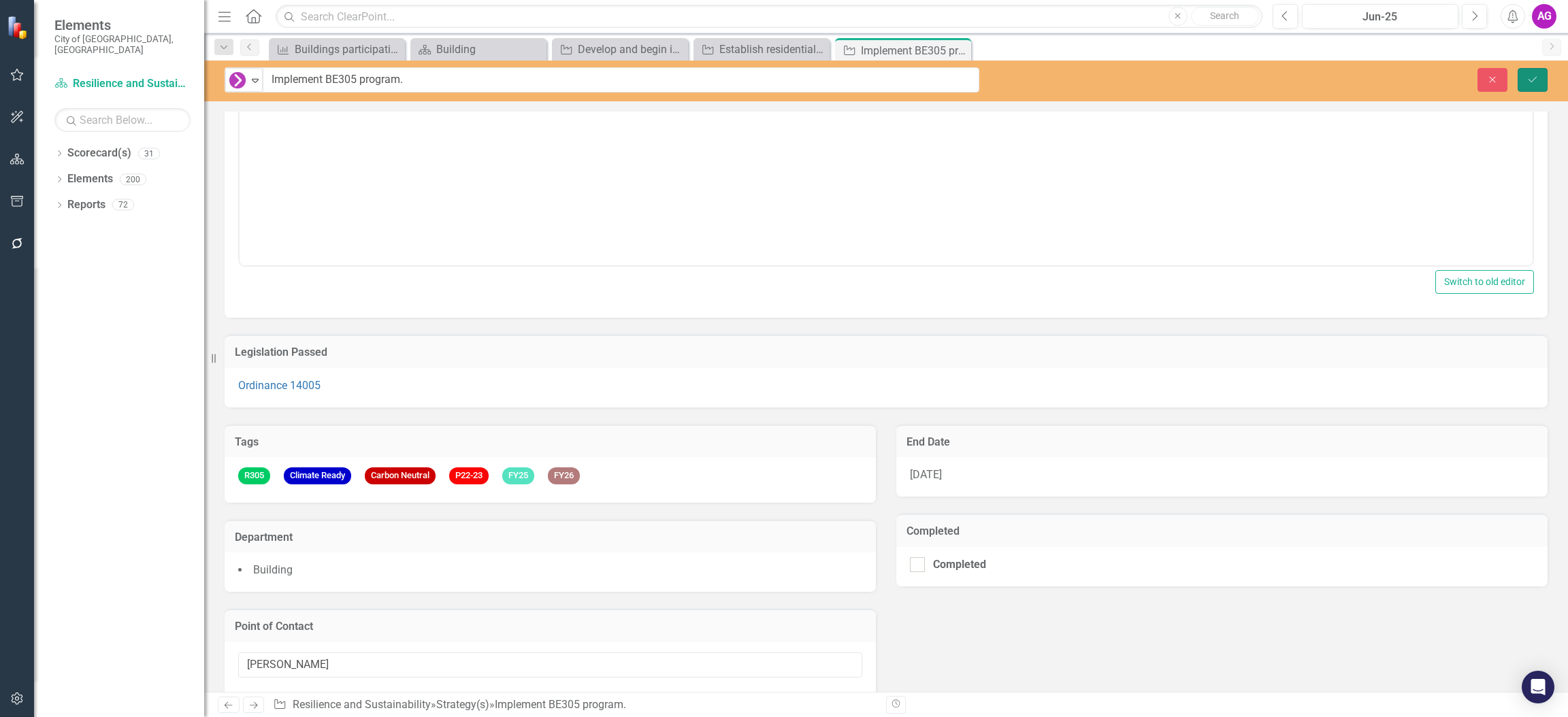 click on "Save" 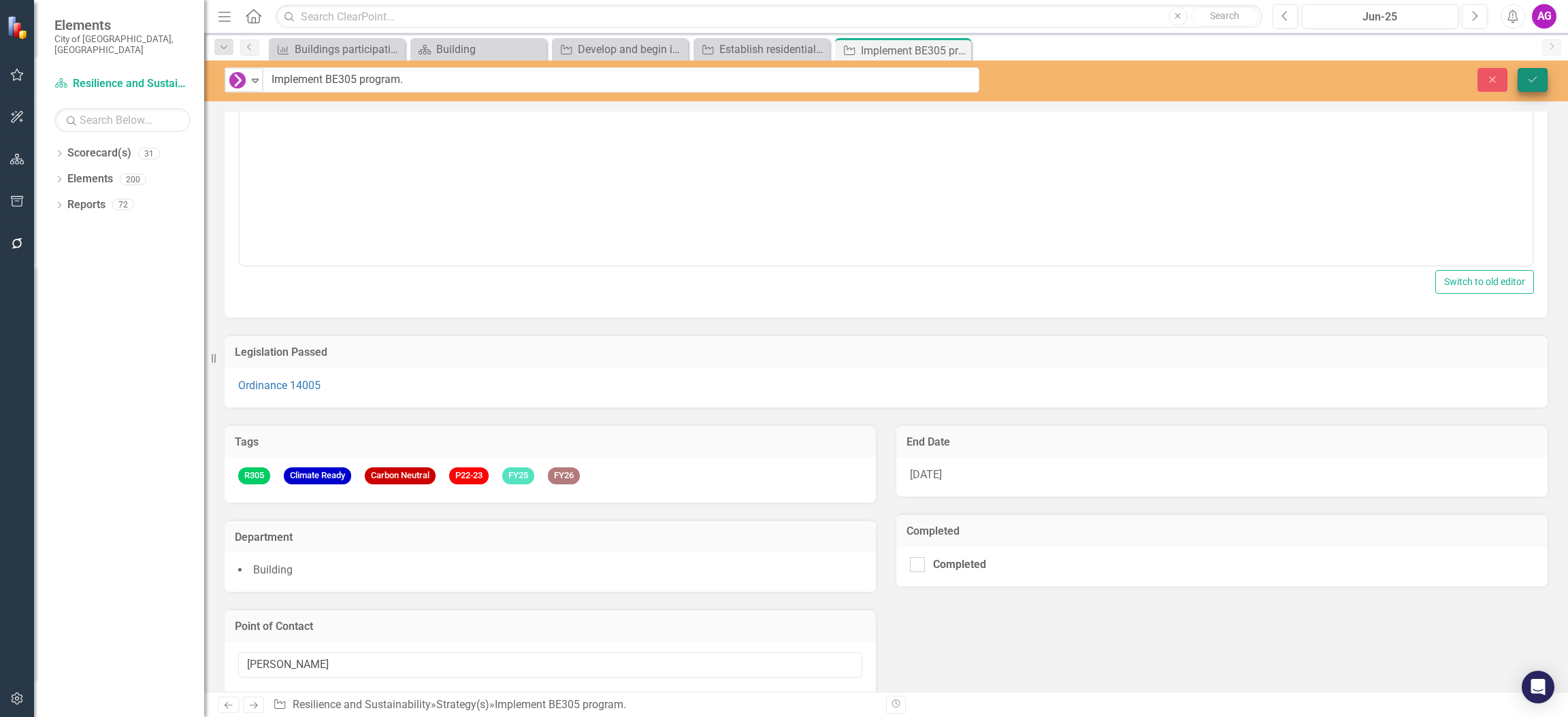 scroll, scrollTop: 0, scrollLeft: 0, axis: both 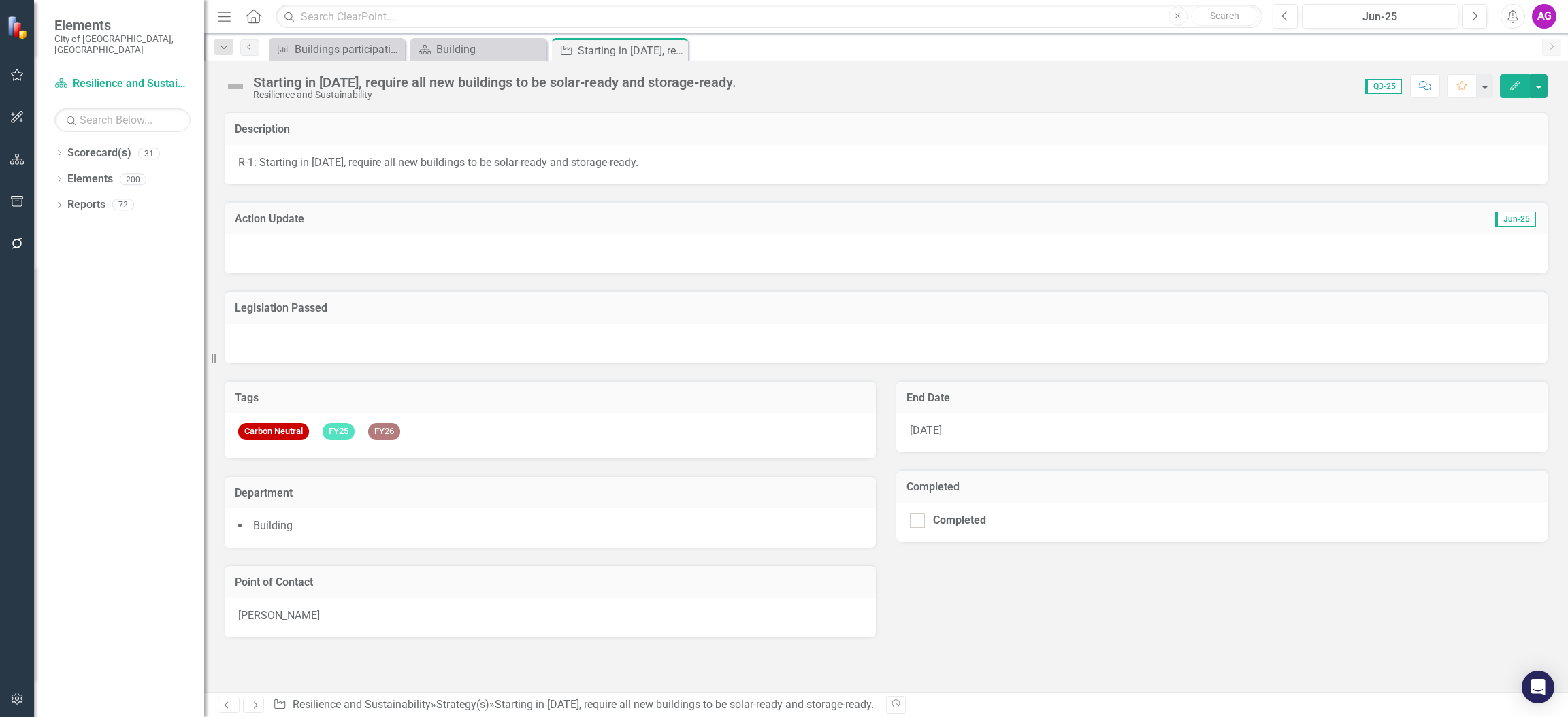 click at bounding box center (235, 86) 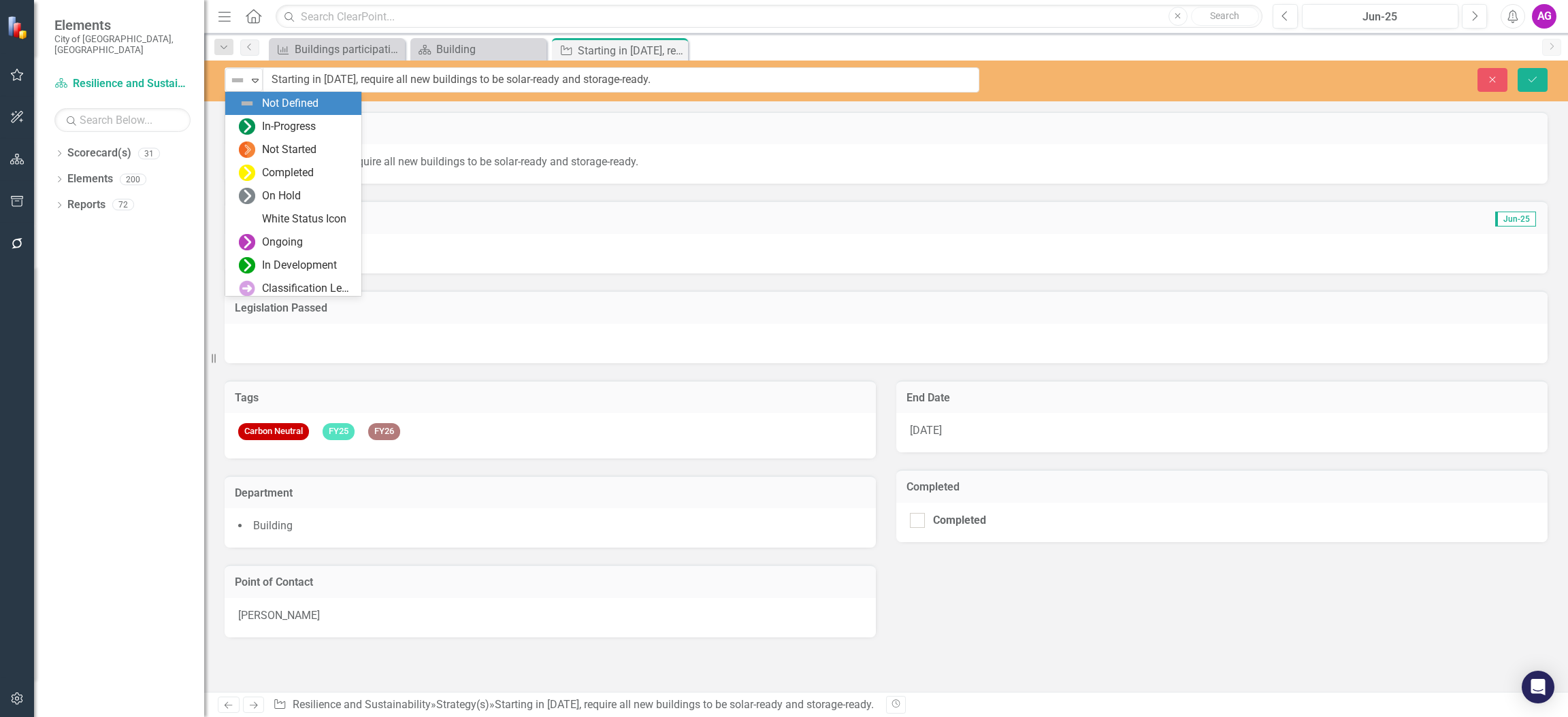 click at bounding box center (238, 80) 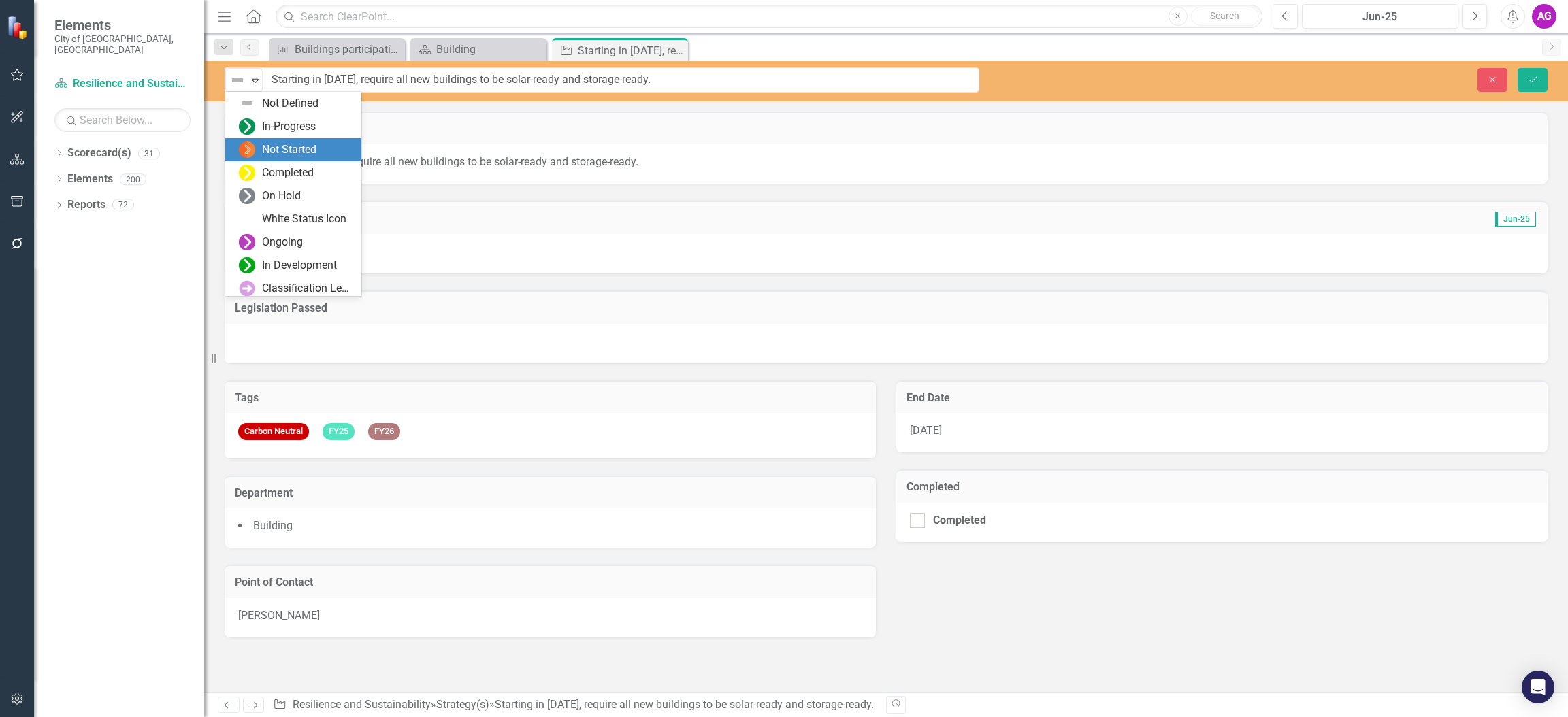 click on "Not Started" at bounding box center [296, 150] 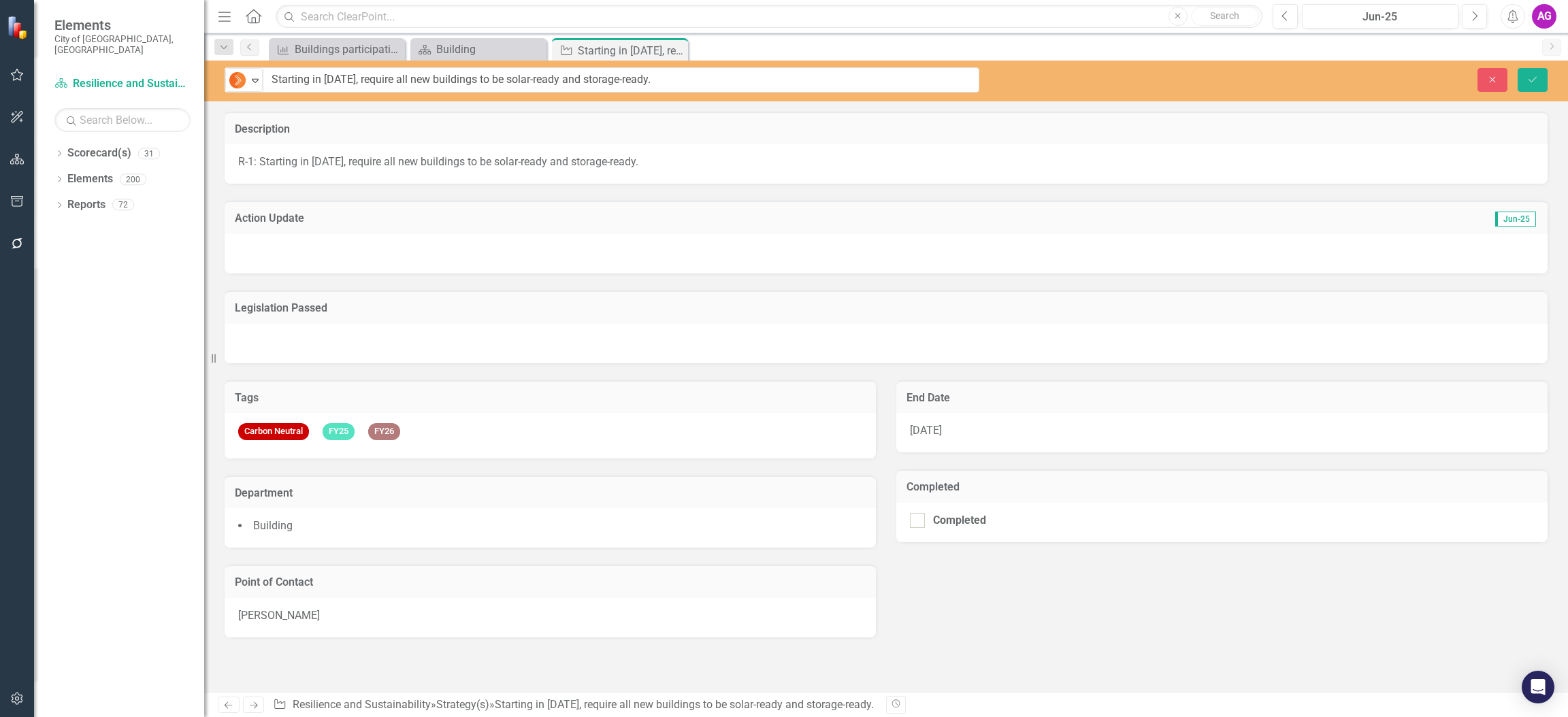click at bounding box center [886, 254] 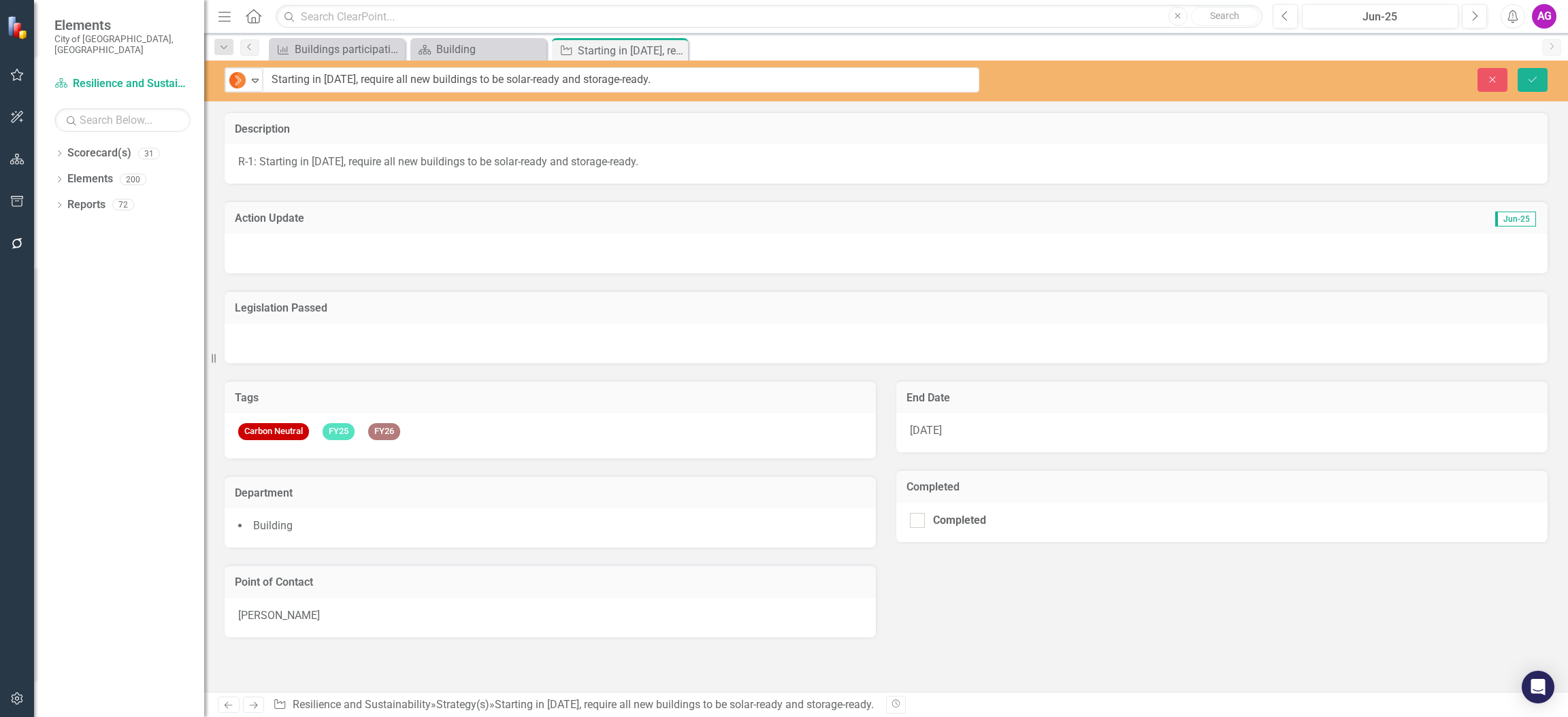 click at bounding box center (886, 254) 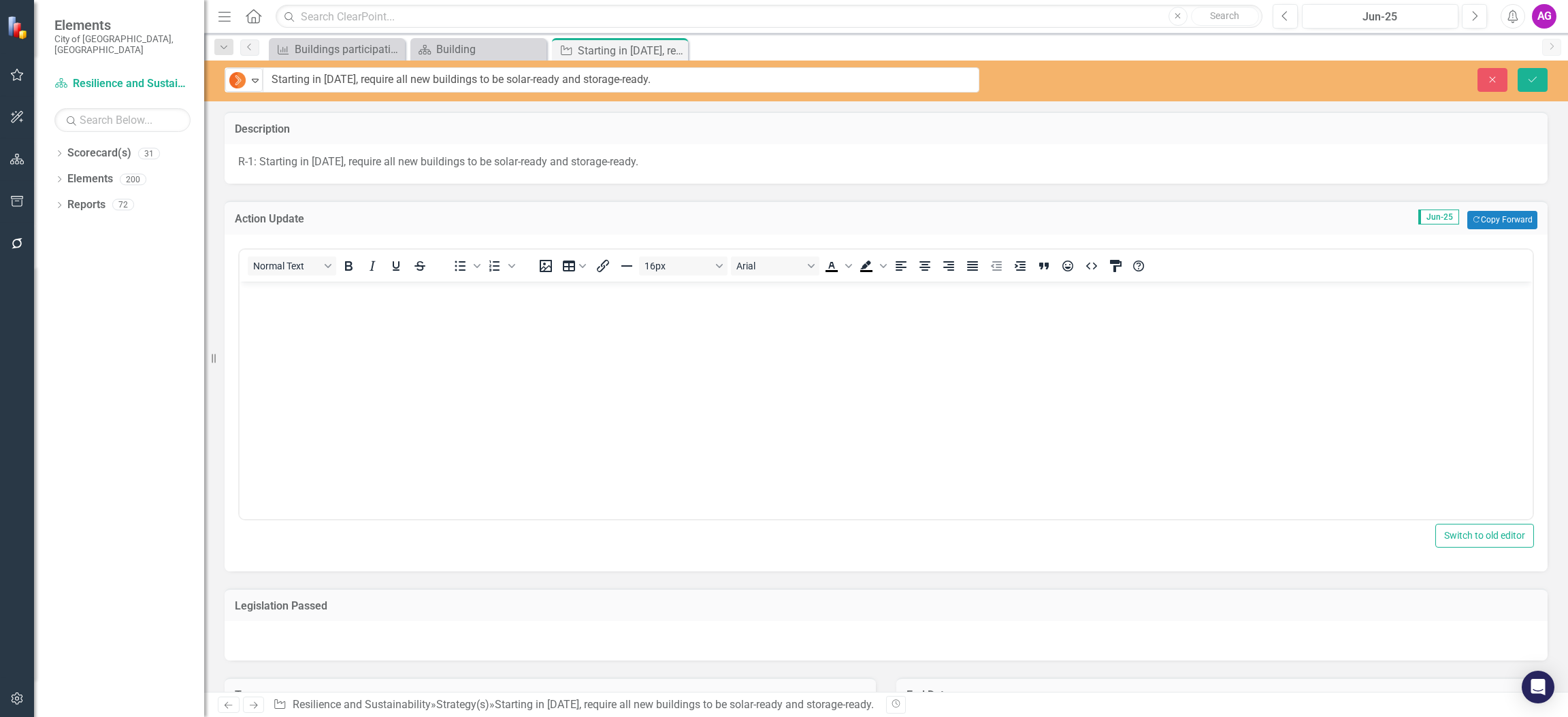 scroll, scrollTop: 0, scrollLeft: 0, axis: both 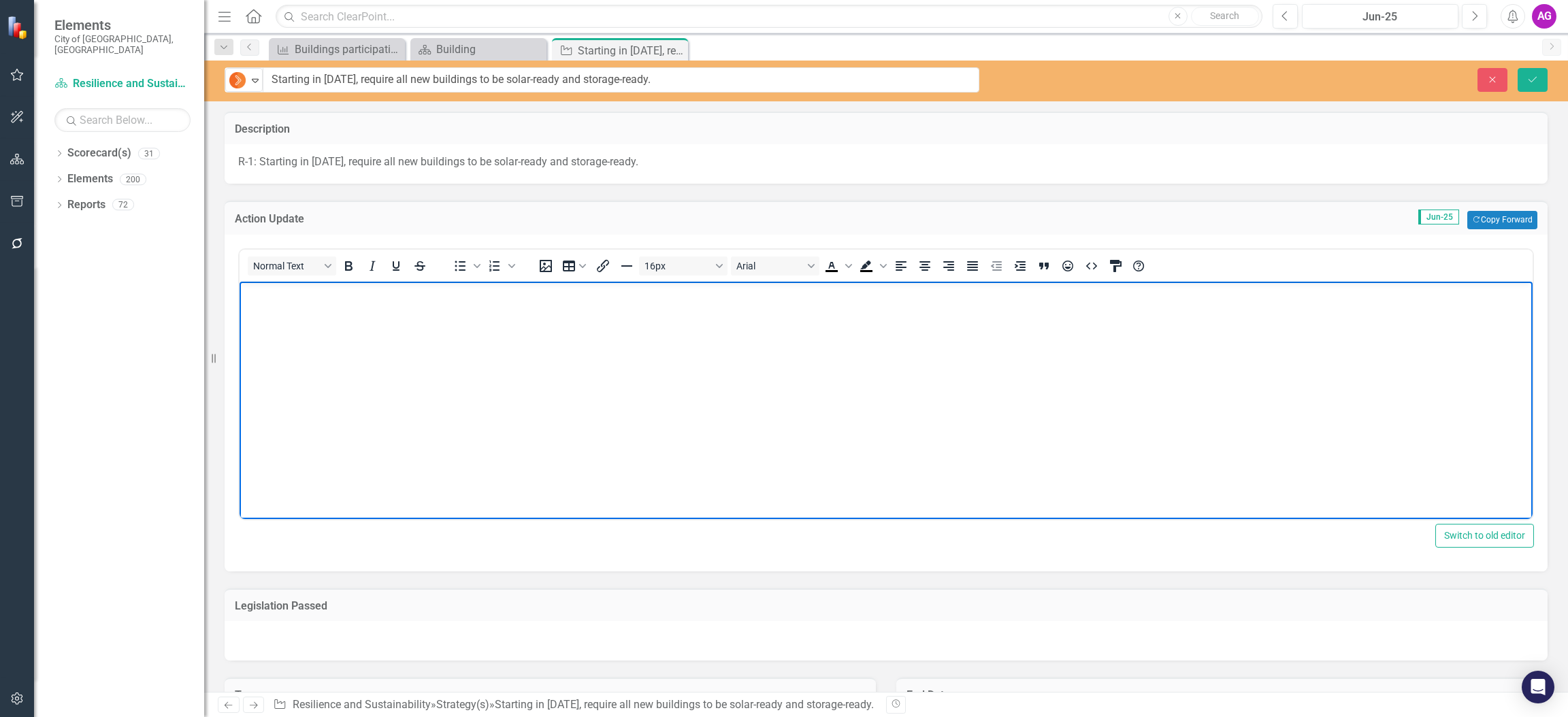 click at bounding box center [886, 383] 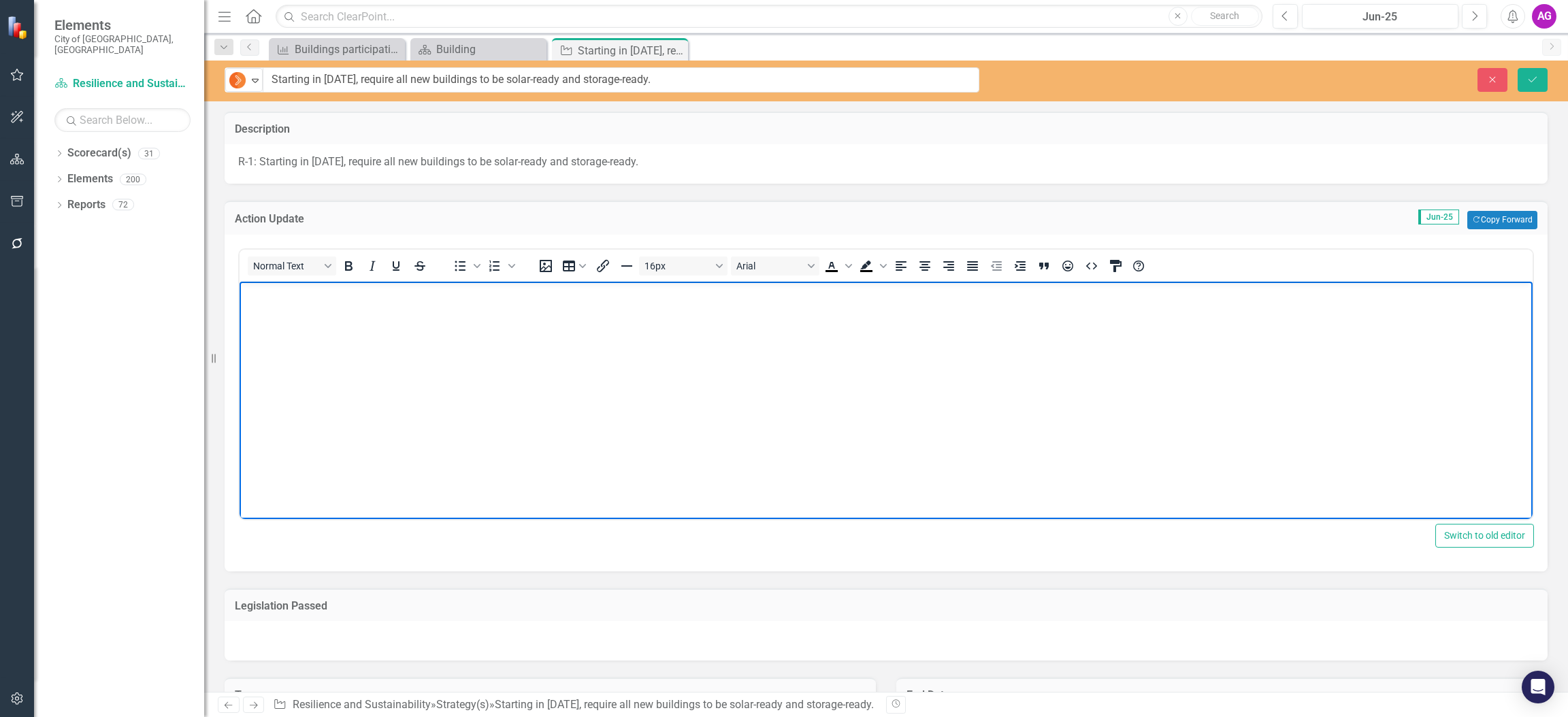 paste 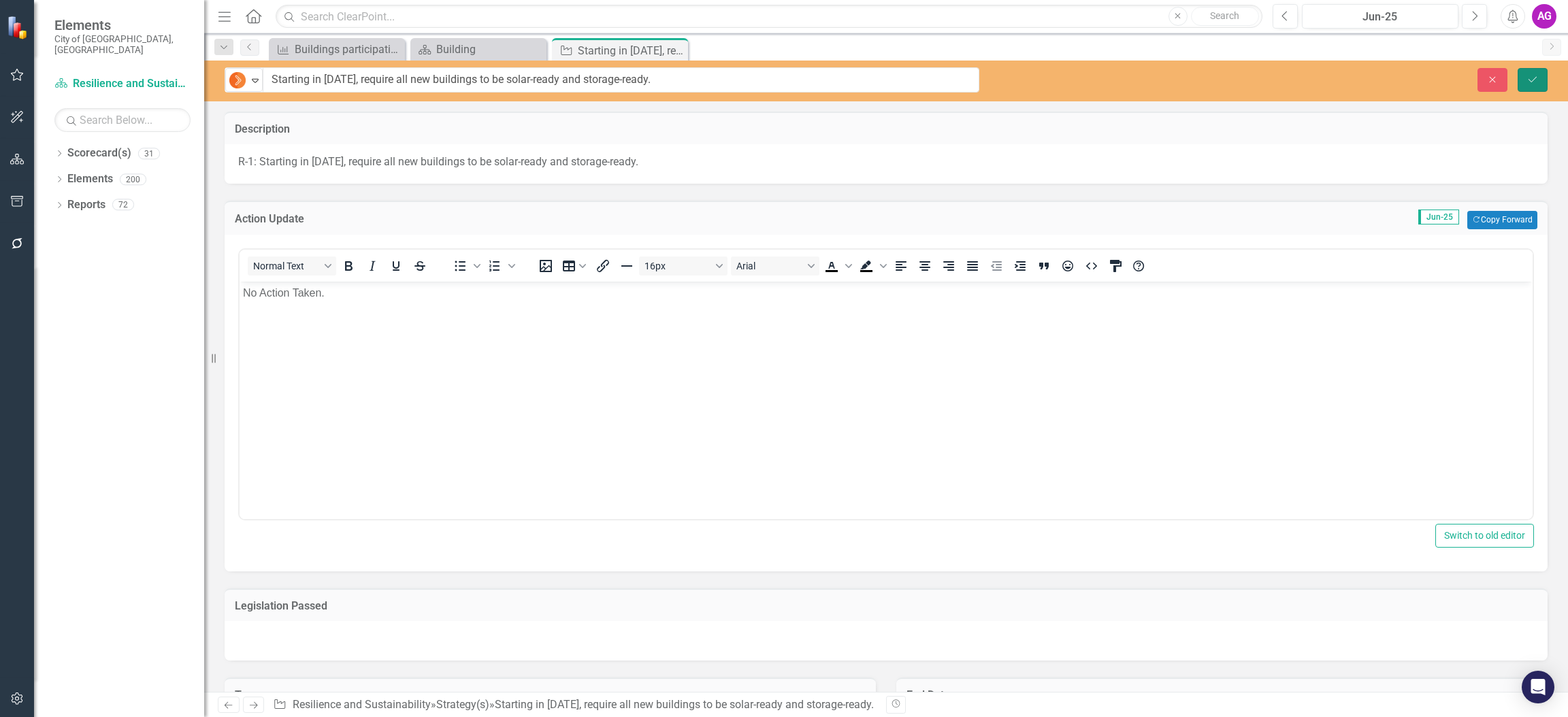 click on "Save" 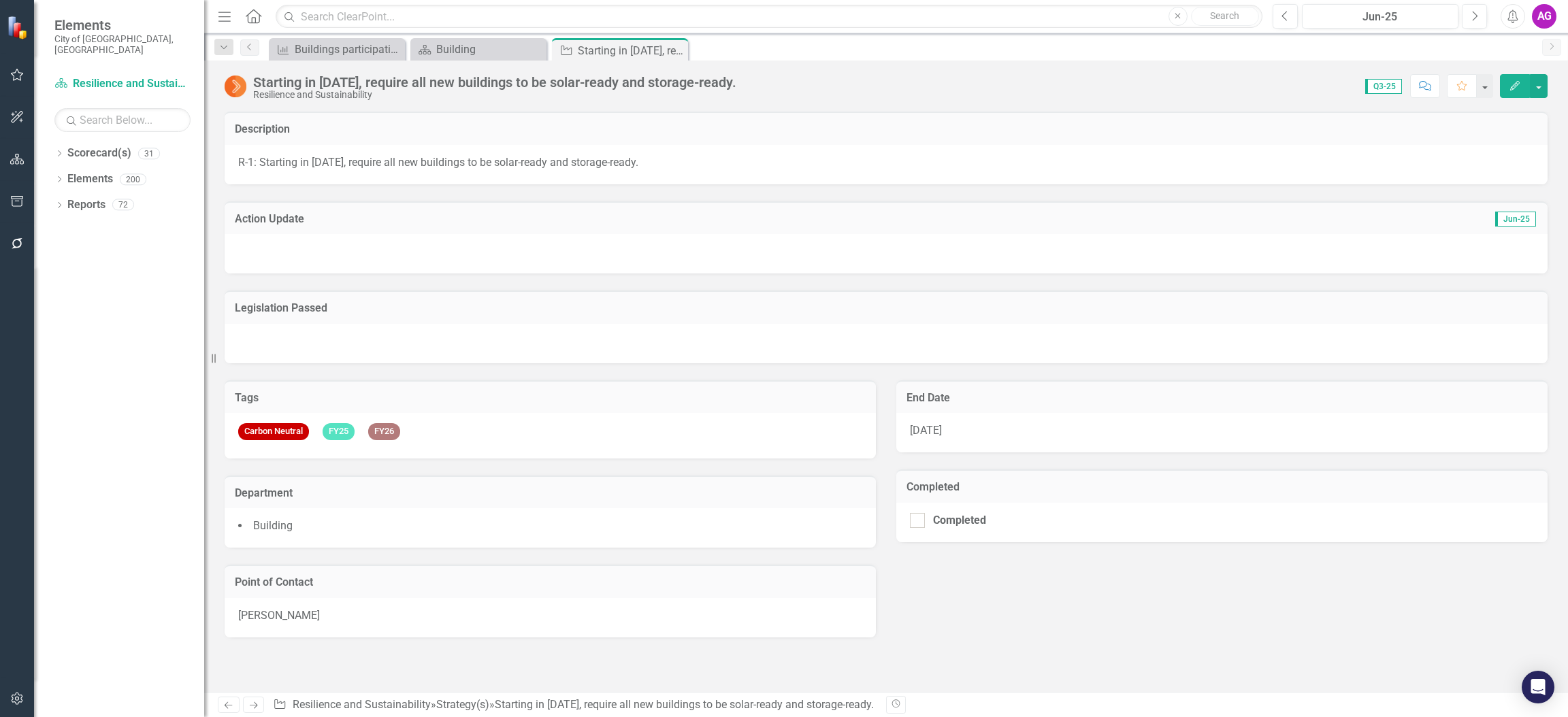 click at bounding box center (886, 254) 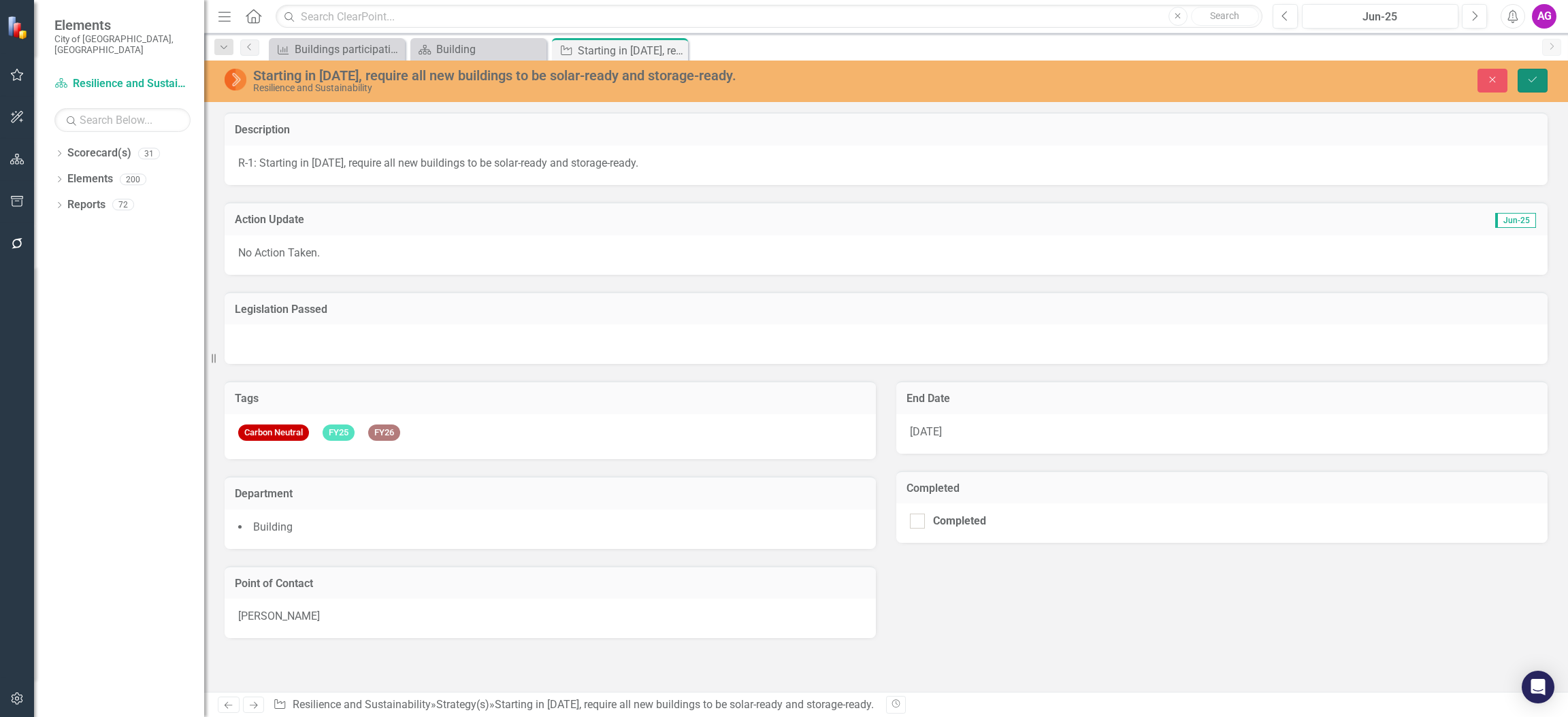 click on "Save" 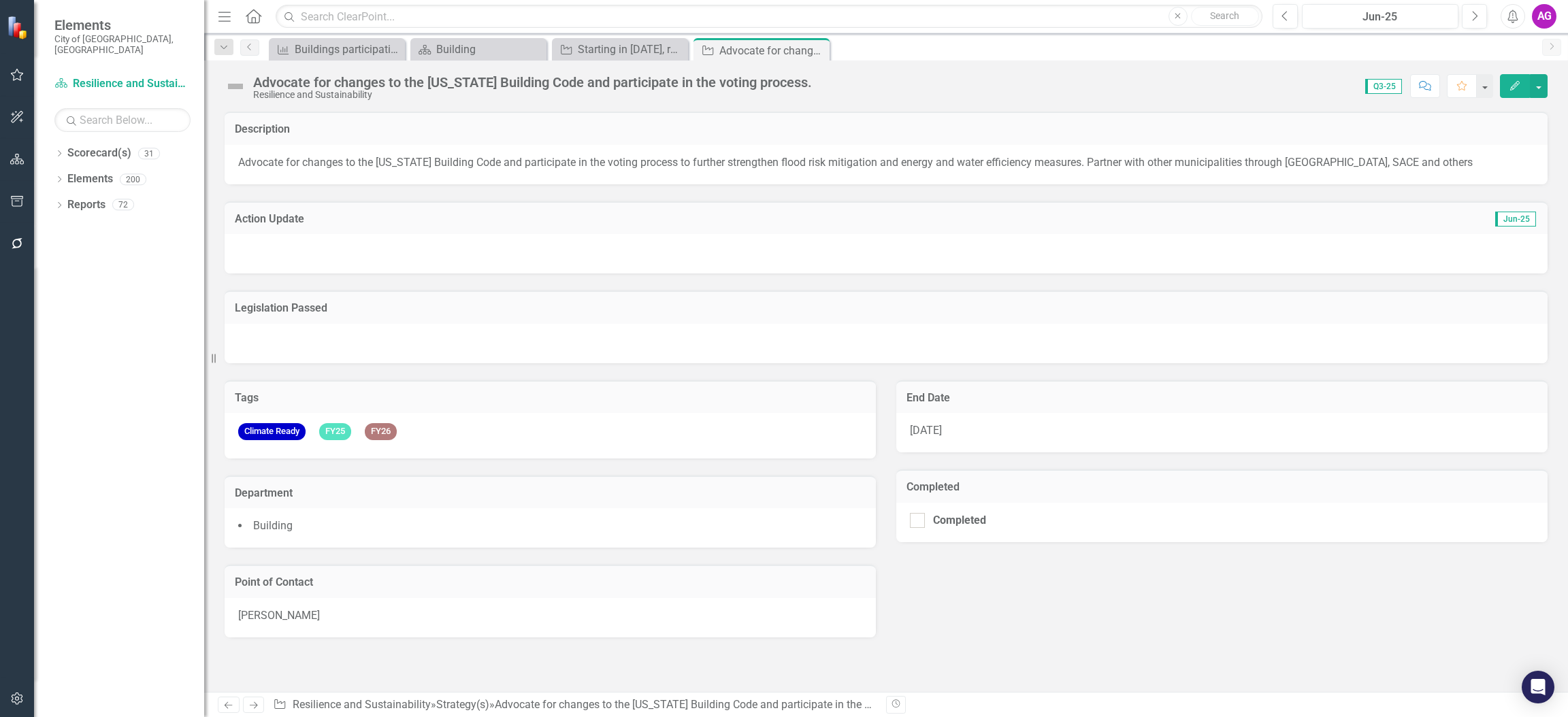 scroll, scrollTop: 0, scrollLeft: 0, axis: both 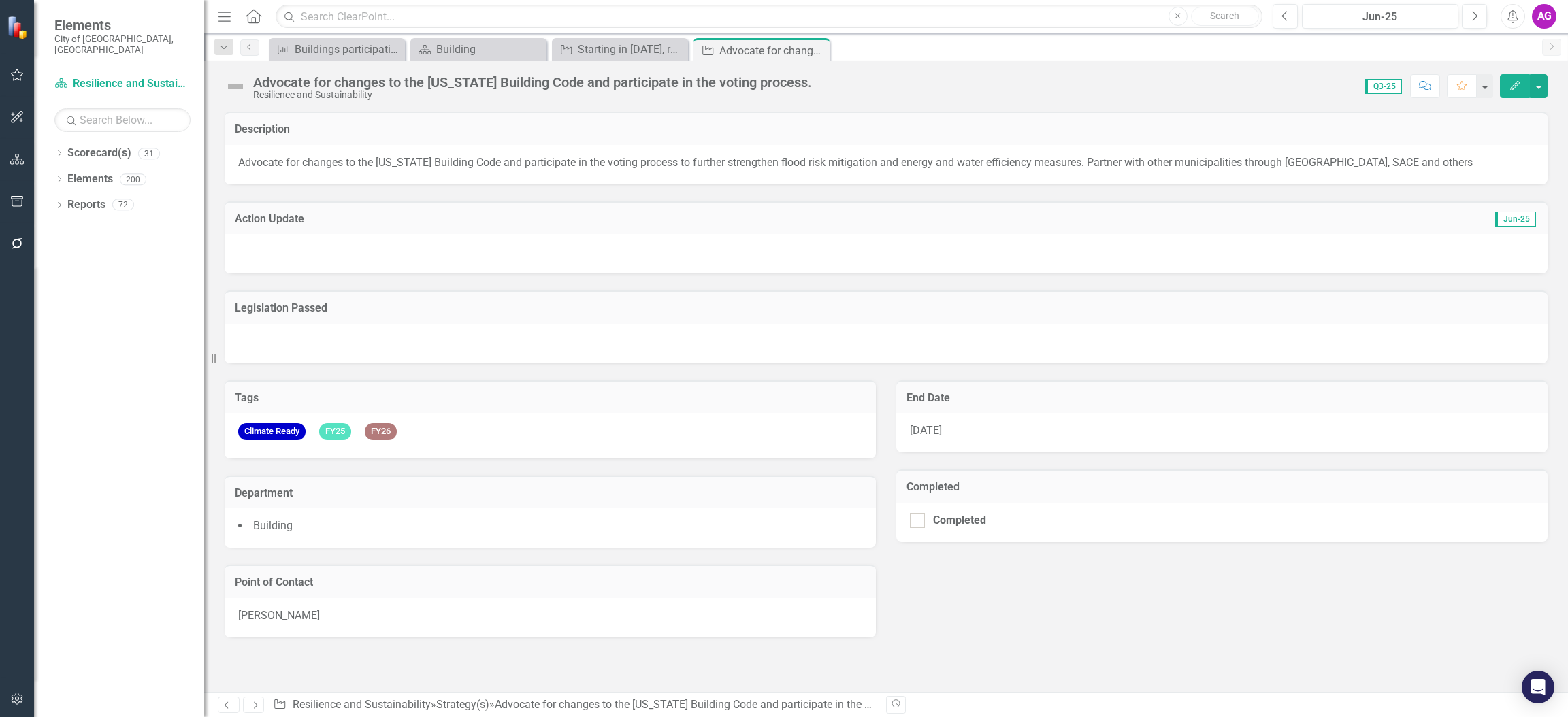 click on "Resilience and Sustainability" at bounding box center [532, 95] 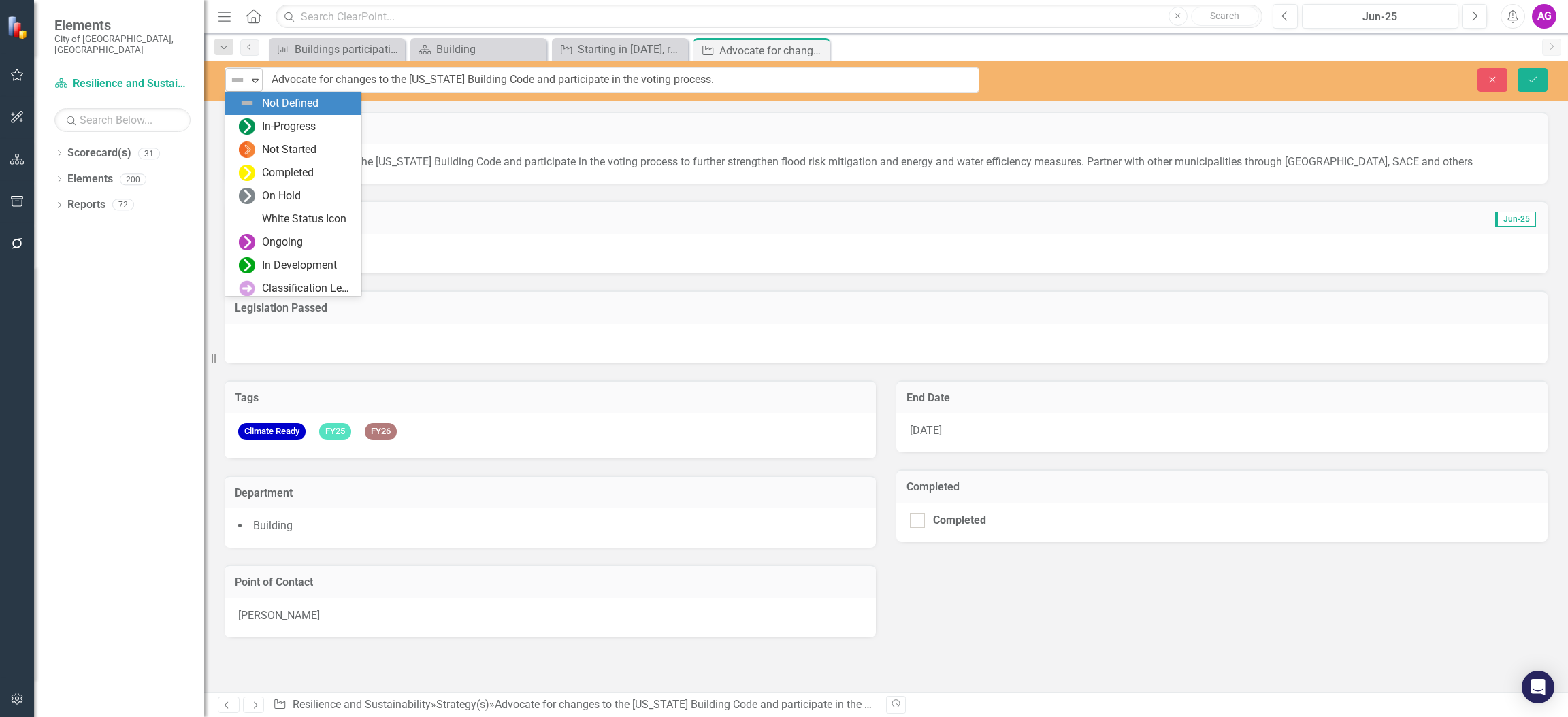 click at bounding box center (238, 80) 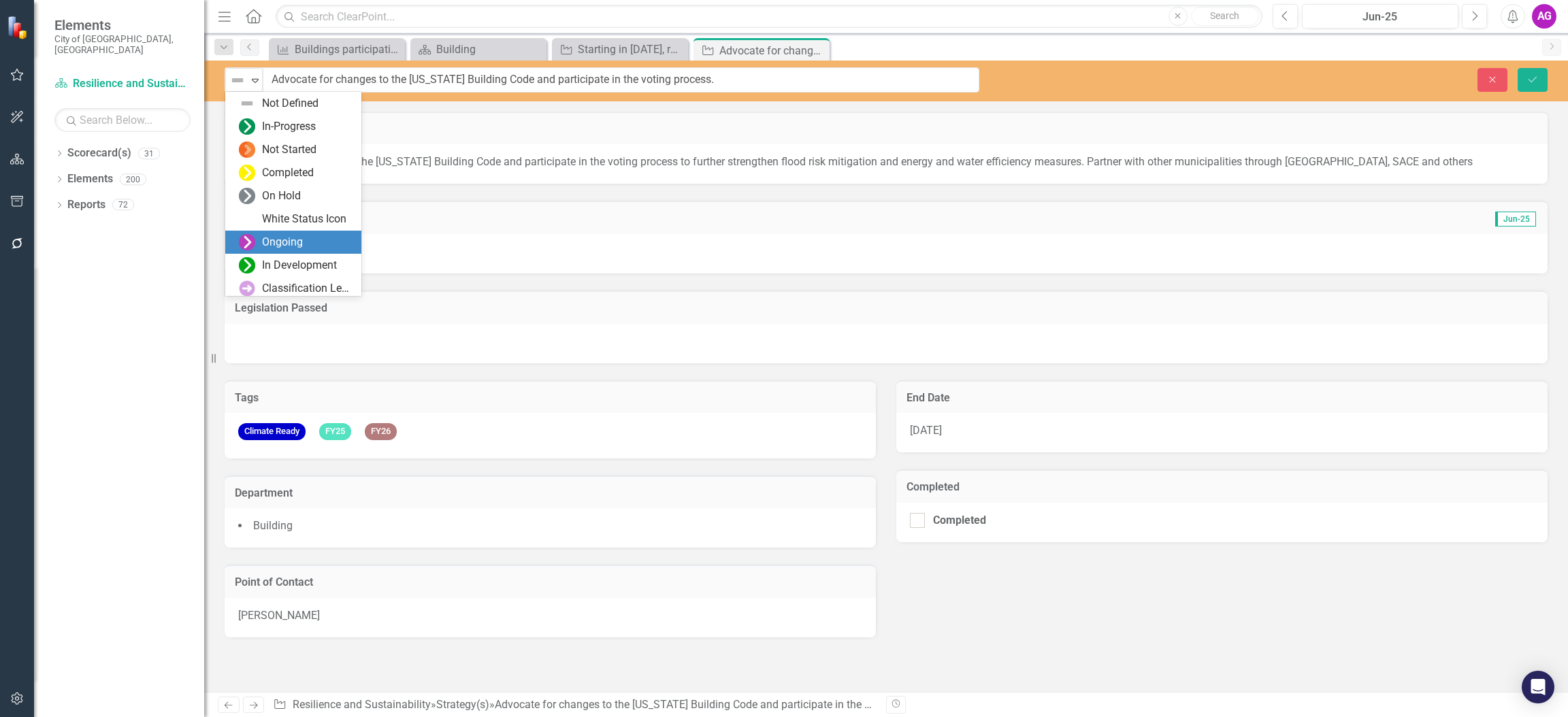 click on "Ongoing" at bounding box center [282, 242] 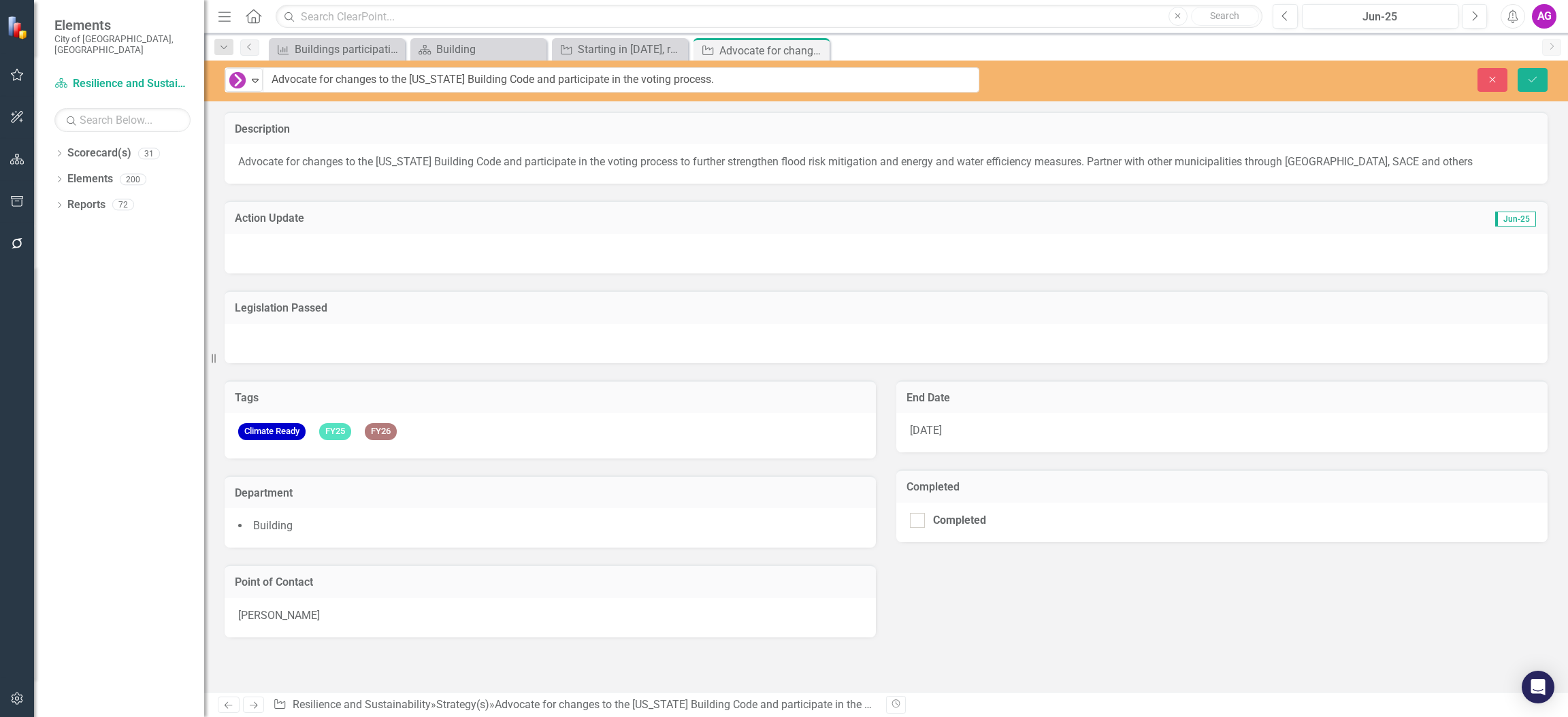 click at bounding box center (886, 254) 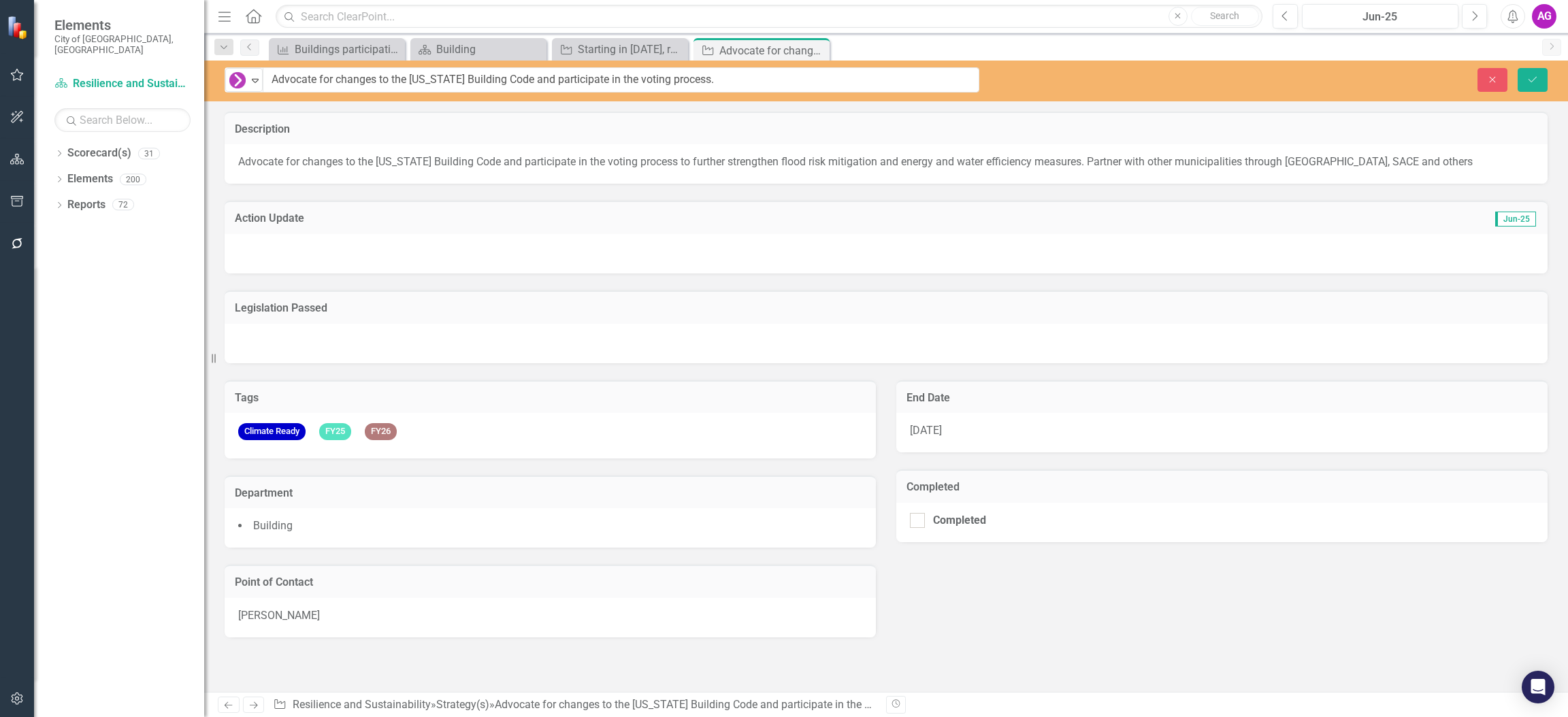 click at bounding box center [886, 254] 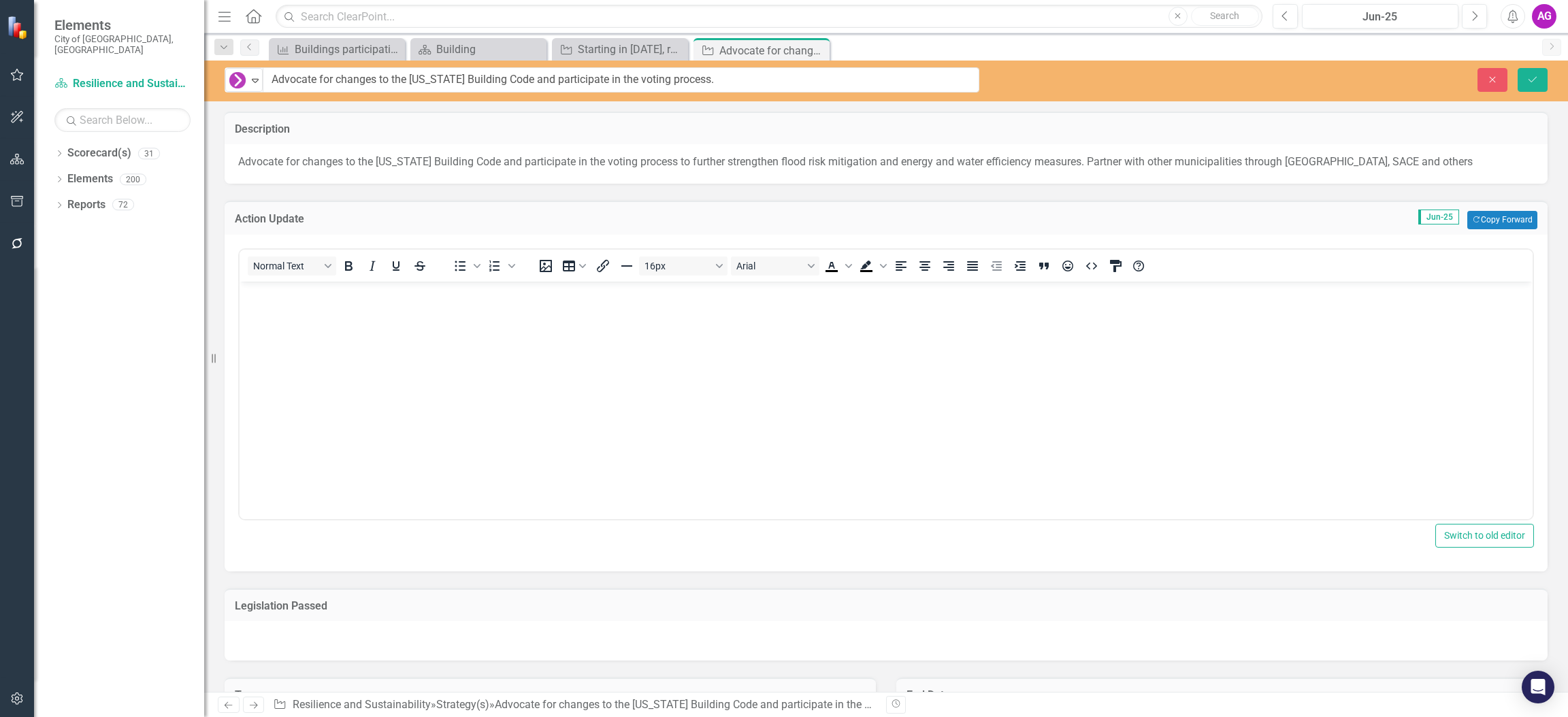 scroll, scrollTop: 0, scrollLeft: 0, axis: both 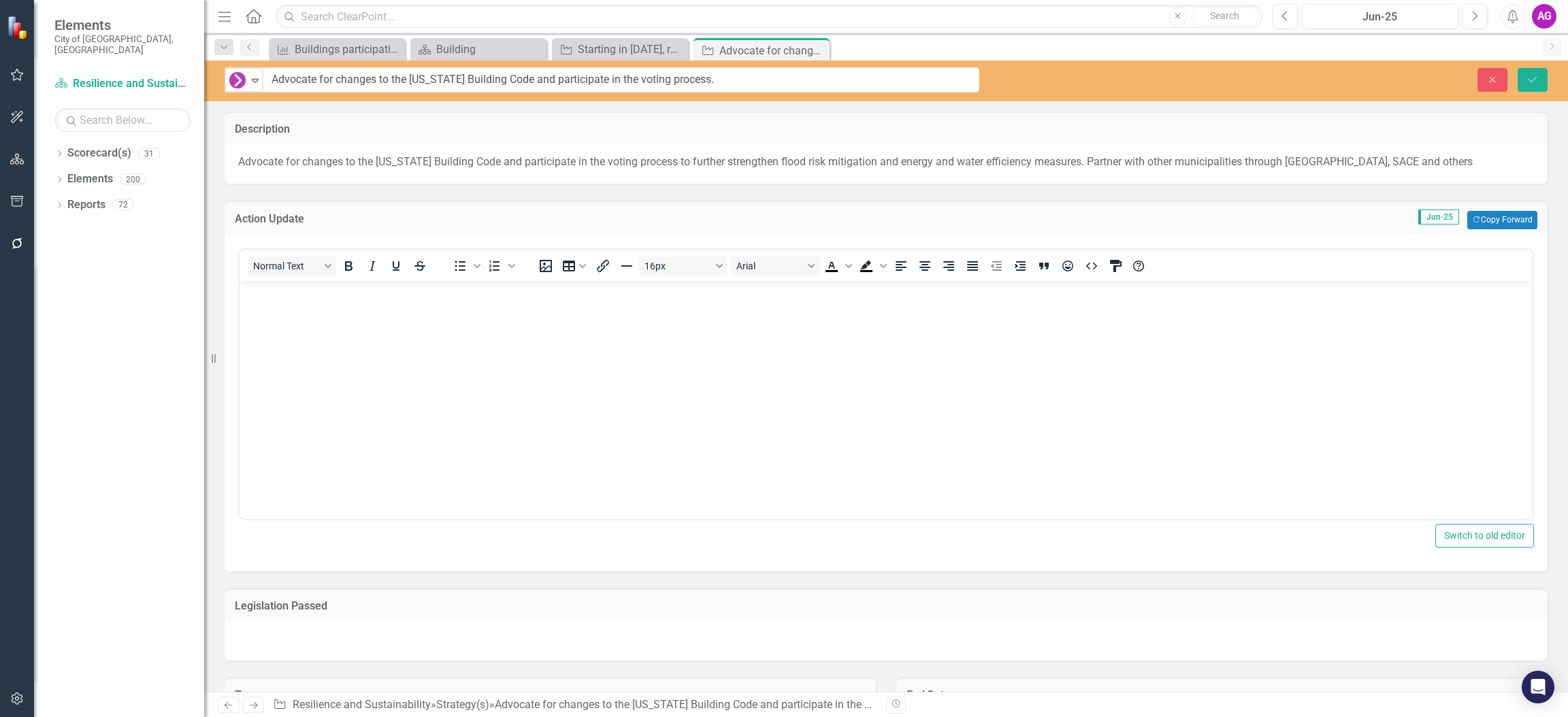 click at bounding box center [886, 383] 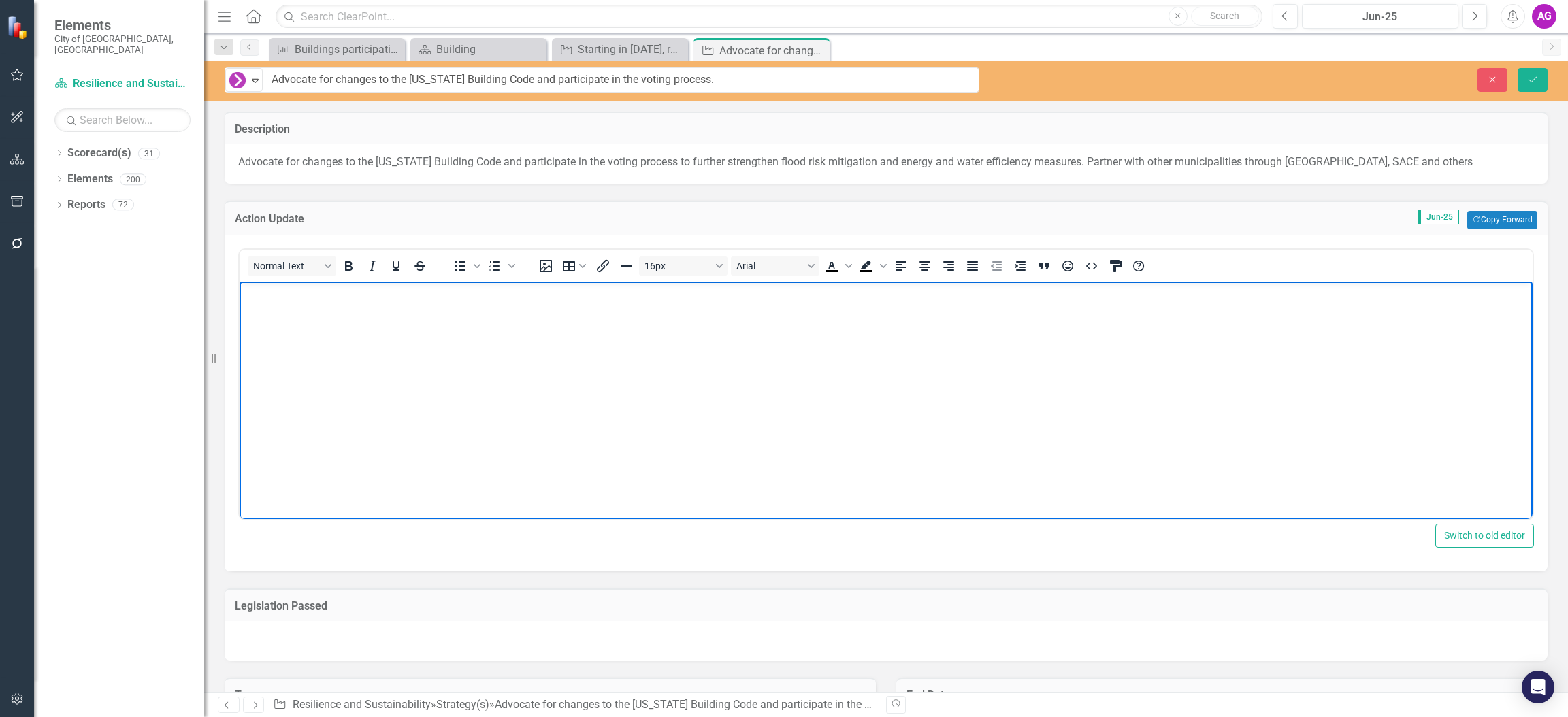paste 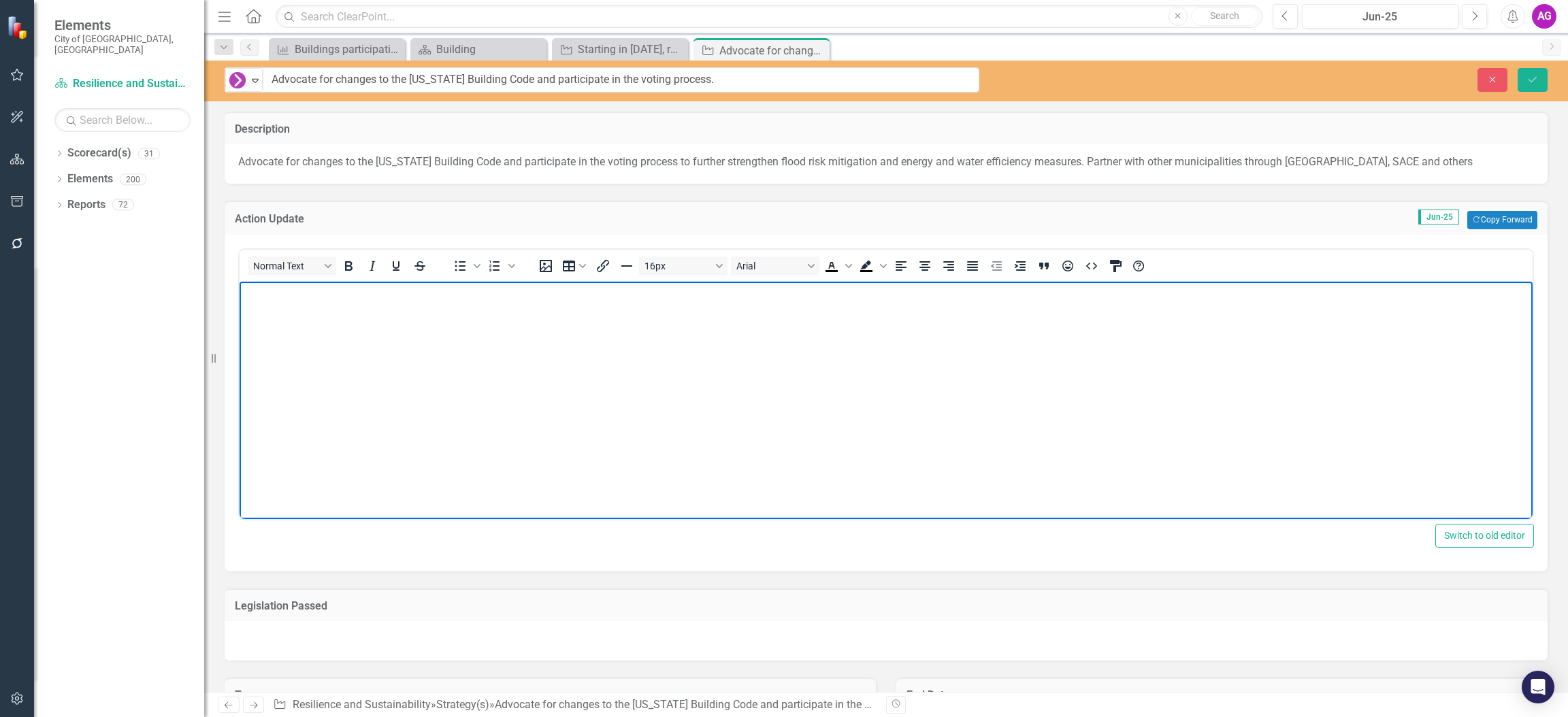 type 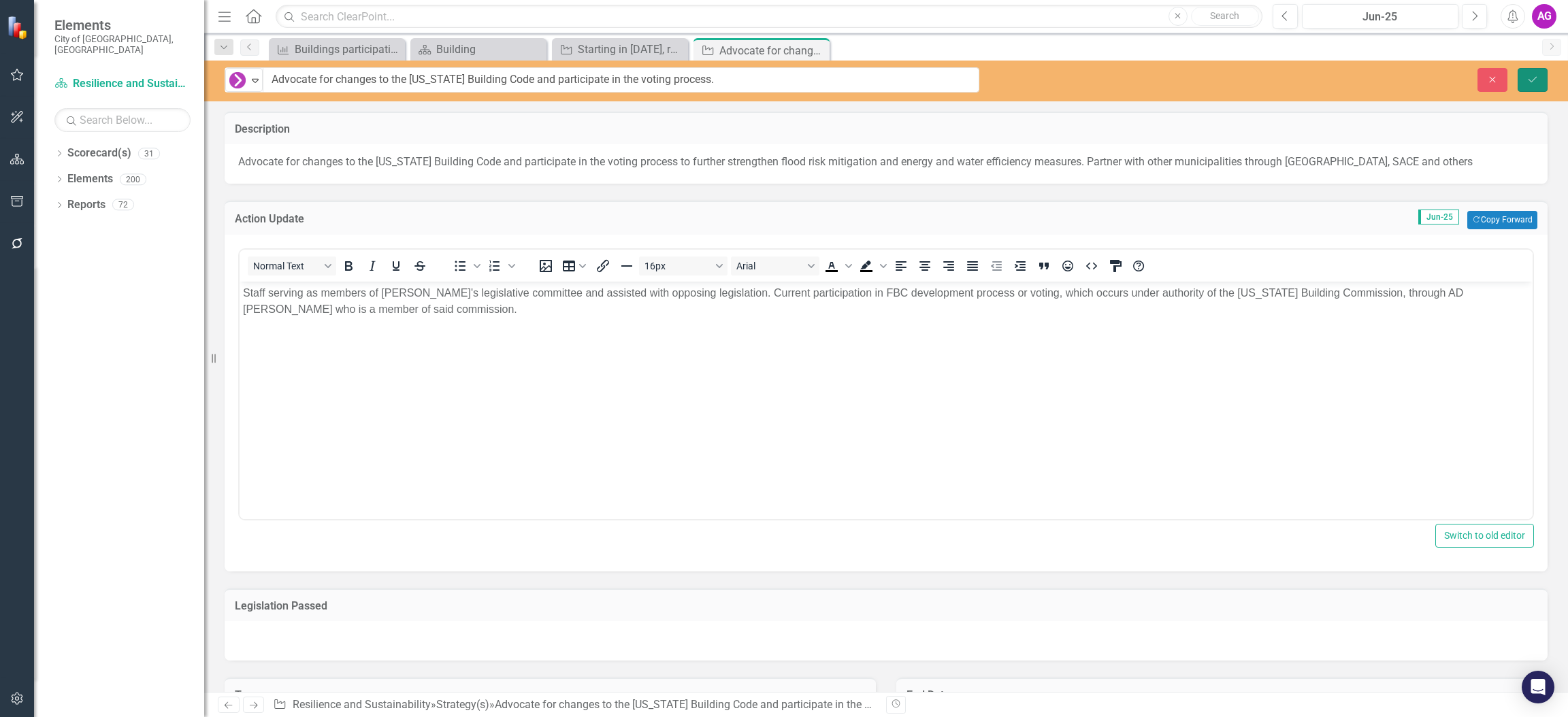 click on "Save" 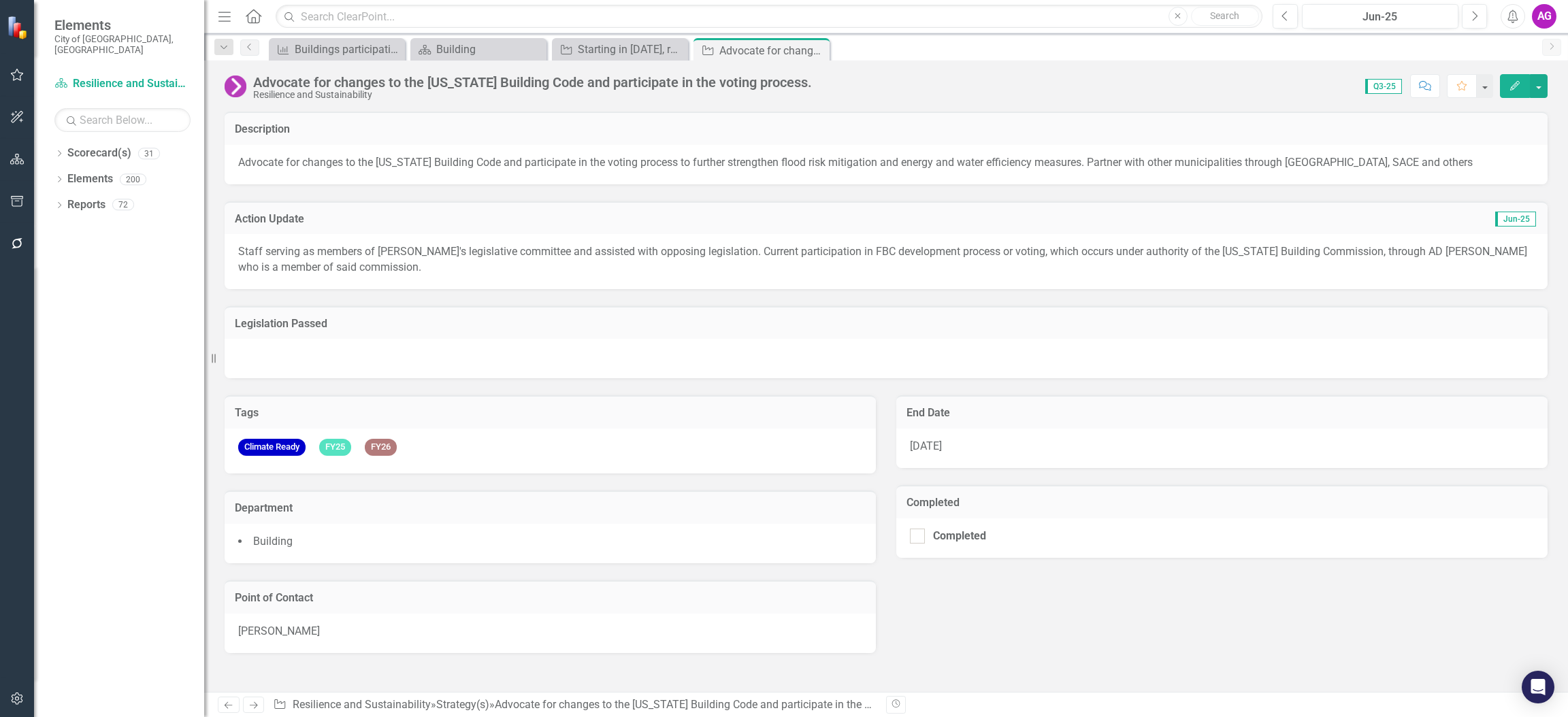click on "[PERSON_NAME]" at bounding box center [279, 631] 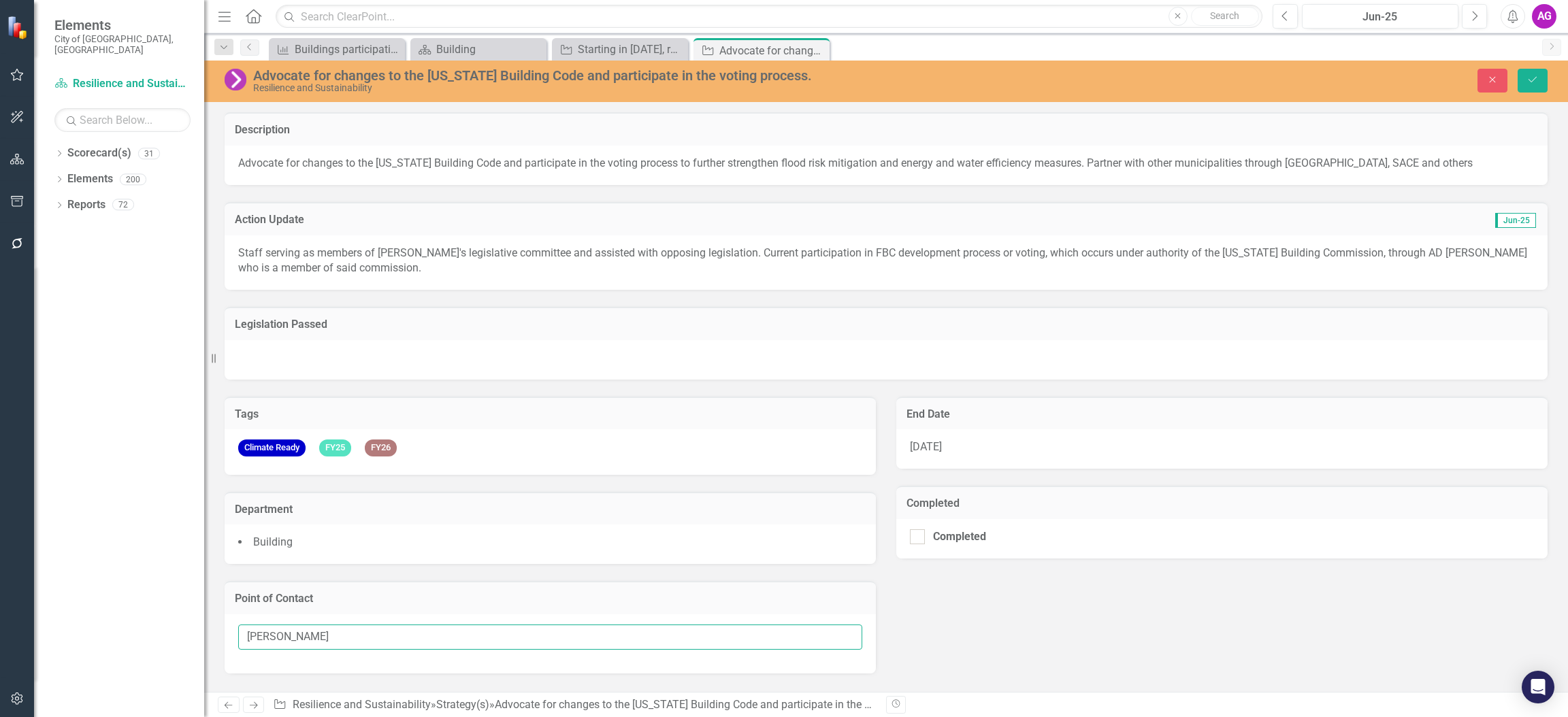 drag, startPoint x: 333, startPoint y: 631, endPoint x: 130, endPoint y: 655, distance: 204.4138 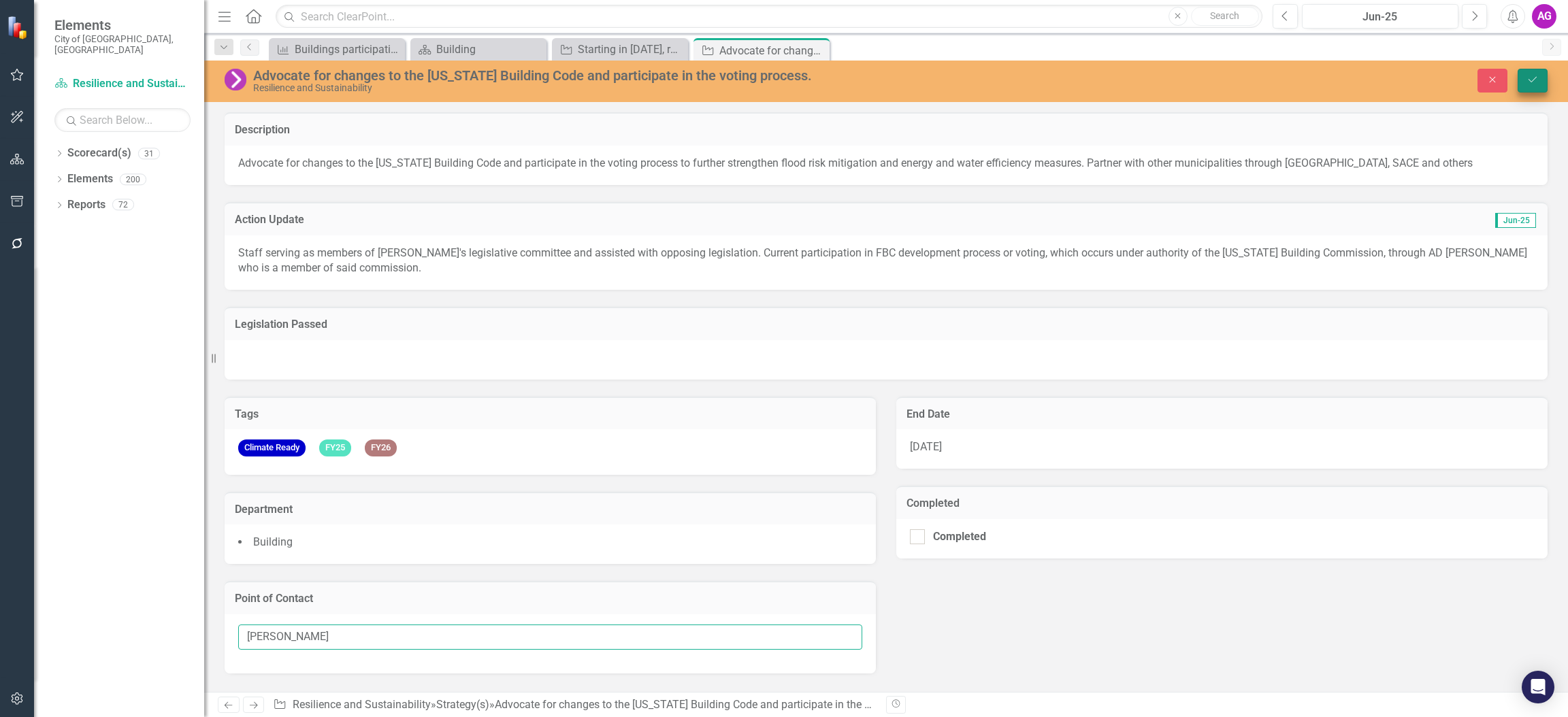 type on "[PERSON_NAME]" 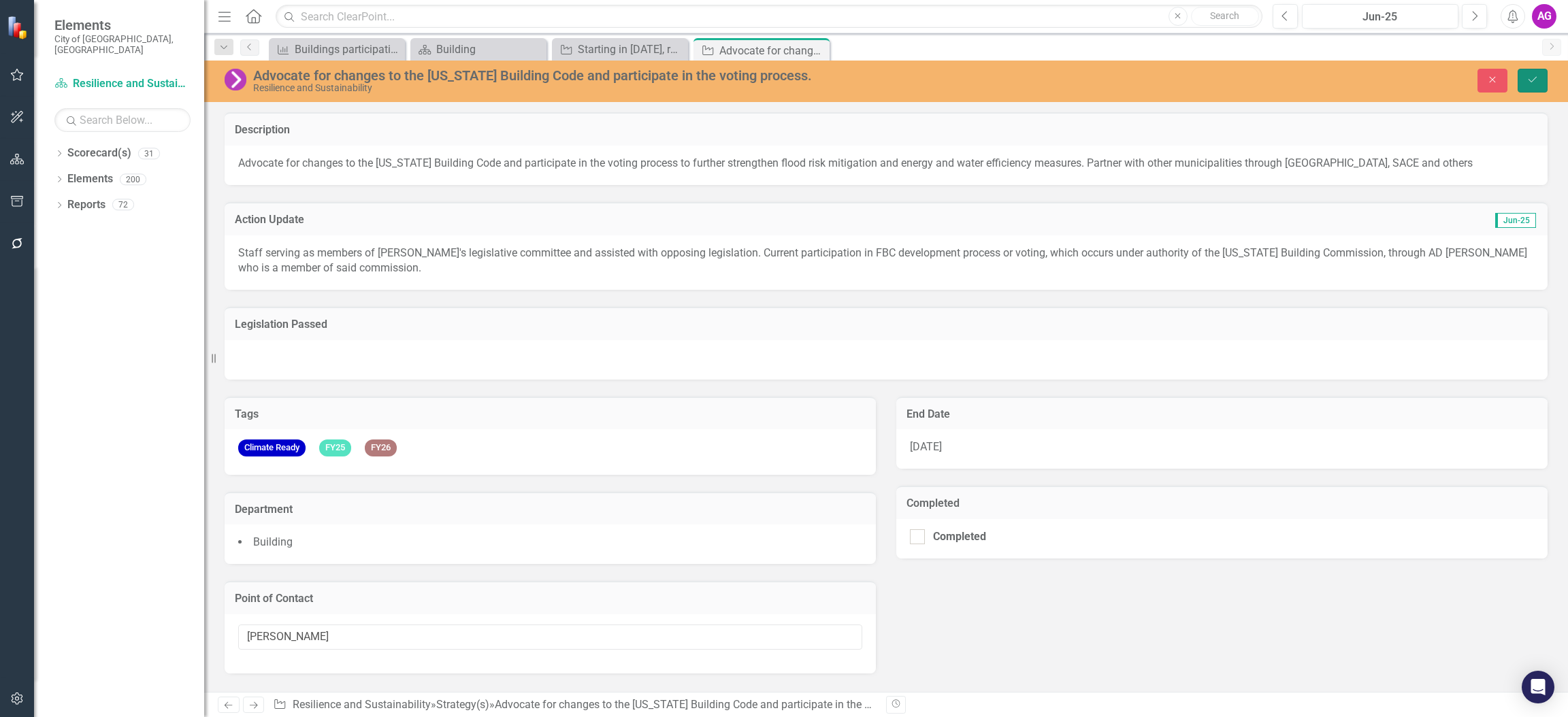 click on "Save" 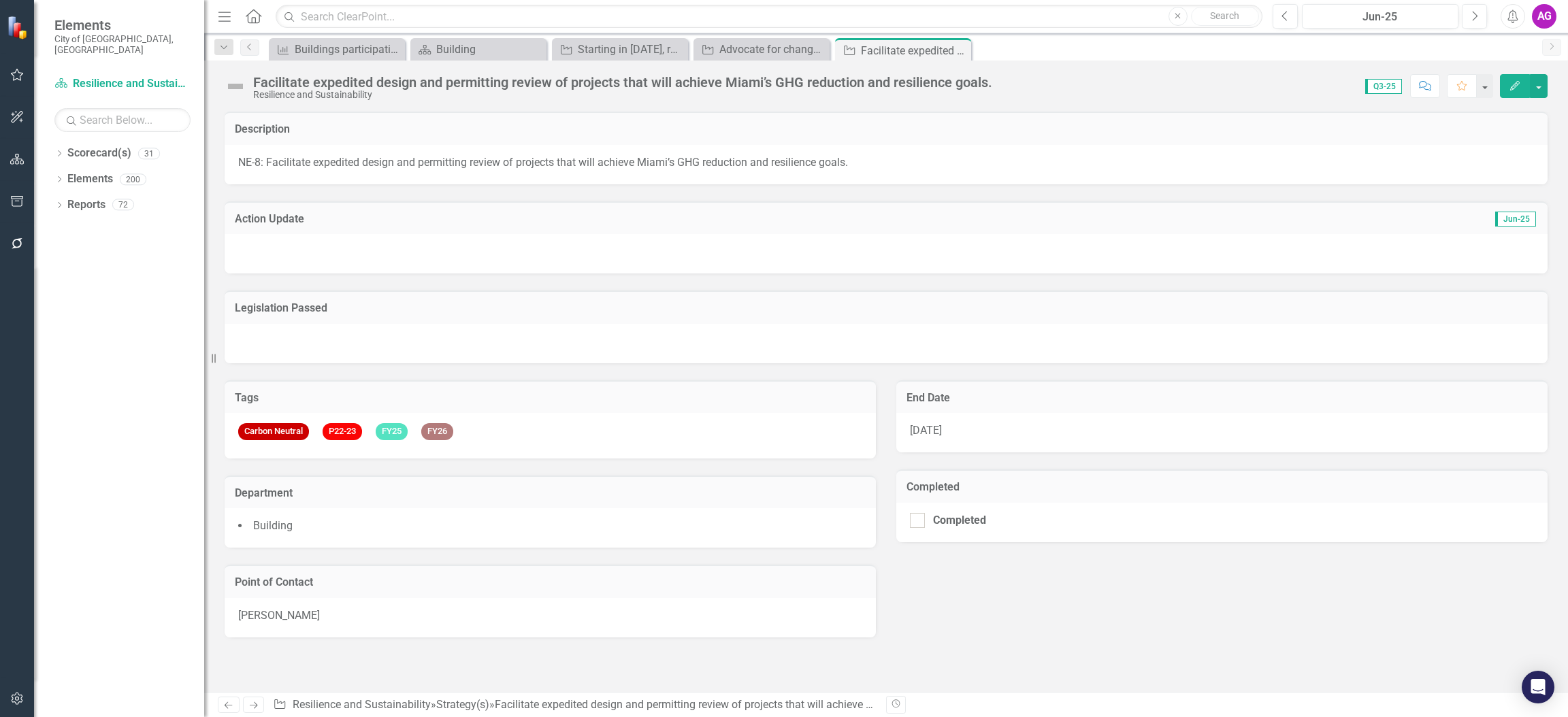 scroll, scrollTop: 0, scrollLeft: 0, axis: both 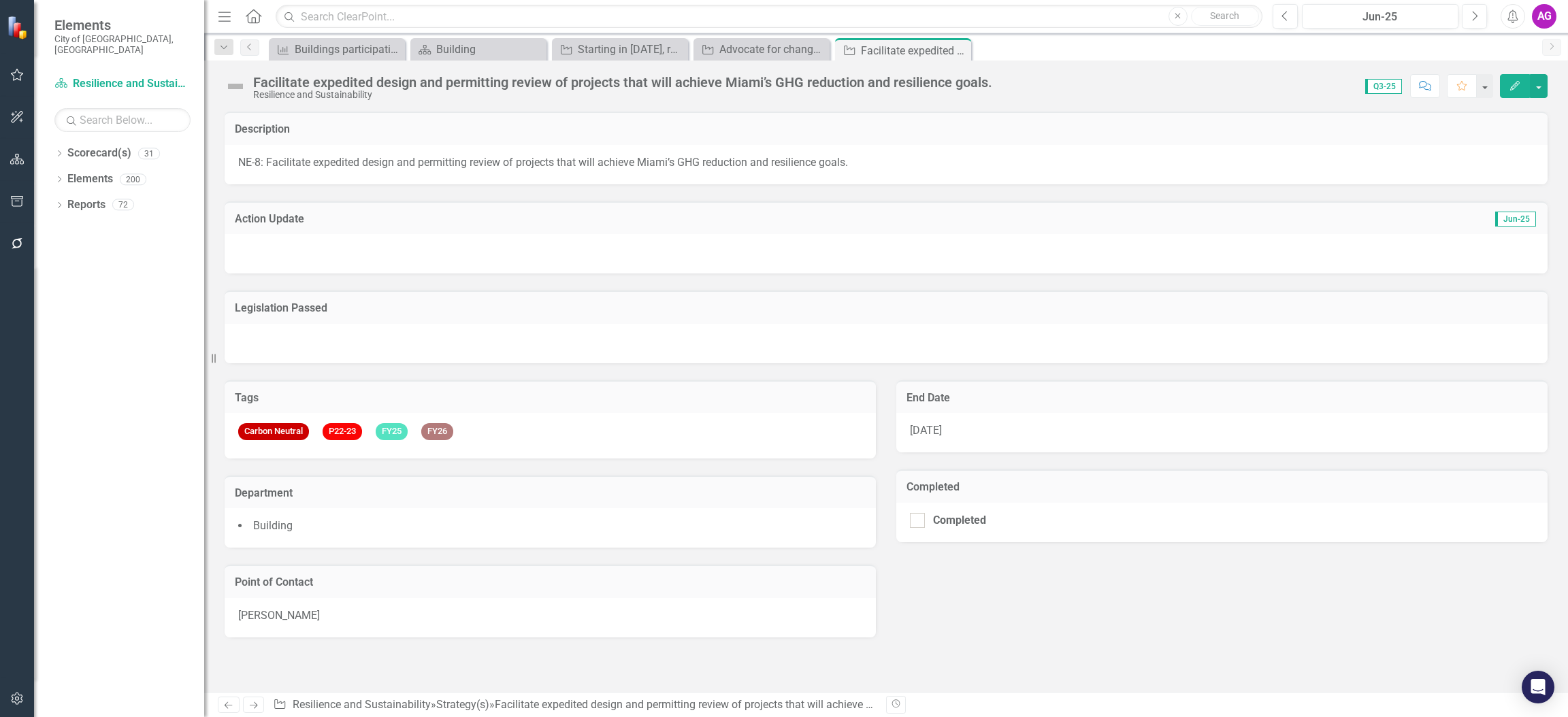 click at bounding box center (886, 254) 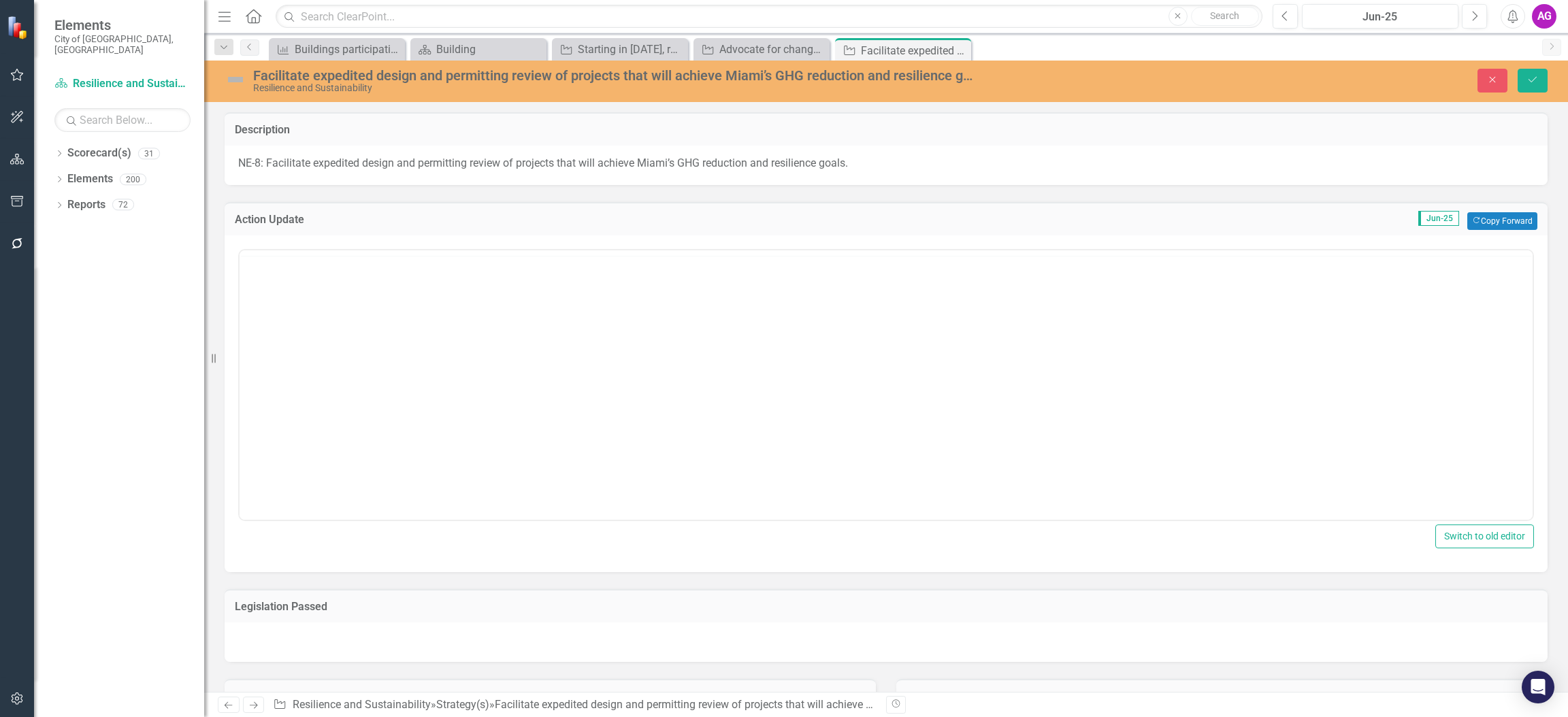 scroll, scrollTop: 0, scrollLeft: 0, axis: both 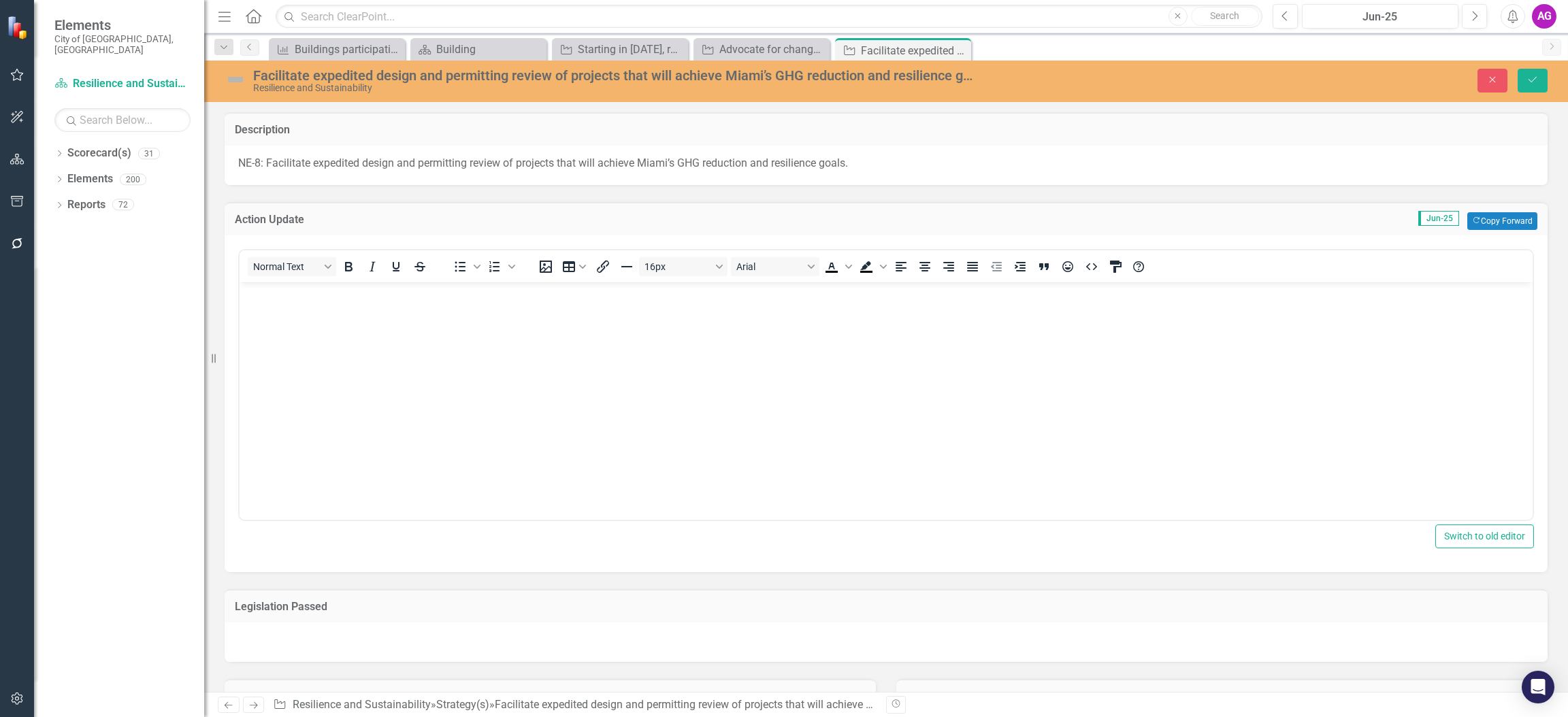 click at bounding box center (886, 384) 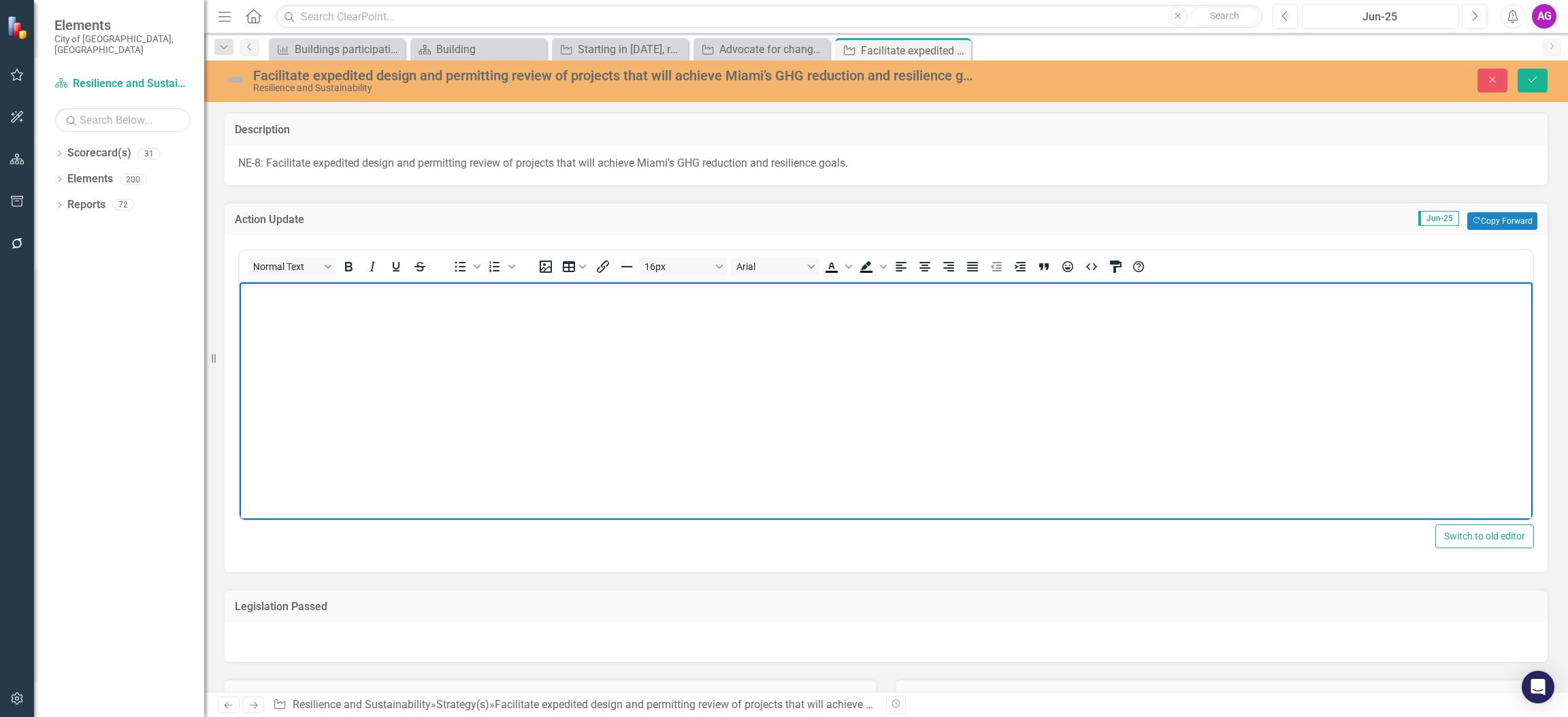 paste 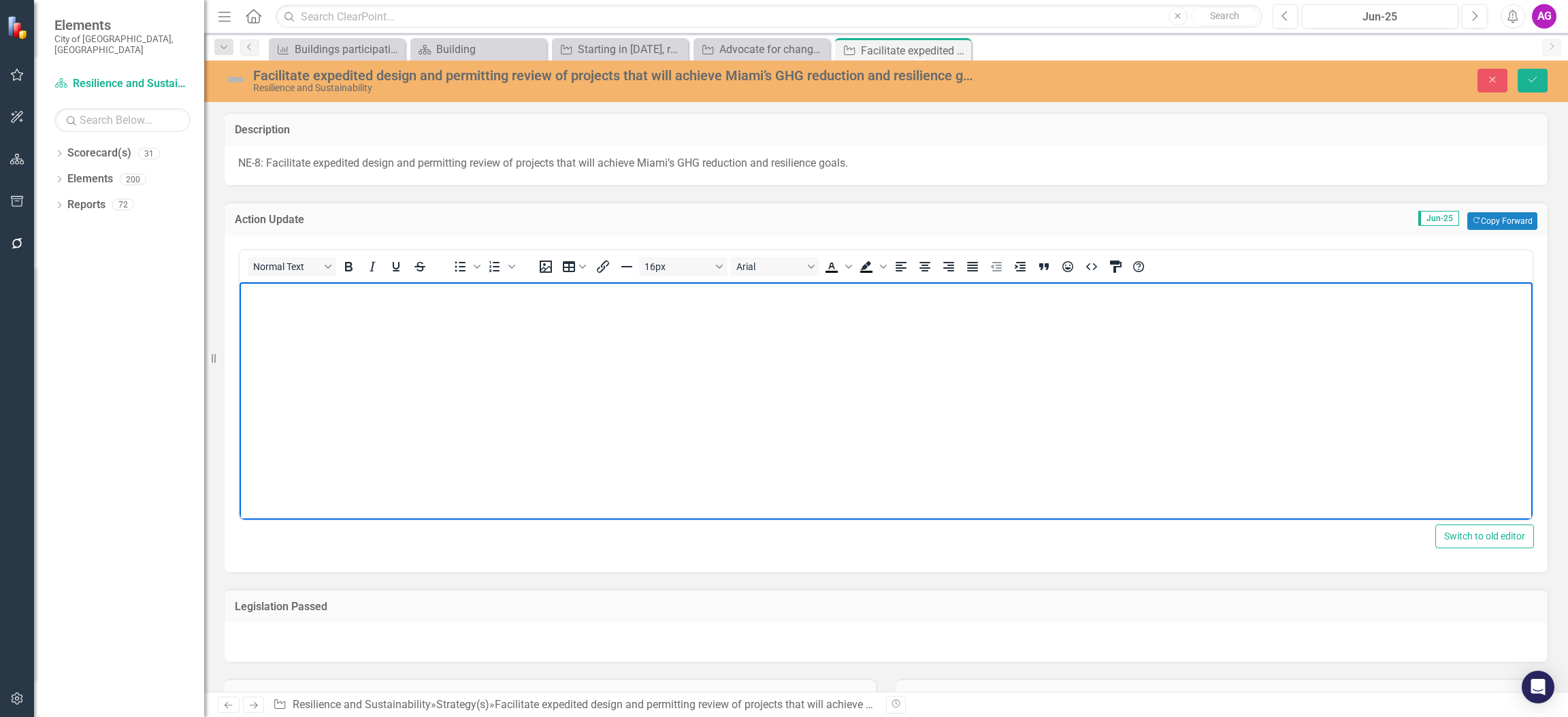 type 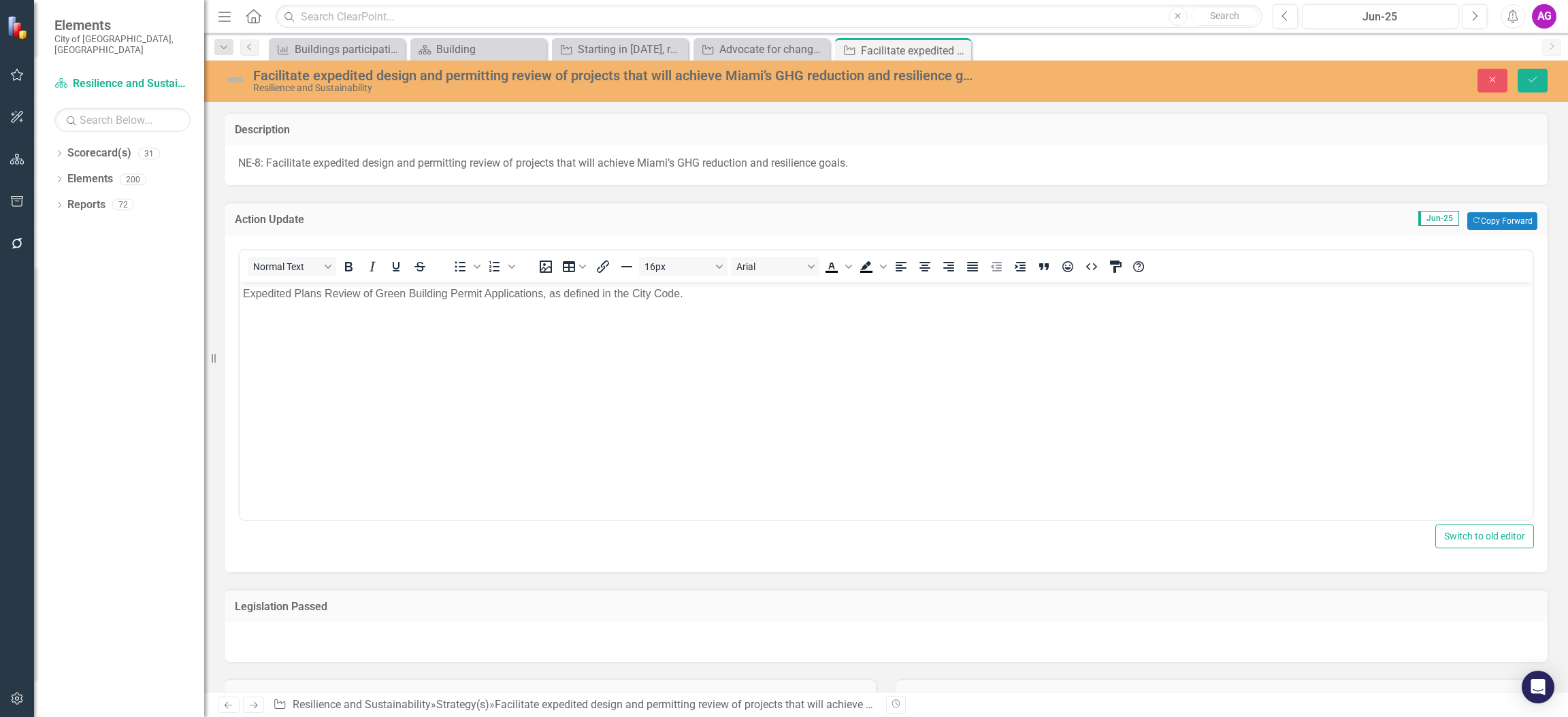 click at bounding box center (235, 80) 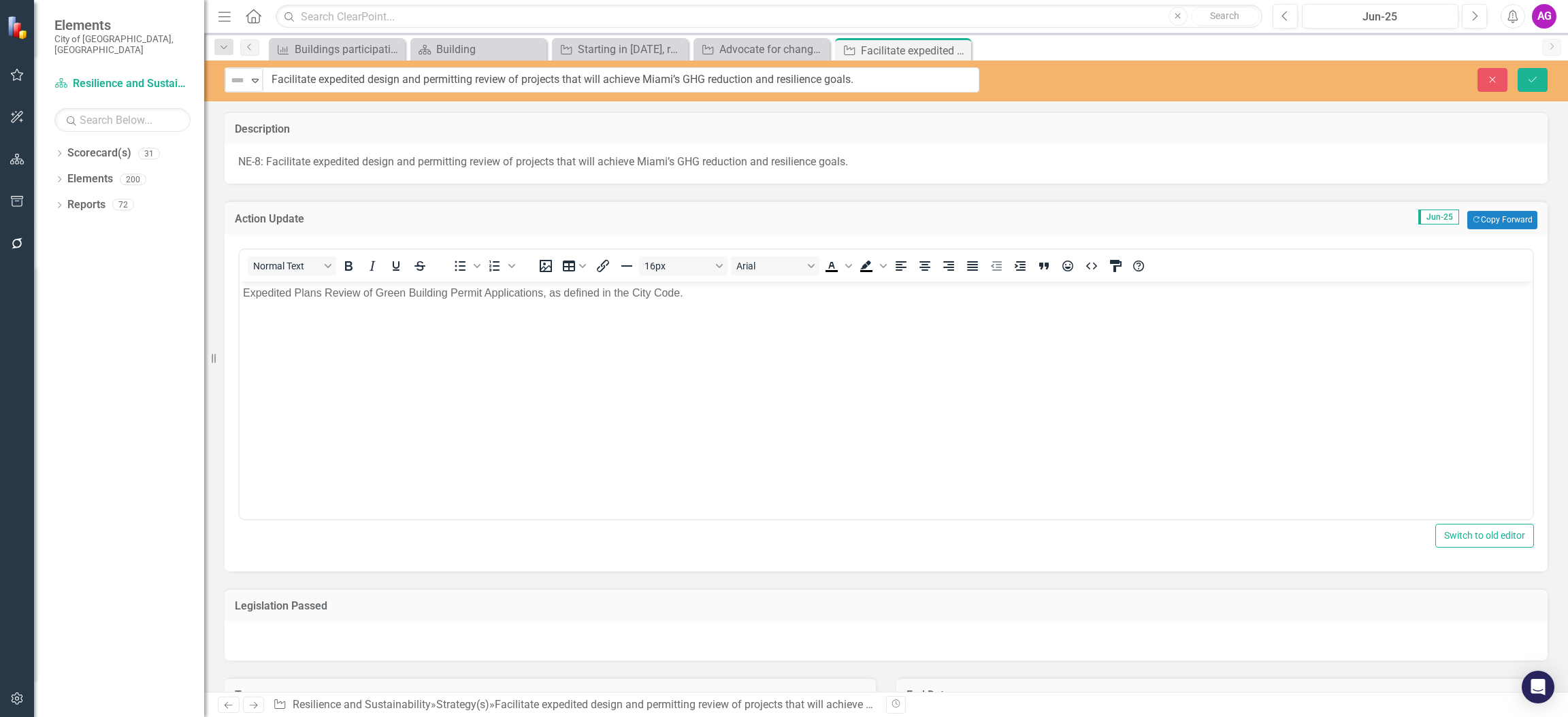 click at bounding box center [238, 80] 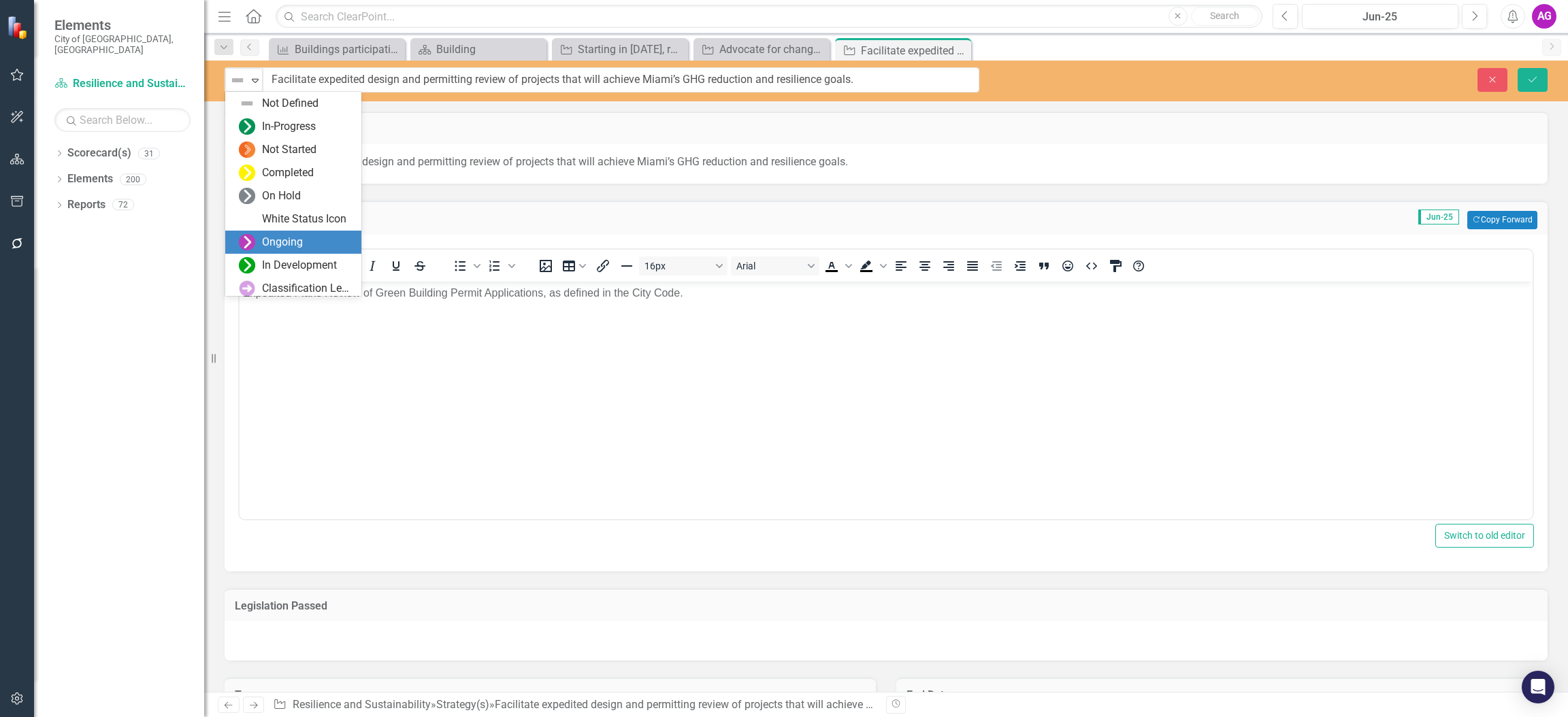 click on "Ongoing" at bounding box center [282, 242] 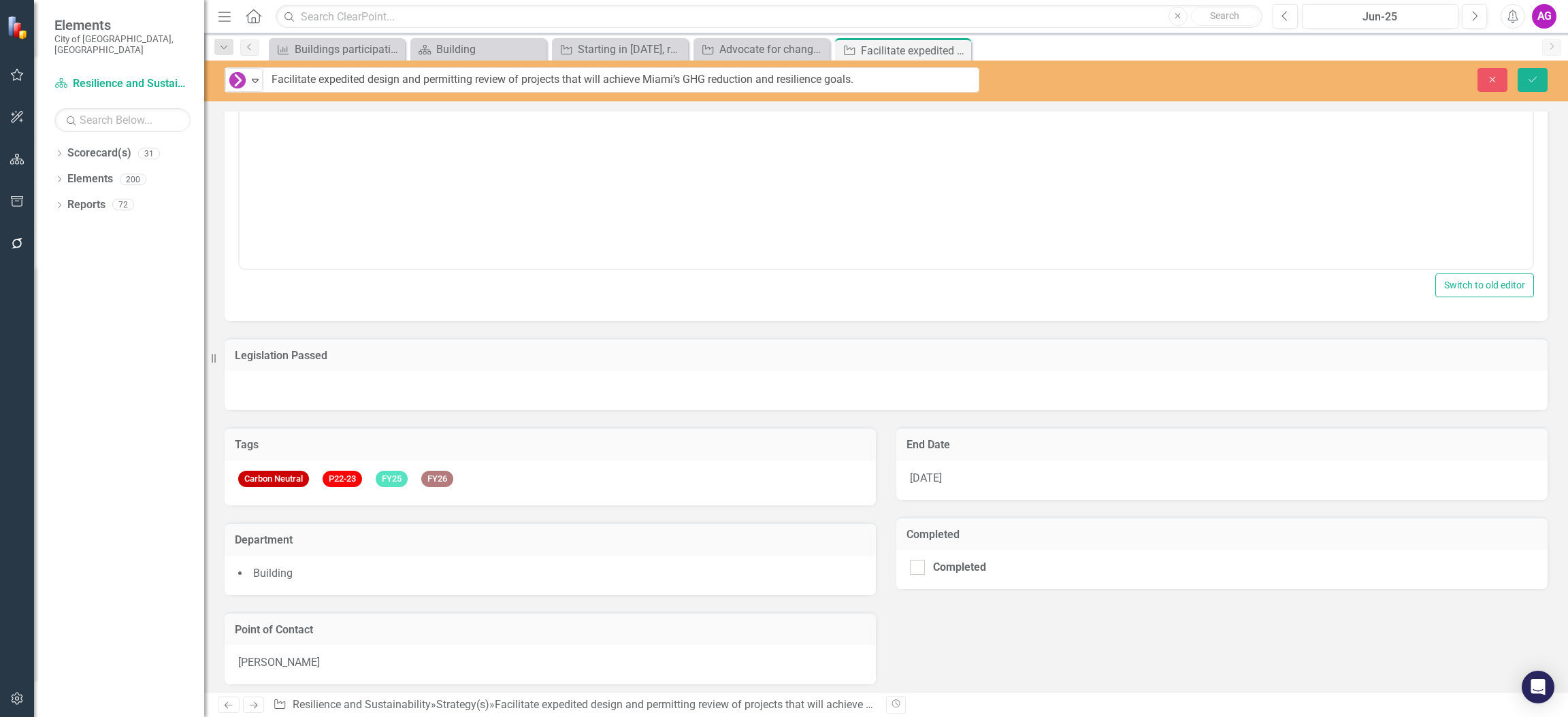 scroll, scrollTop: 254, scrollLeft: 0, axis: vertical 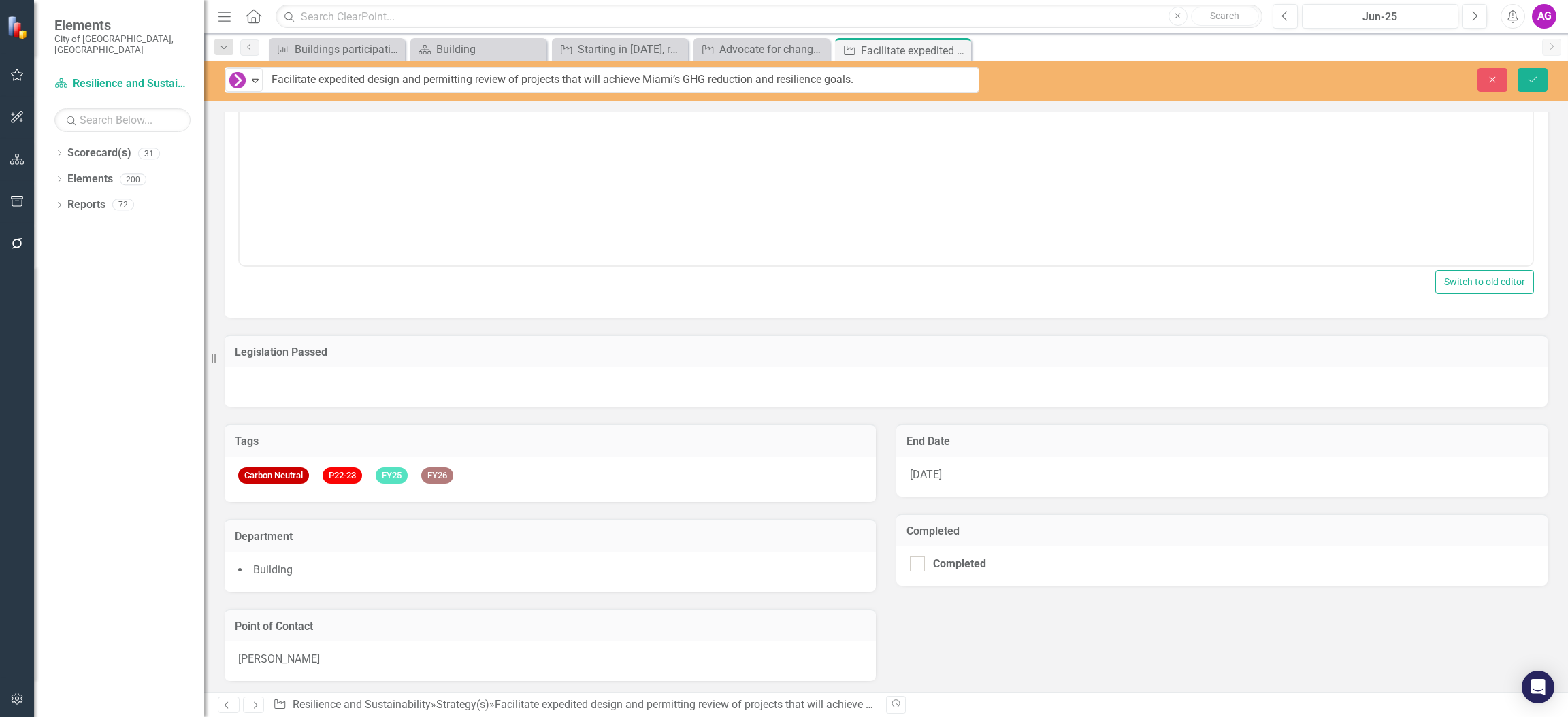 click on "[PERSON_NAME]" at bounding box center [279, 658] 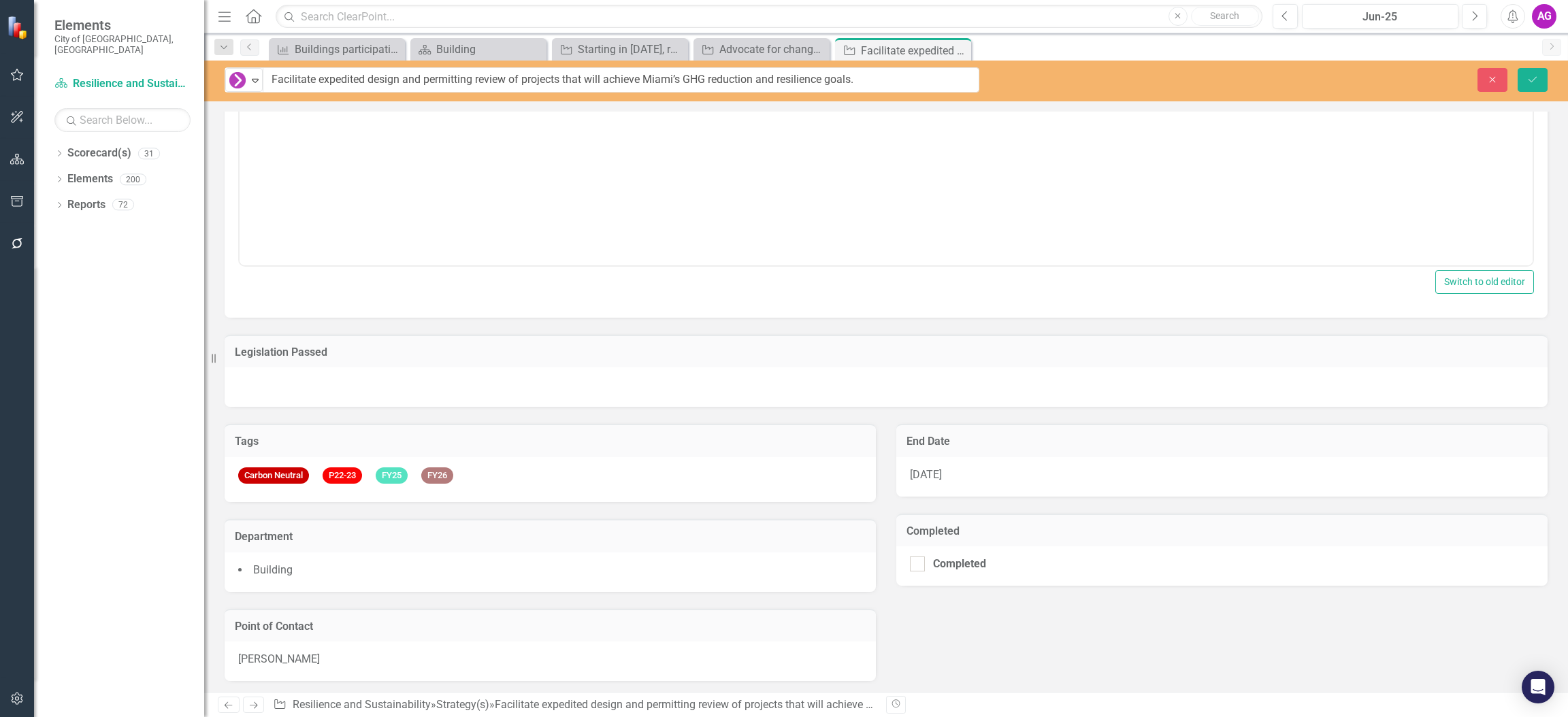 click on "[PERSON_NAME]" at bounding box center (279, 658) 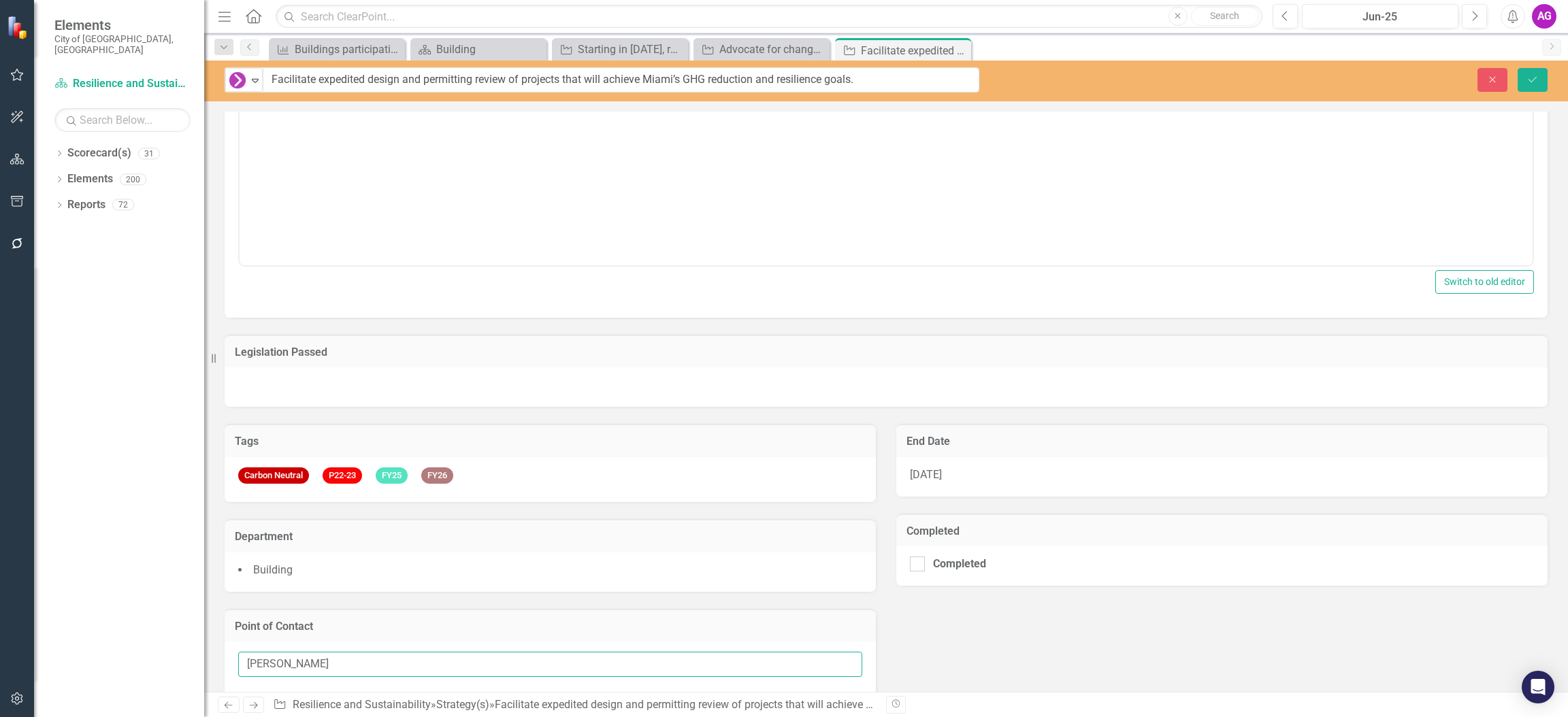 drag, startPoint x: 340, startPoint y: 664, endPoint x: 146, endPoint y: 680, distance: 194.65868 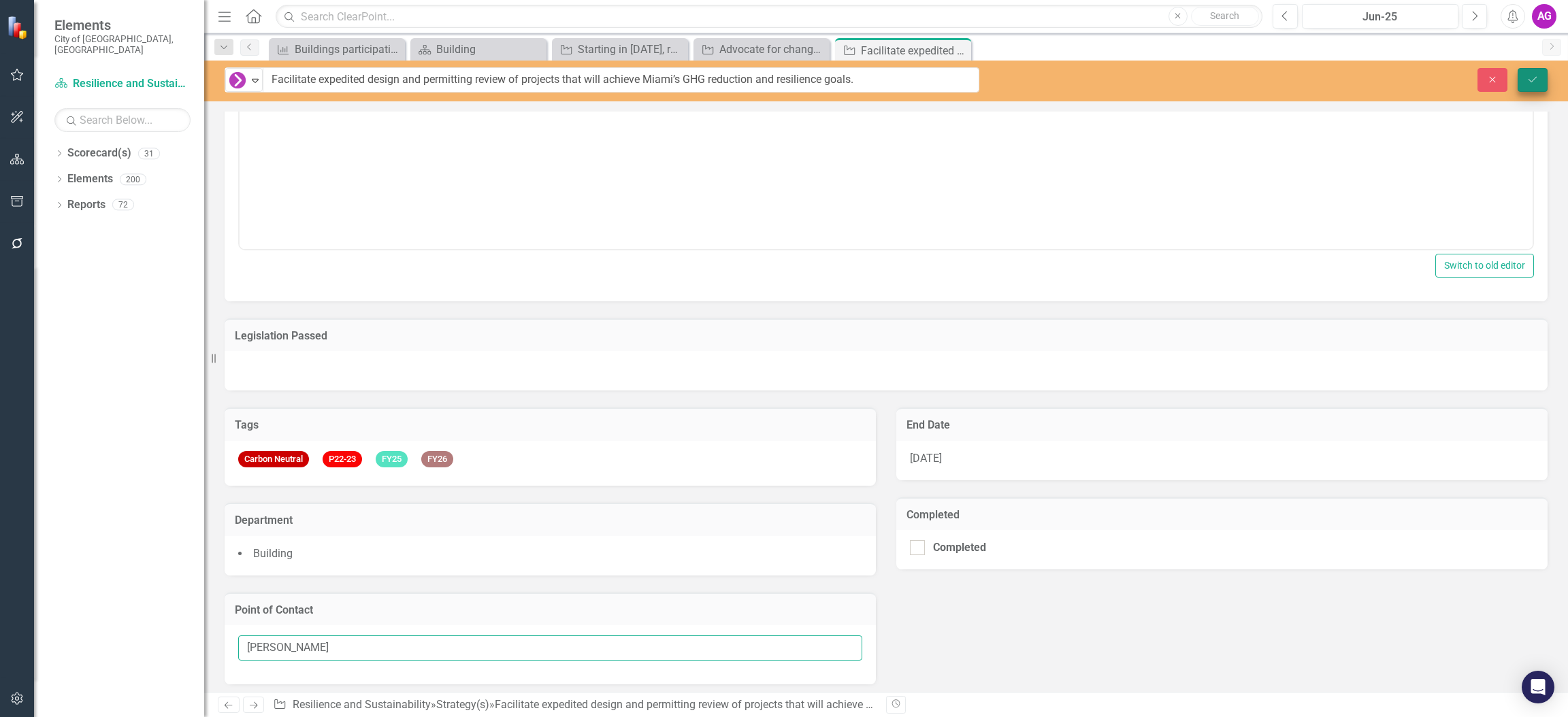 type on "[PERSON_NAME]" 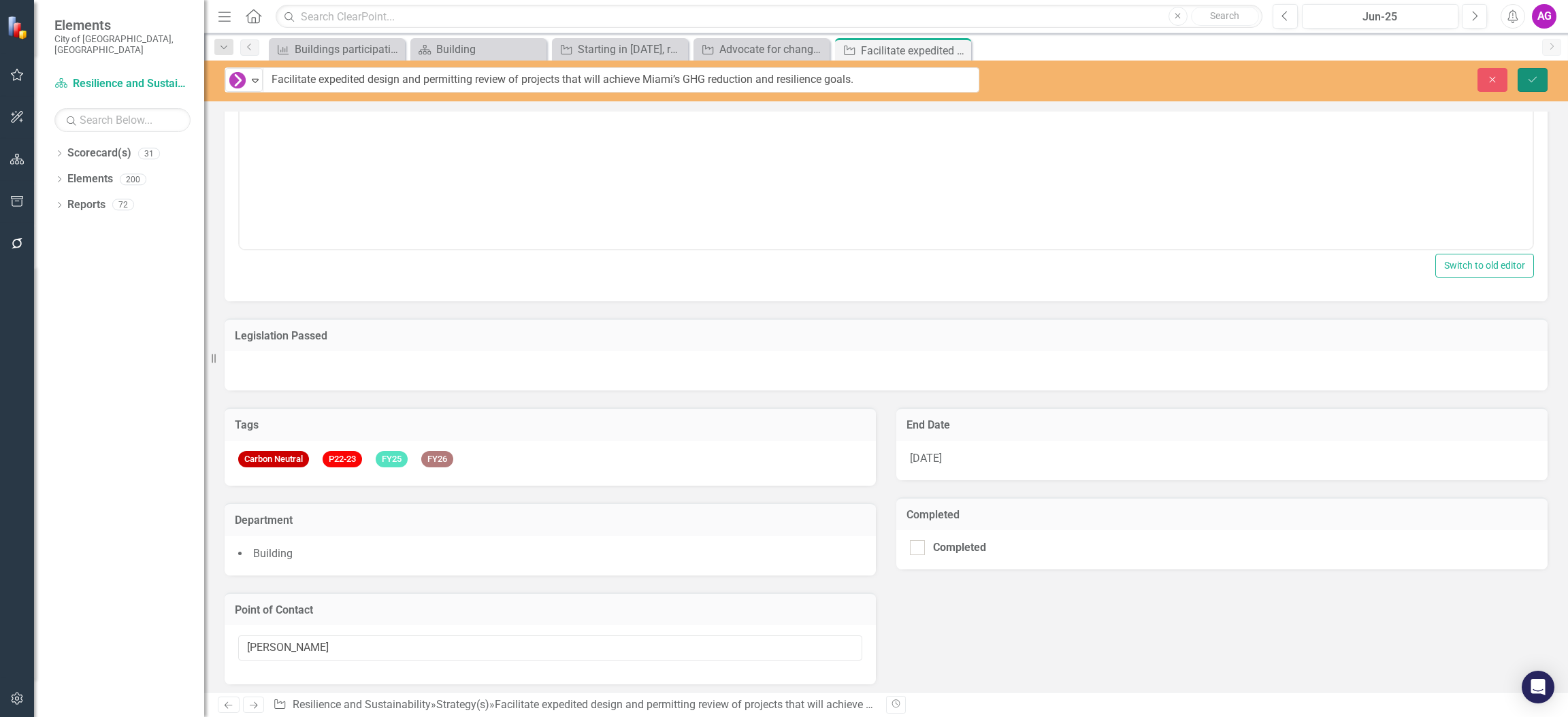 click on "Save" 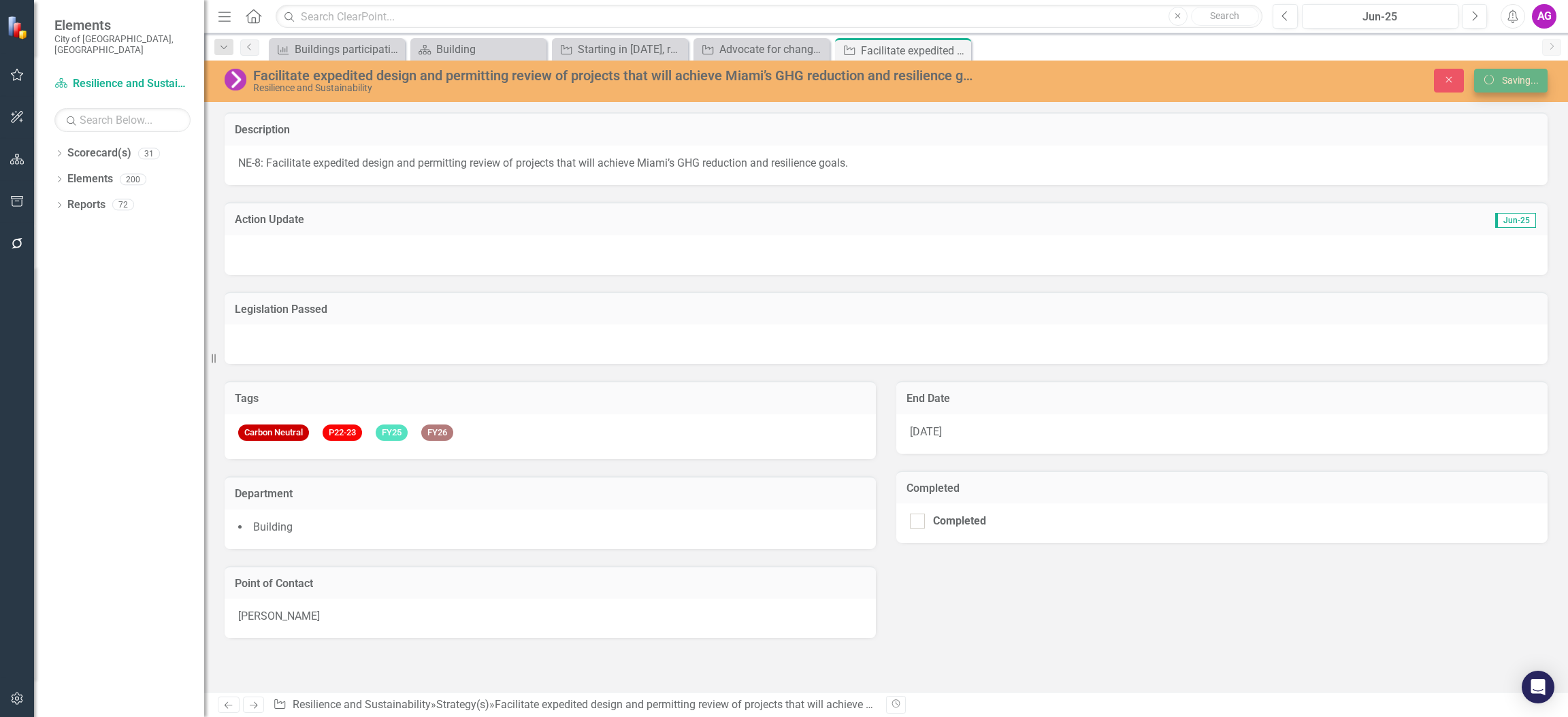 scroll, scrollTop: 0, scrollLeft: 0, axis: both 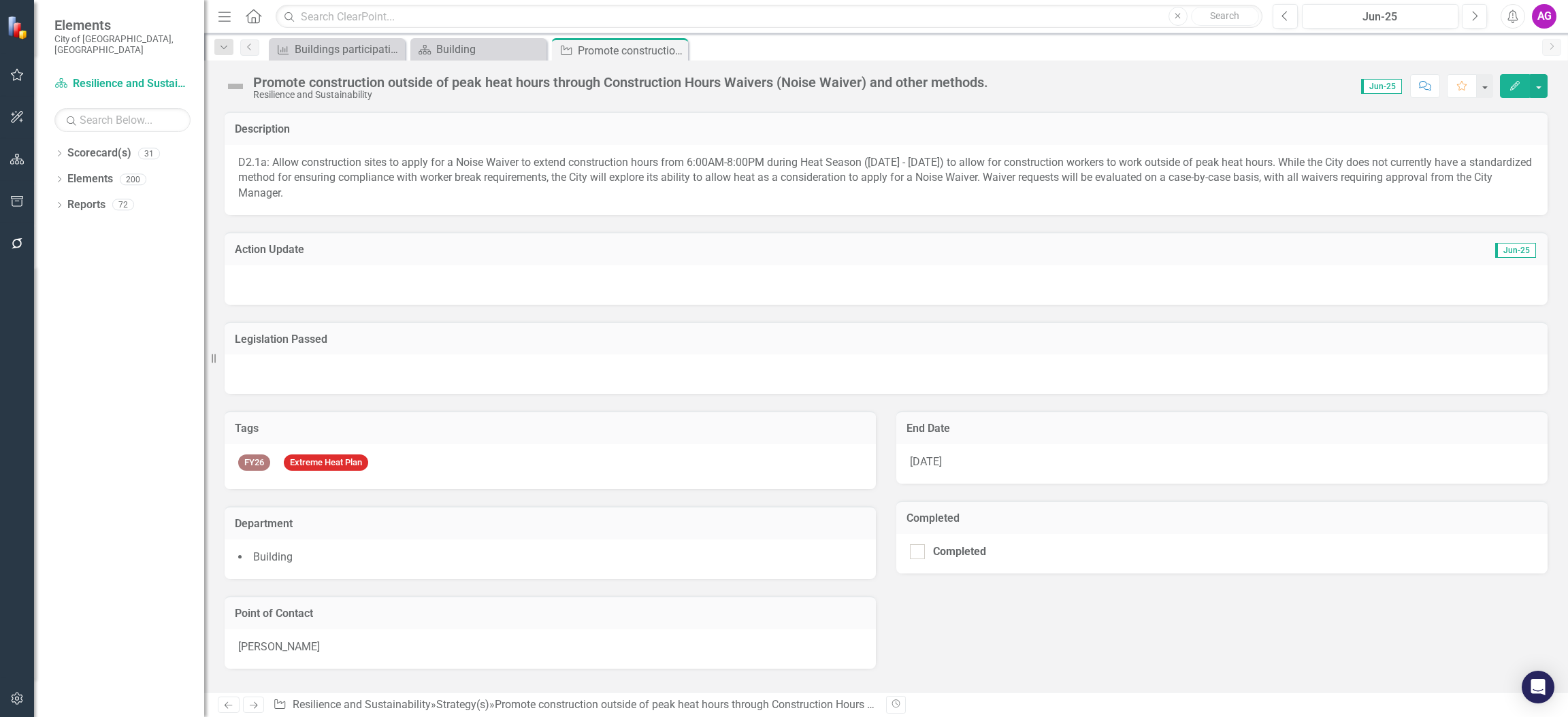 click at bounding box center [886, 285] 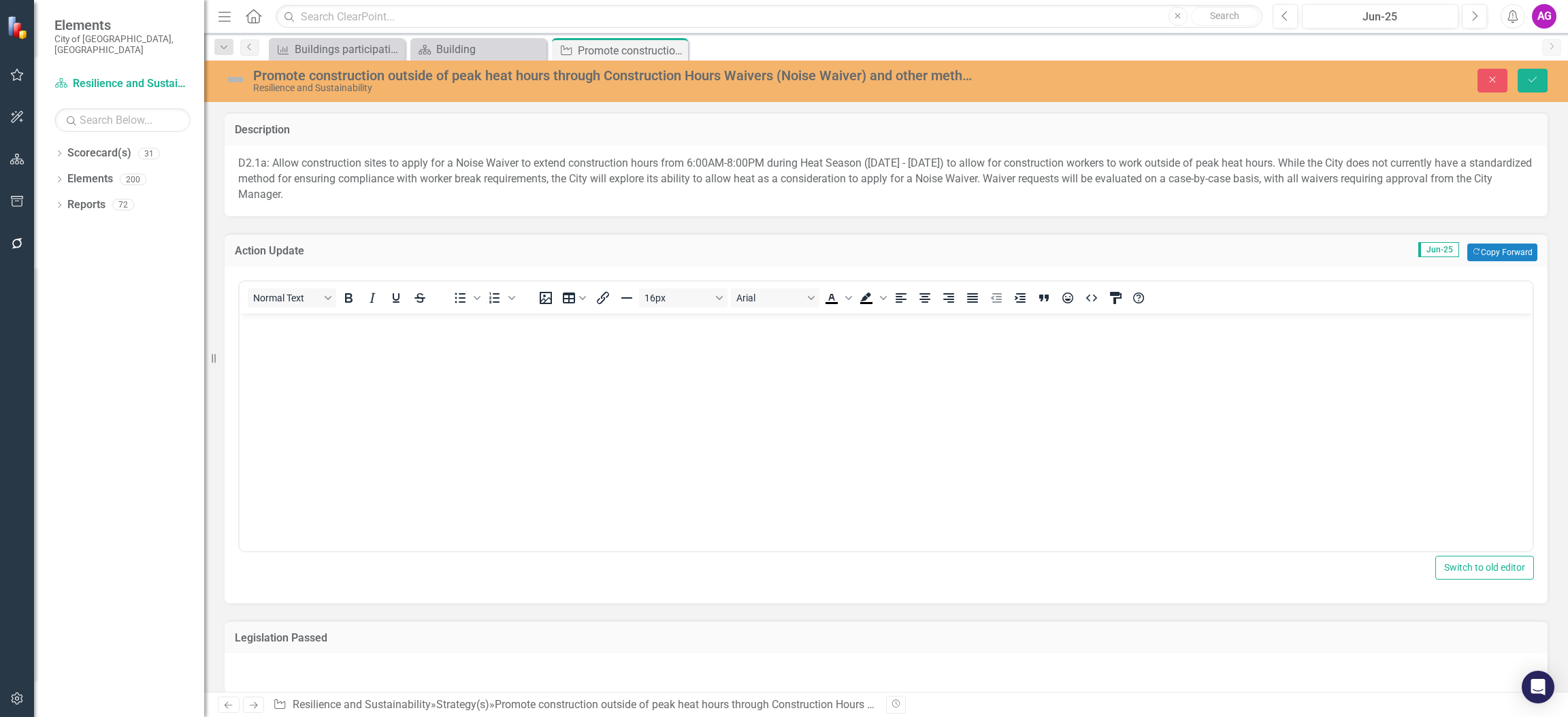 scroll, scrollTop: 0, scrollLeft: 0, axis: both 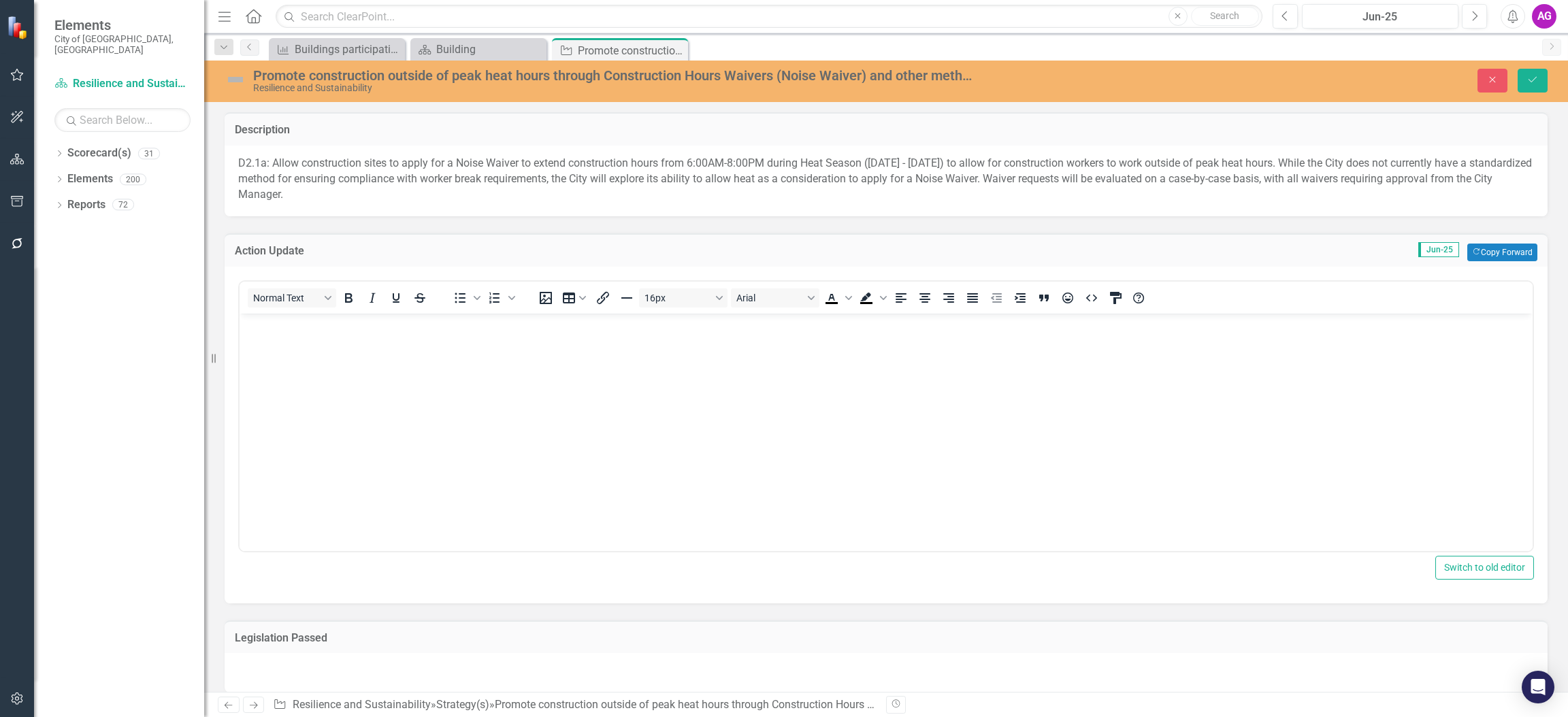 click at bounding box center [886, 415] 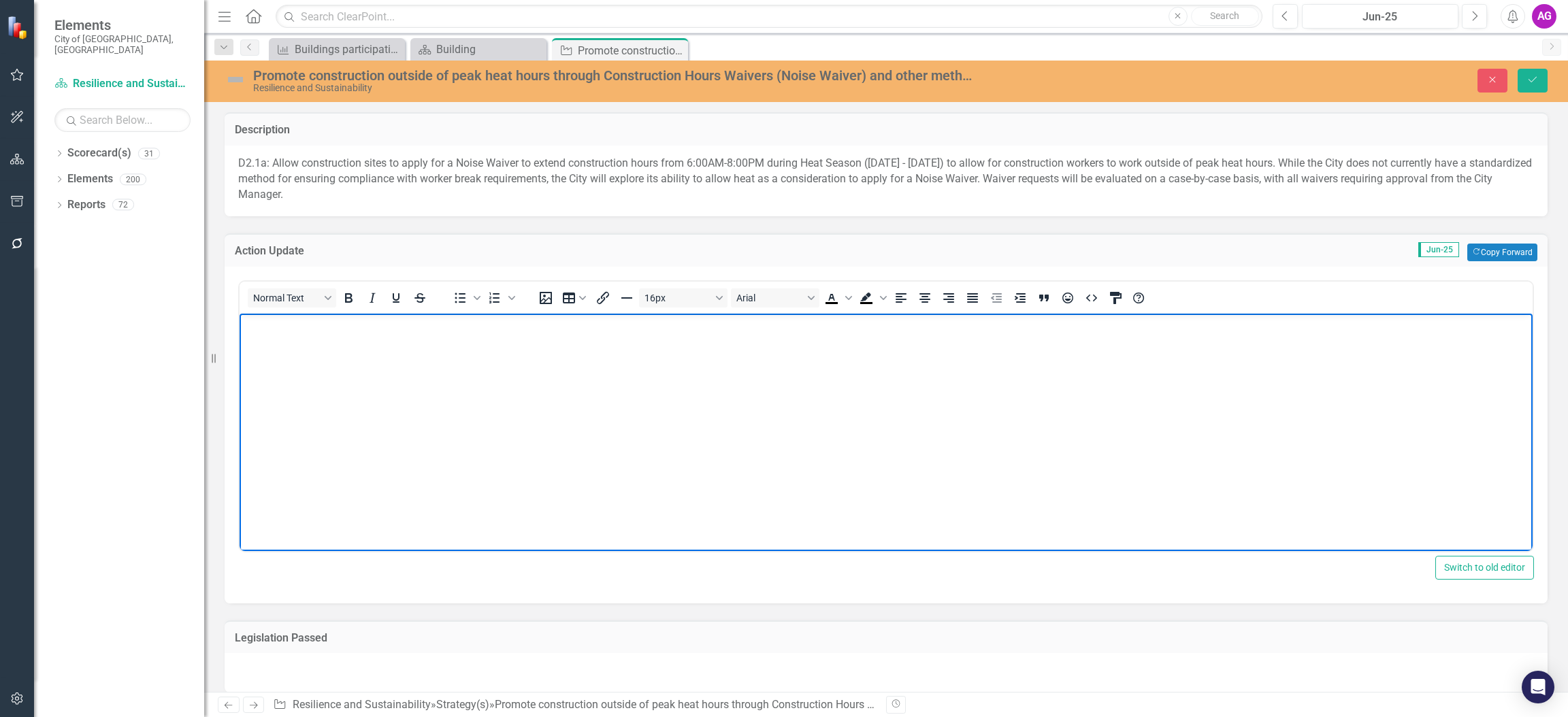 paste 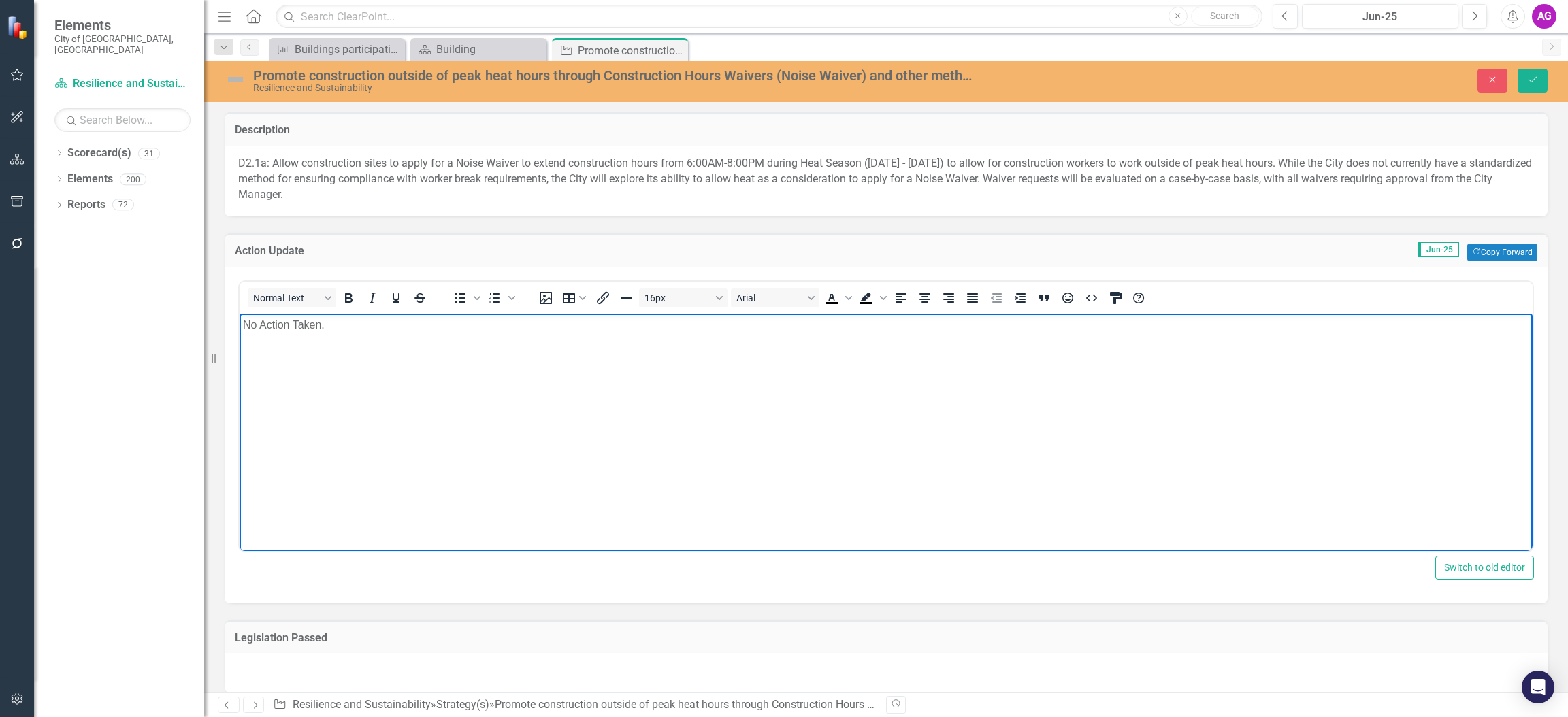 click at bounding box center [235, 80] 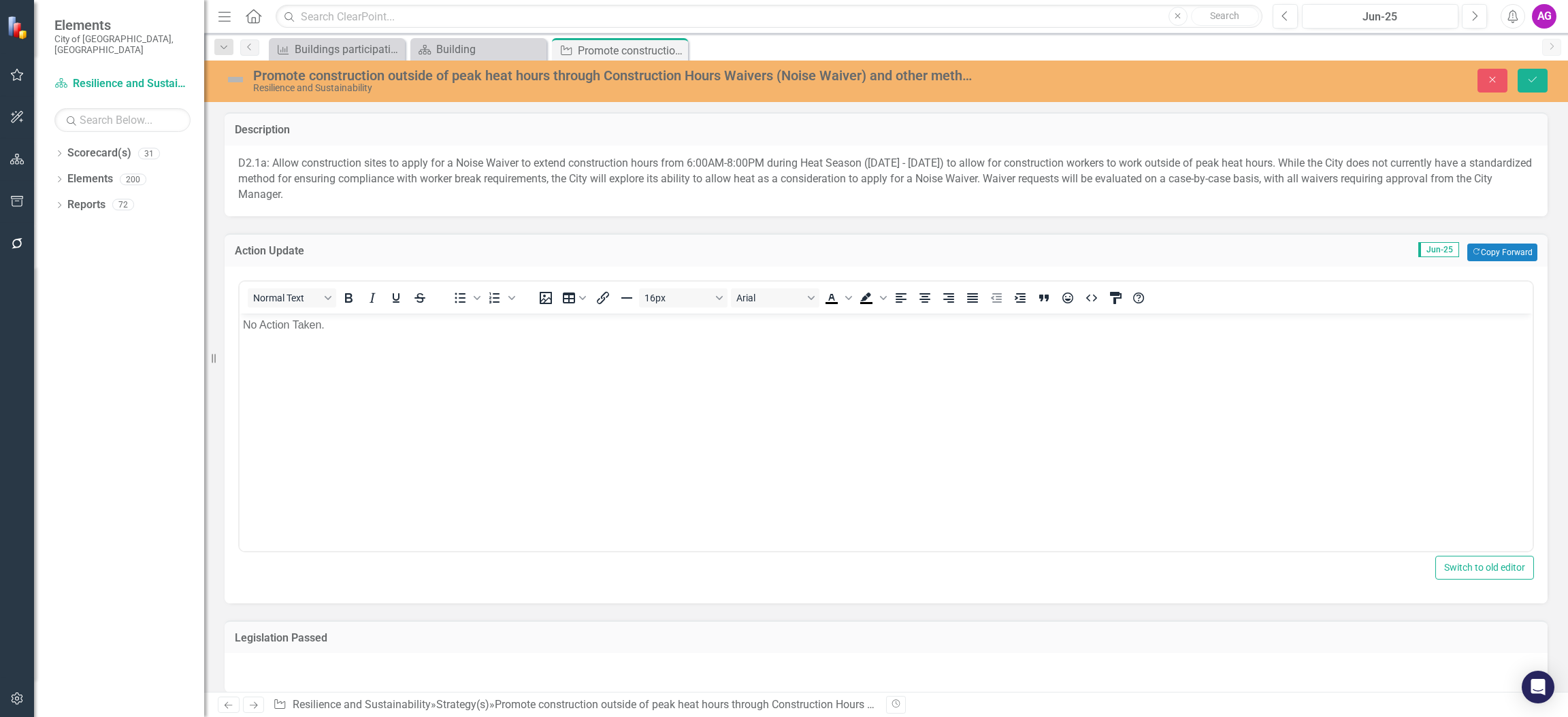 click at bounding box center [235, 80] 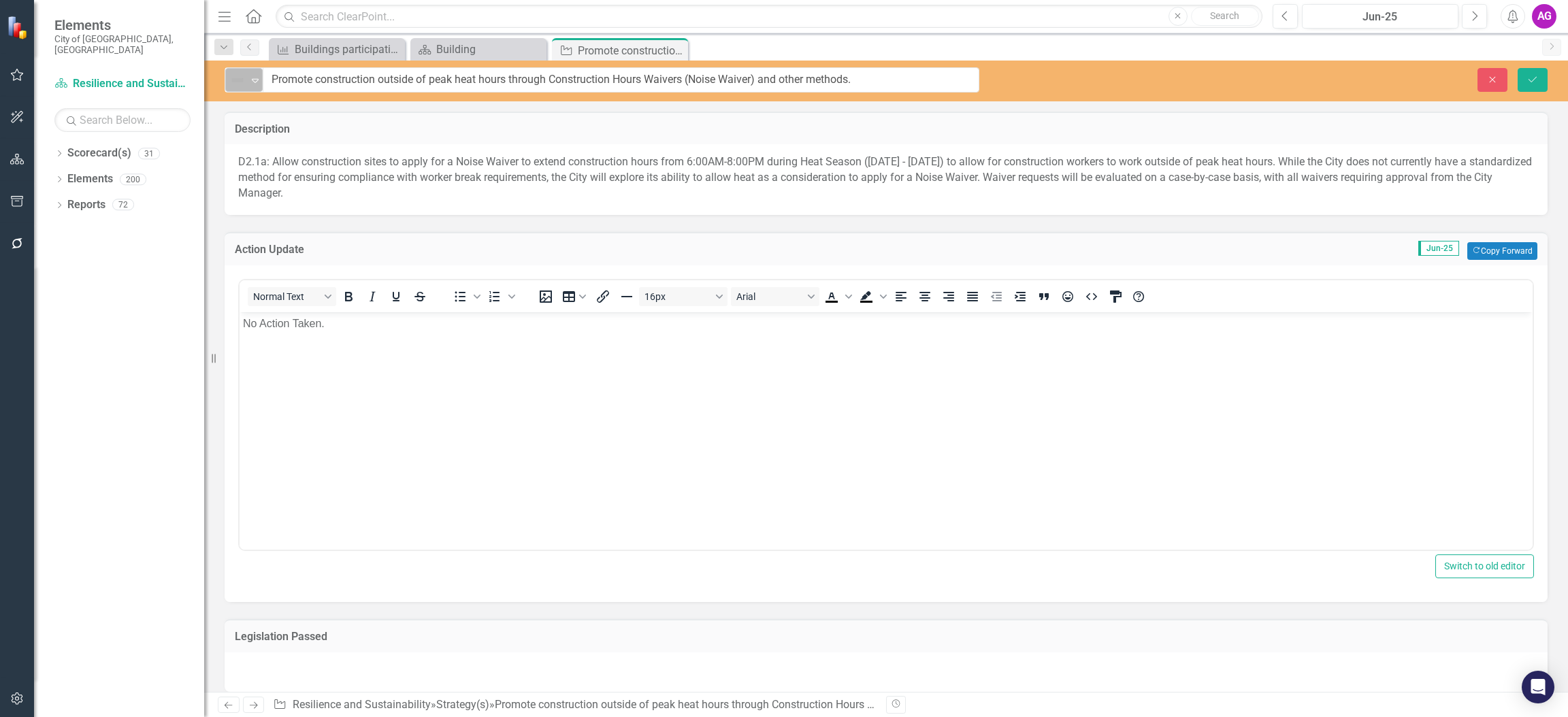 click at bounding box center [238, 80] 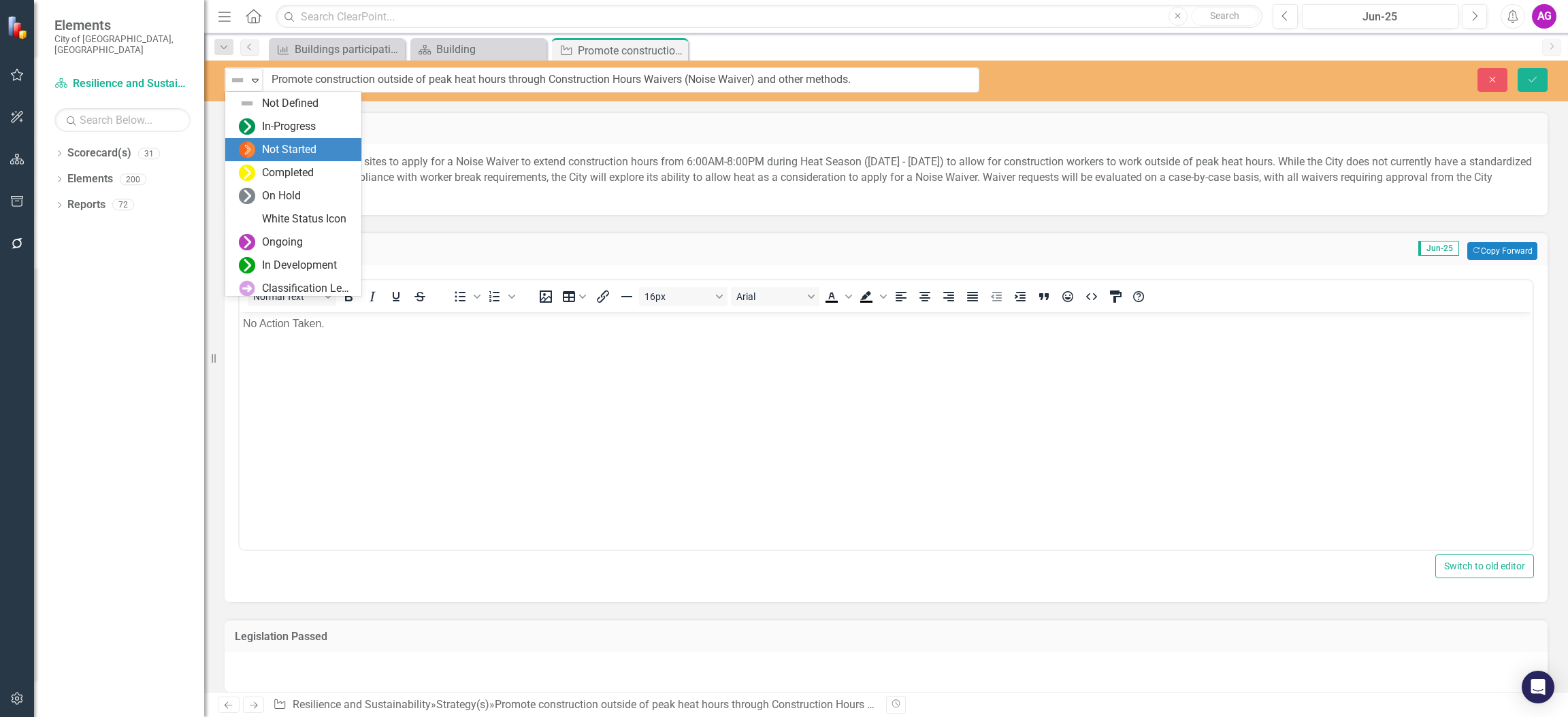 click on "Not Started" at bounding box center [289, 150] 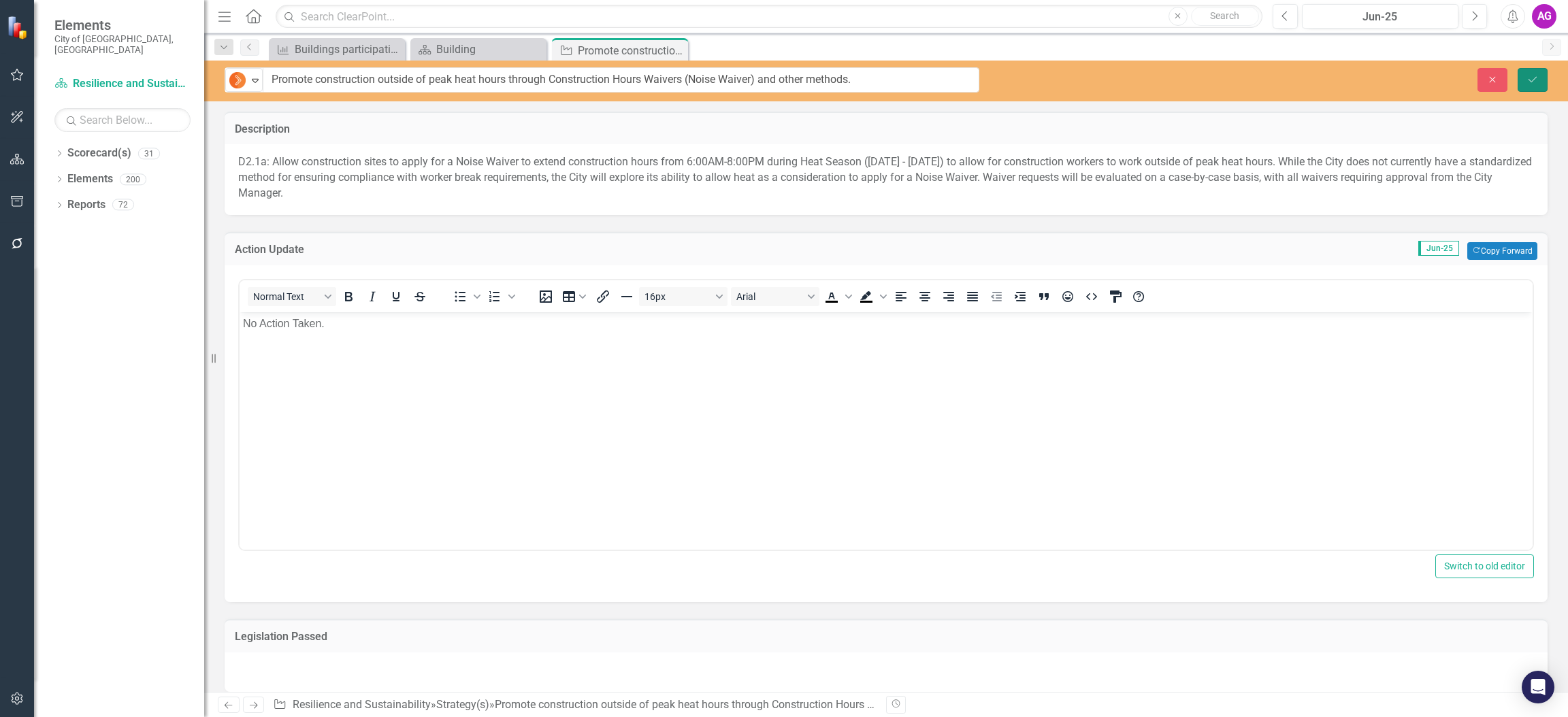 click on "Save" 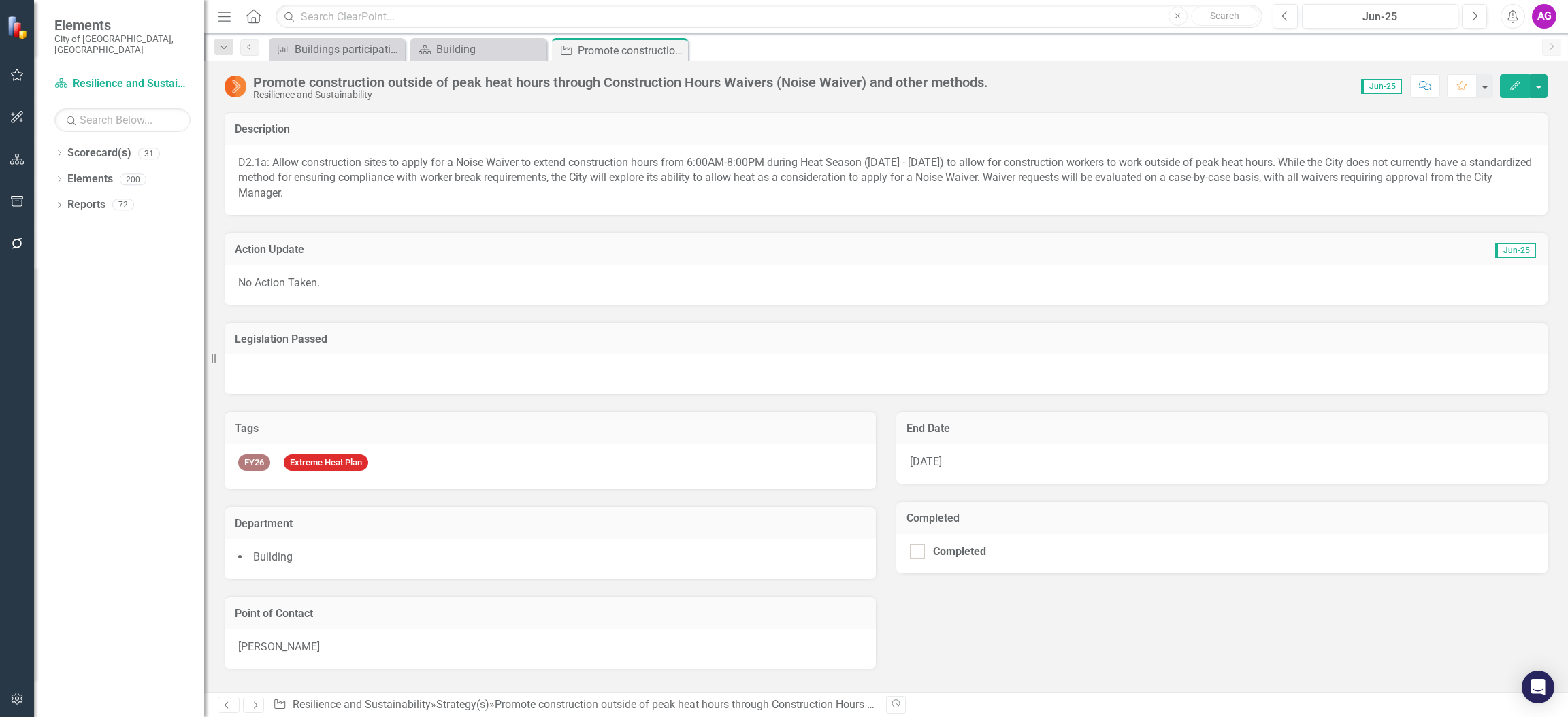 click on "[PERSON_NAME]" at bounding box center [550, 649] 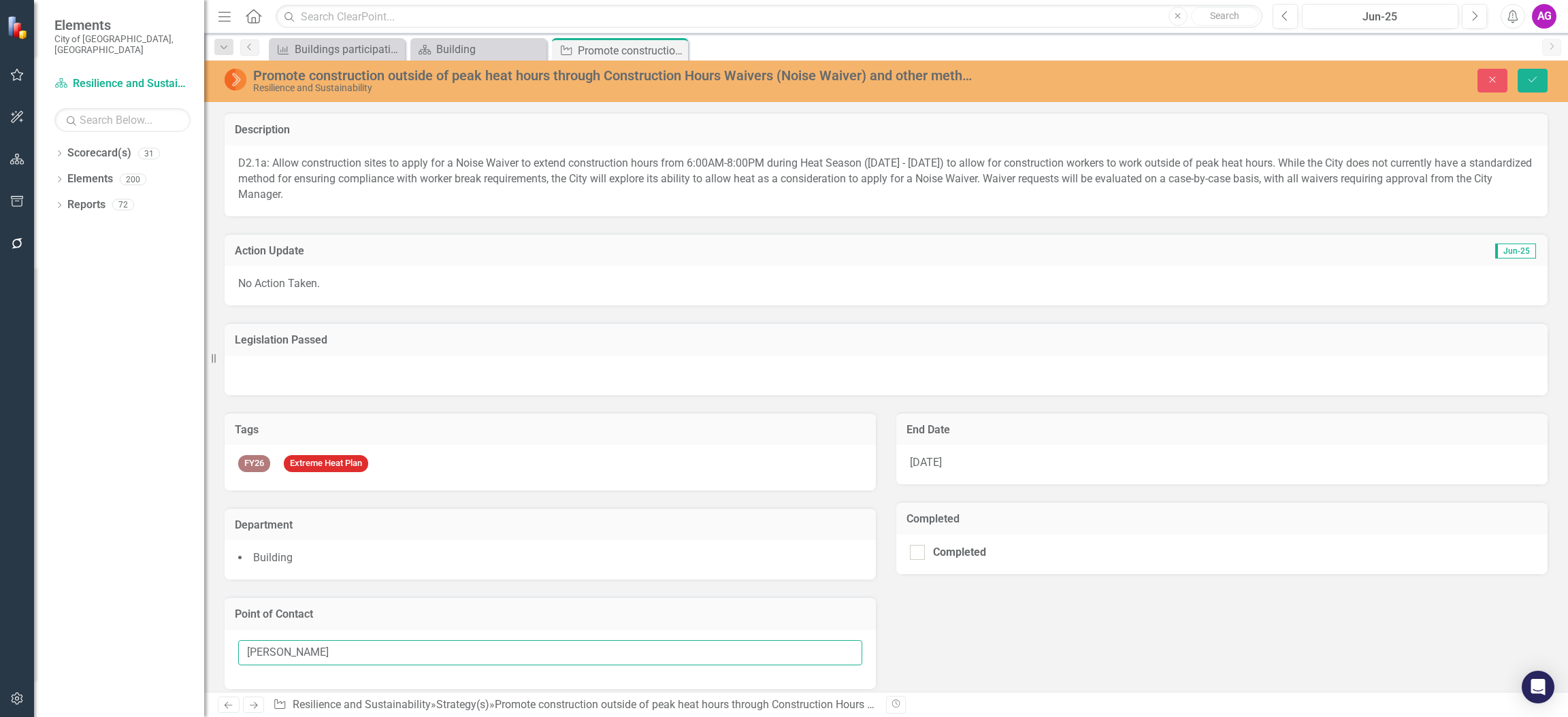 drag, startPoint x: 340, startPoint y: 648, endPoint x: 167, endPoint y: 647, distance: 173.00289 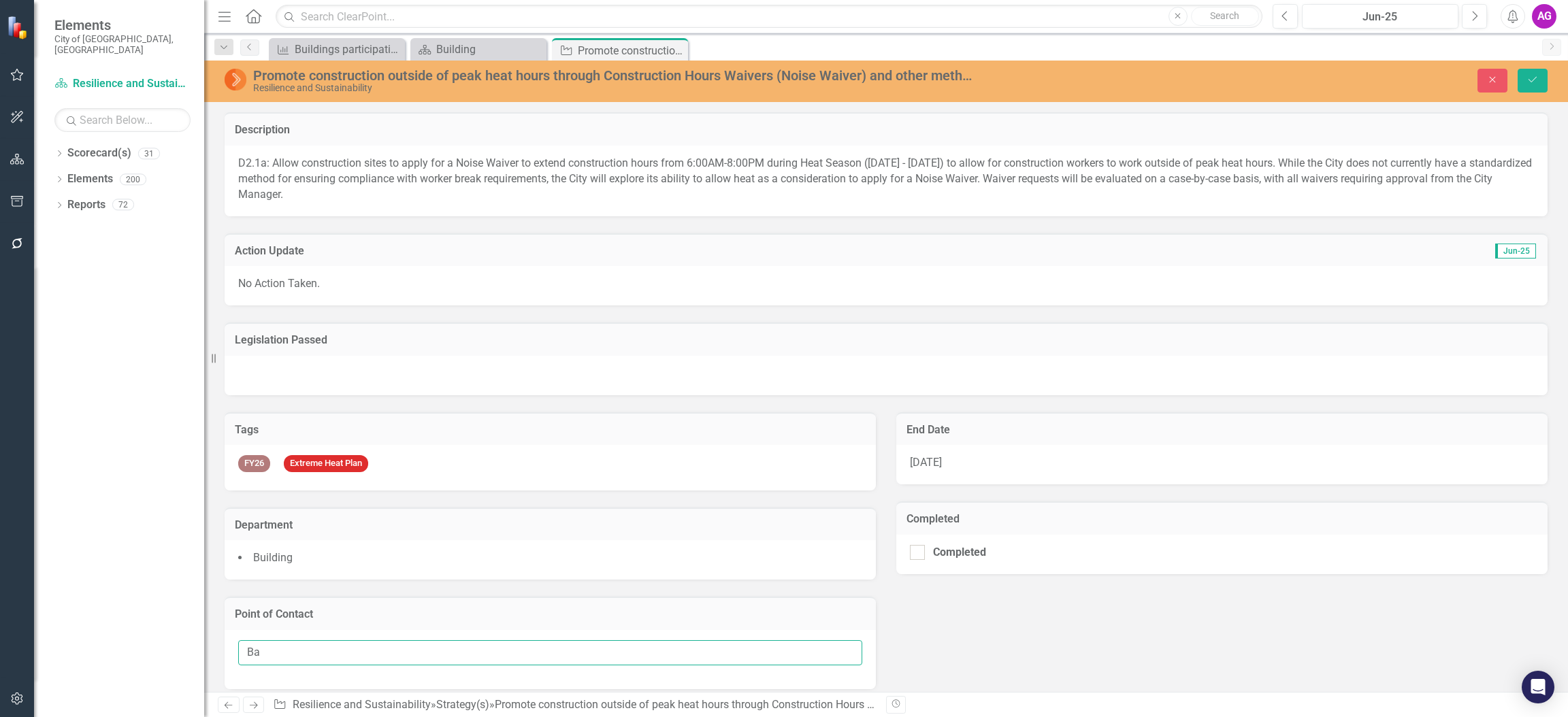 type on "B" 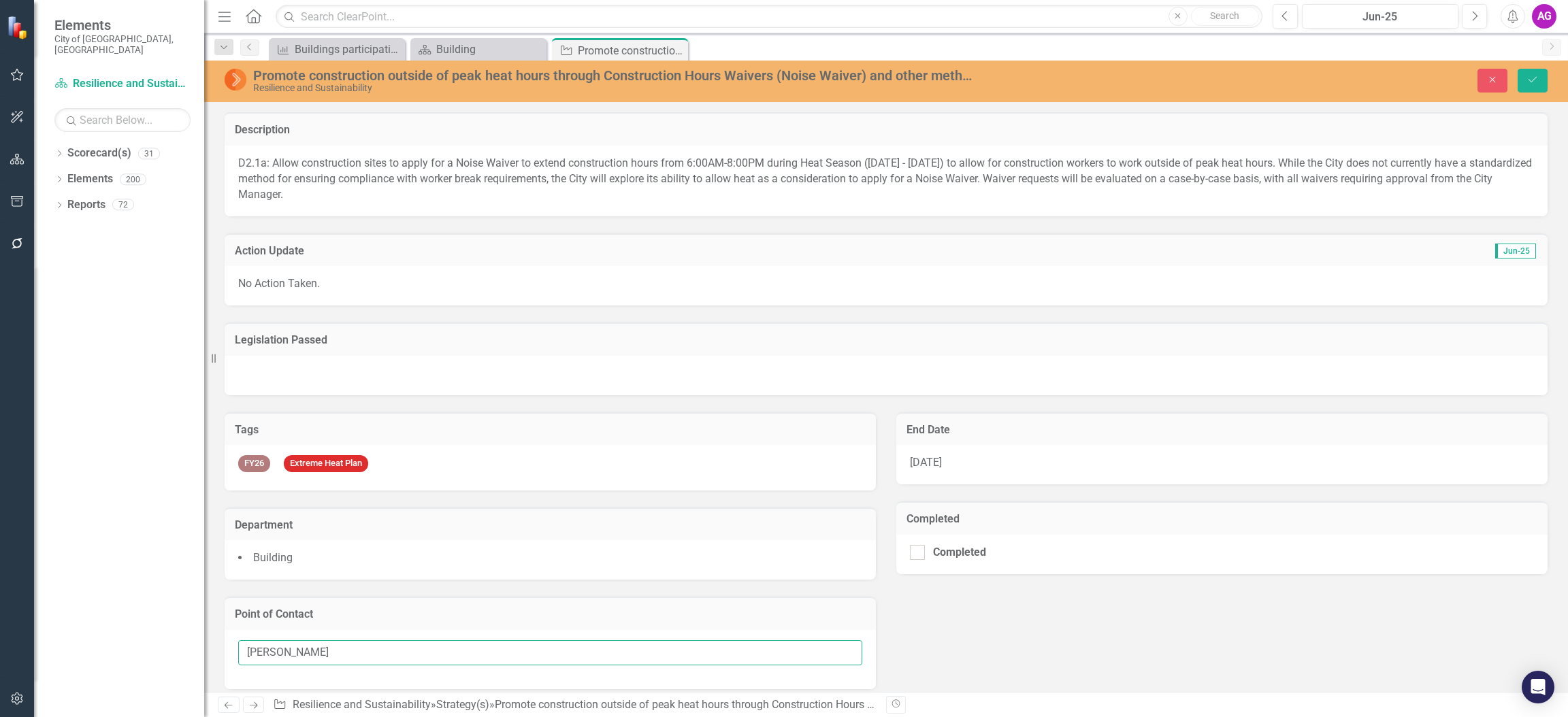 type on "[PERSON_NAME]" 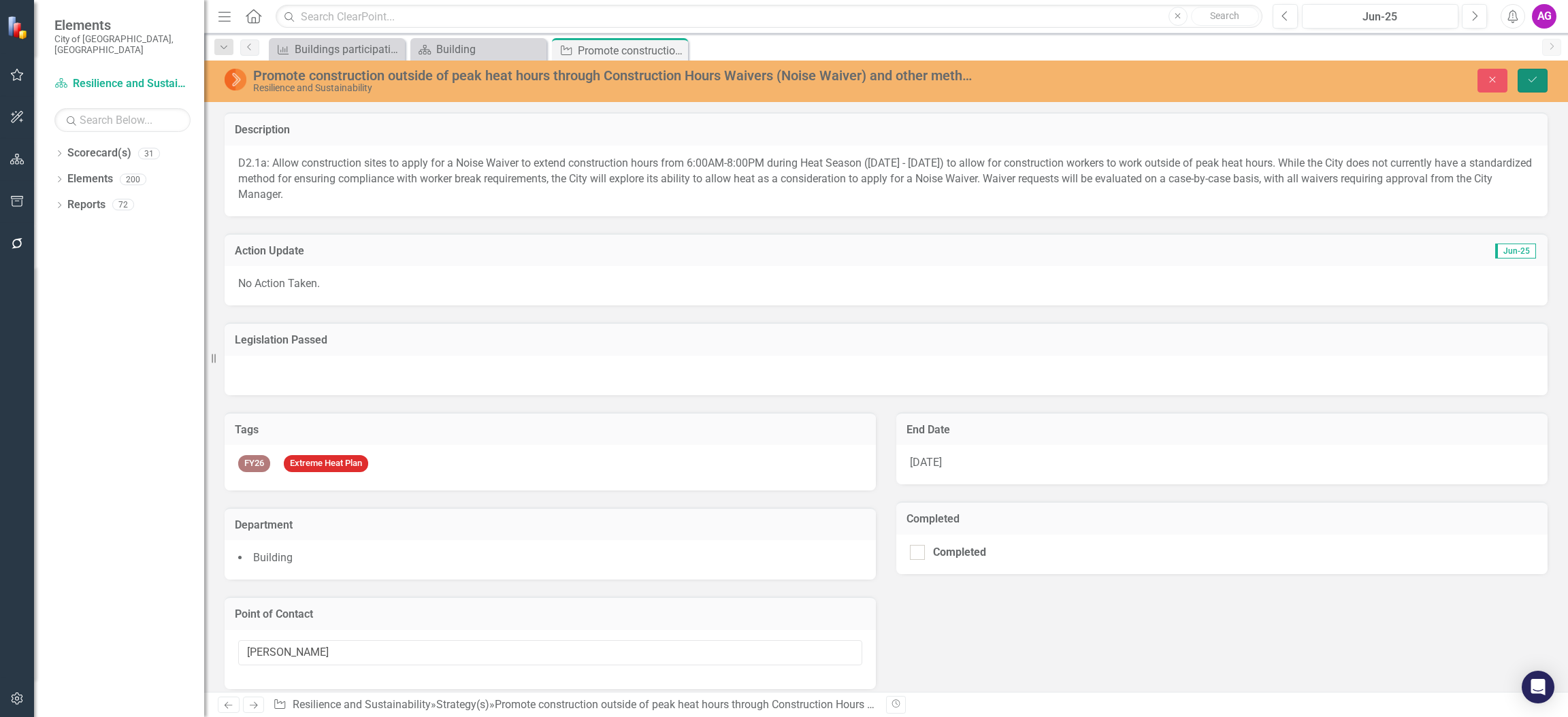 click on "Save" at bounding box center [1533, 80] 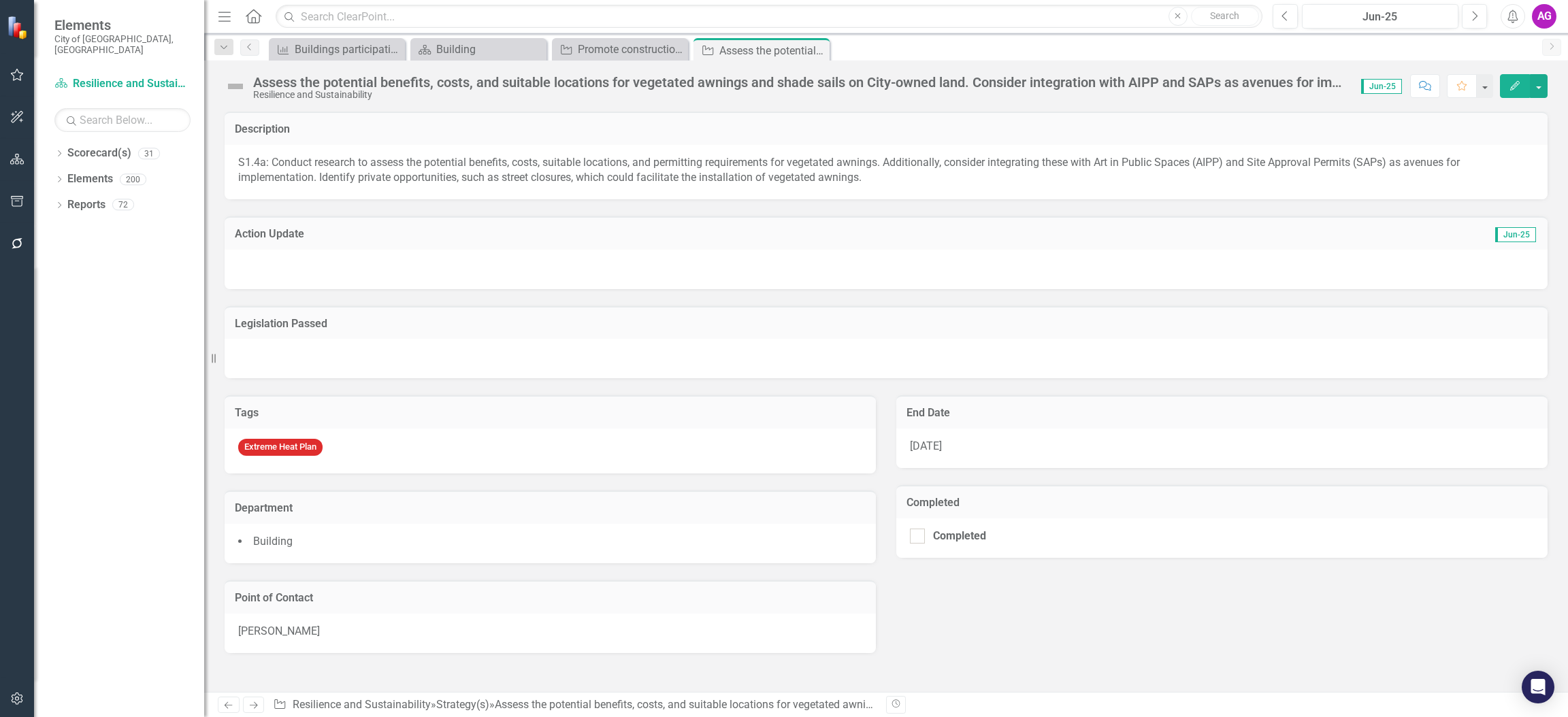 scroll, scrollTop: 0, scrollLeft: 0, axis: both 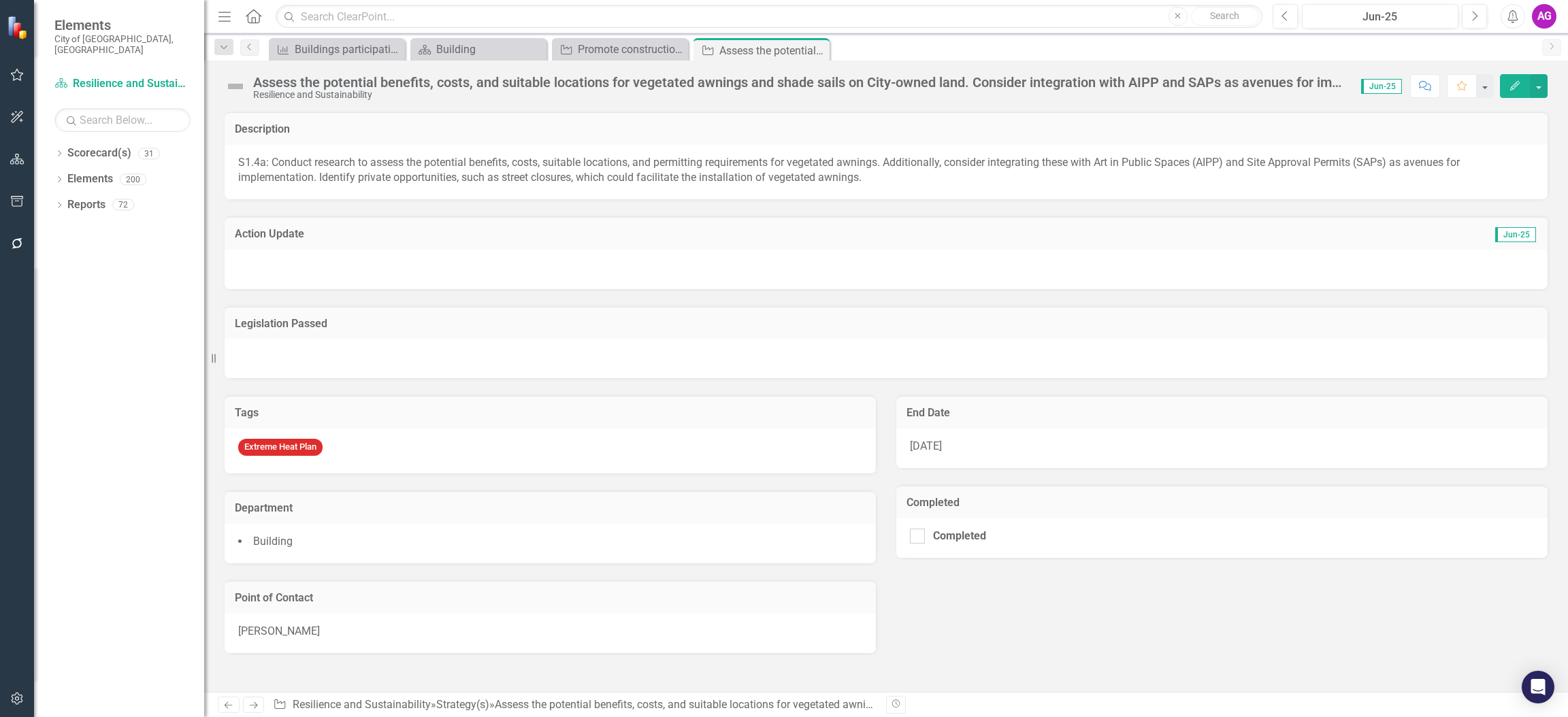 click at bounding box center (886, 269) 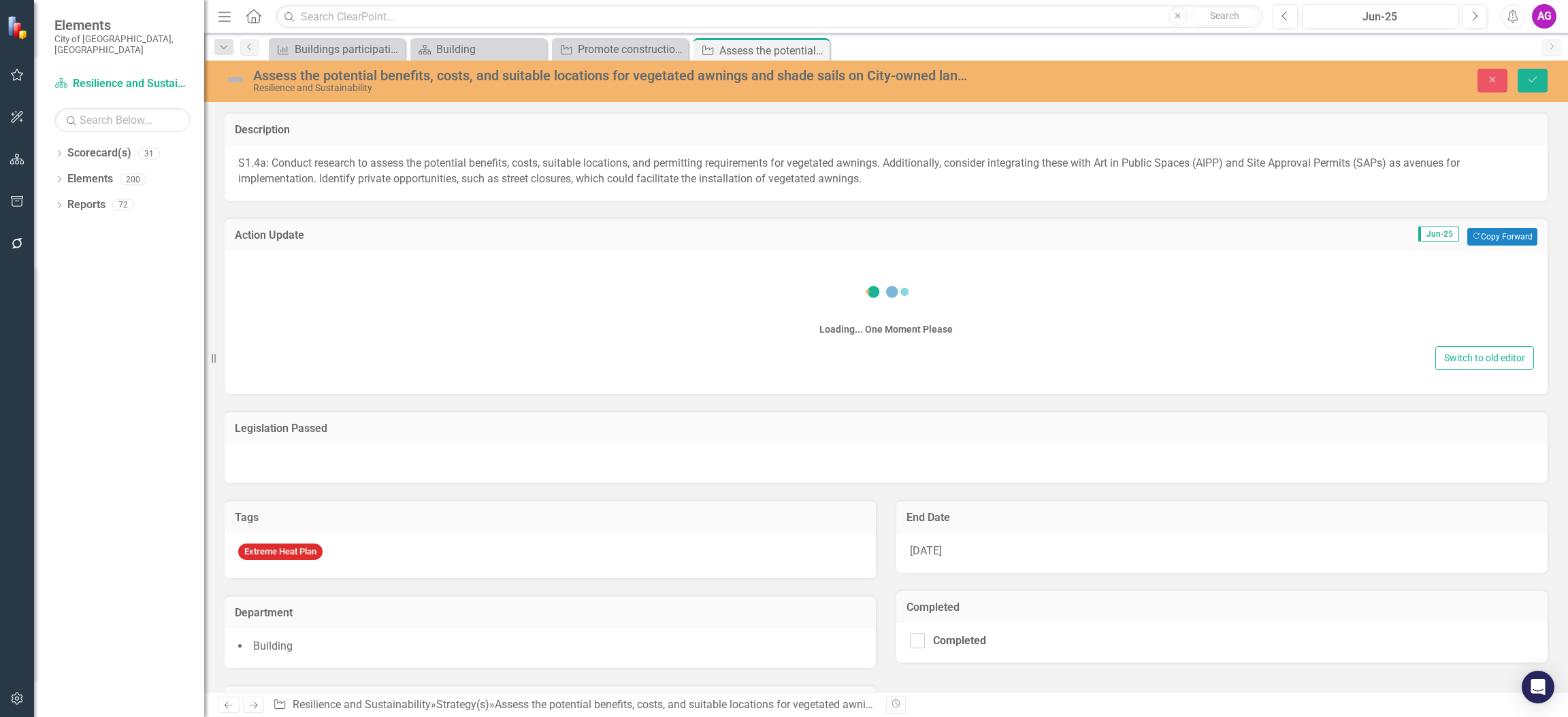 click on "Loading... One Moment Please" at bounding box center (886, 303) 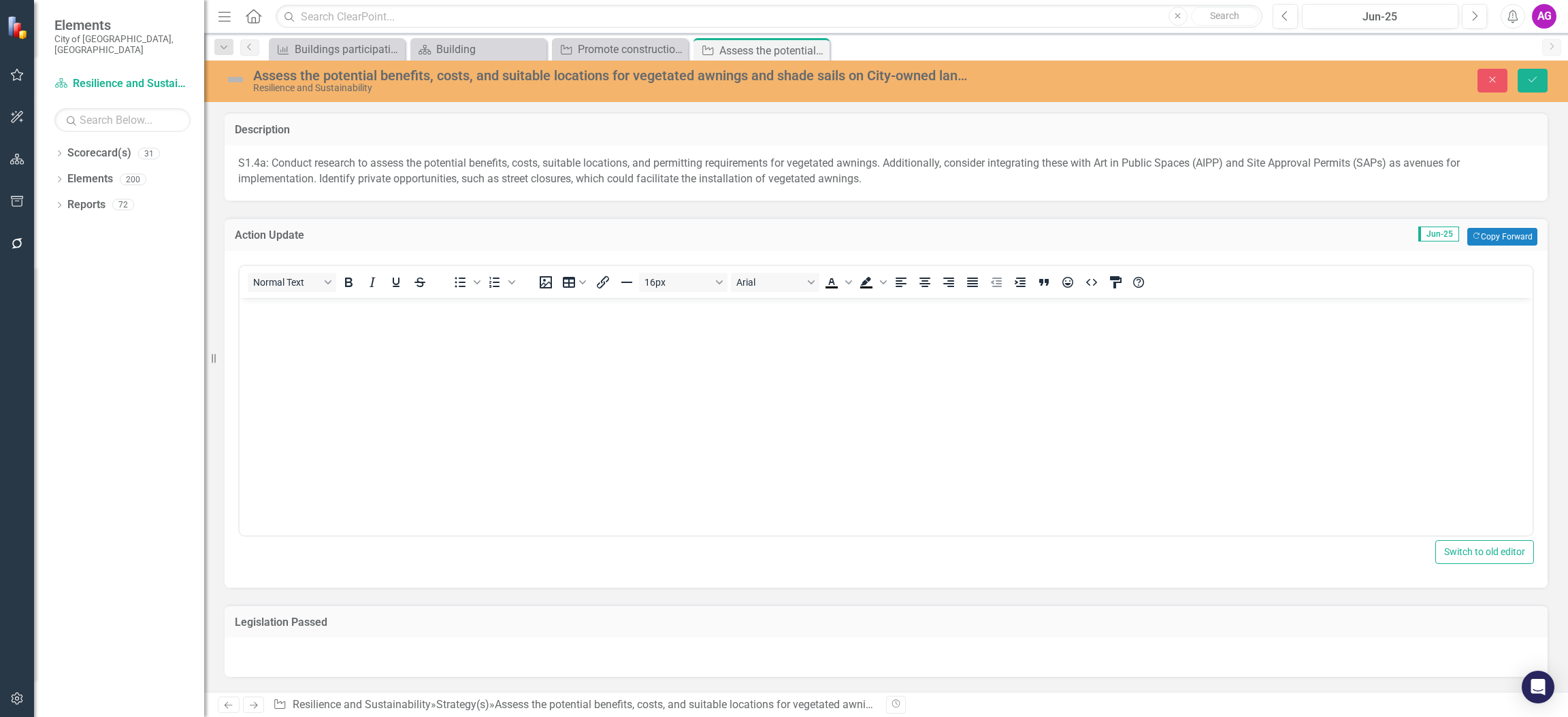 scroll, scrollTop: 0, scrollLeft: 0, axis: both 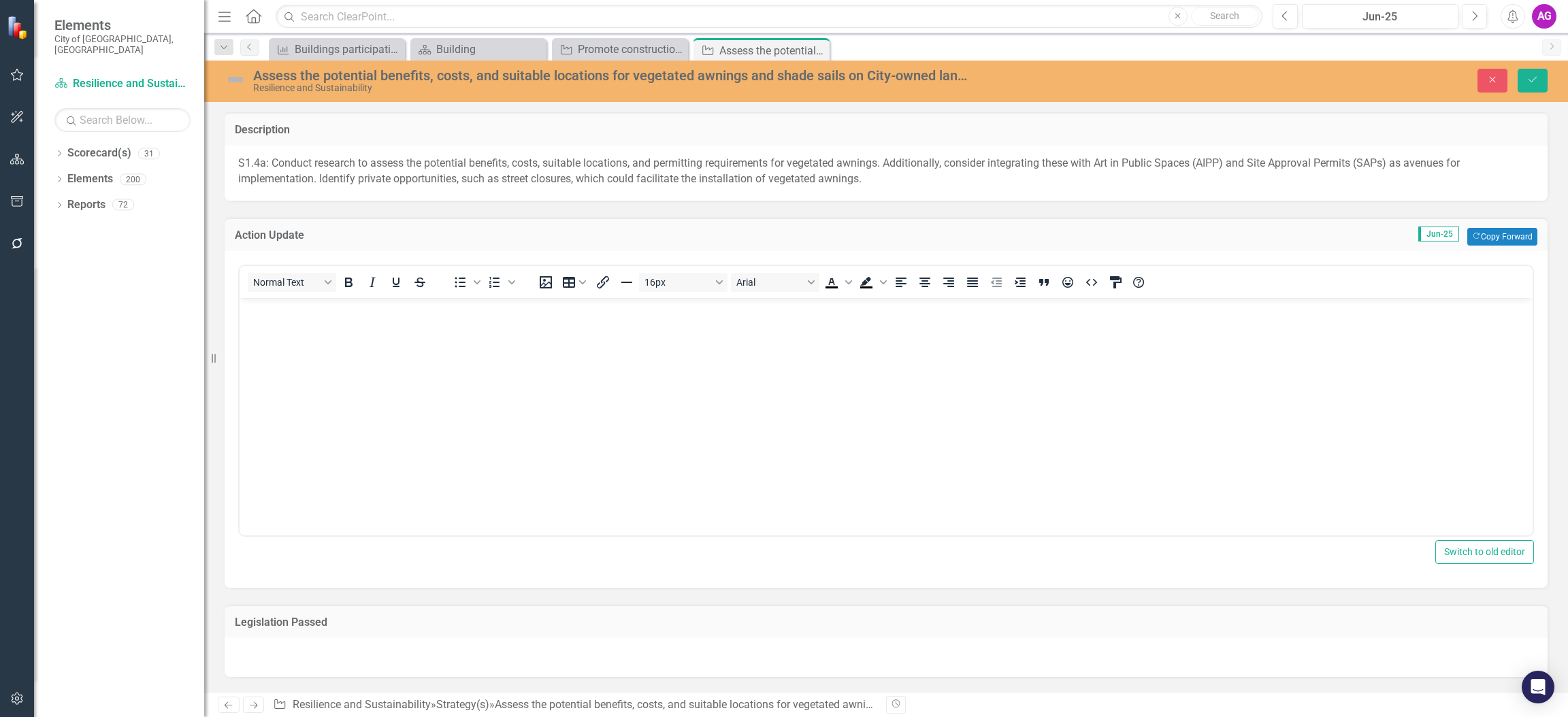click at bounding box center (886, 399) 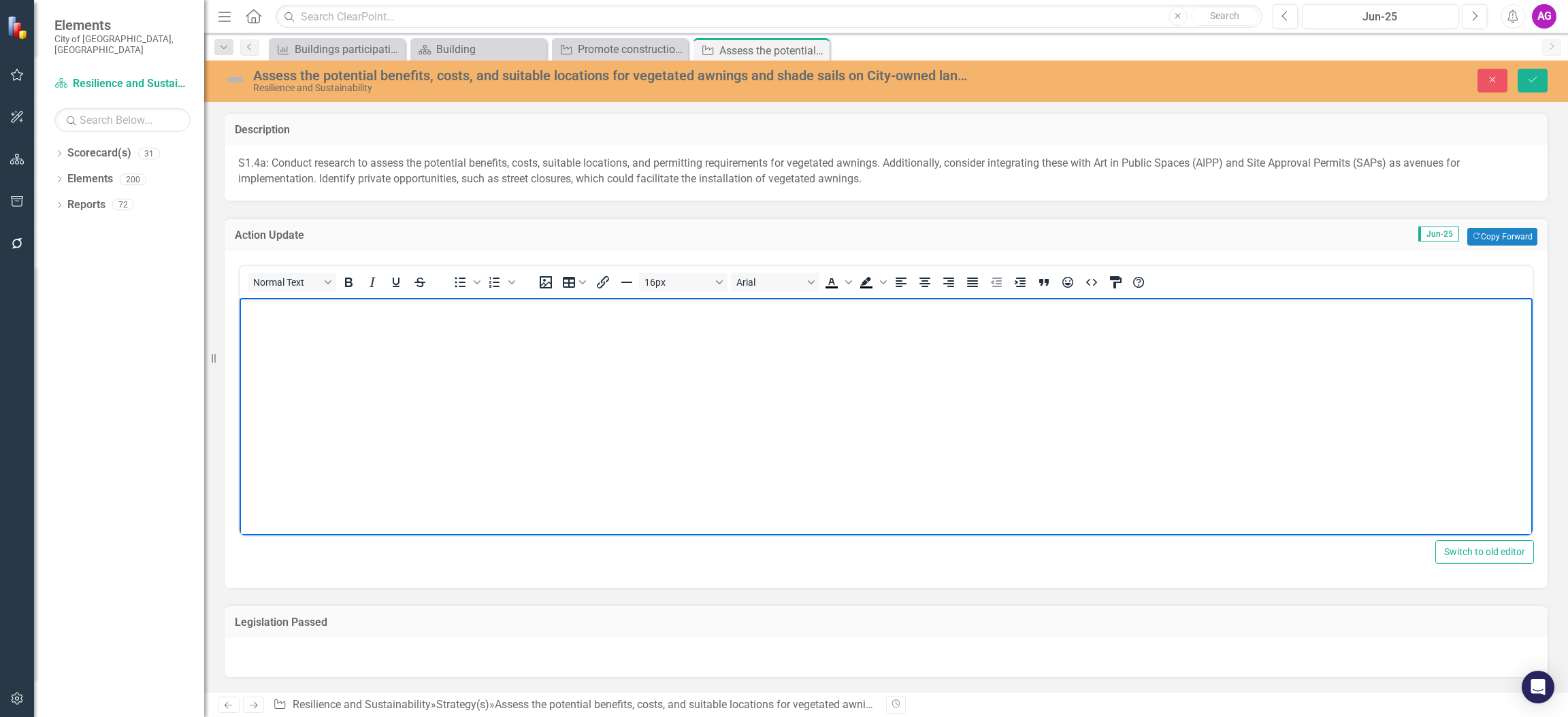 paste 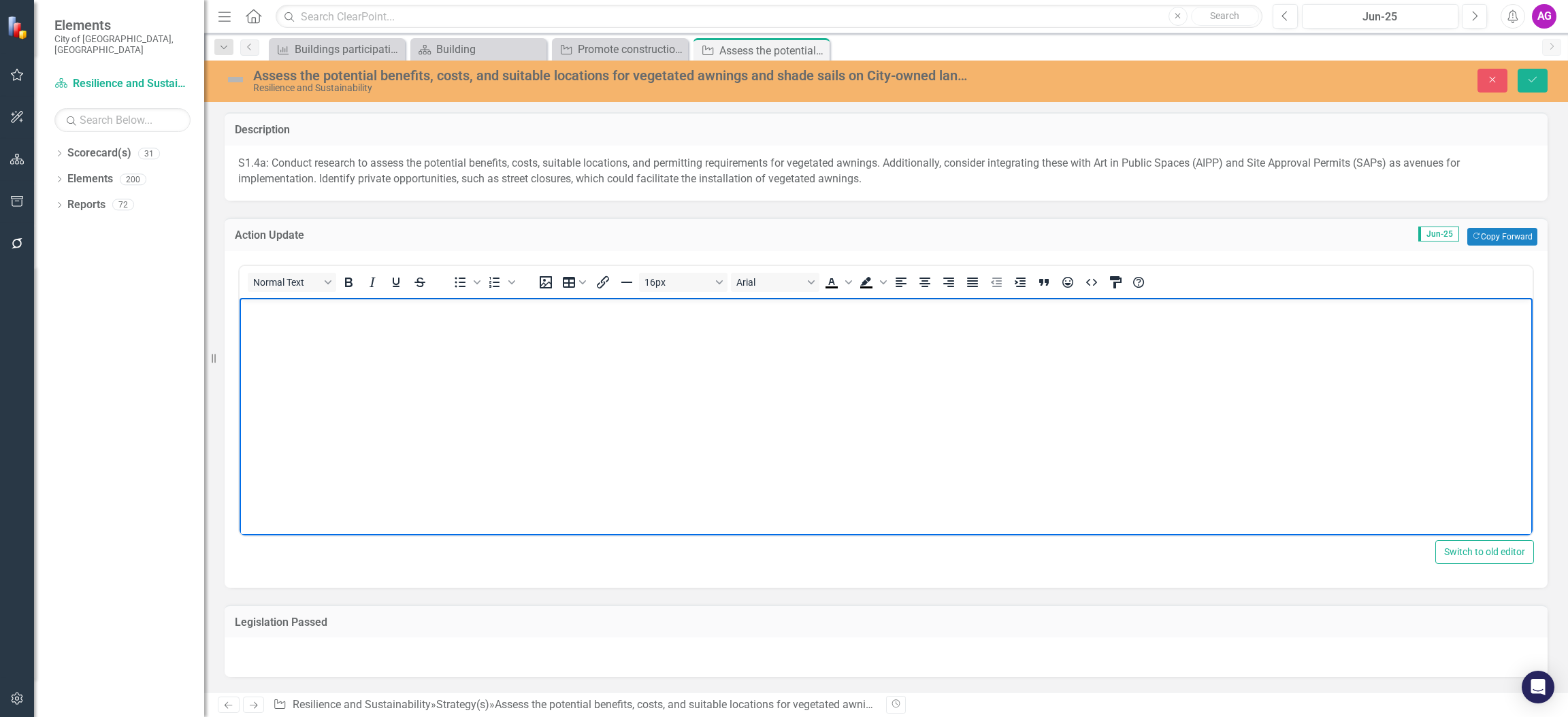 type 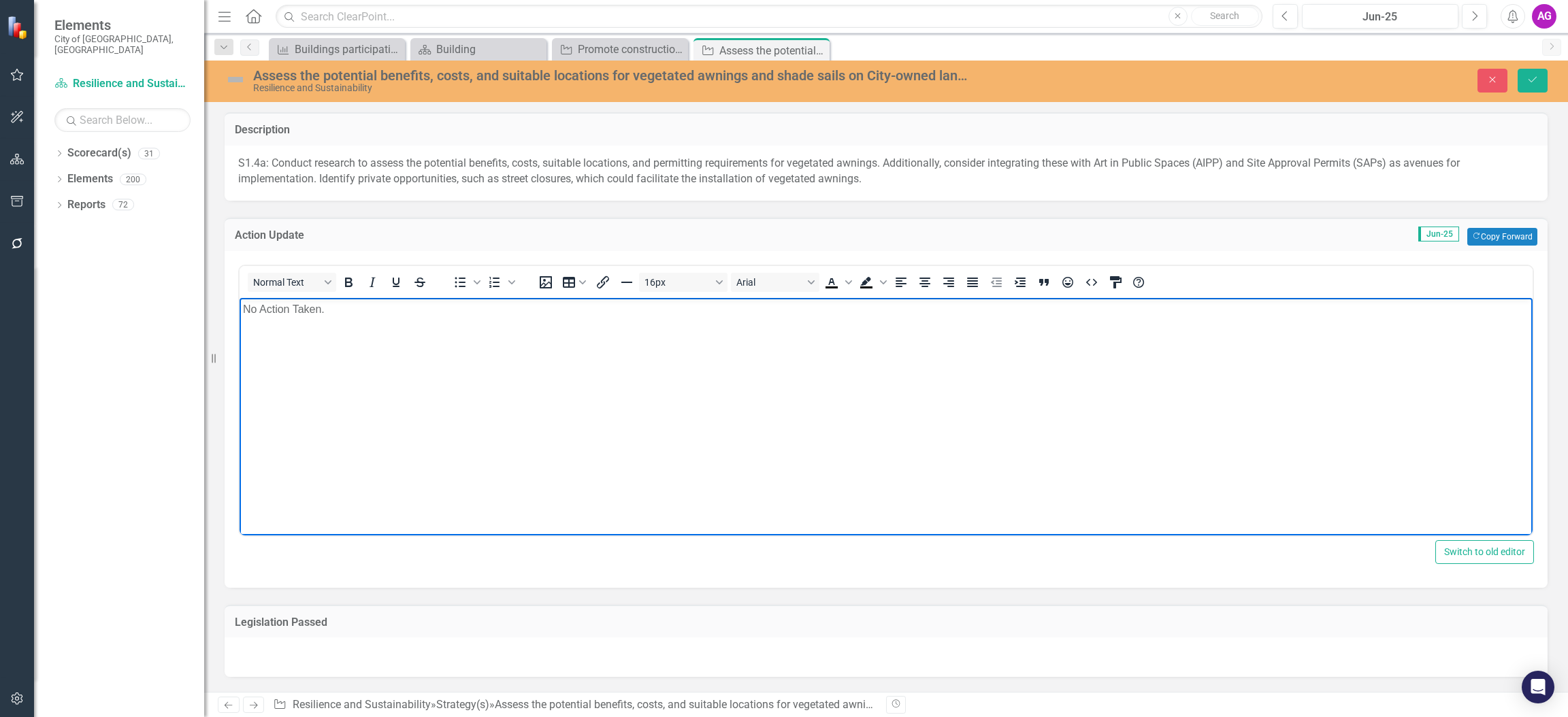 click at bounding box center (235, 80) 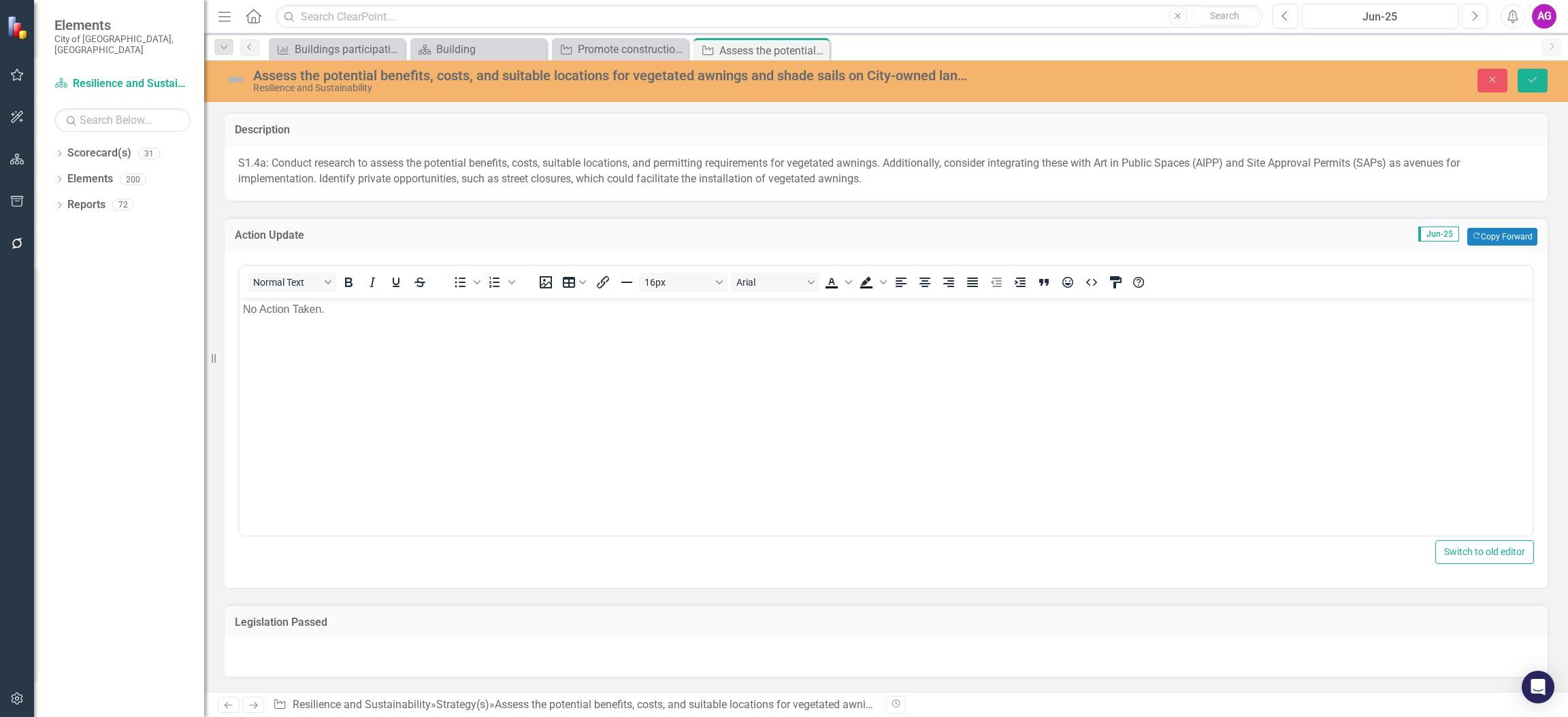 click at bounding box center [235, 80] 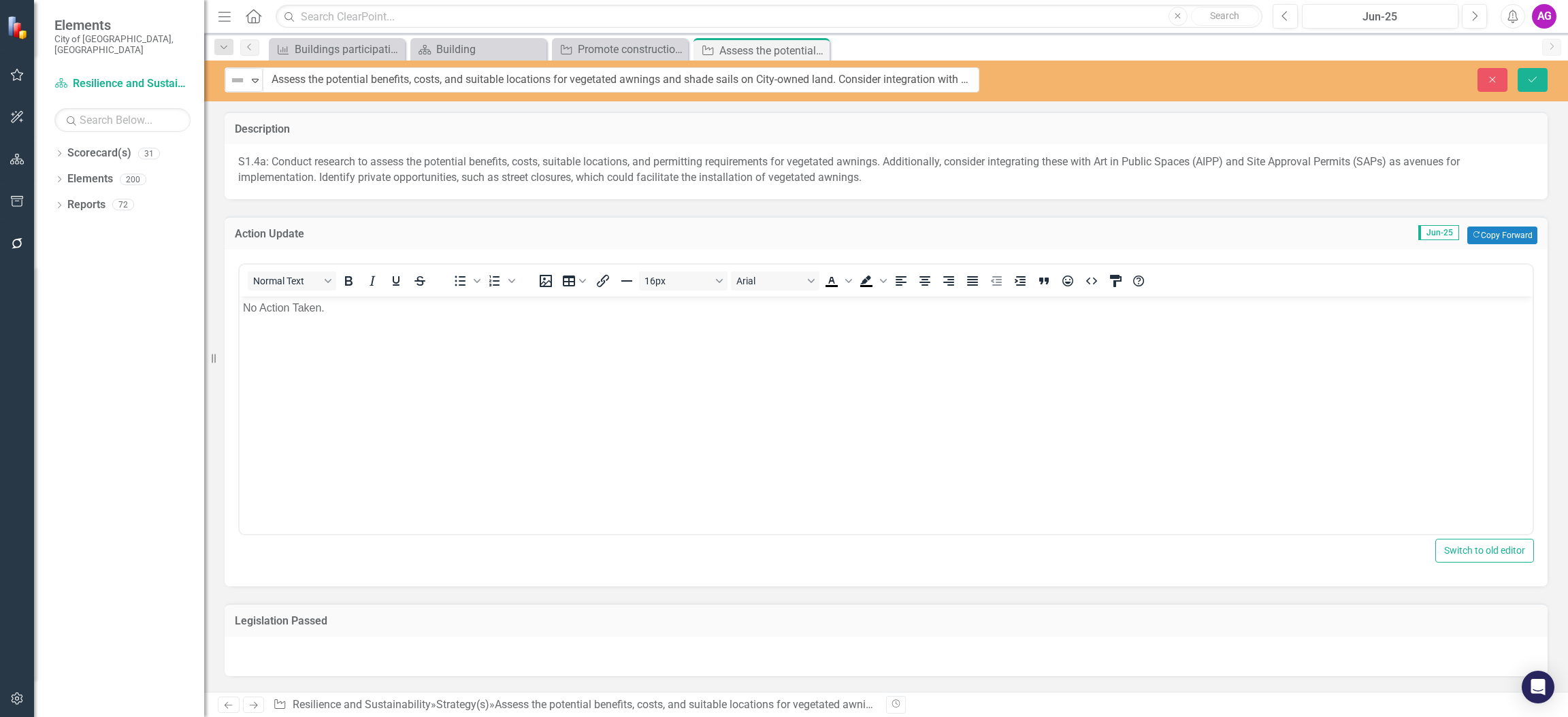 click at bounding box center (238, 80) 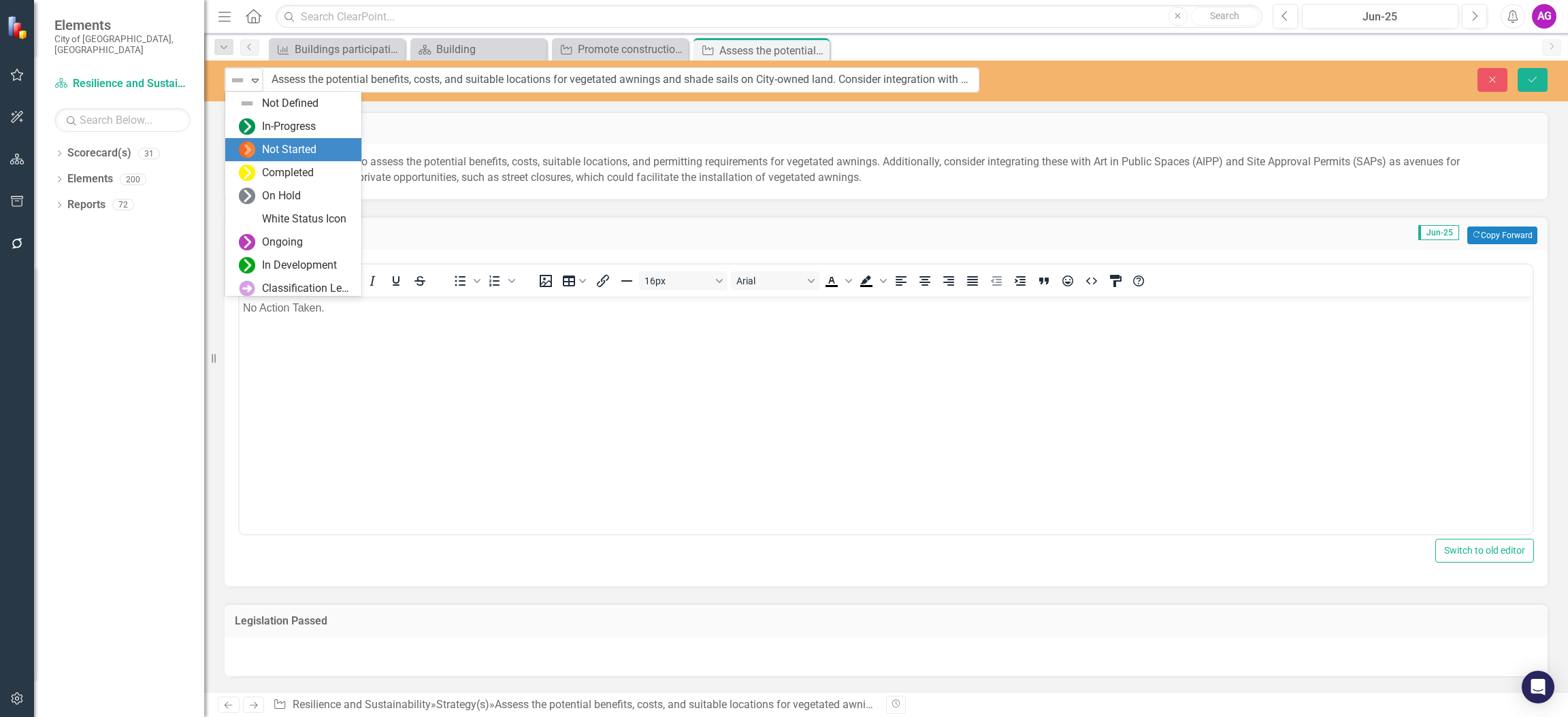 click on "Not Started" at bounding box center [289, 150] 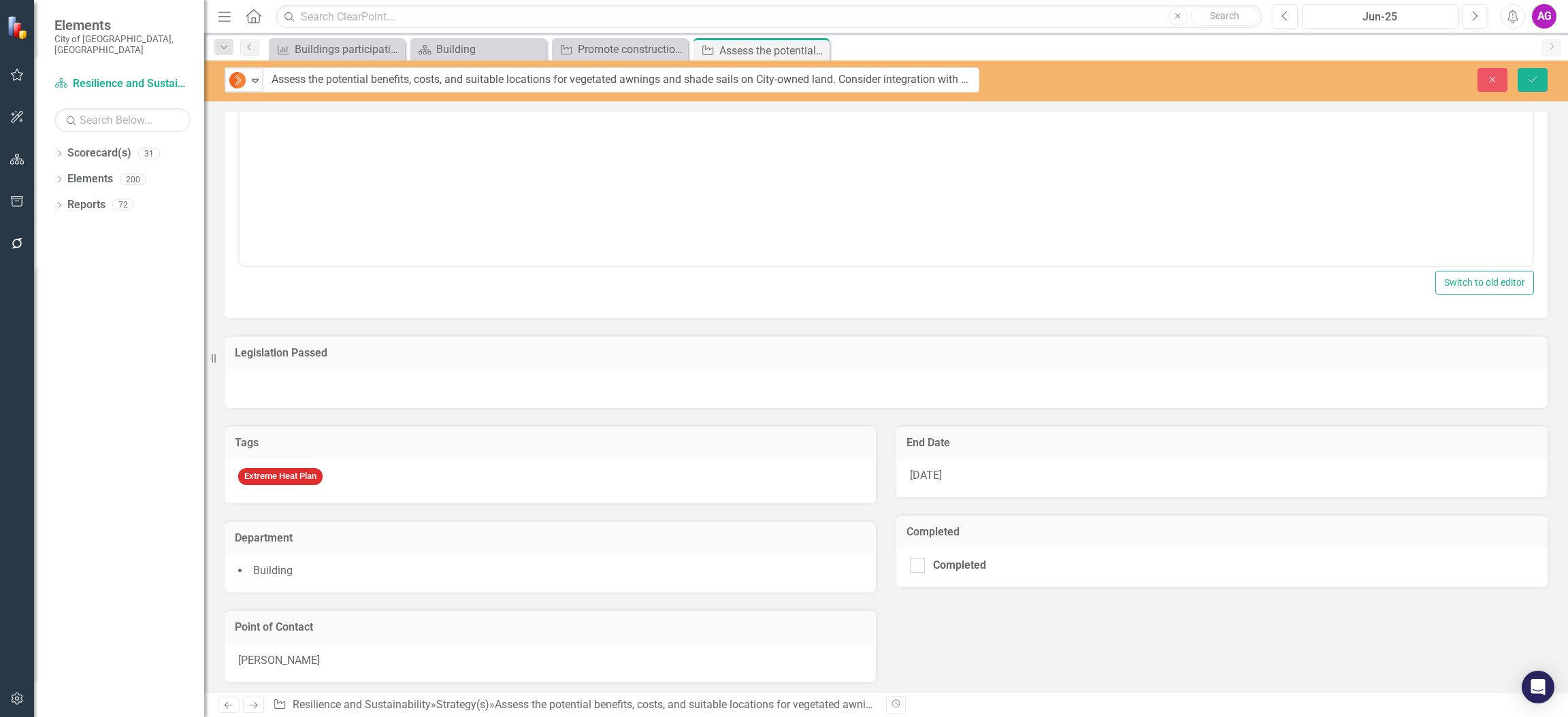 scroll, scrollTop: 269, scrollLeft: 0, axis: vertical 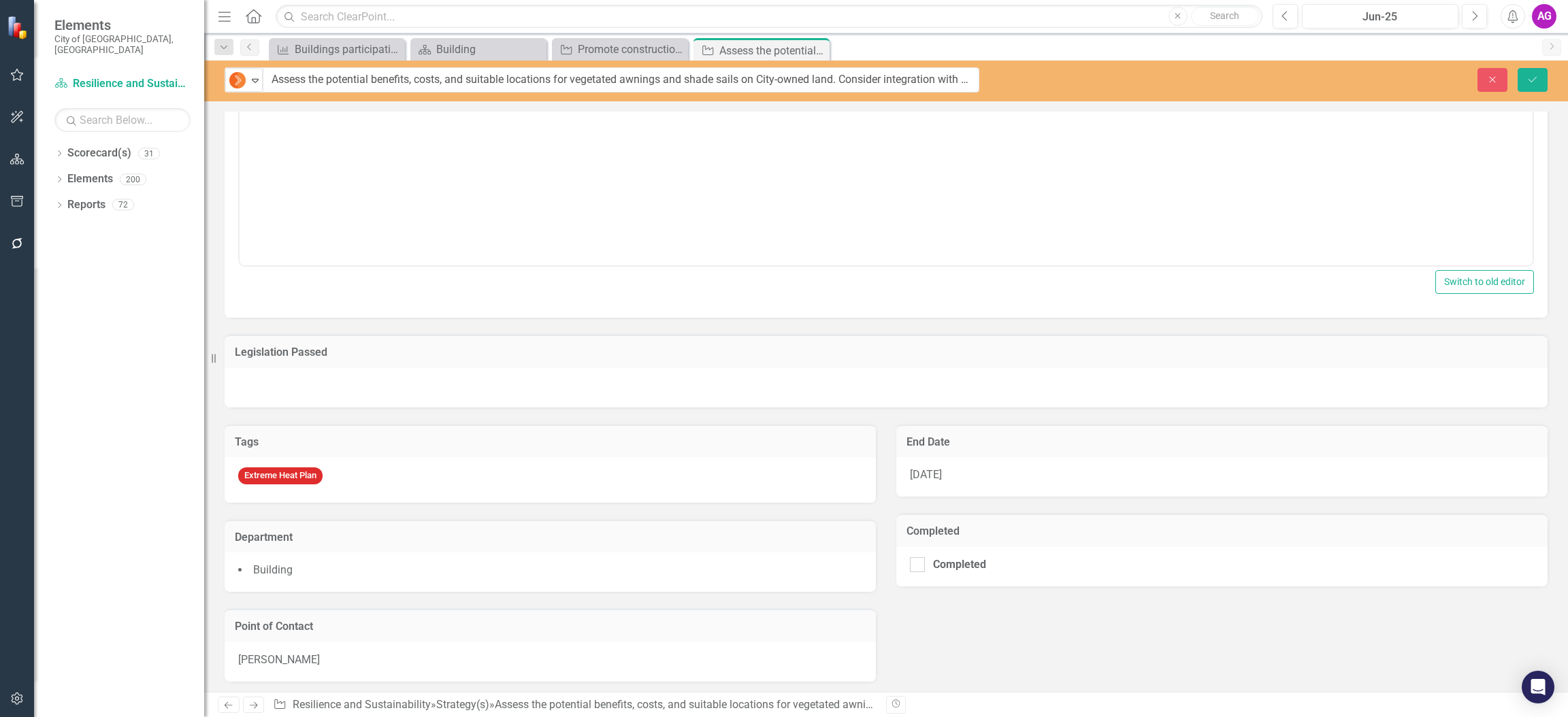 click on "[PERSON_NAME]" at bounding box center [550, 662] 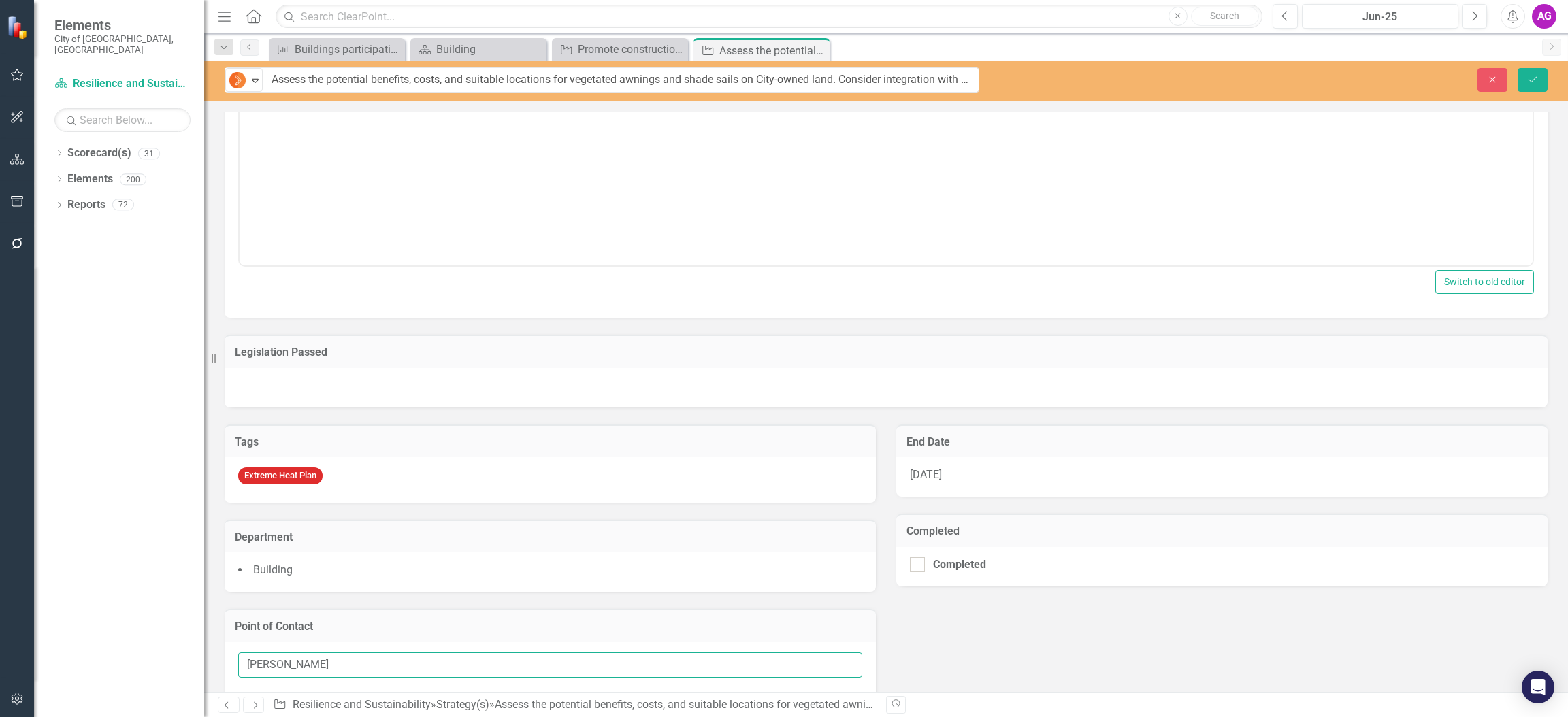 scroll, scrollTop: 288, scrollLeft: 0, axis: vertical 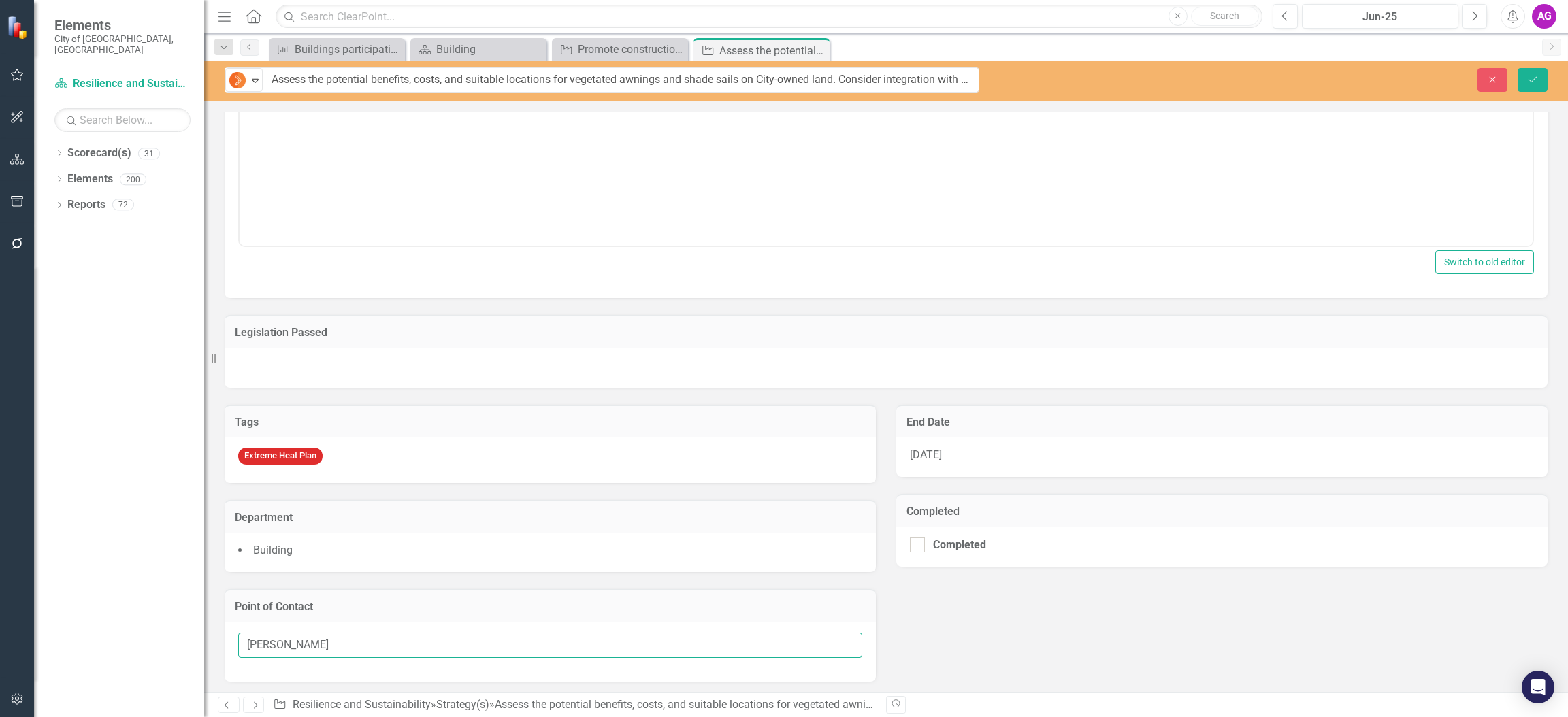 drag, startPoint x: 336, startPoint y: 664, endPoint x: 163, endPoint y: 680, distance: 173.73831 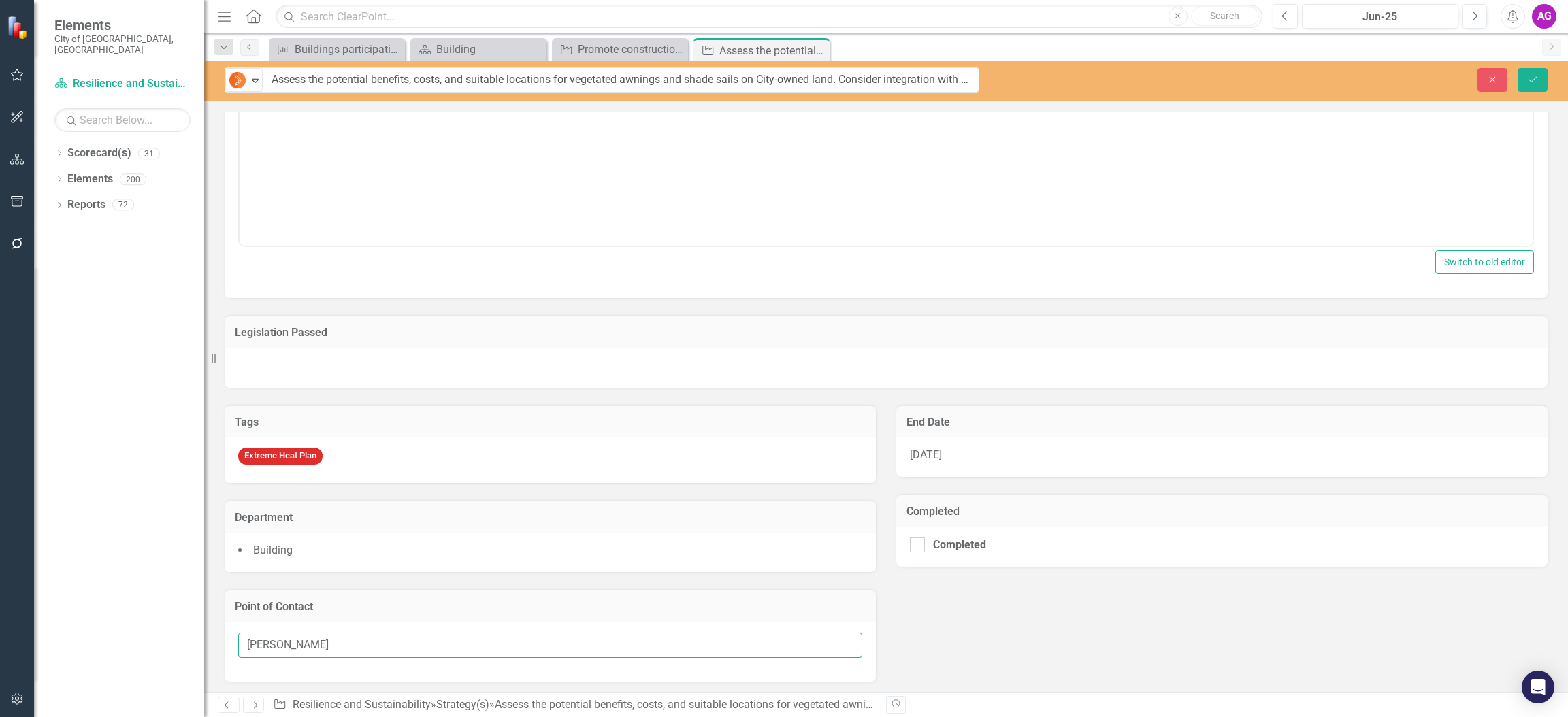 click on "Elements City of [GEOGRAPHIC_DATA], [GEOGRAPHIC_DATA] Scorecard(s) Resilience and Sustainability Search Dropdown Scorecard(s) 31 Dropdown City of Miami Strategic Plan (NEW) Agenda Attorney Building Capital Improvements  Civil Service Board Clerk Code Compliance Communications Equal Opportunity and Diversity Programs Economic Innovation and Development Finance Fire Grants GSA Housing and Community Development Human Resources Human Services (Veterans and Homeless) Innovation and Technology Management and Budget Parks and Recreation Planning Police Procurement Resilience and Public Works Resilience and Sustainability Real Estate and Asset Management Risk Management  Solid Waste Zoning Auditor General Dropdown Elements 200 Dropdown Goal(s) Goal(s) 4 Implementation of Resilience strategies Obtain additional resources to support Resilience objectives and programs Collaborate with groups/orgs that help us execute our Resilience strategies. Involve as many stakeholders as possible in education and the development of the City strategy. Dropdown" at bounding box center (784, 358) 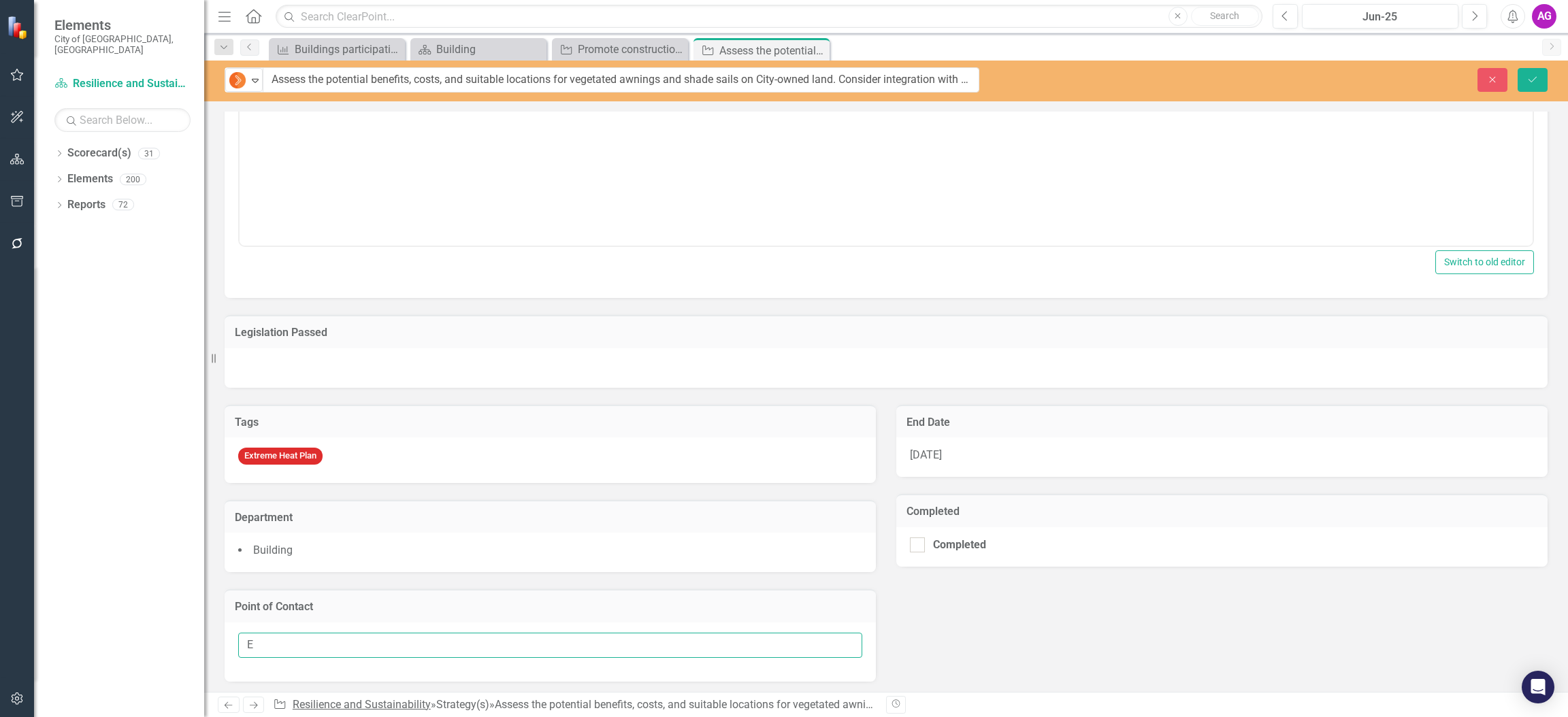 type on "[PERSON_NAME]" 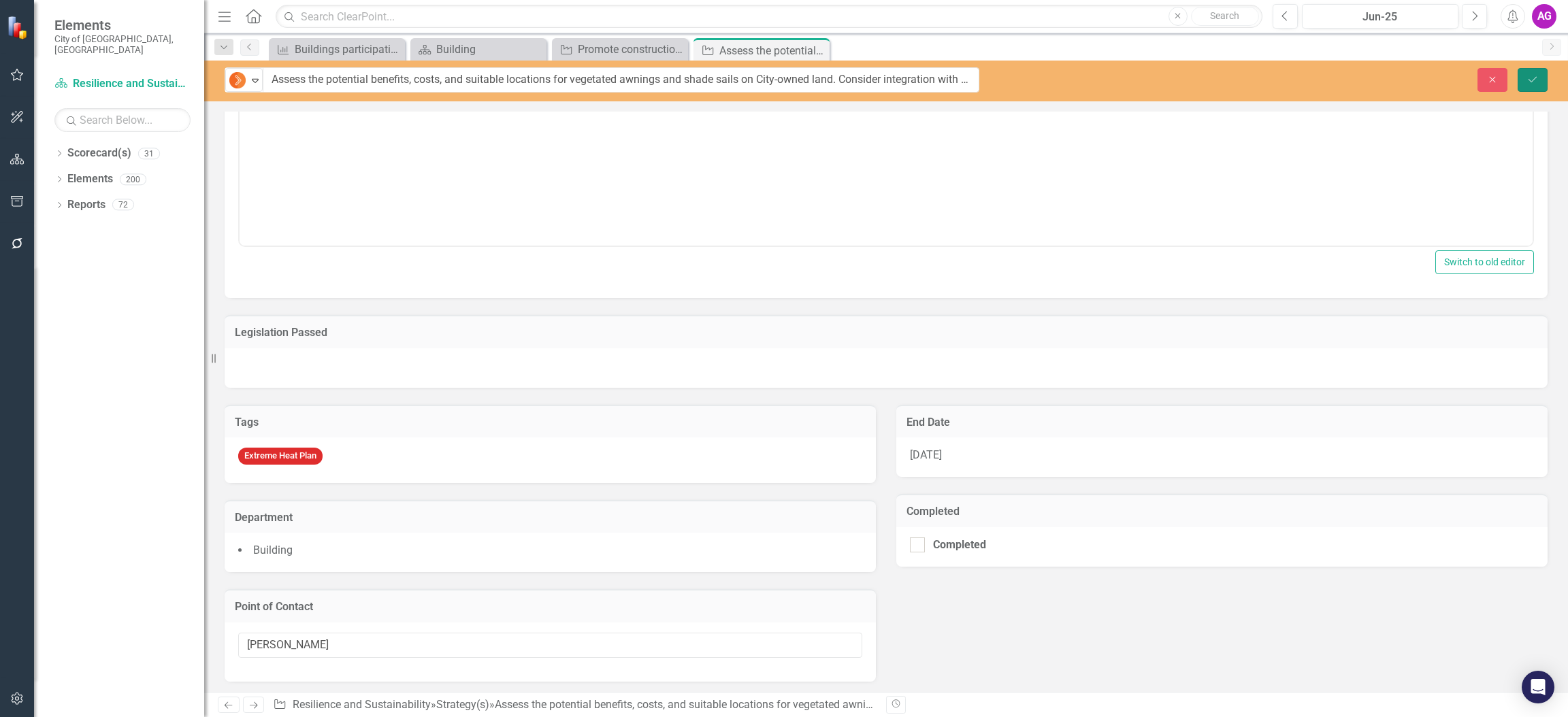 click on "Save" 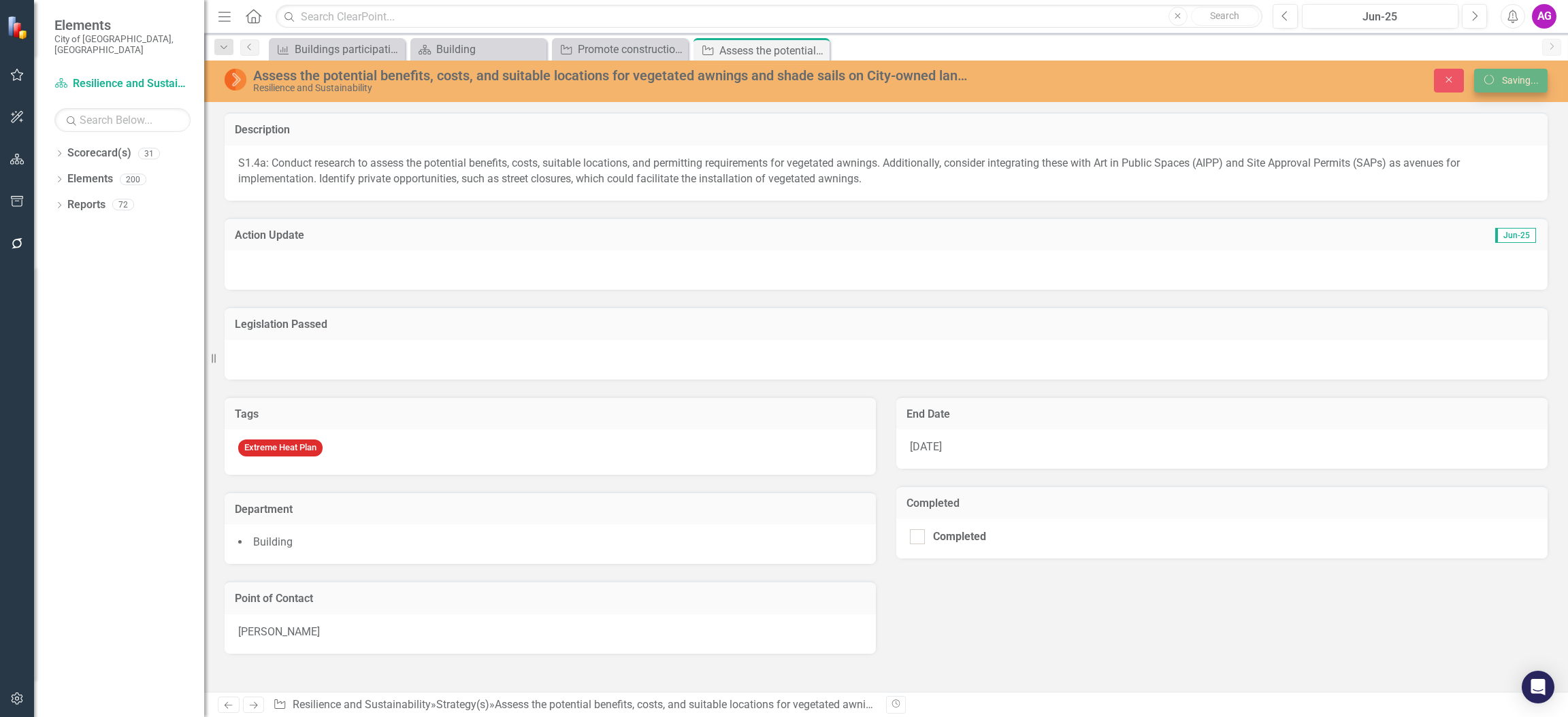 scroll, scrollTop: 0, scrollLeft: 0, axis: both 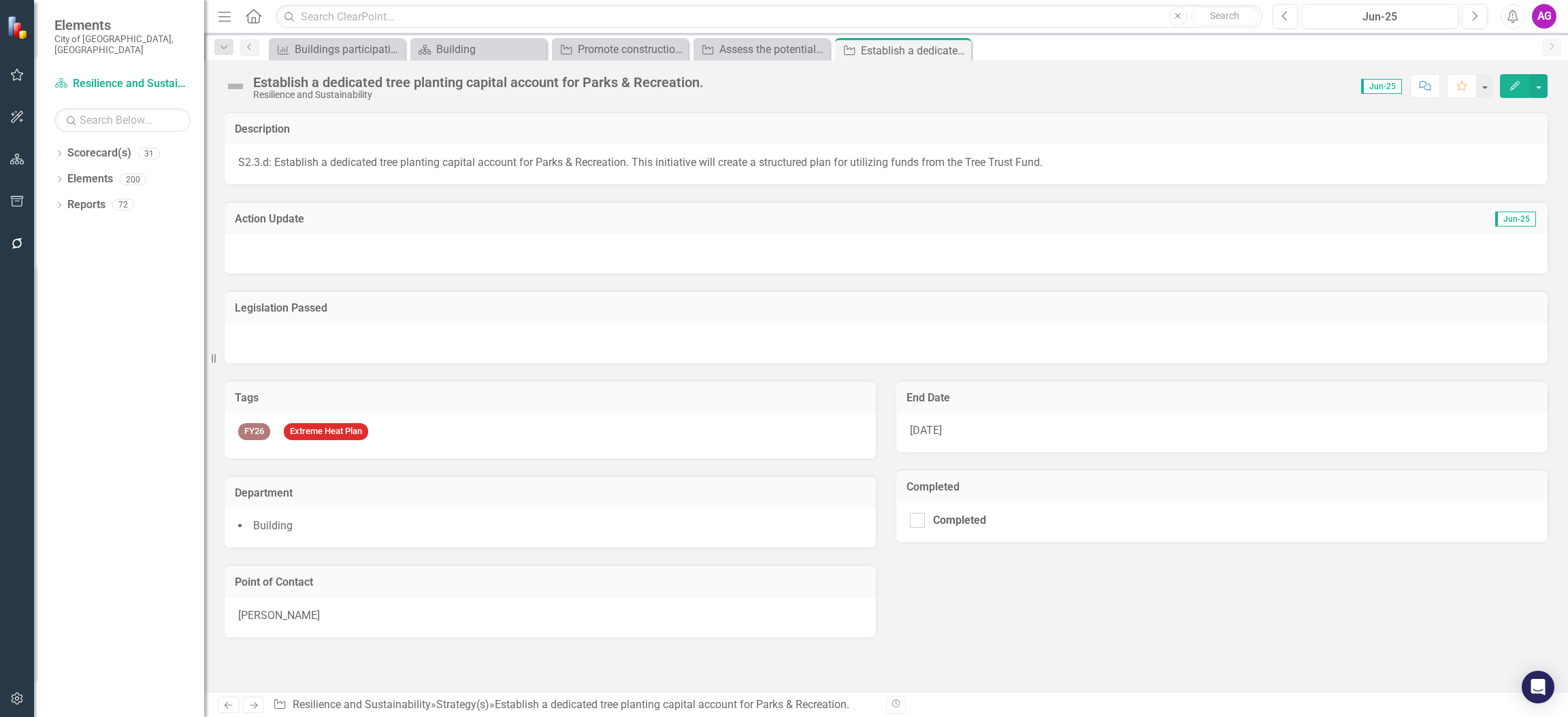 click on "[PERSON_NAME]" at bounding box center (550, 618) 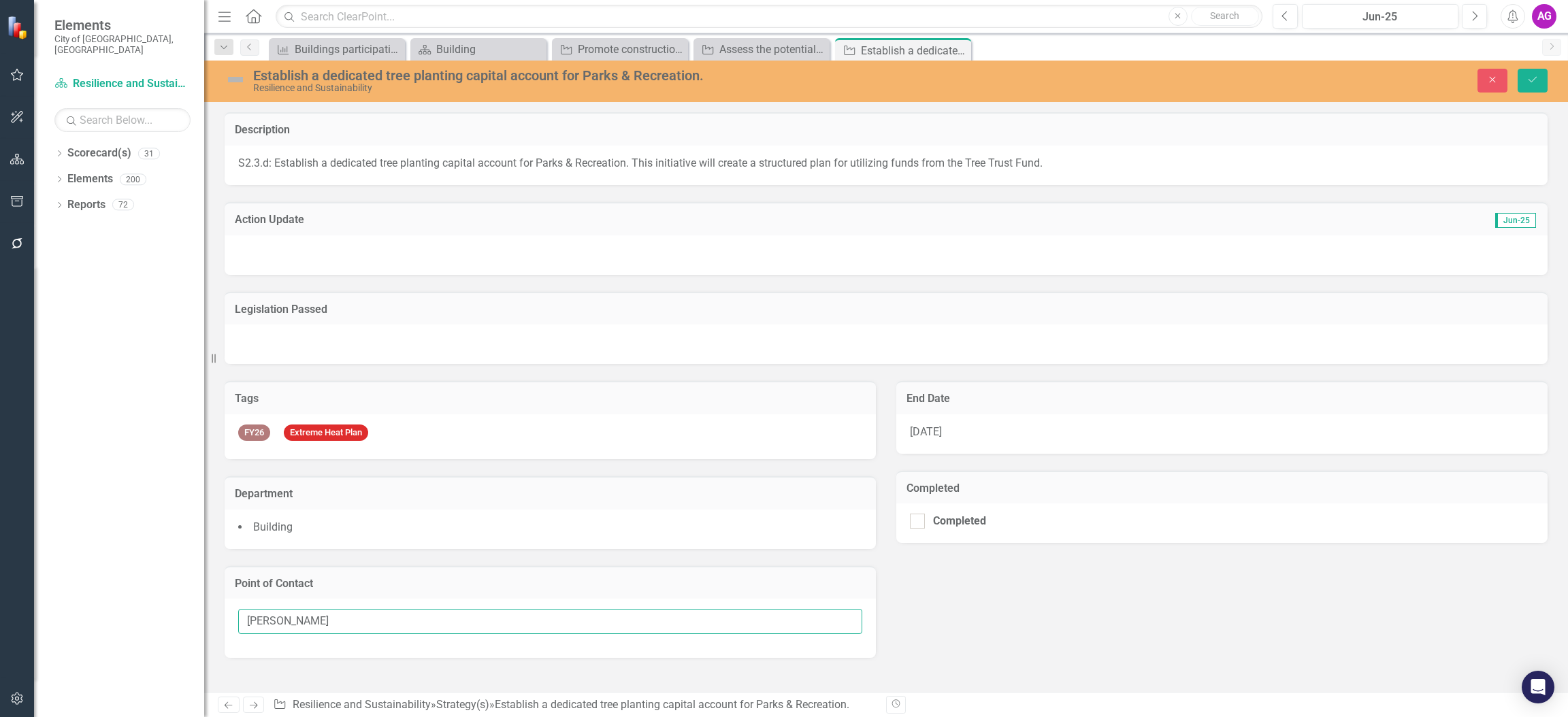 drag, startPoint x: 328, startPoint y: 620, endPoint x: 207, endPoint y: 628, distance: 121.26417 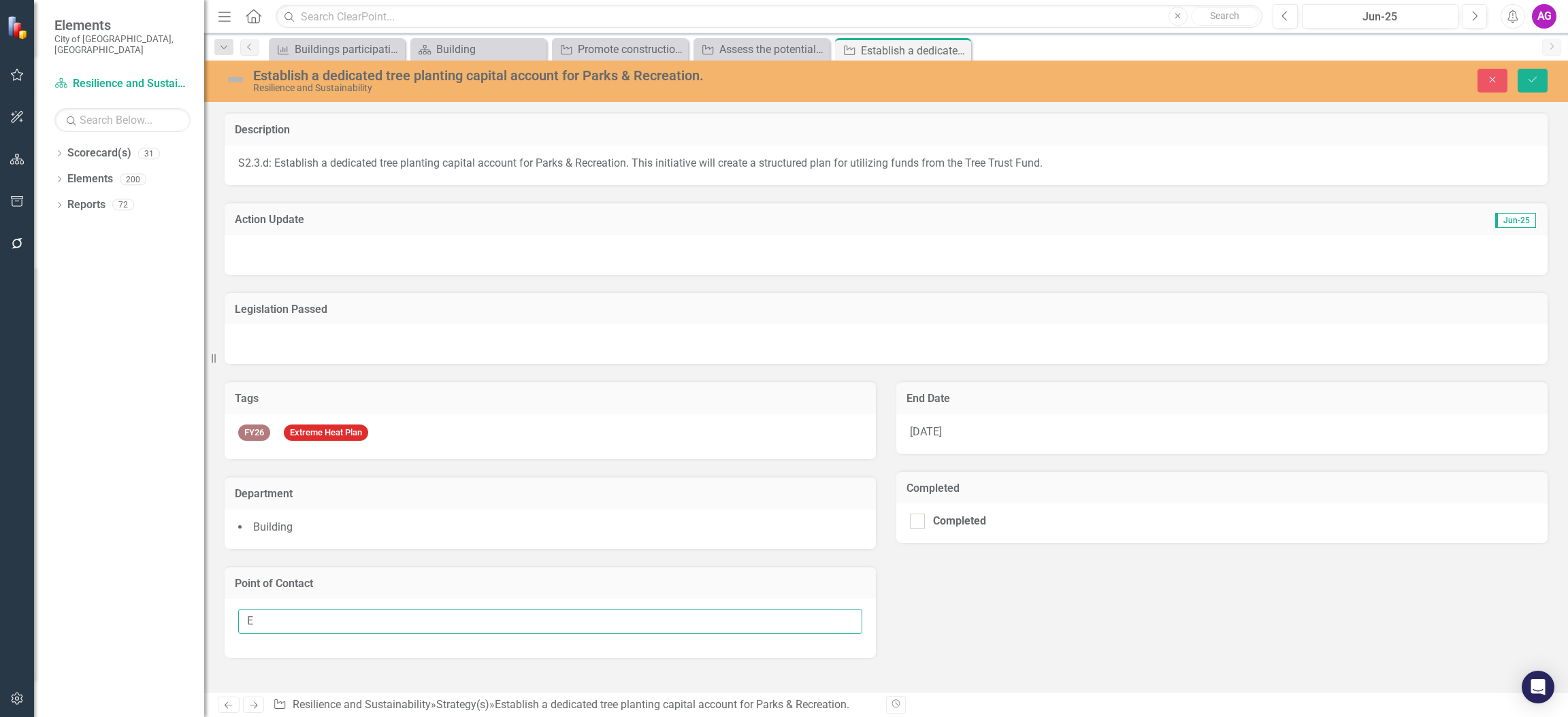 type on "Ed Santamaria" 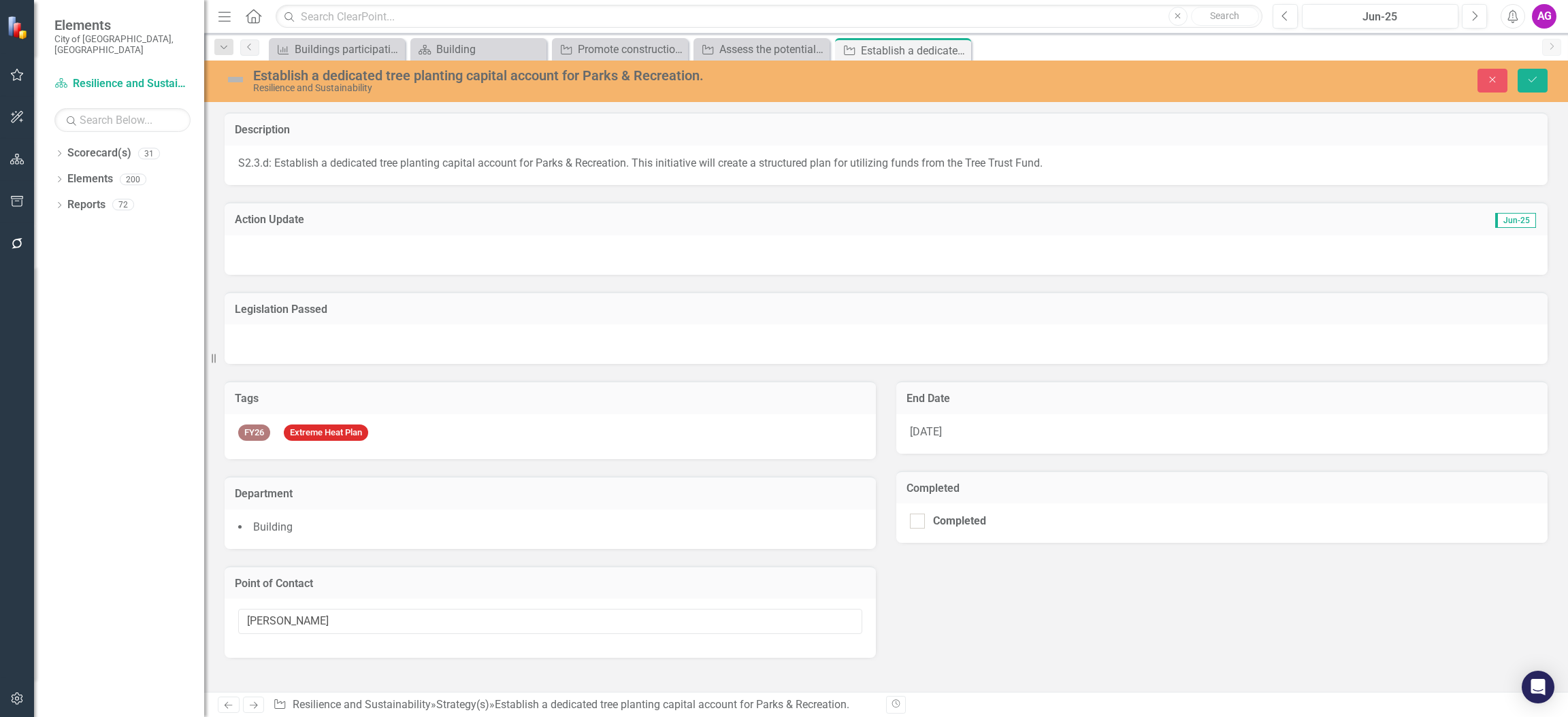 click at bounding box center (886, 255) 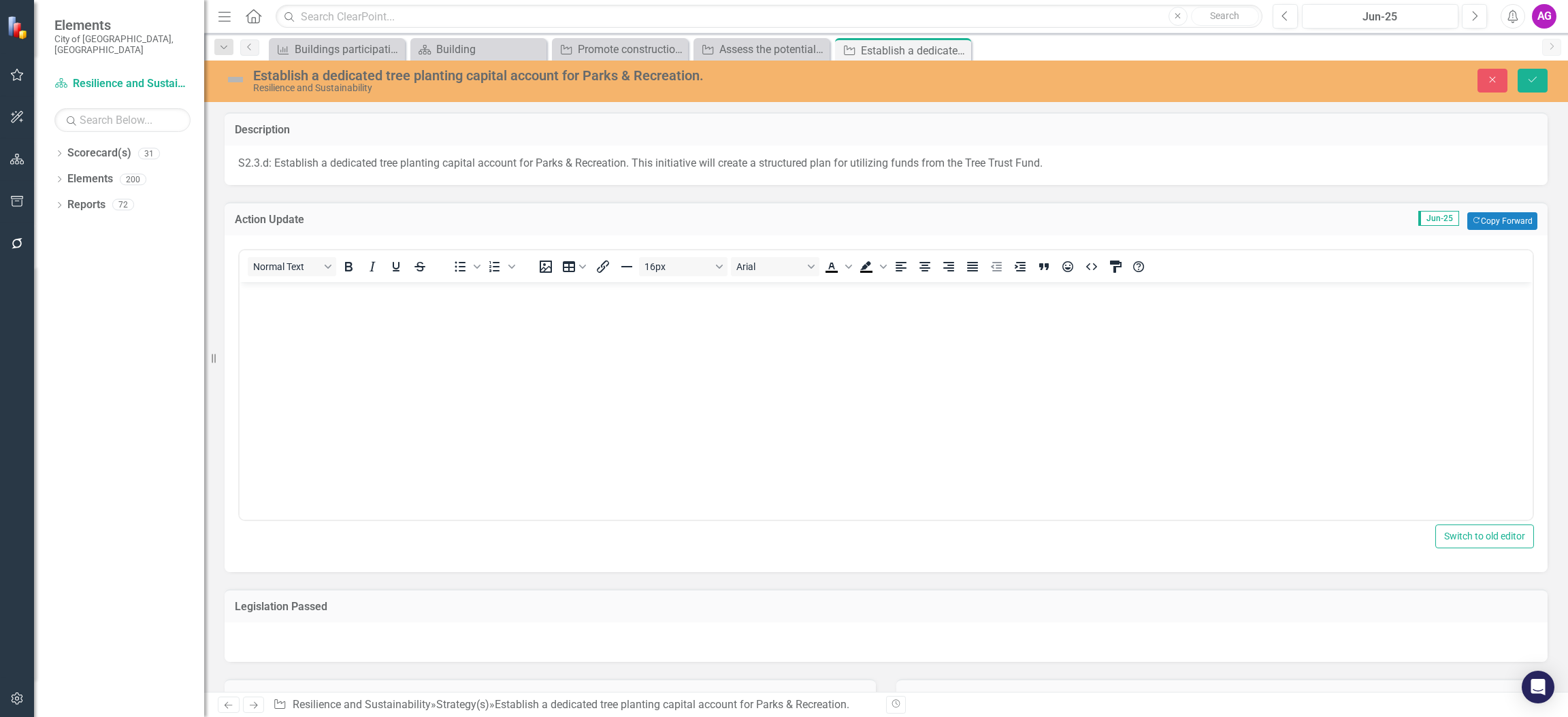 scroll, scrollTop: 0, scrollLeft: 0, axis: both 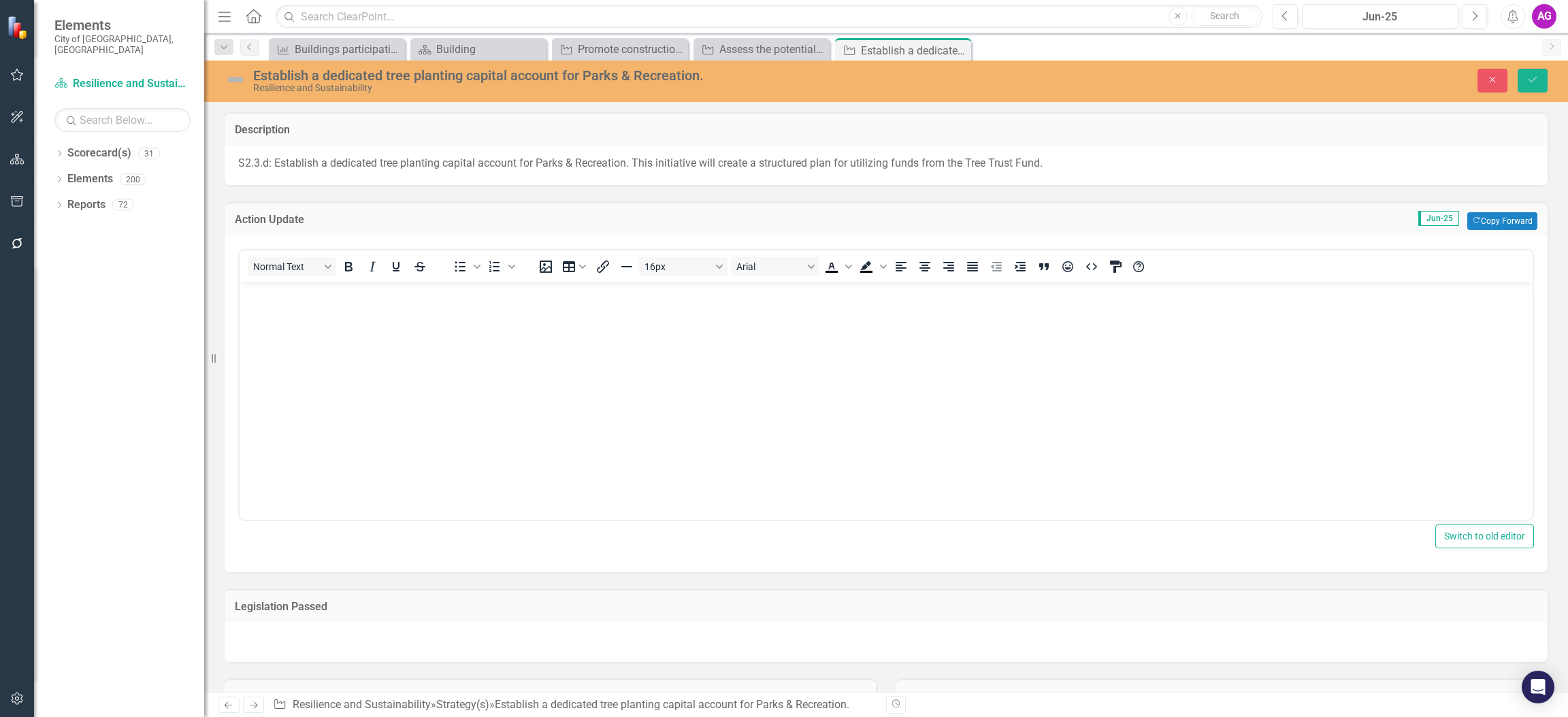 click at bounding box center (886, 384) 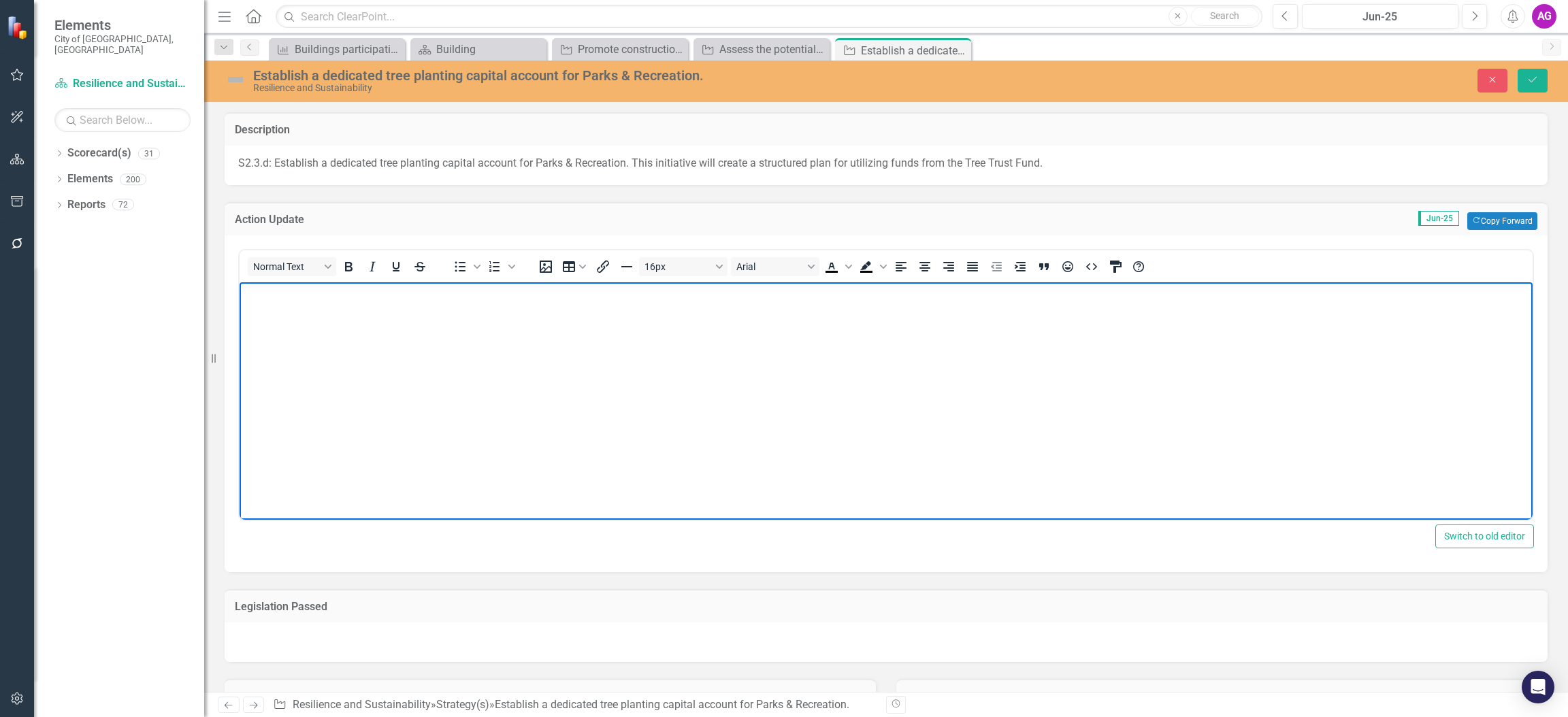paste 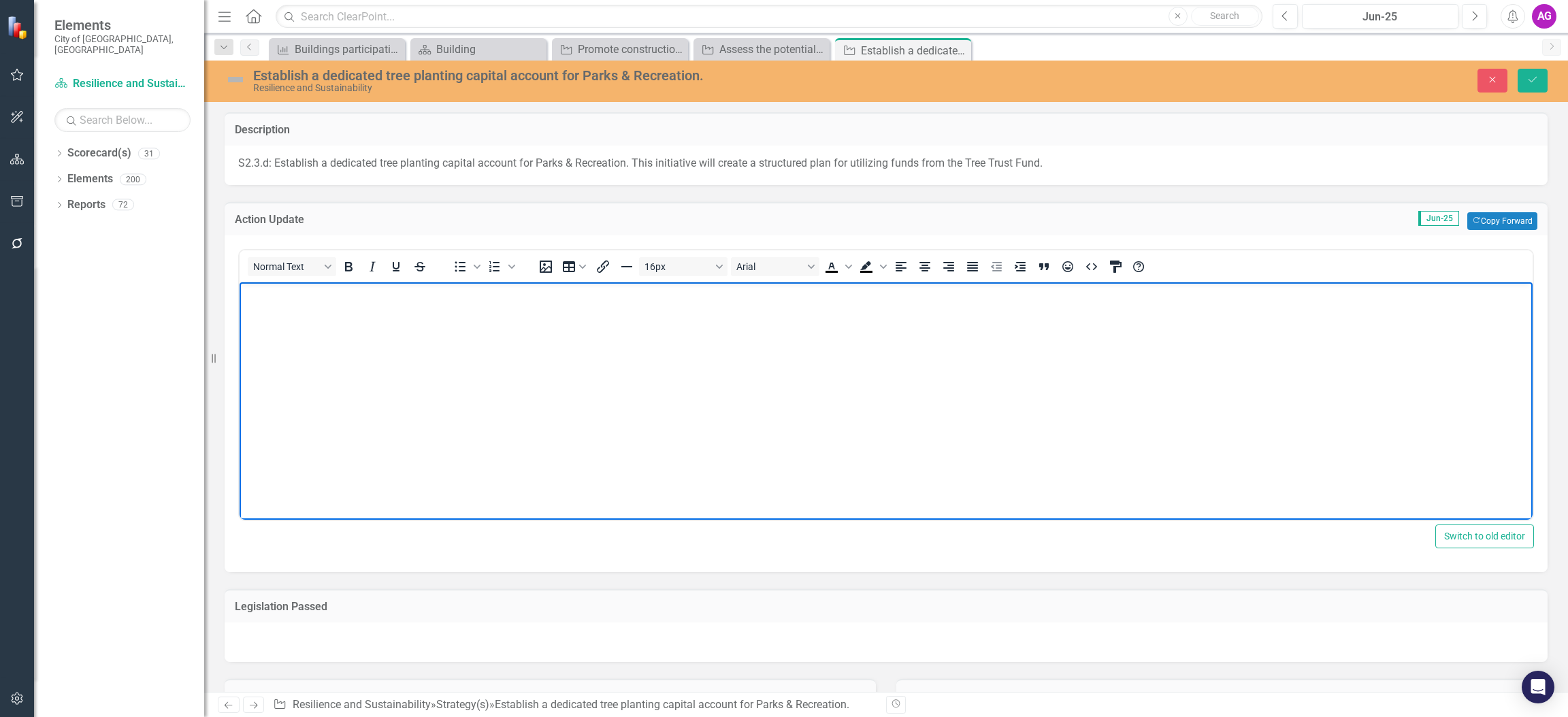 type 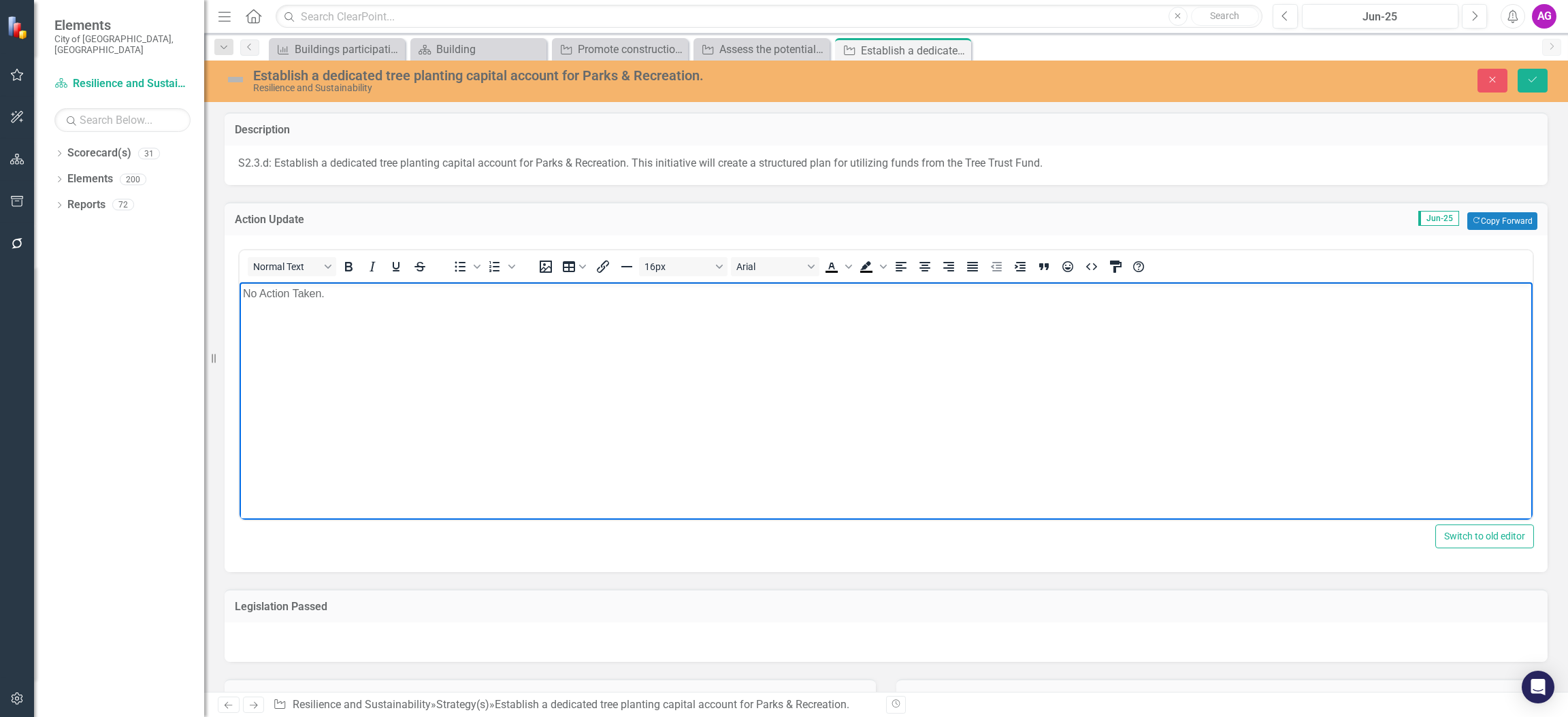 click at bounding box center (235, 80) 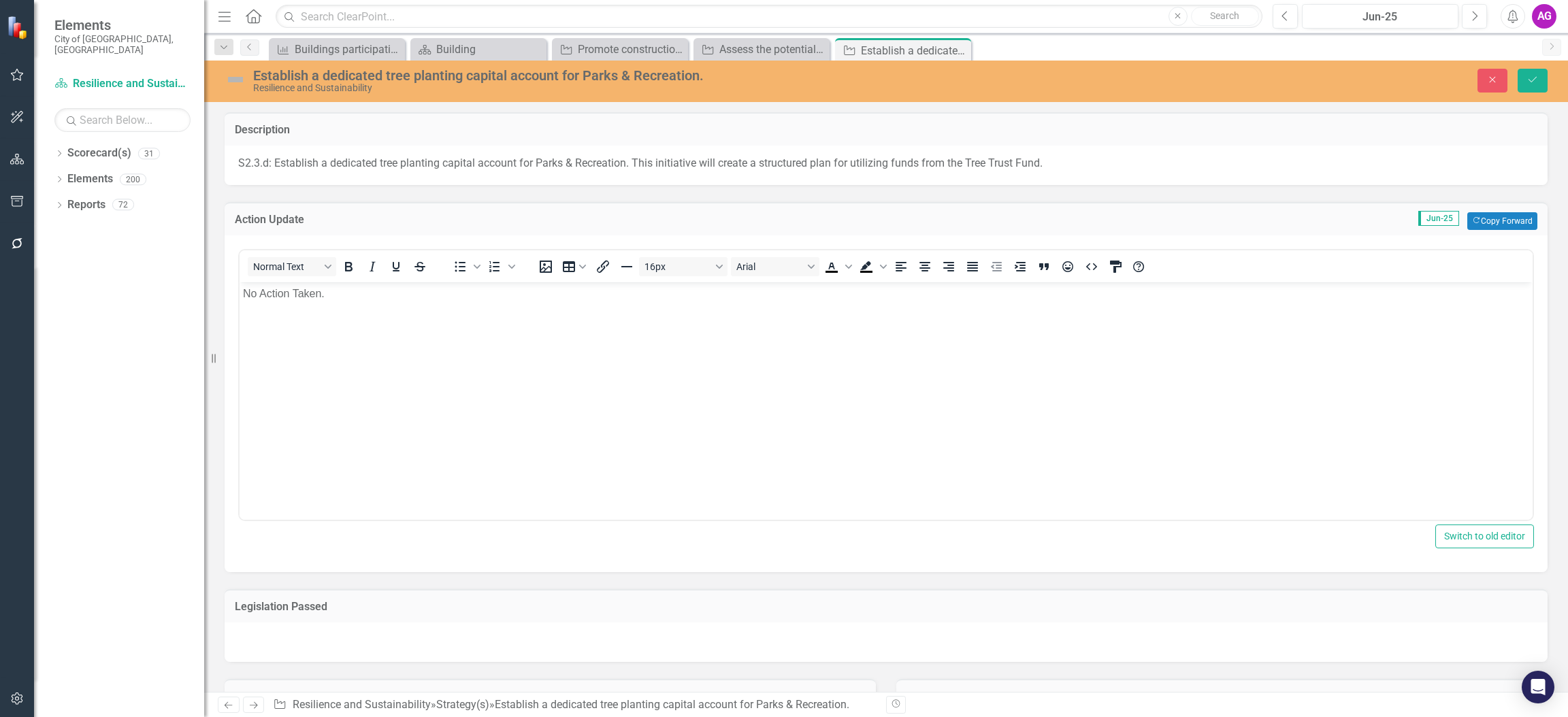 click at bounding box center (235, 80) 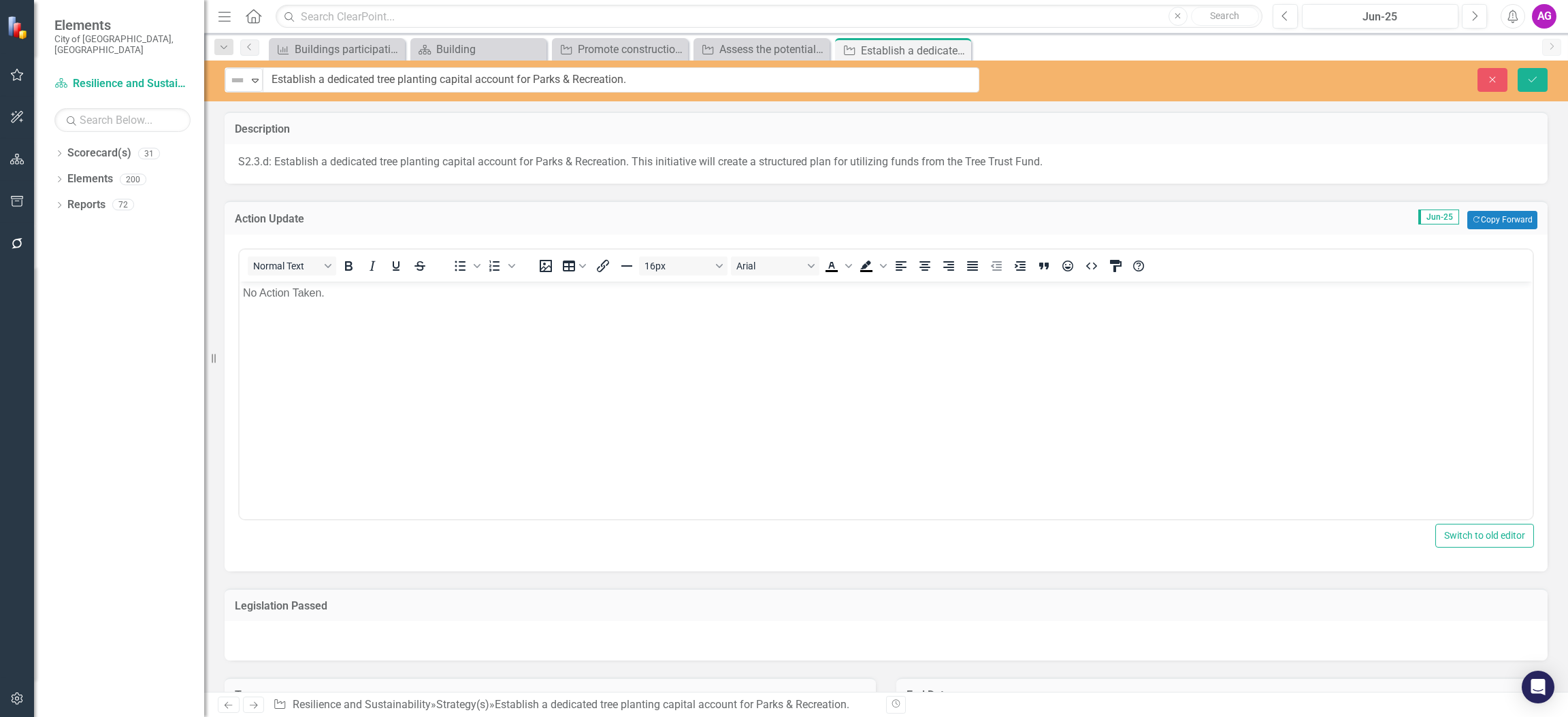 click at bounding box center (238, 80) 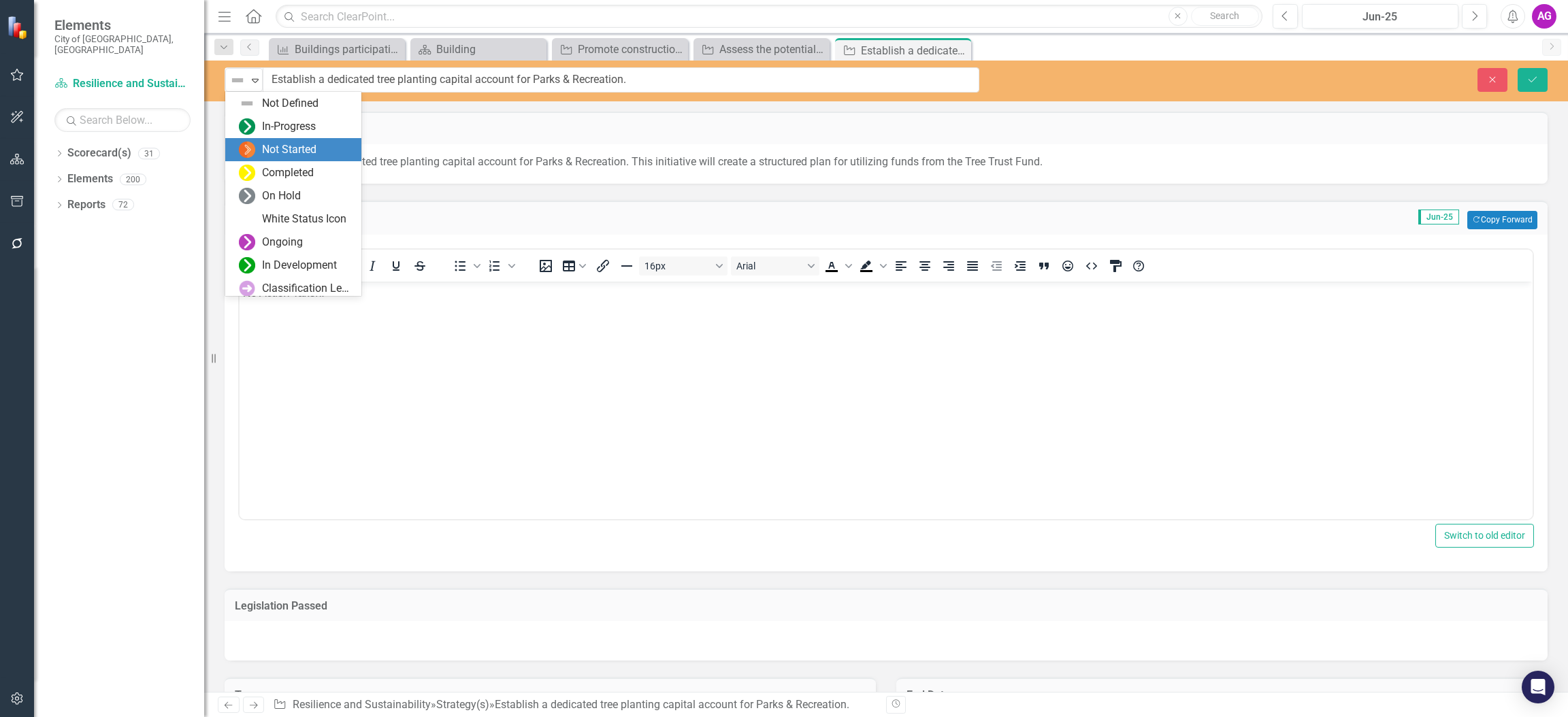 click on "Not Started" at bounding box center [289, 150] 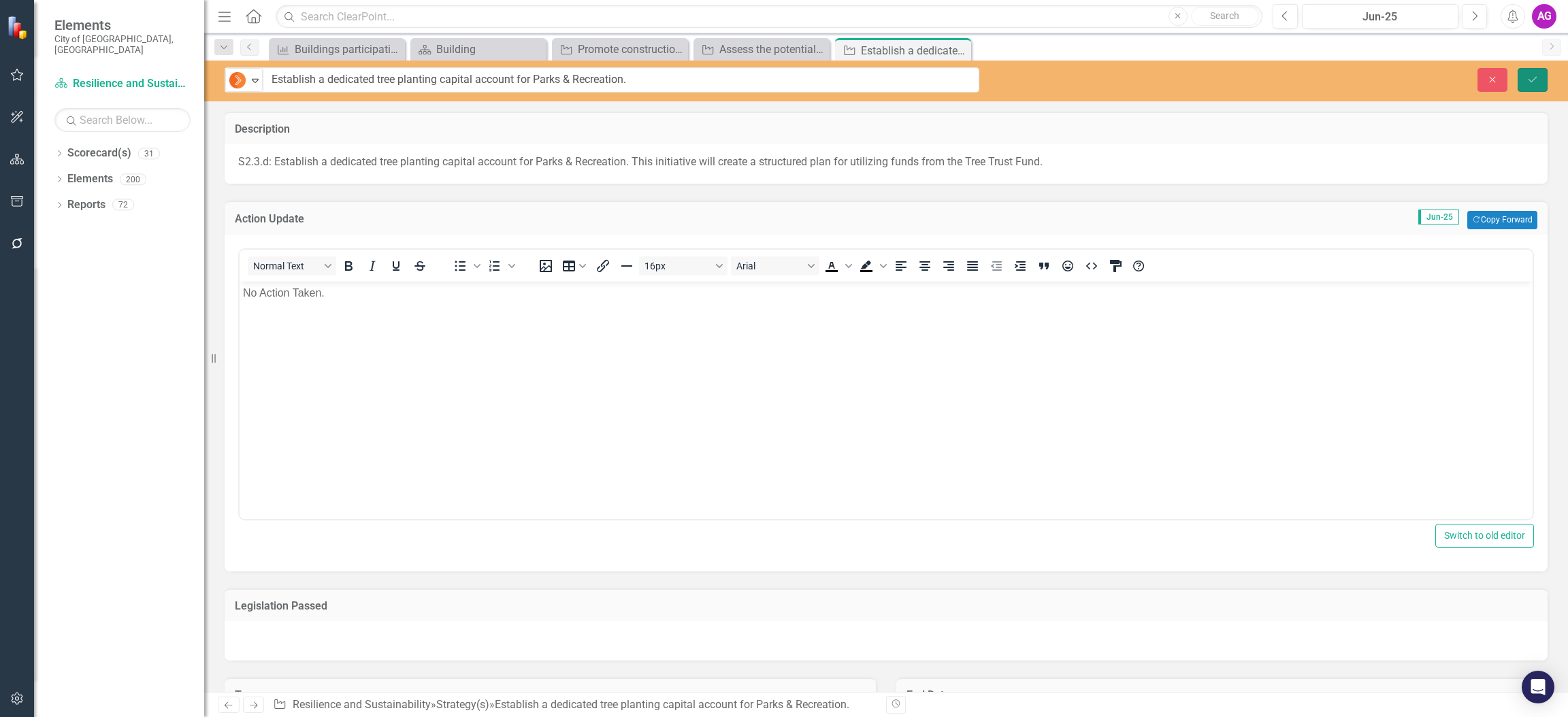 click on "Save" 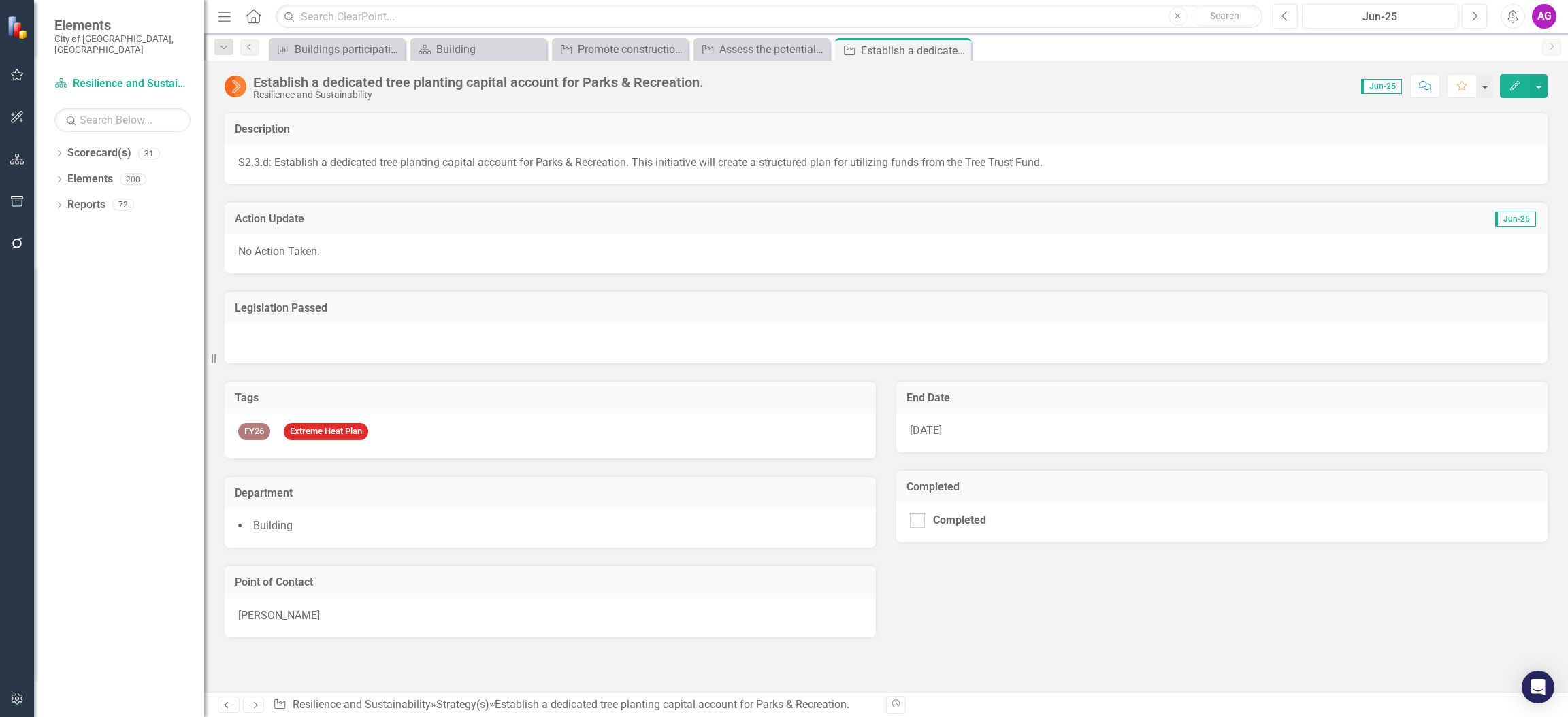 click on "No Action Taken." at bounding box center [886, 254] 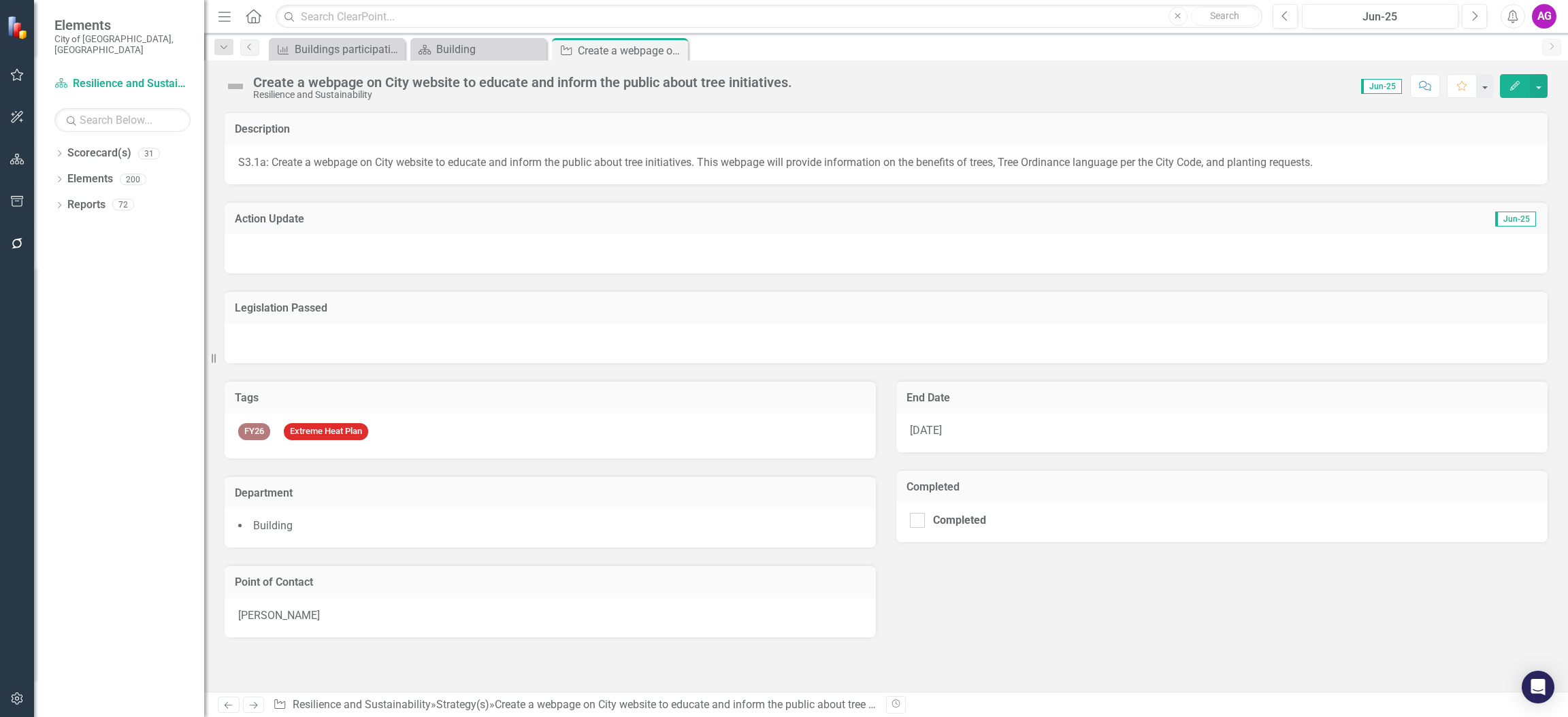scroll, scrollTop: 0, scrollLeft: 0, axis: both 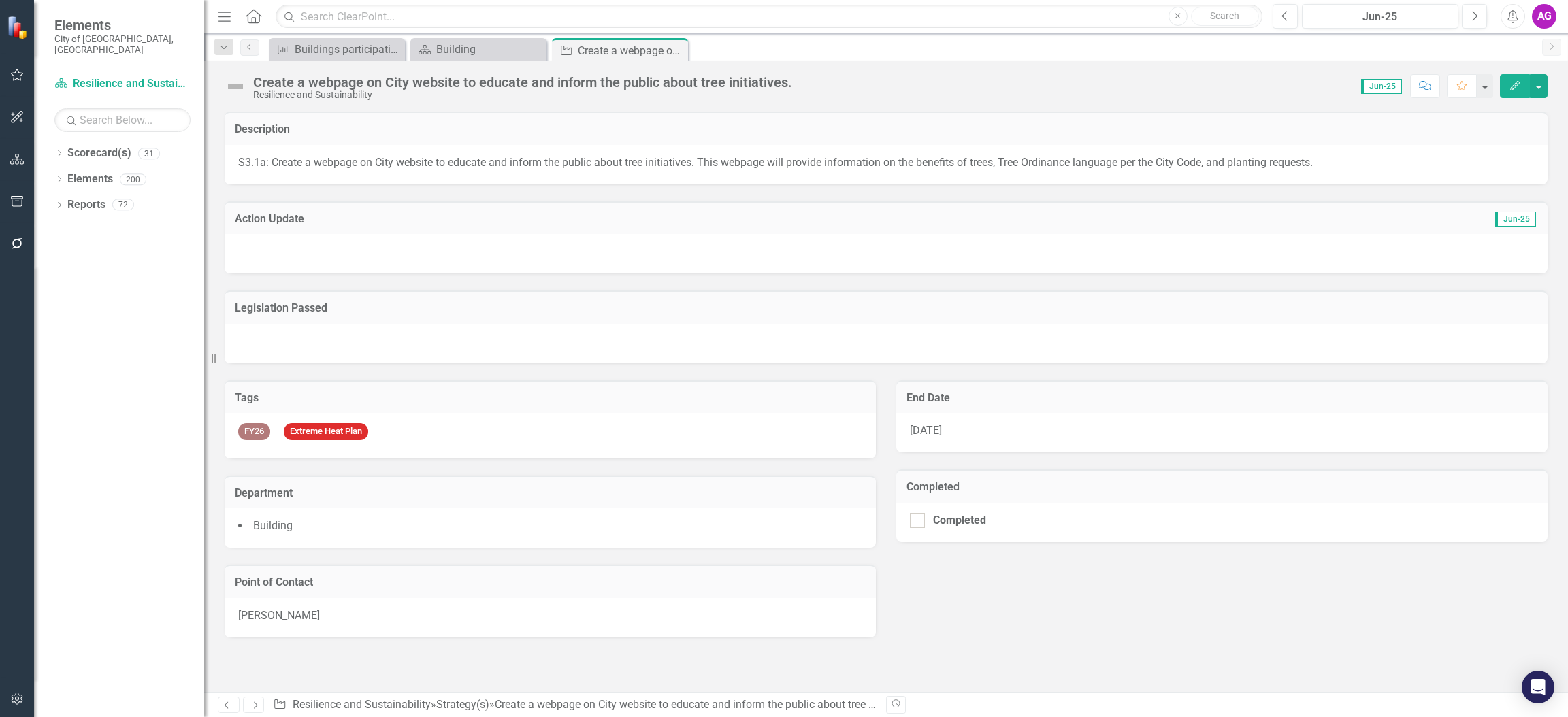 click on "[PERSON_NAME]" at bounding box center [550, 618] 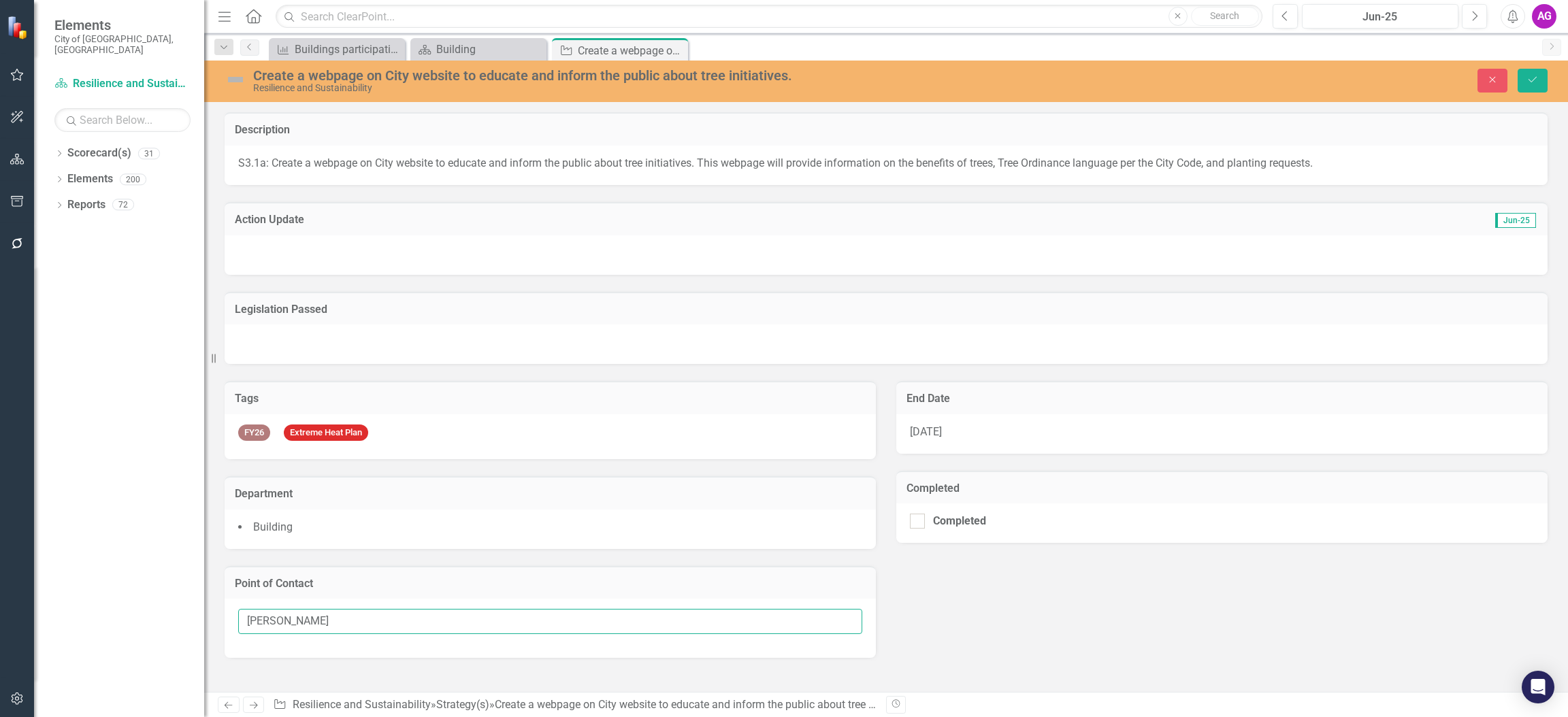 drag, startPoint x: 344, startPoint y: 620, endPoint x: 144, endPoint y: 630, distance: 200.2498 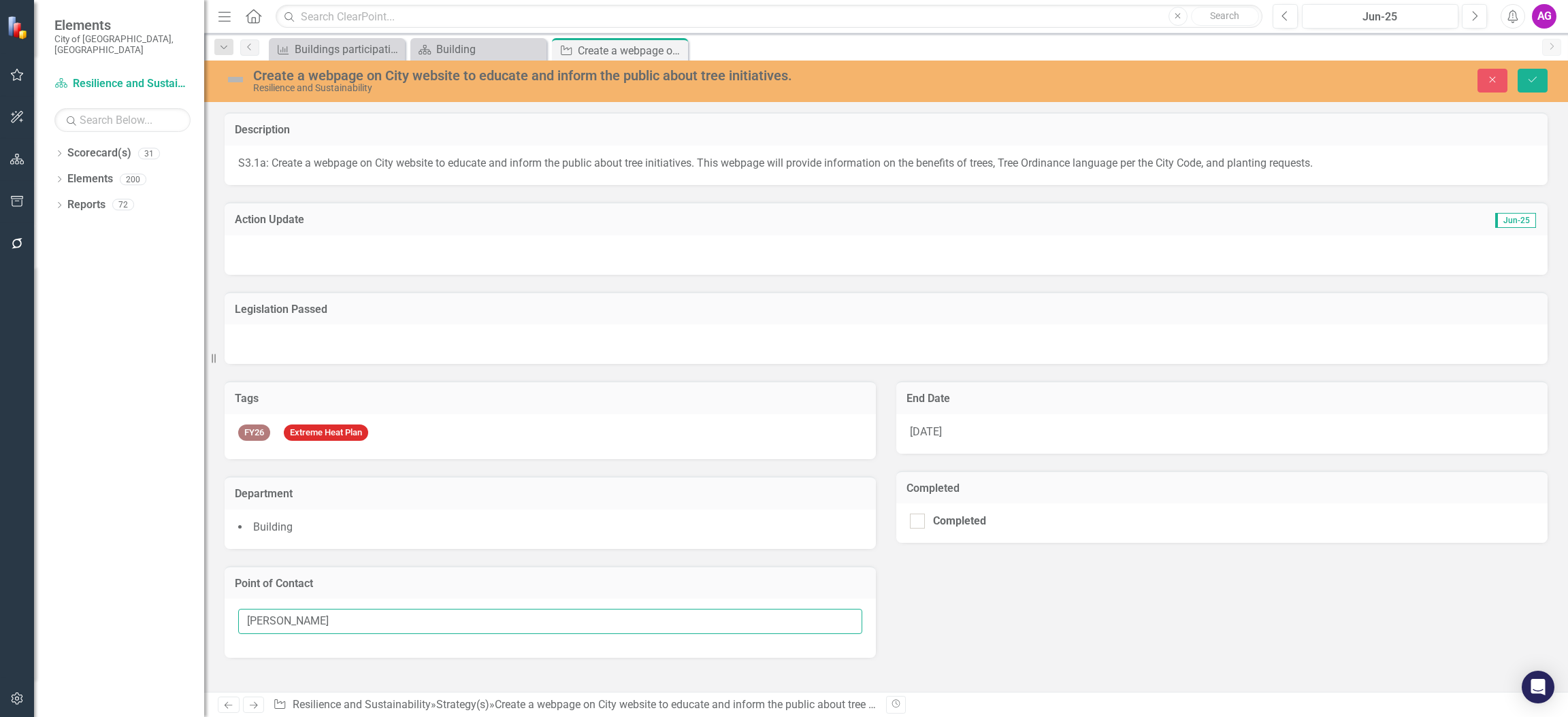 type on "[PERSON_NAME]" 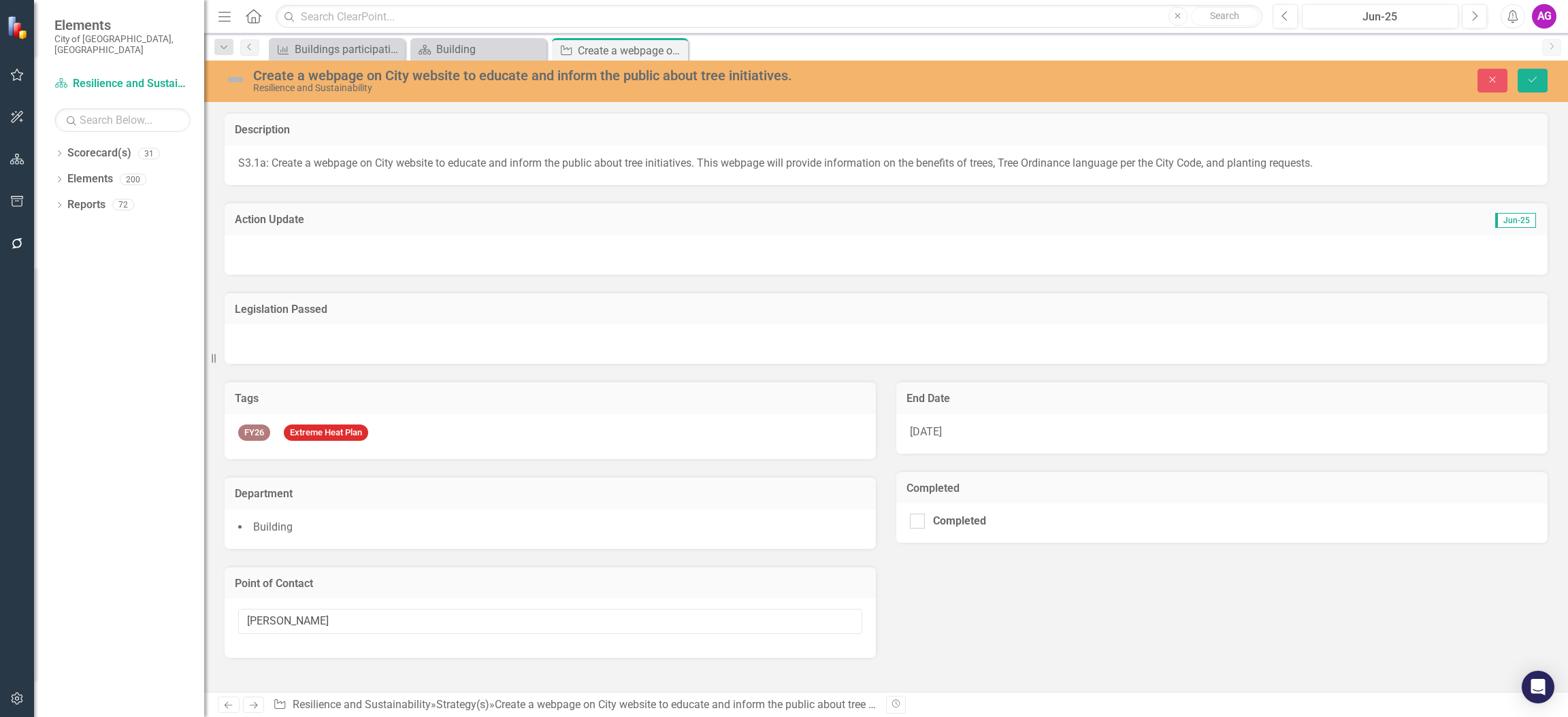 click at bounding box center (235, 80) 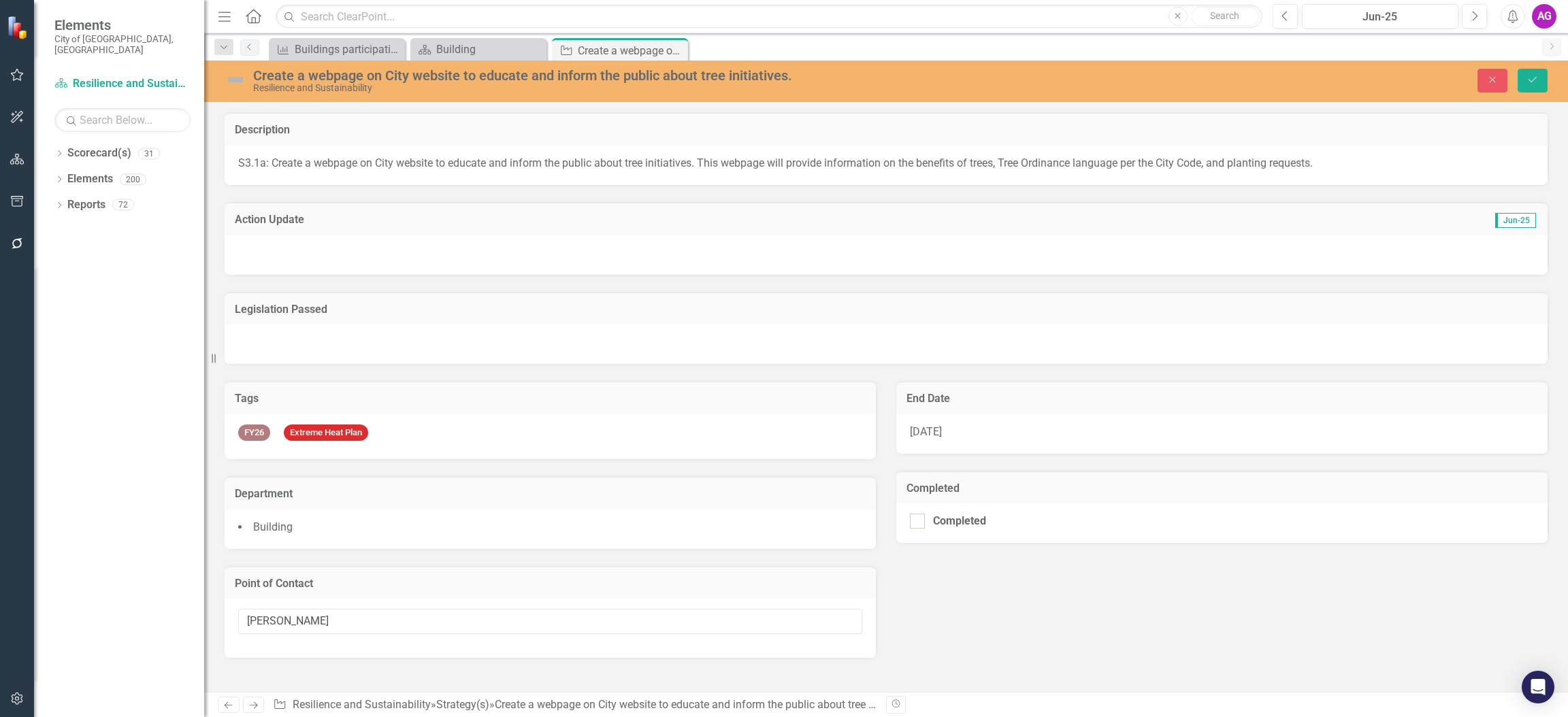click at bounding box center (235, 80) 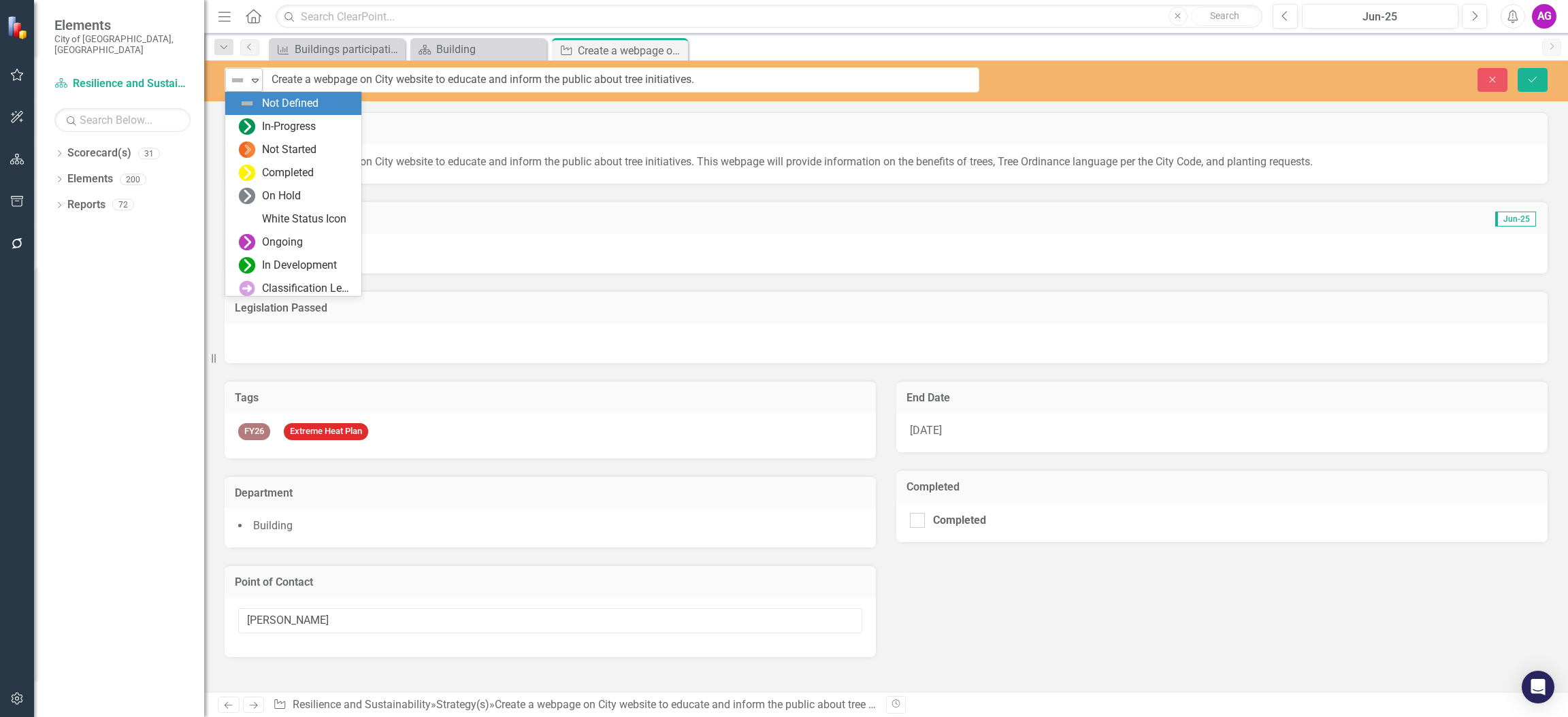 click on "Expand" 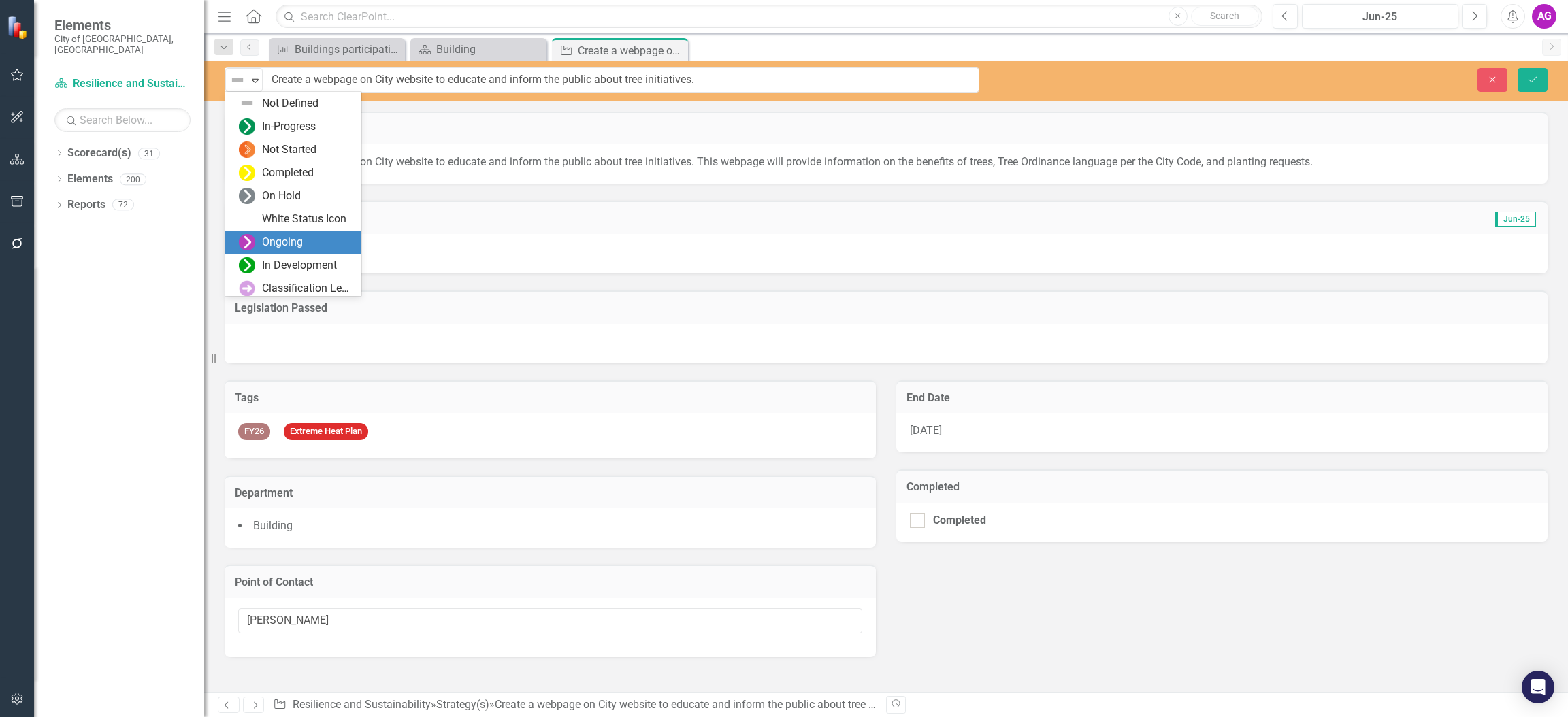 click on "Ongoing" at bounding box center (282, 242) 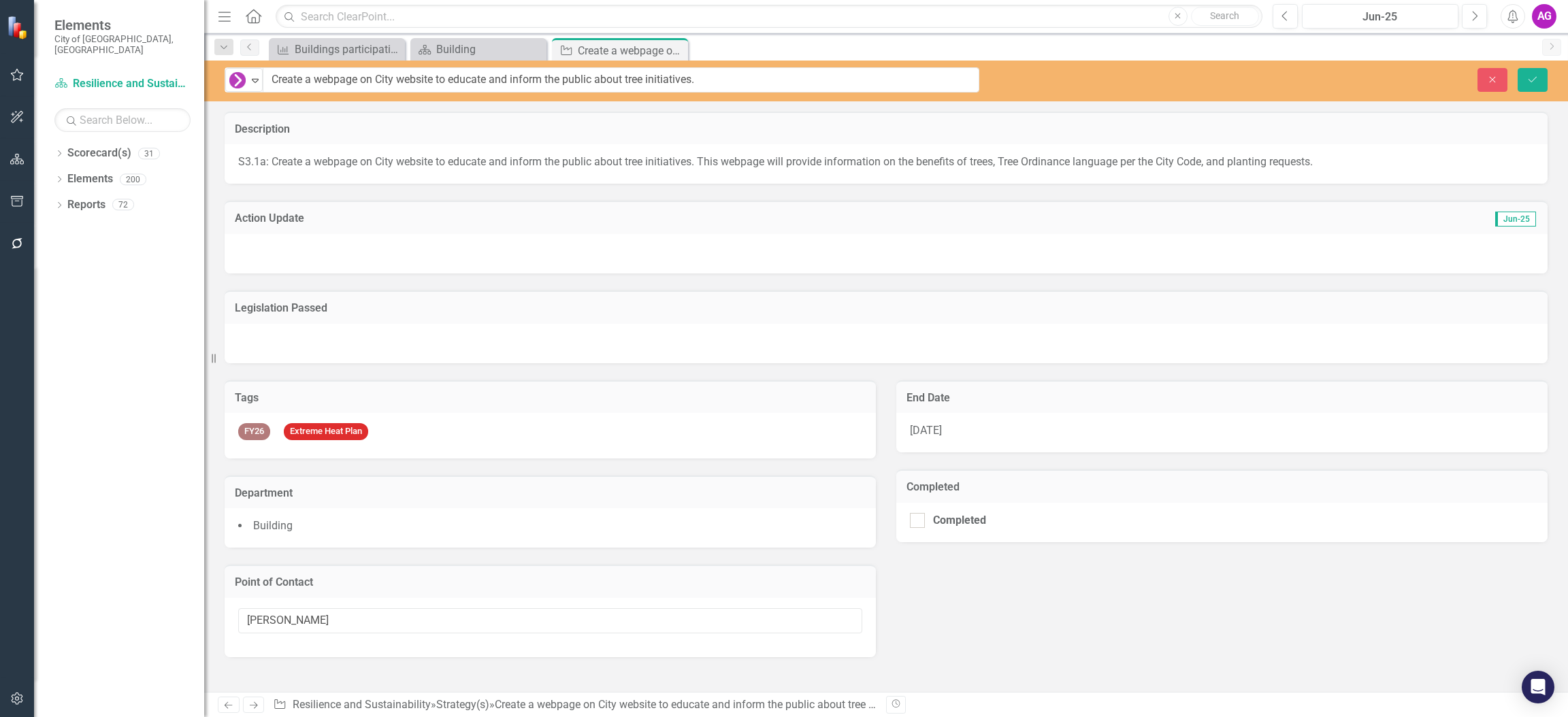 click at bounding box center (886, 254) 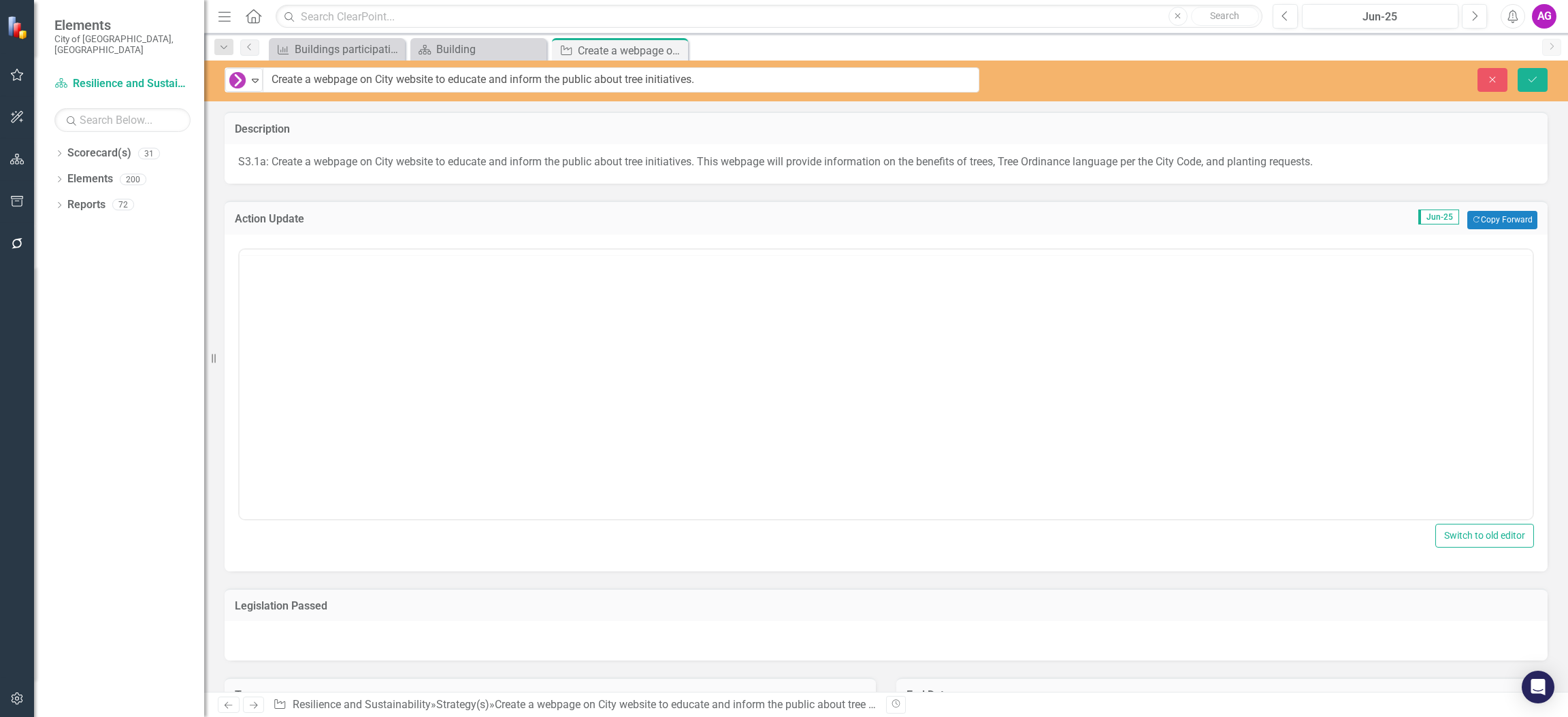 scroll, scrollTop: 0, scrollLeft: 0, axis: both 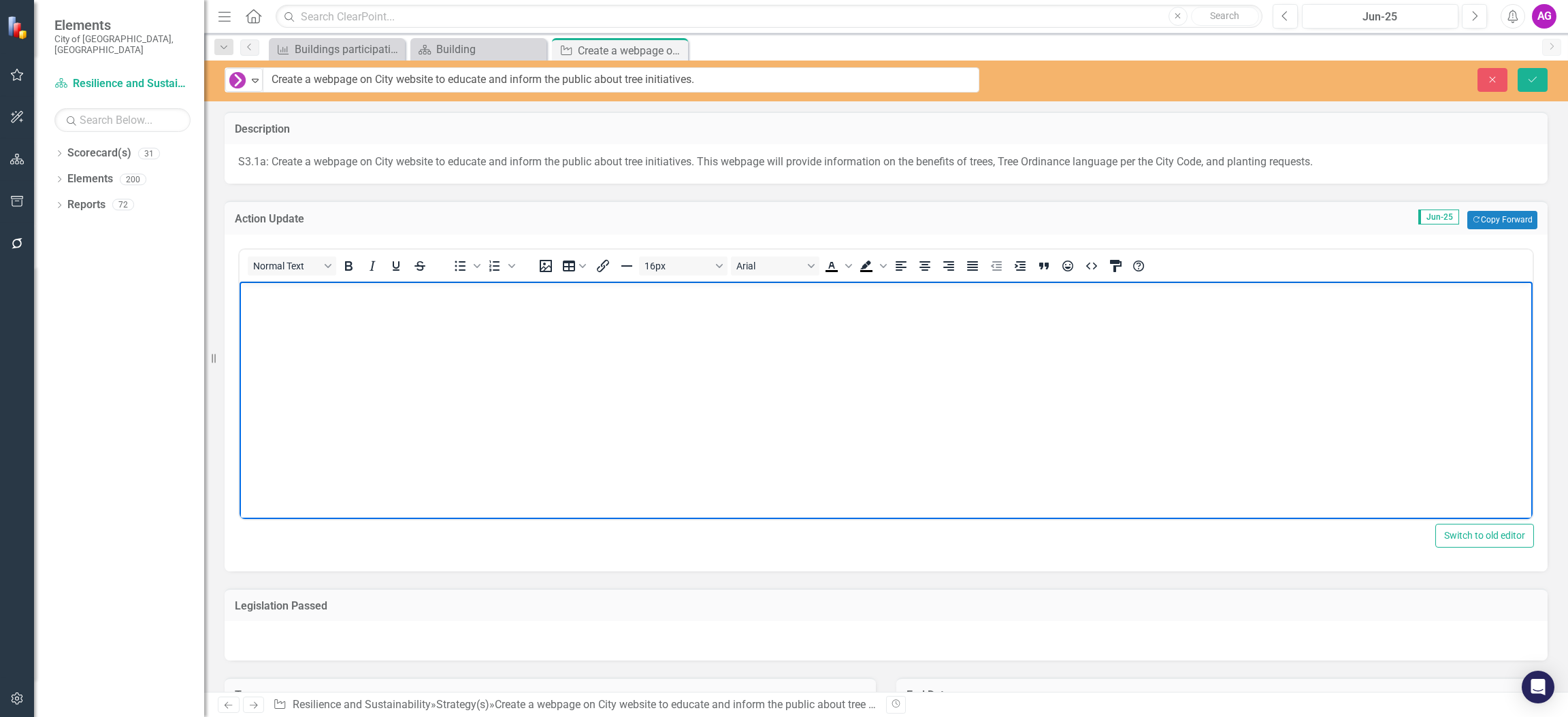 click at bounding box center [886, 383] 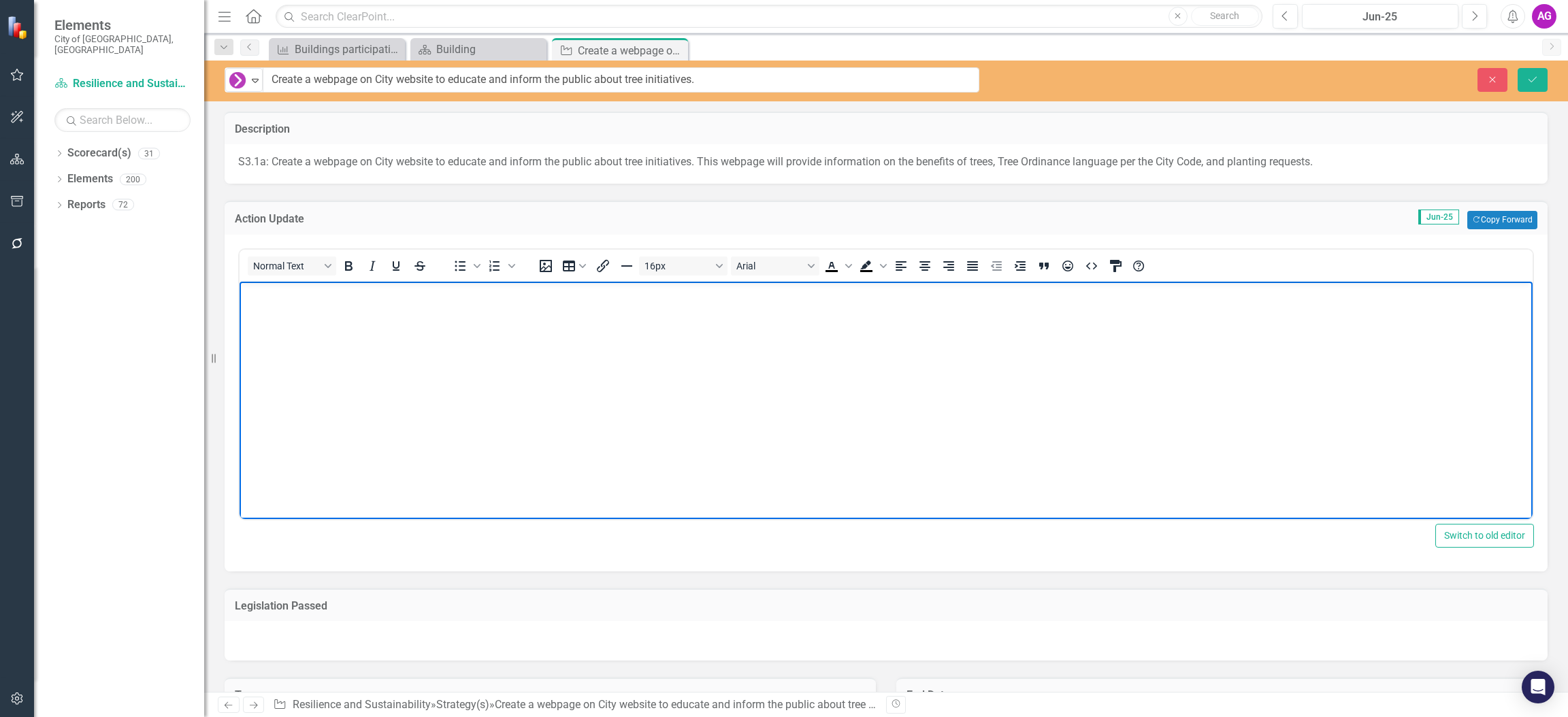 click at bounding box center [886, 383] 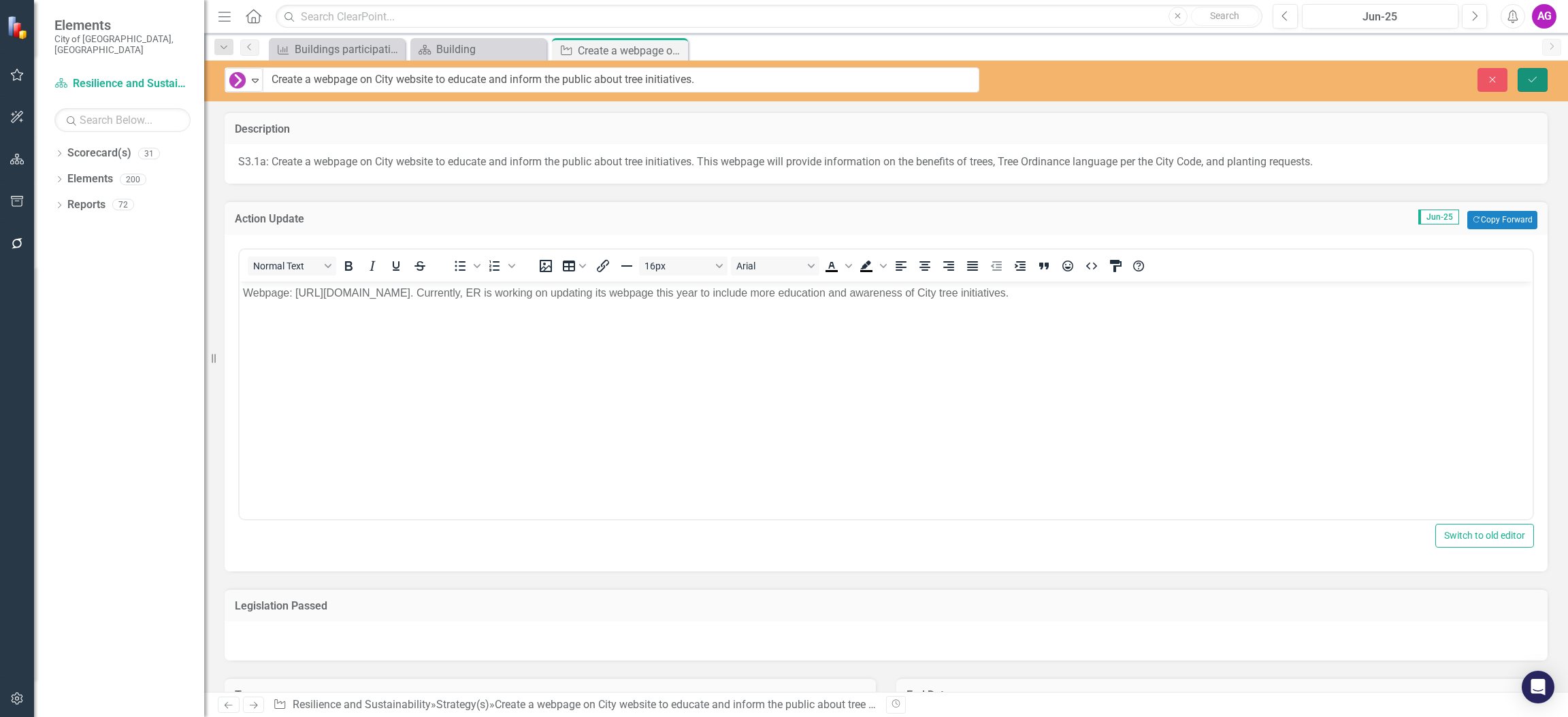 click on "Save" at bounding box center [1533, 80] 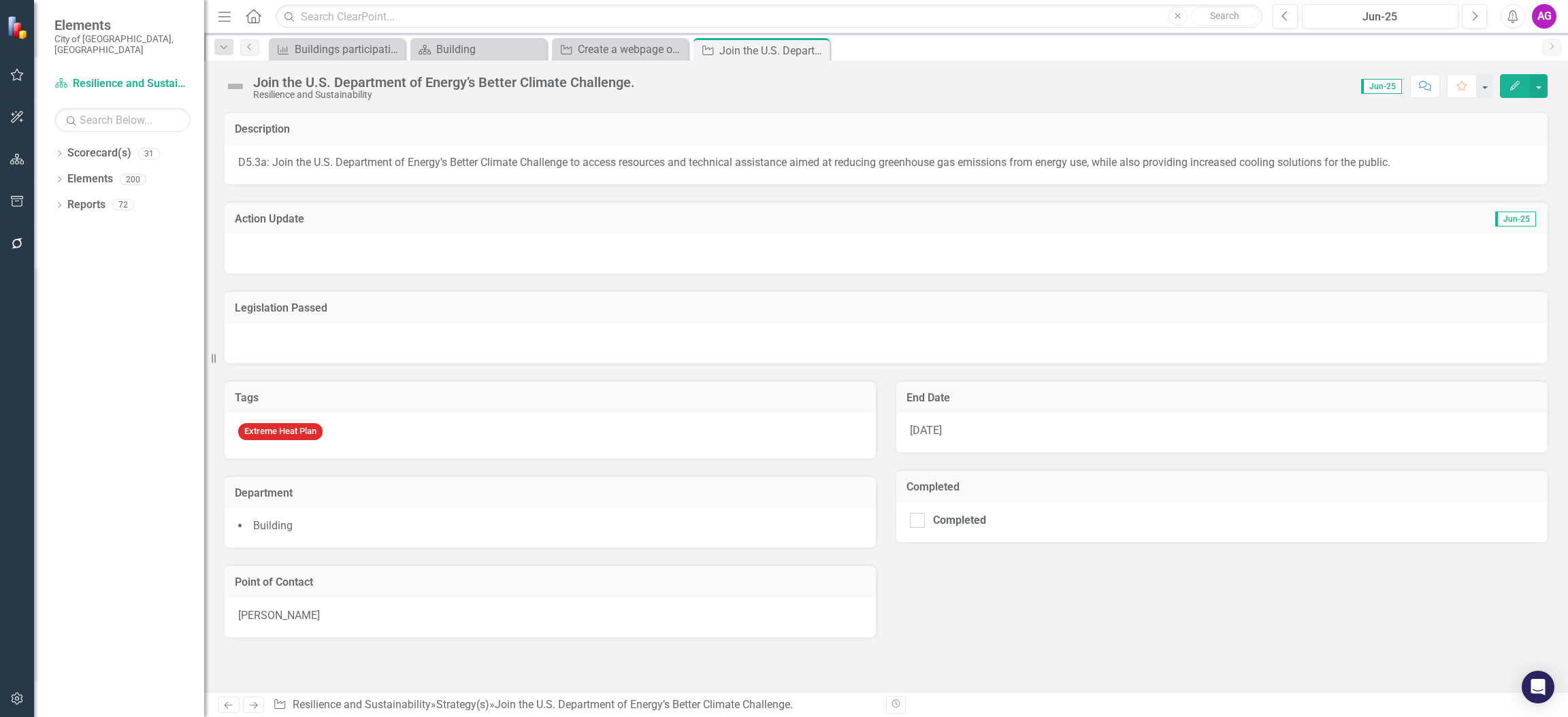 scroll, scrollTop: 0, scrollLeft: 0, axis: both 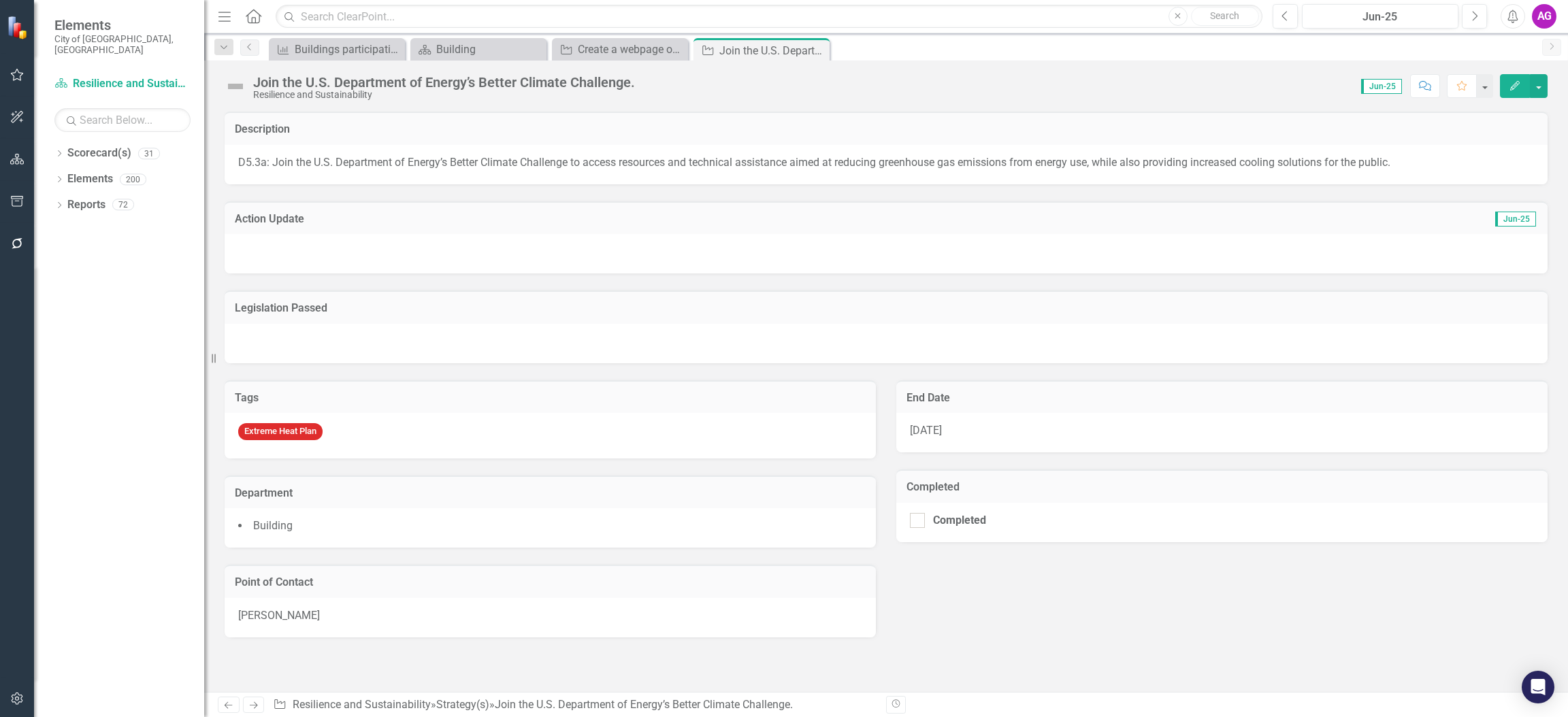 click at bounding box center (886, 254) 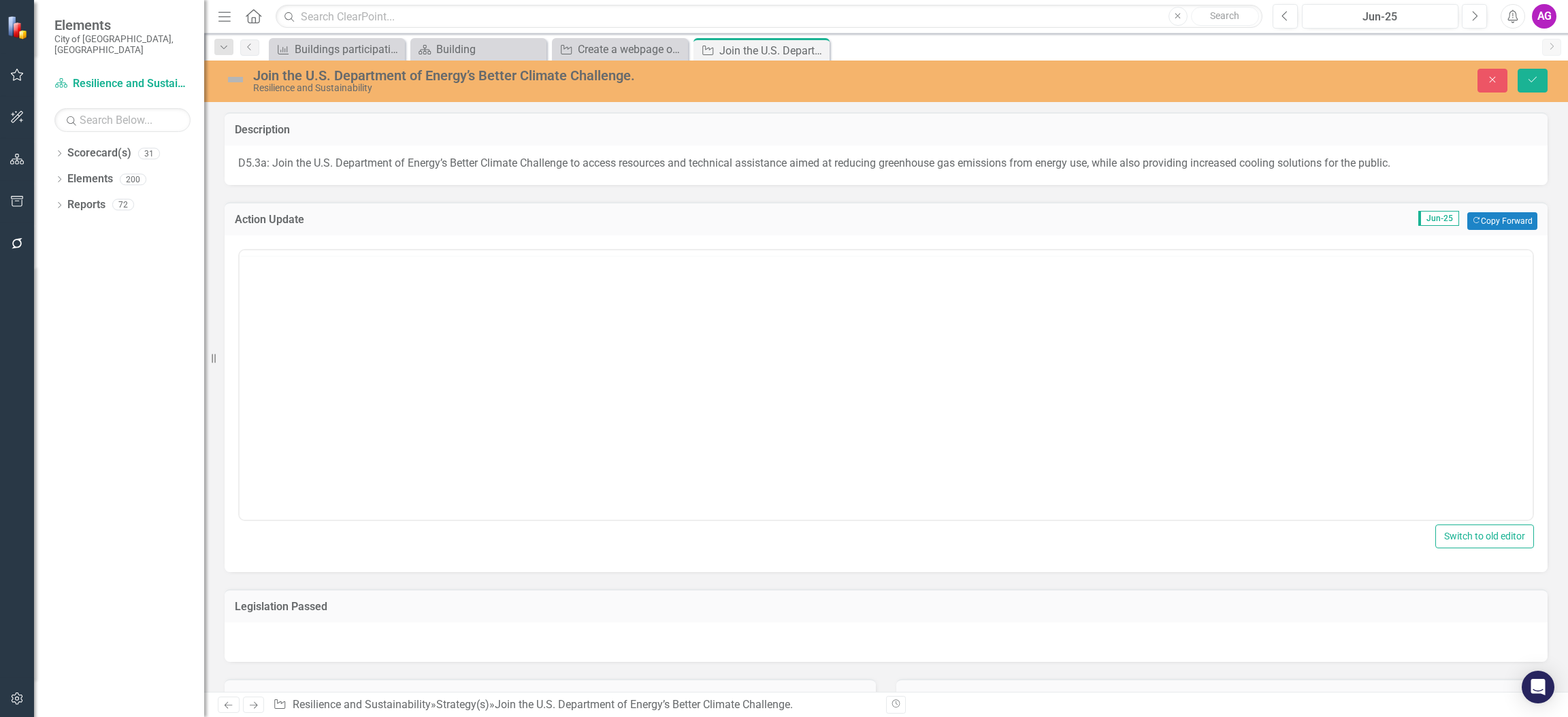 scroll, scrollTop: 0, scrollLeft: 0, axis: both 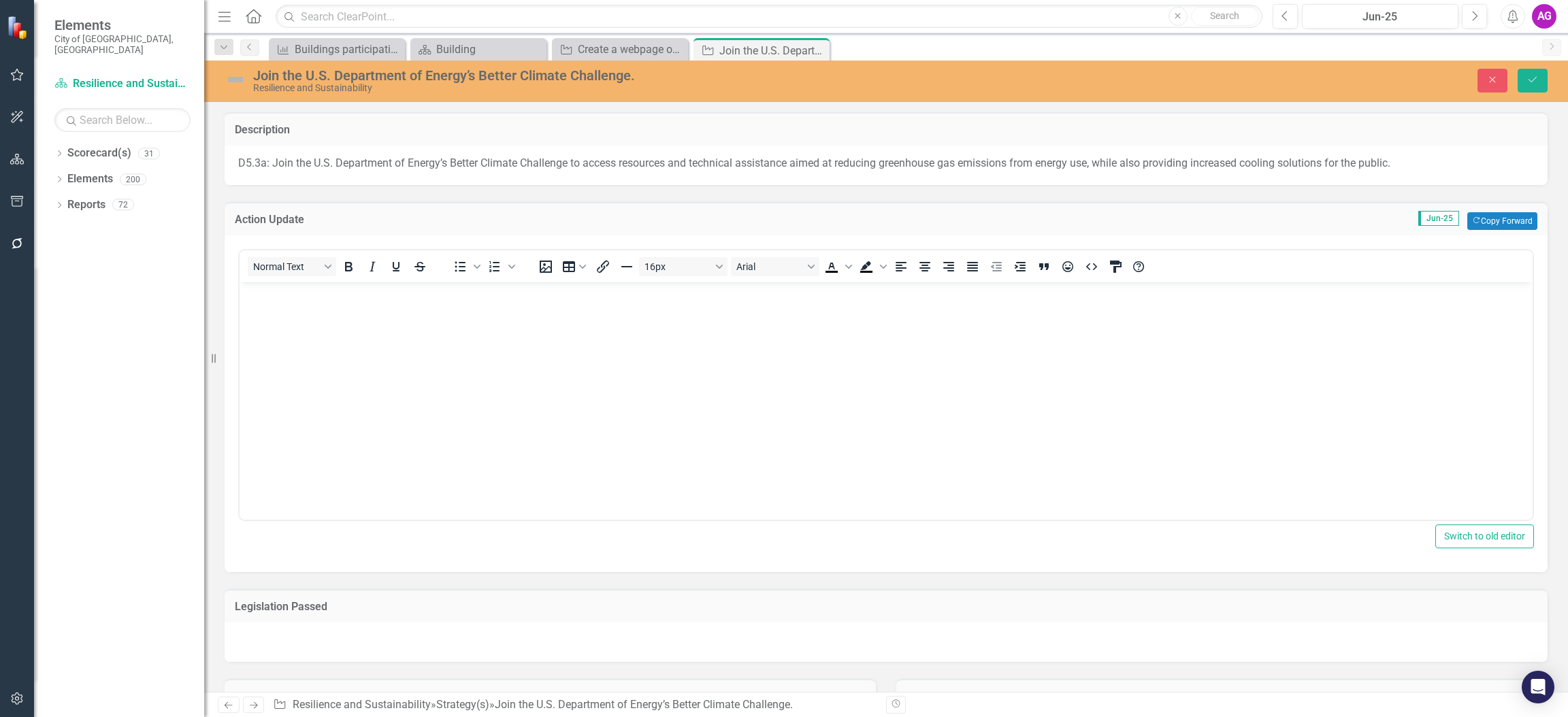type 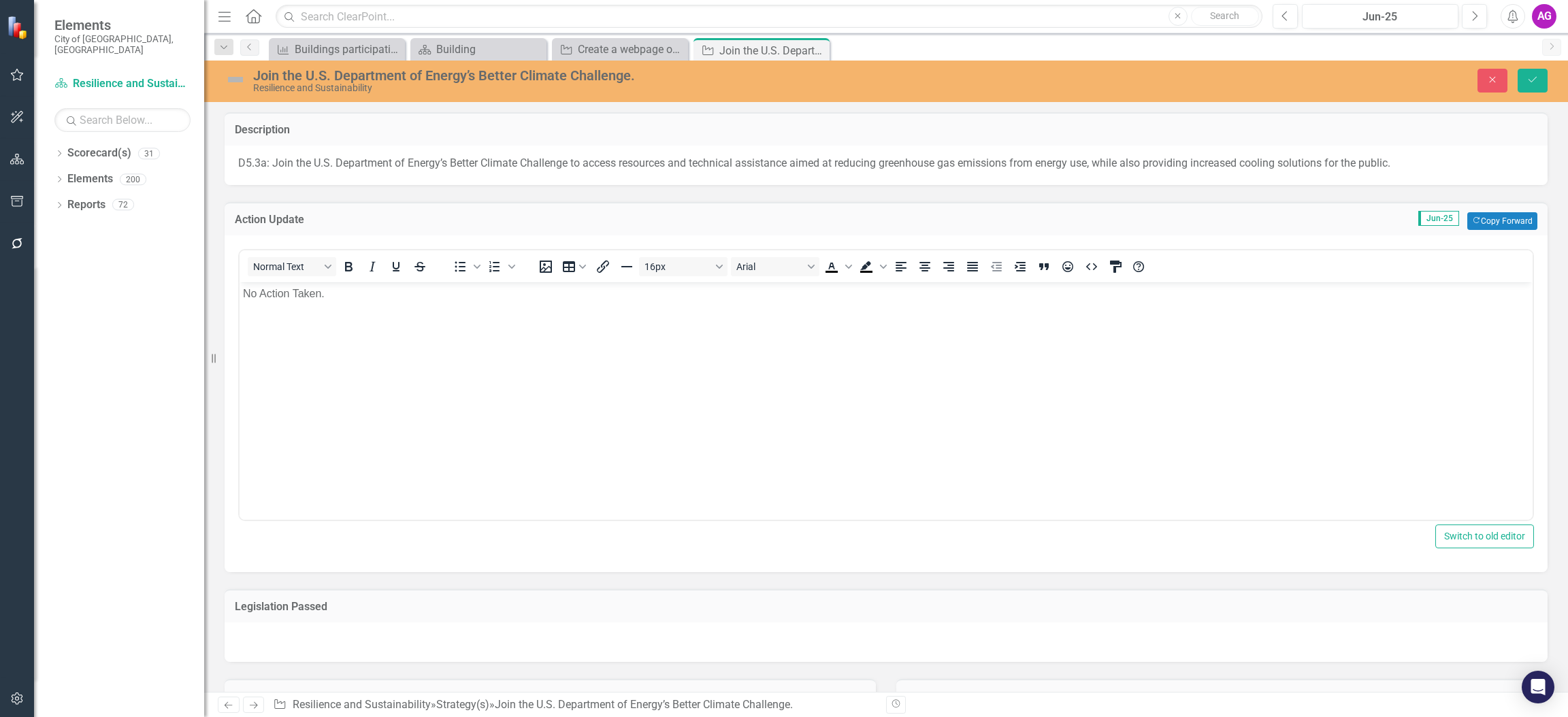 click at bounding box center (235, 80) 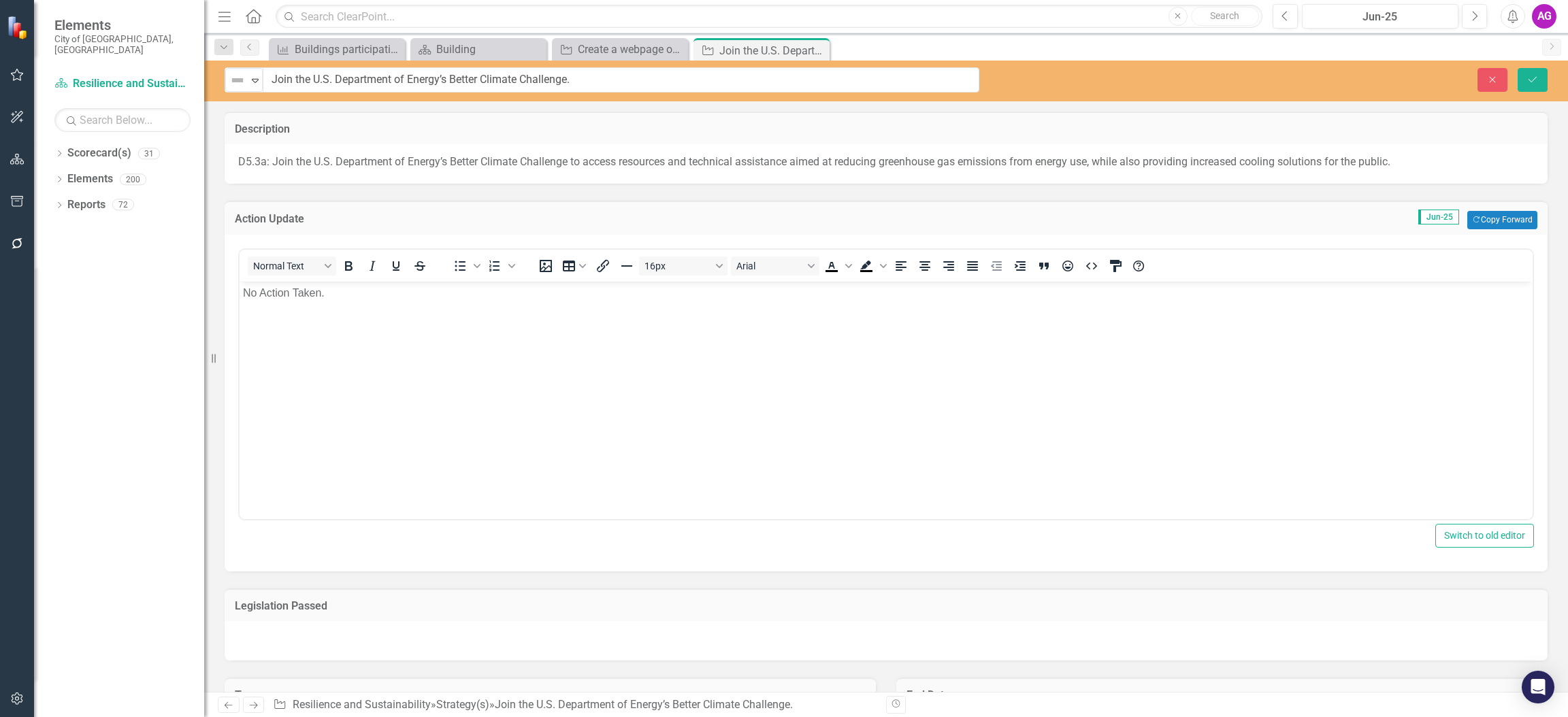 click at bounding box center [238, 80] 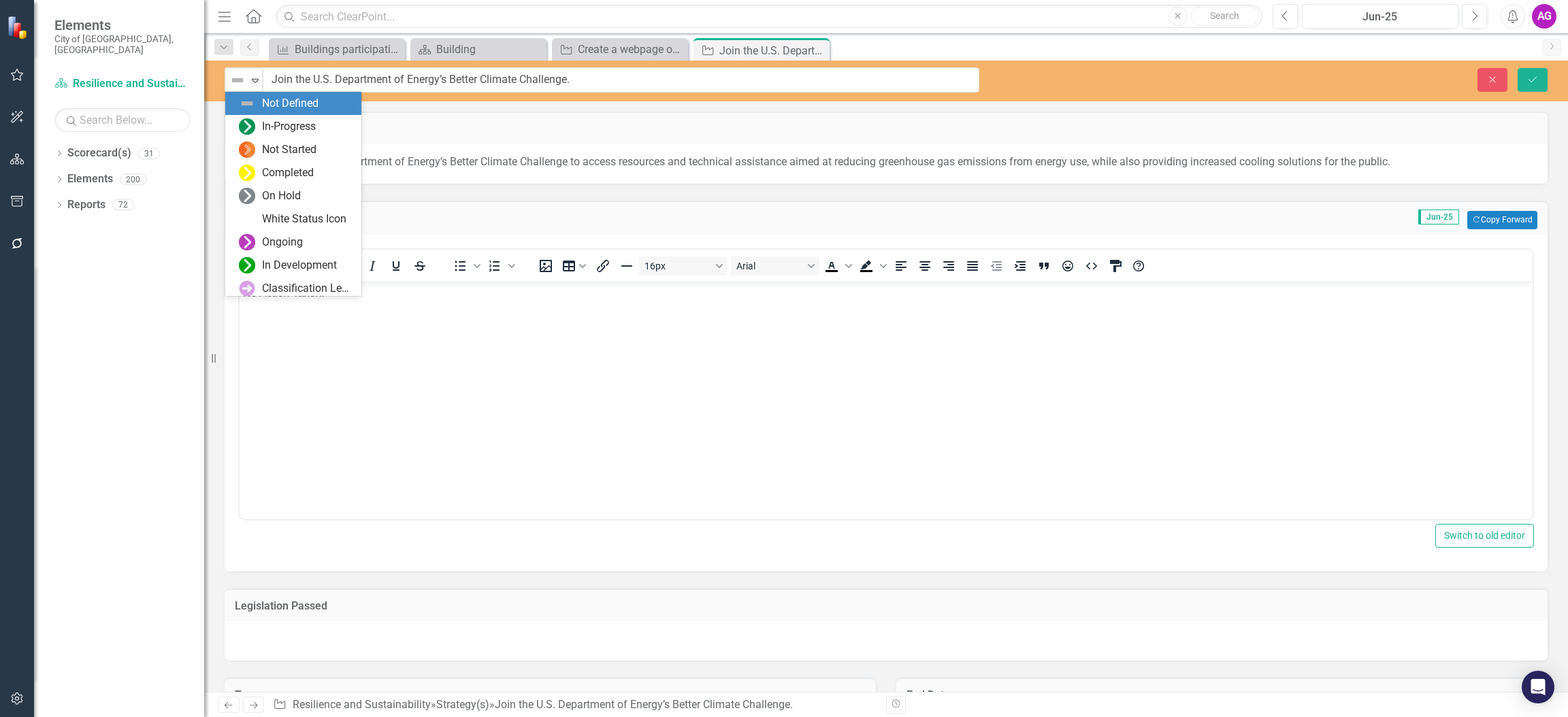 click at bounding box center (238, 80) 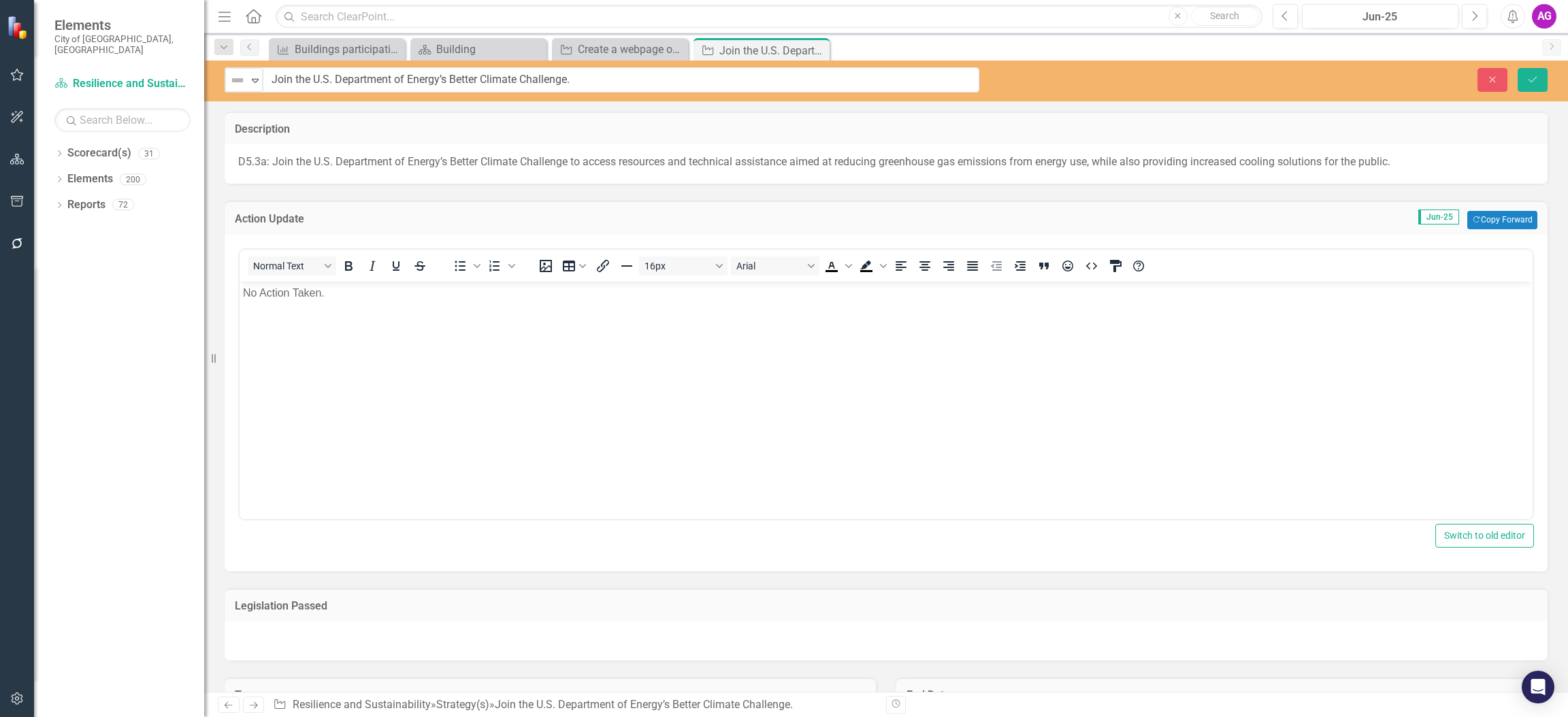 click at bounding box center (238, 80) 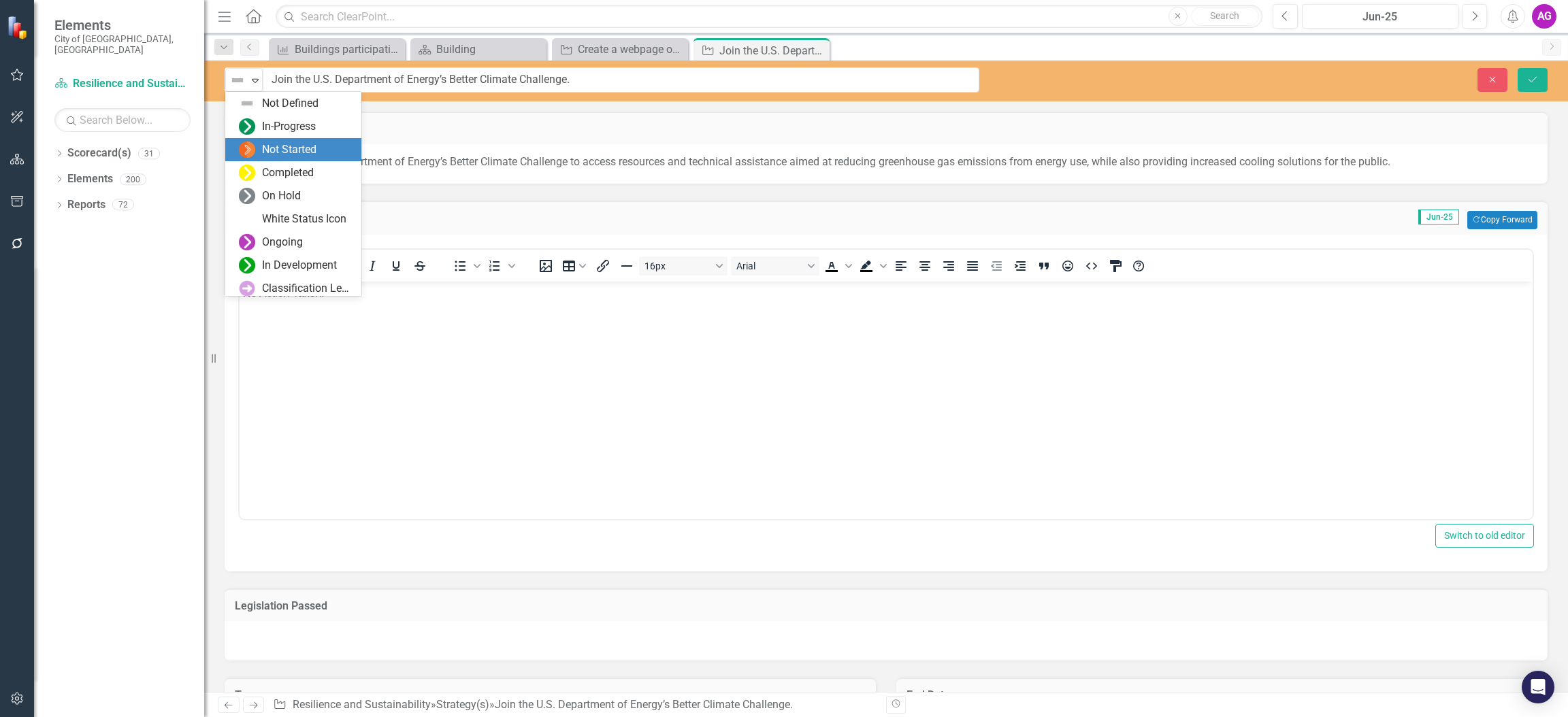 click on "Not Started" at bounding box center (289, 150) 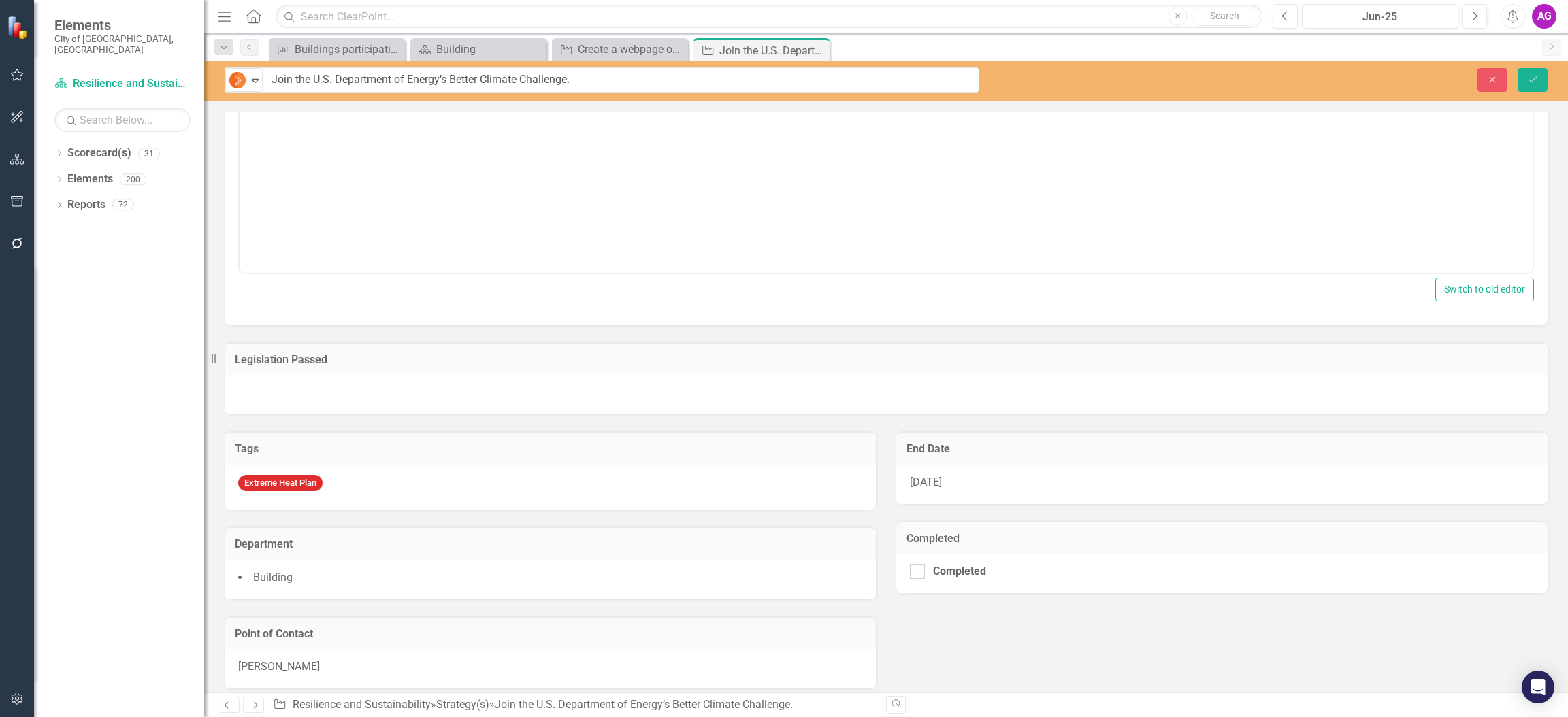 scroll, scrollTop: 254, scrollLeft: 0, axis: vertical 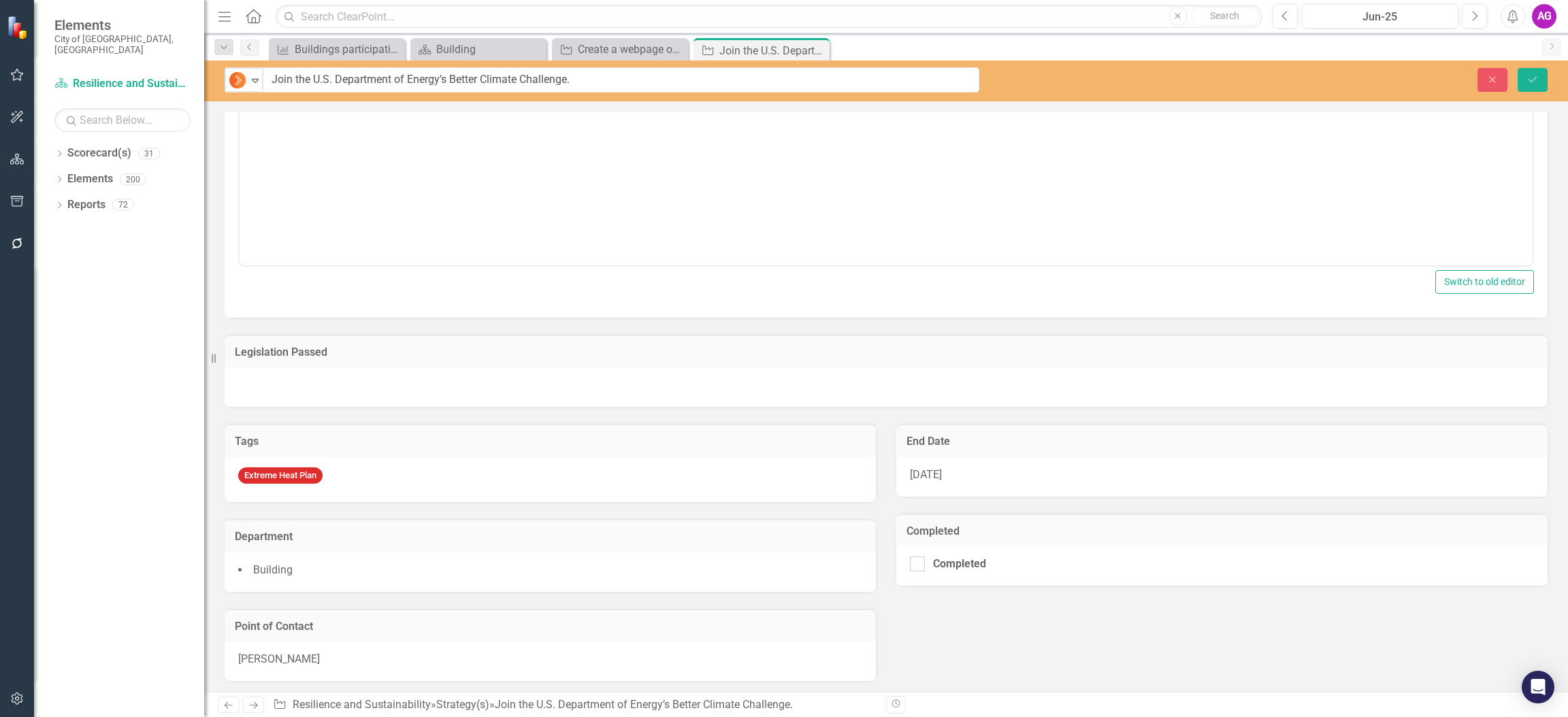 click on "Jose Regalado" at bounding box center (550, 661) 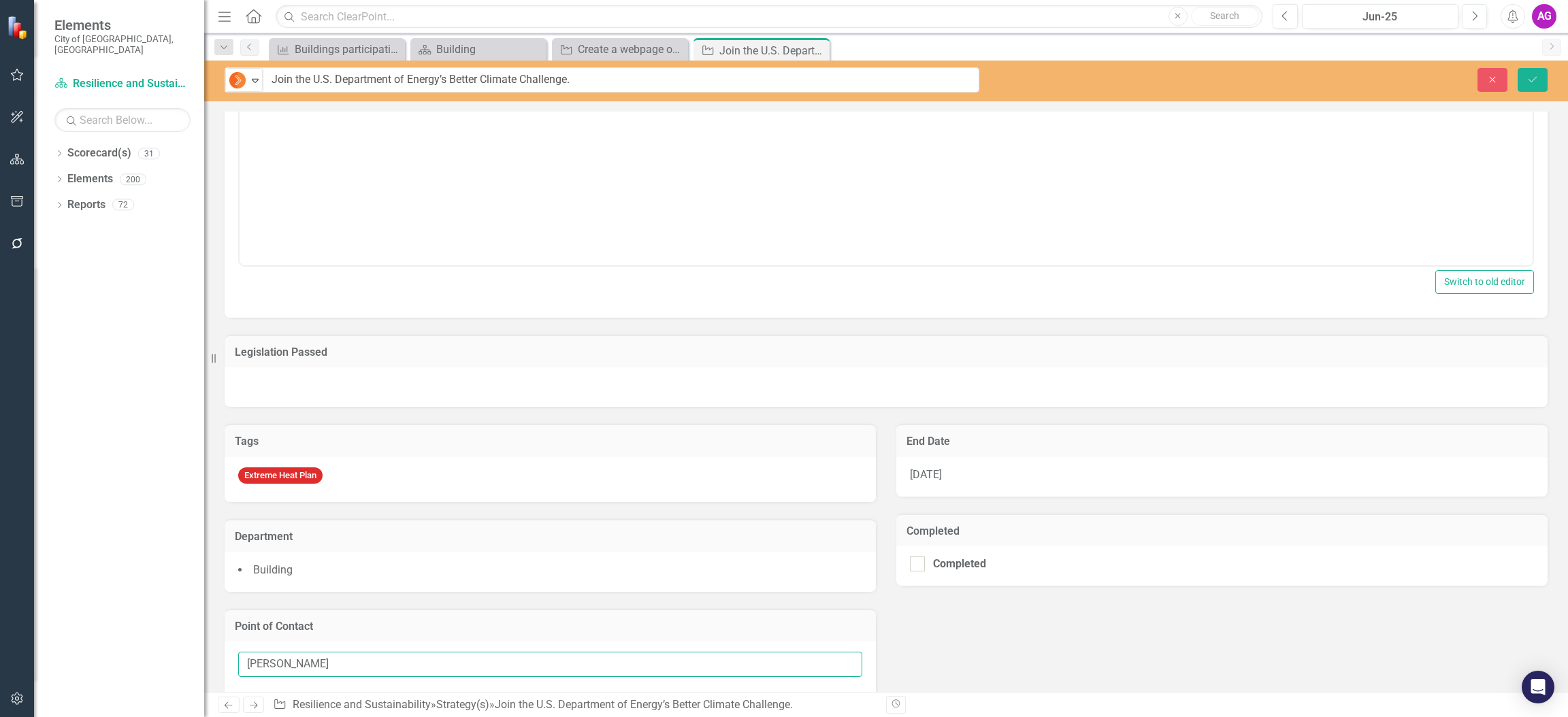 scroll, scrollTop: 268, scrollLeft: 0, axis: vertical 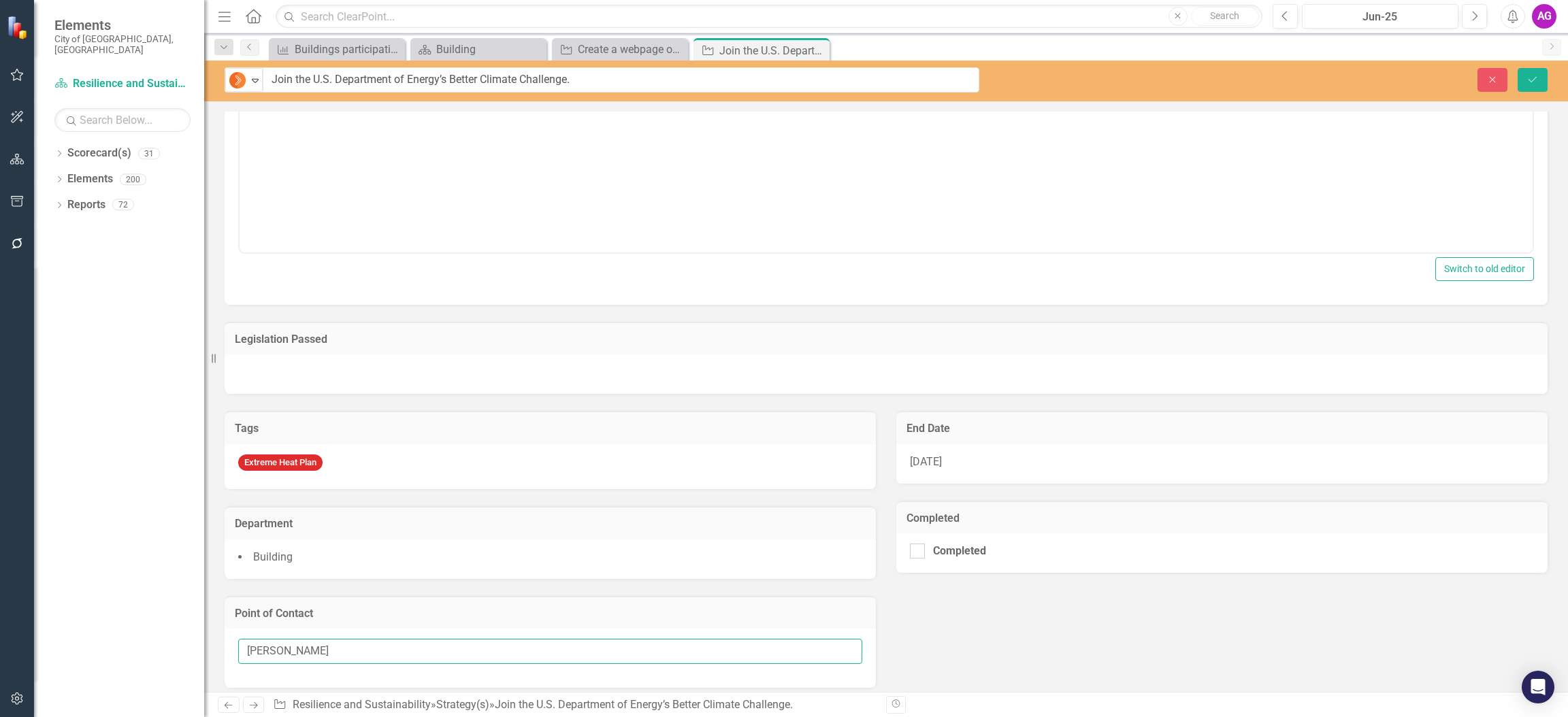 drag, startPoint x: 340, startPoint y: 658, endPoint x: 168, endPoint y: 676, distance: 172.9393 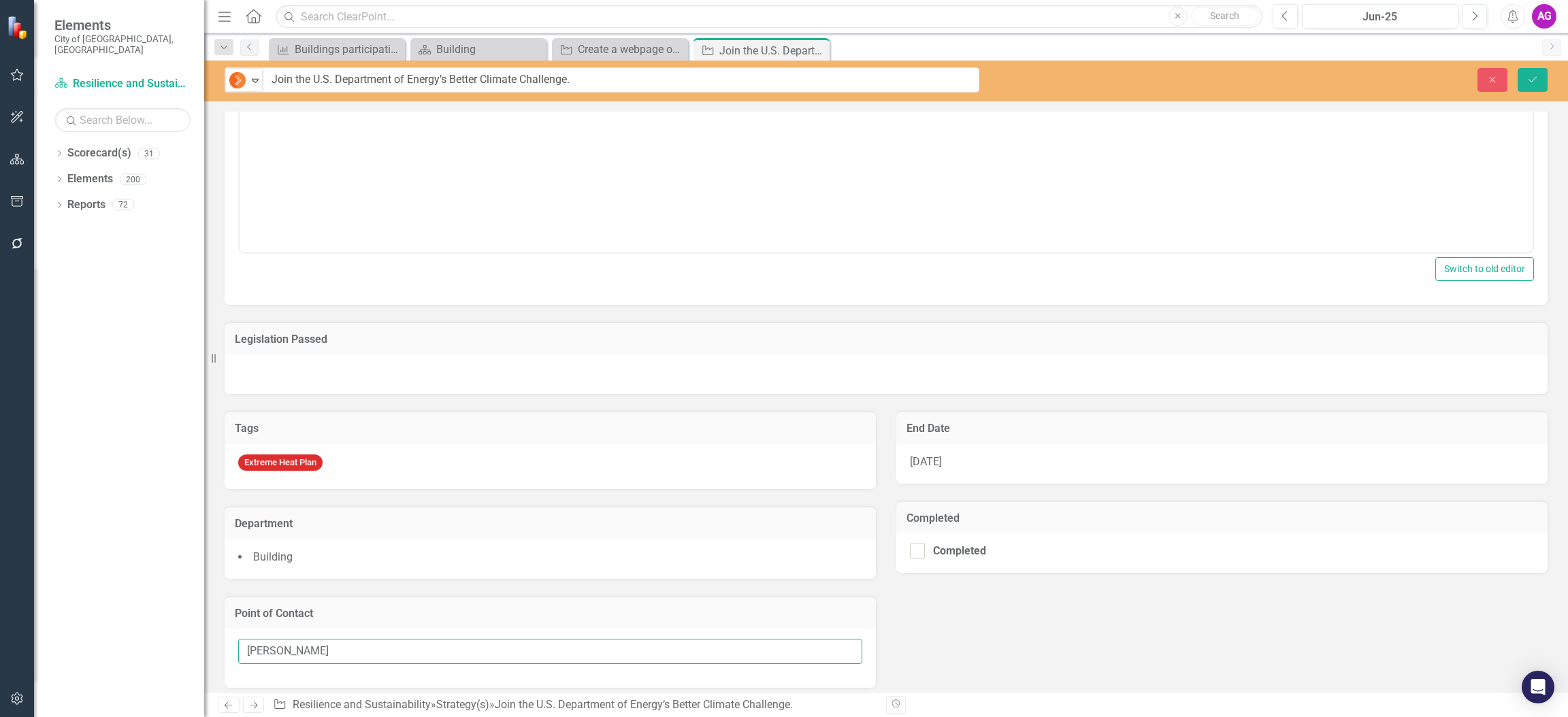 click on "Elements City of Miami, FL Scorecard(s) Resilience and Sustainability Search Dropdown Scorecard(s) 31 Dropdown City of Miami Strategic Plan (NEW) Agenda Attorney Building Capital Improvements  Civil Service Board Clerk Code Compliance Communications Equal Opportunity and Diversity Programs Economic Innovation and Development Finance Fire Grants GSA Housing and Community Development Human Resources Human Services (Veterans and Homeless) Innovation and Technology Management and Budget Parks and Recreation Planning Police Procurement Resilience and Public Works Resilience and Sustainability Real Estate and Asset Management Risk Management  Solid Waste Zoning Auditor General Dropdown Elements 200 Dropdown Goal(s) Goal(s) 4 Implementation of Resilience strategies Obtain additional resources to support Resilience objectives and programs Collaborate with groups/orgs that help us execute our Resilience strategies. Involve as many stakeholders as possible in education and the development of the City strategy. Dropdown" at bounding box center (784, 358) 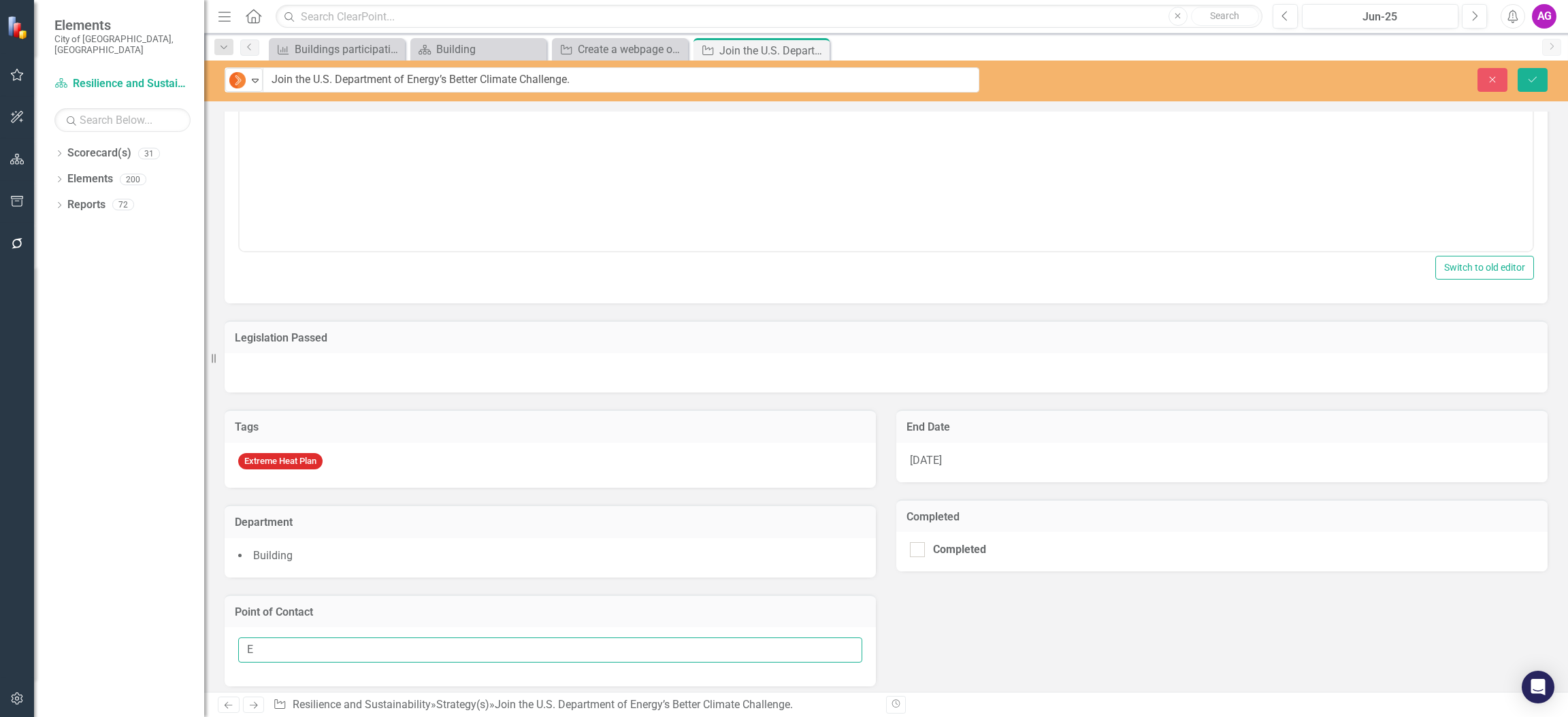 type on "[PERSON_NAME]" 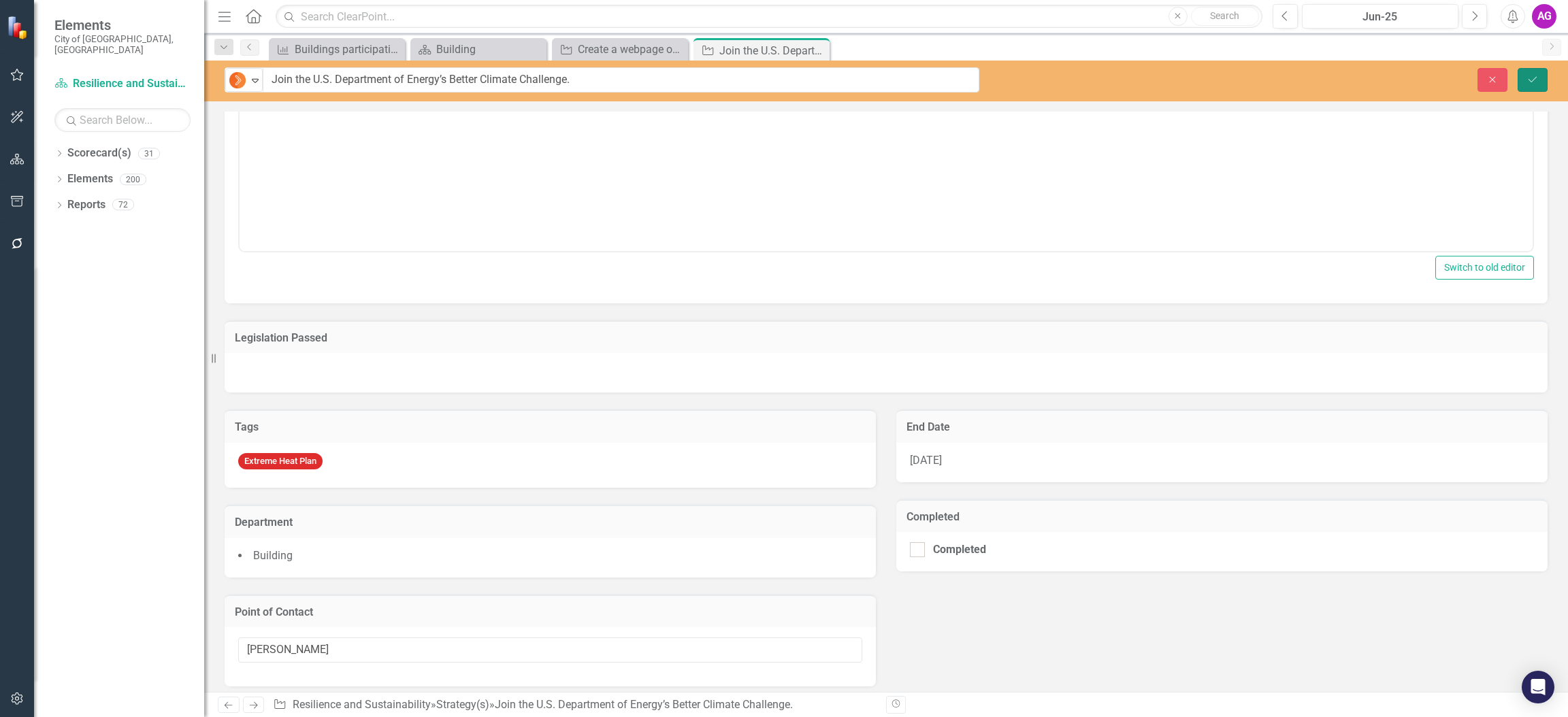 click on "Save" 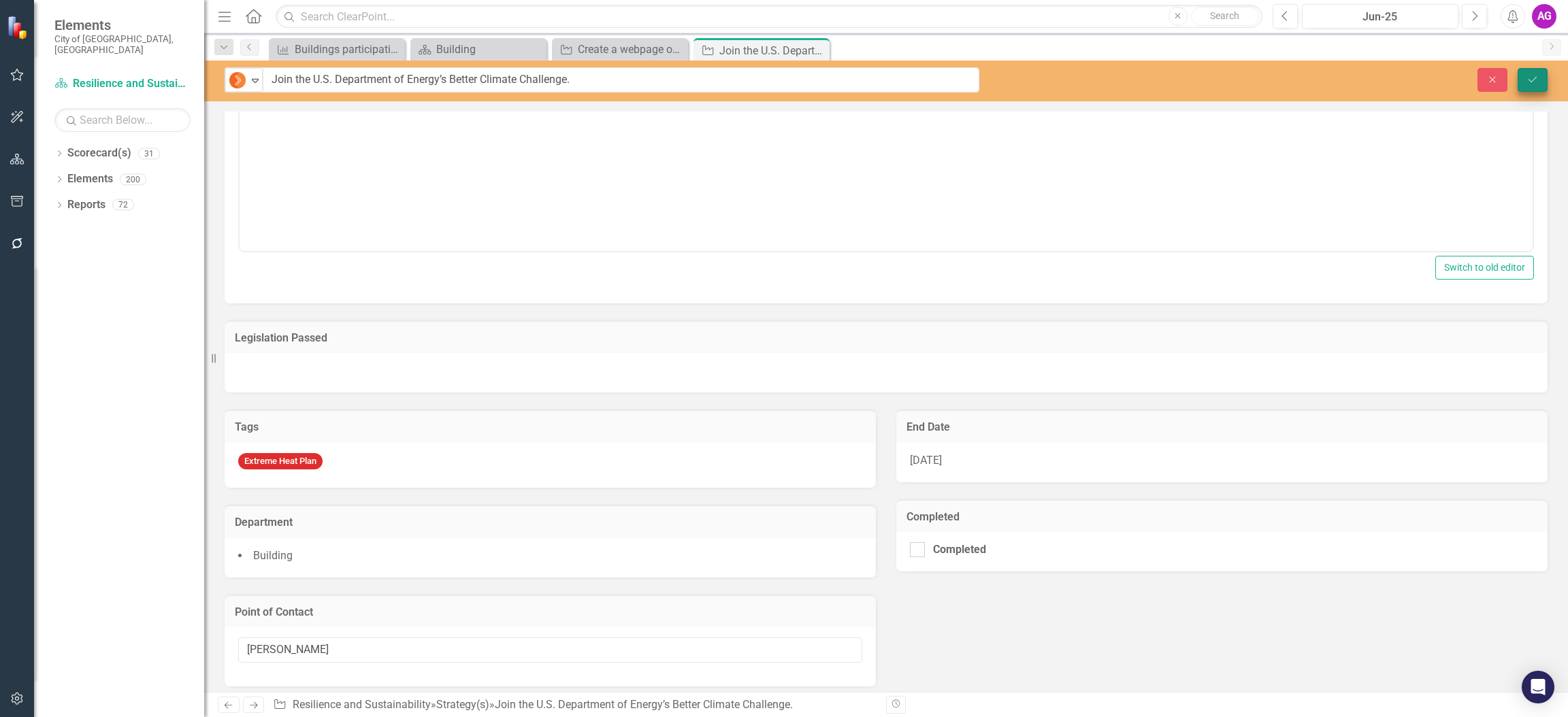 scroll, scrollTop: 0, scrollLeft: 0, axis: both 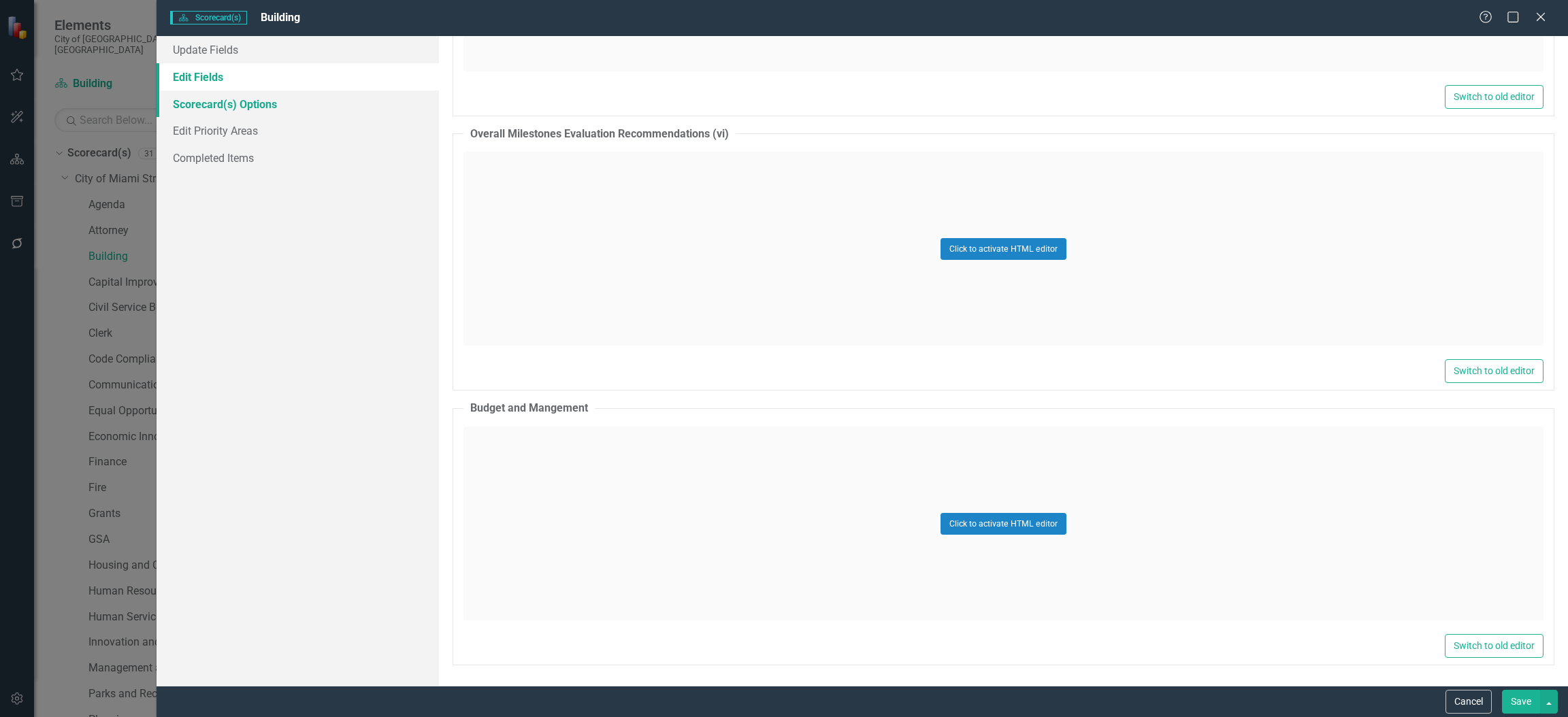 click on "Scorecard(s) Options" at bounding box center [297, 104] 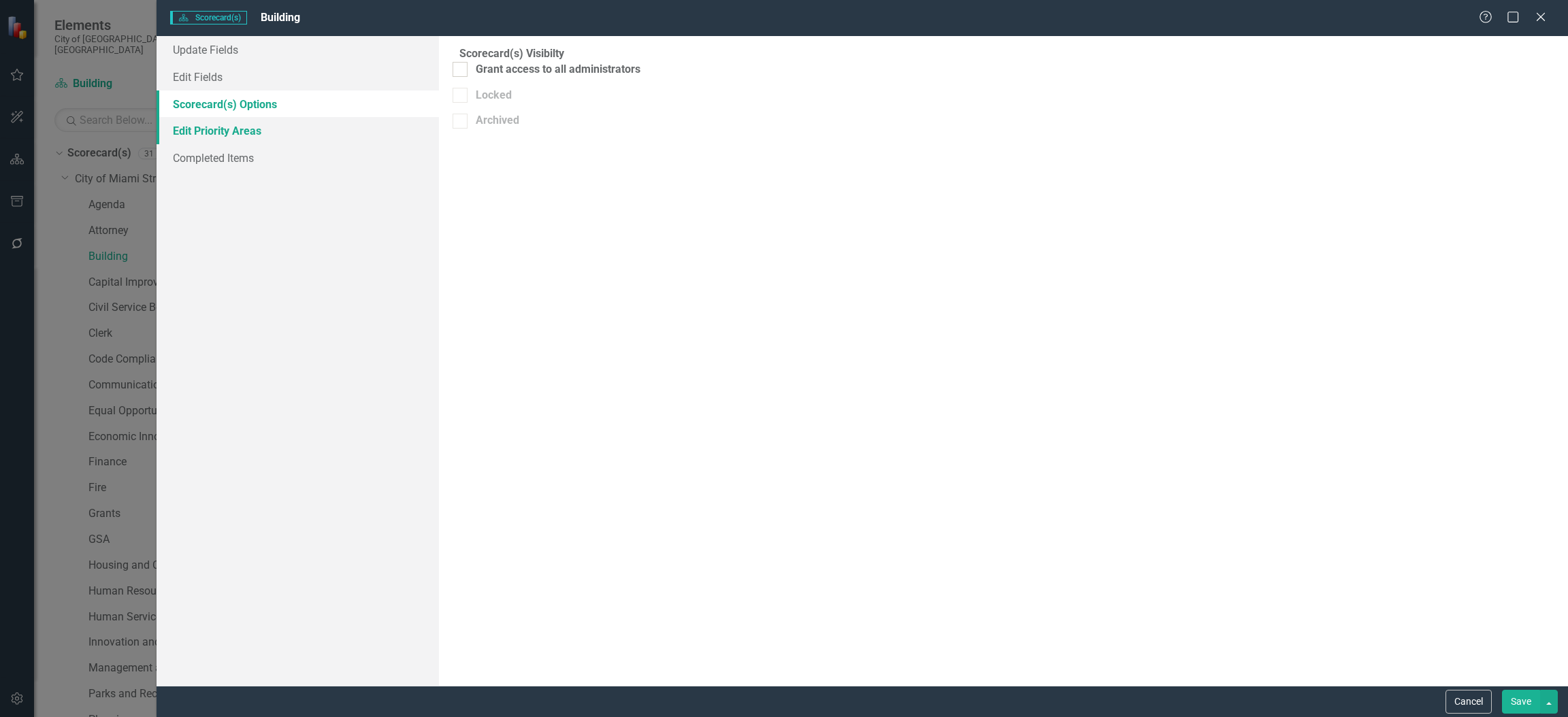 click on "Edit Priority Areas" at bounding box center [297, 131] 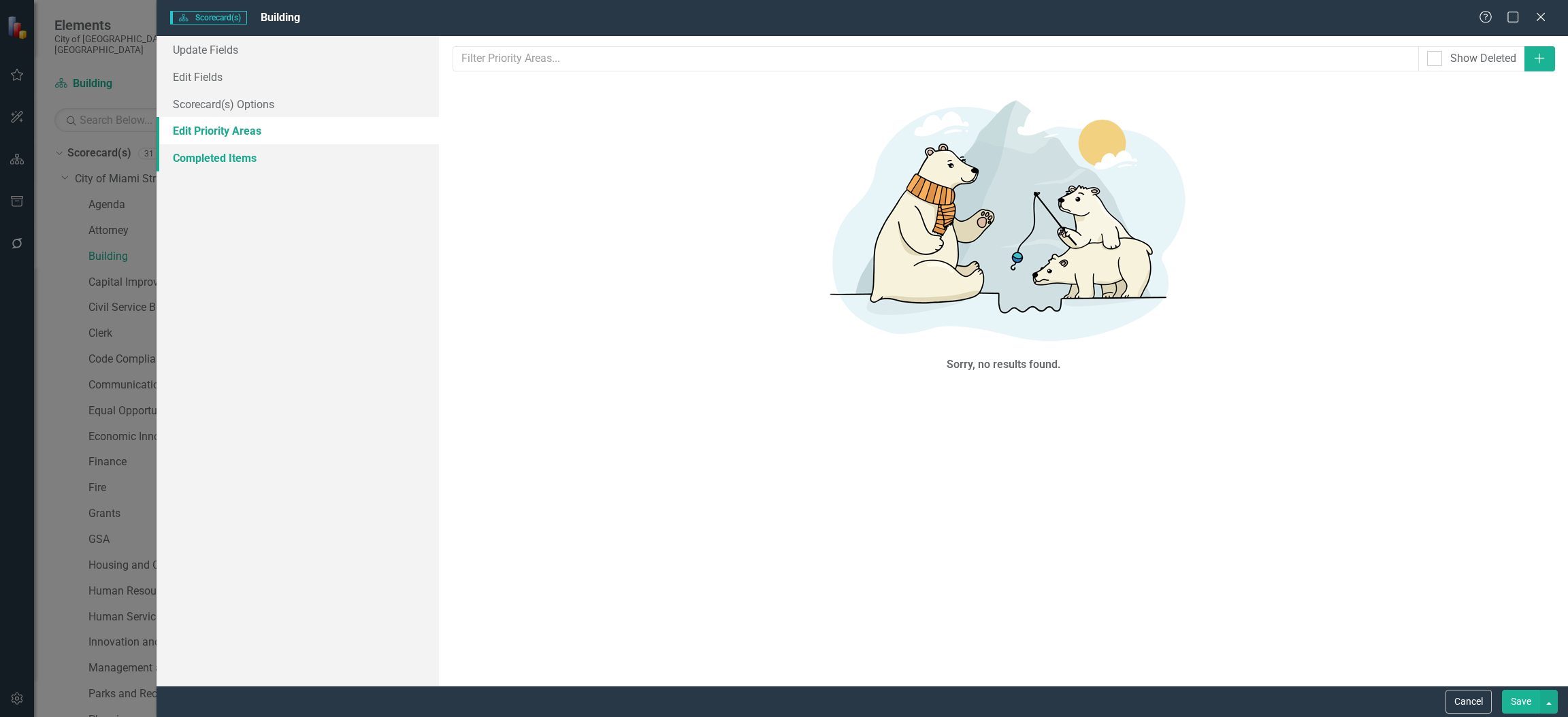 click on "Completed Items" at bounding box center (297, 158) 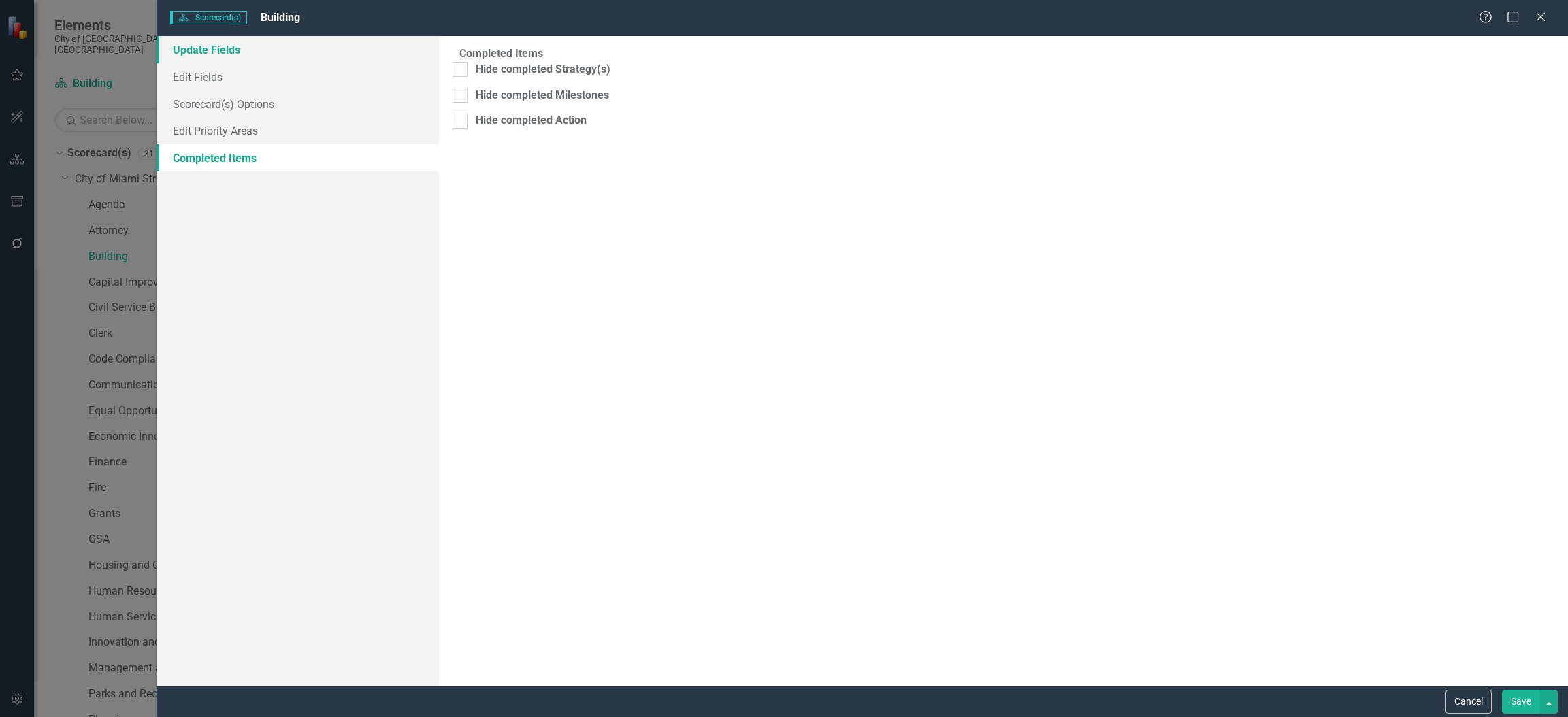 click on "Update Fields" at bounding box center (297, 50) 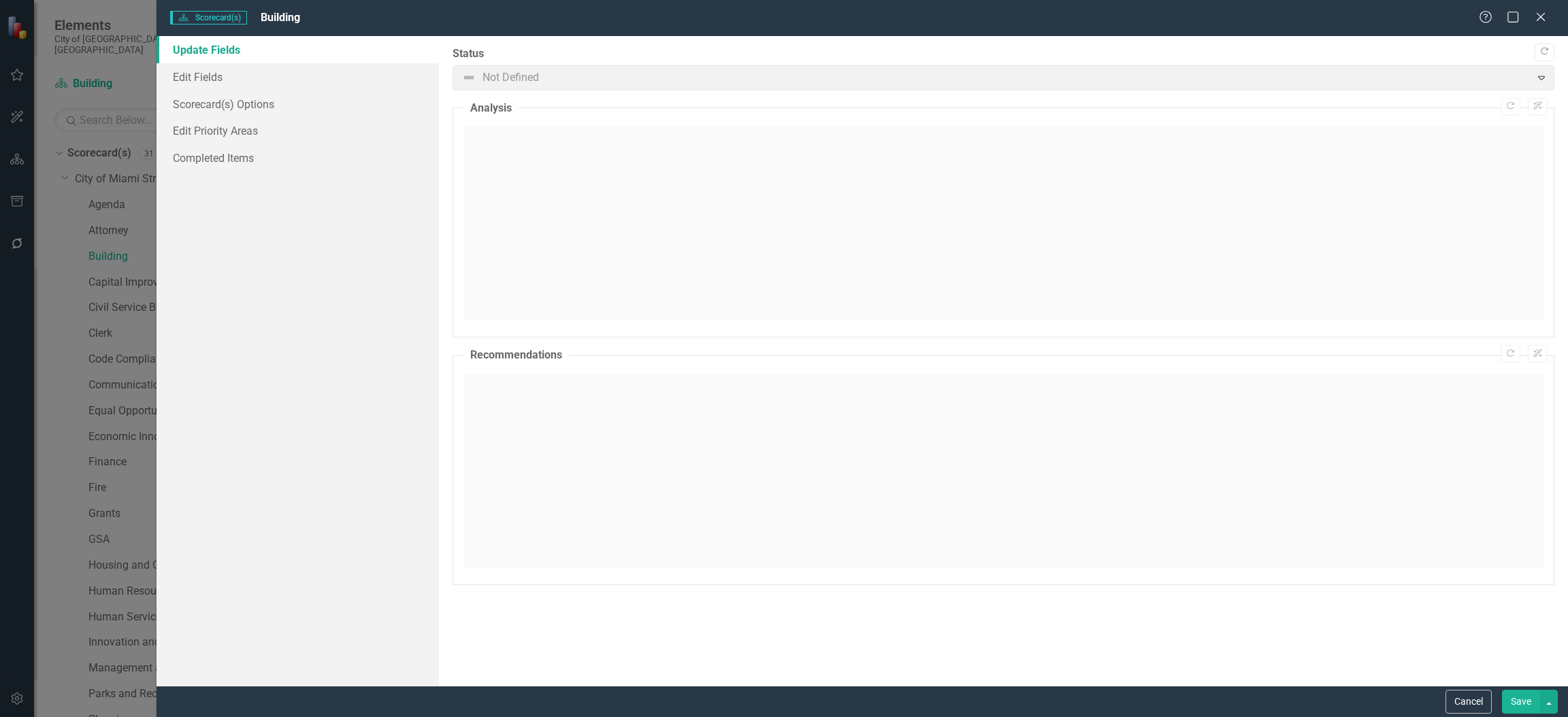 click on "Help Maximize Close" at bounding box center [1516, 18] 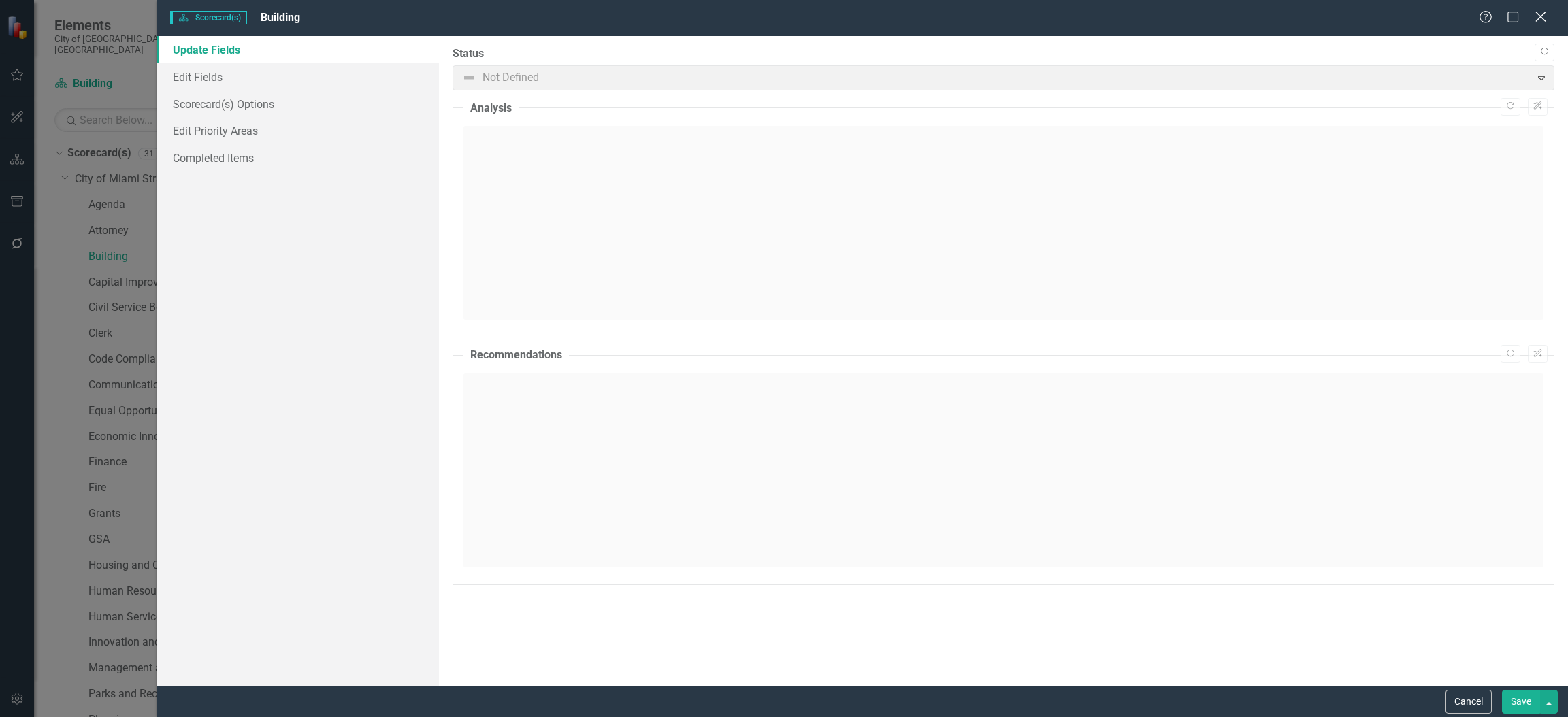 click 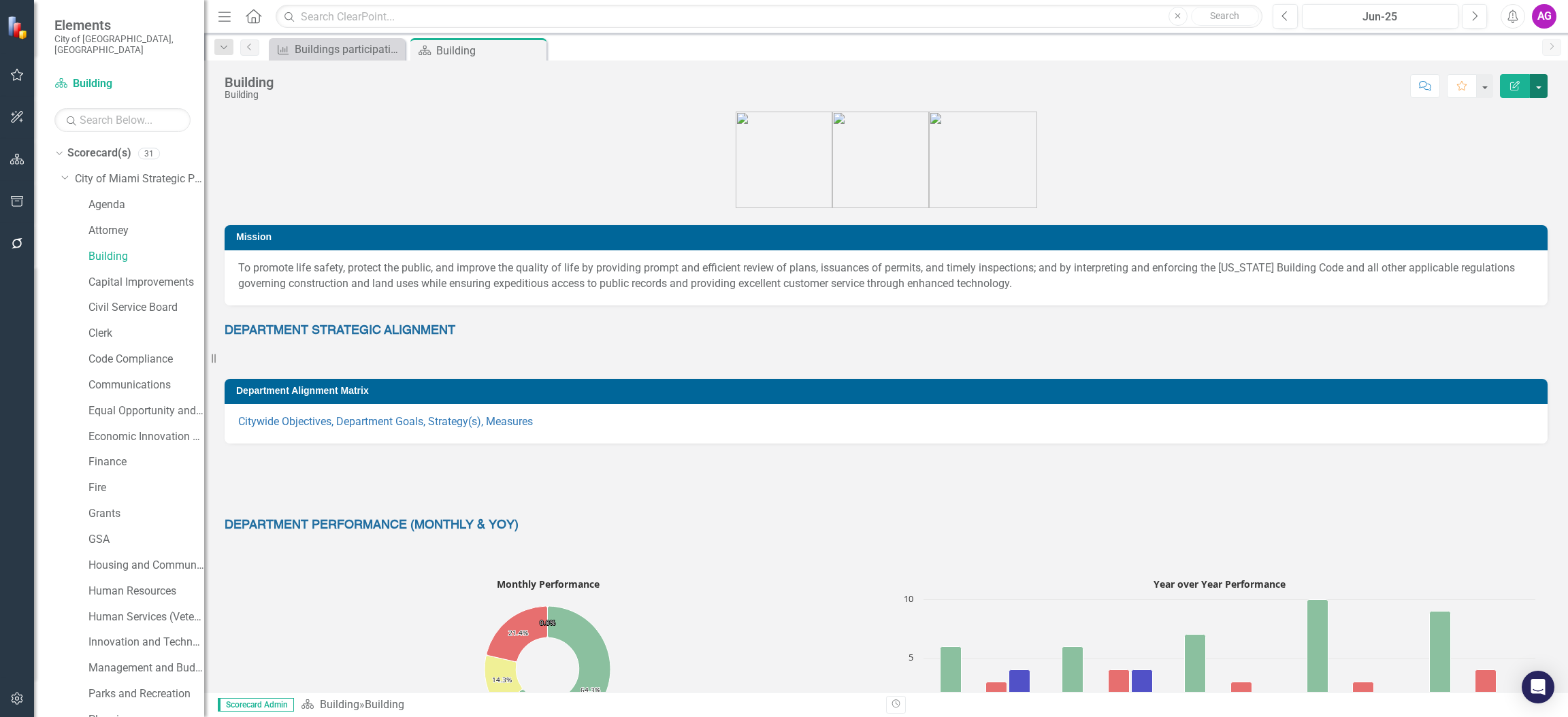 click at bounding box center [1539, 86] 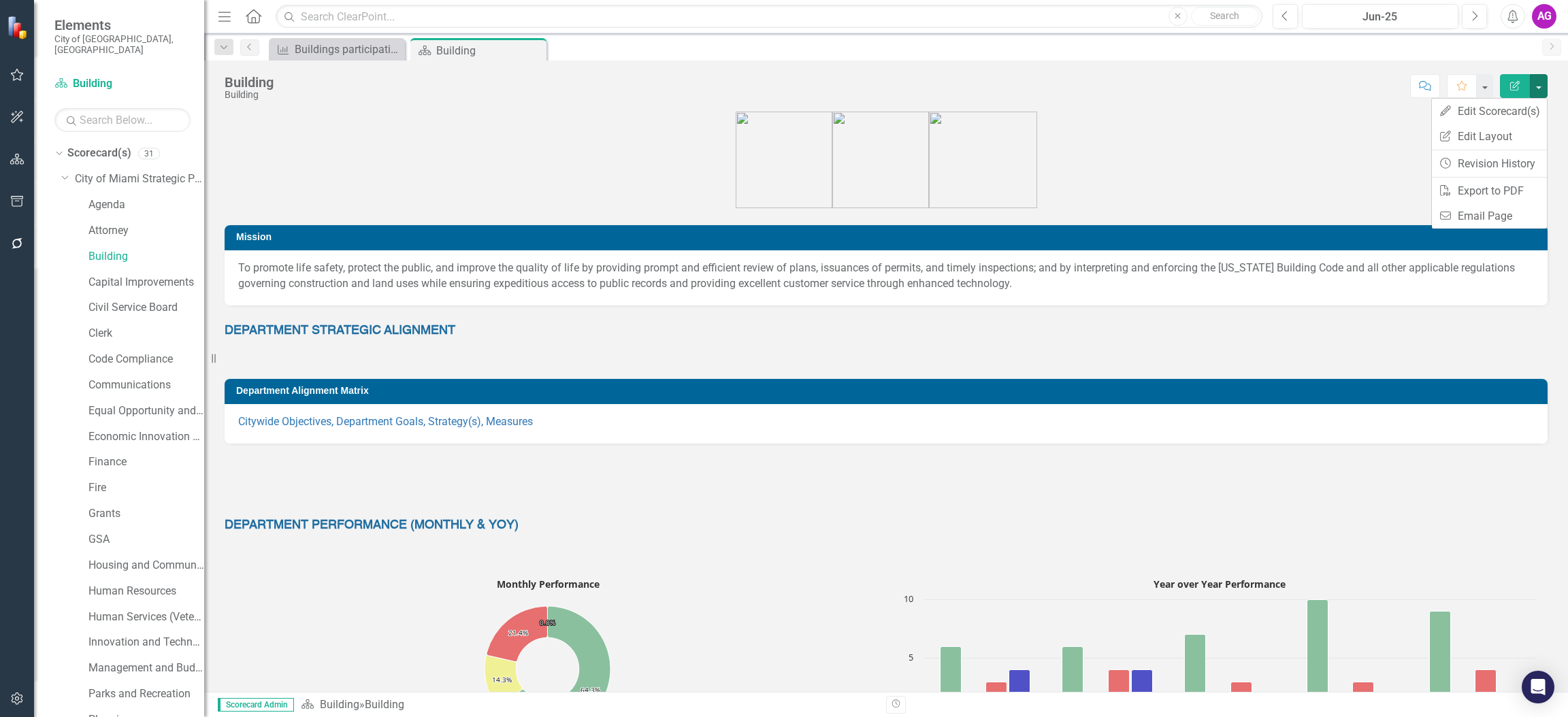 click at bounding box center (886, 160) 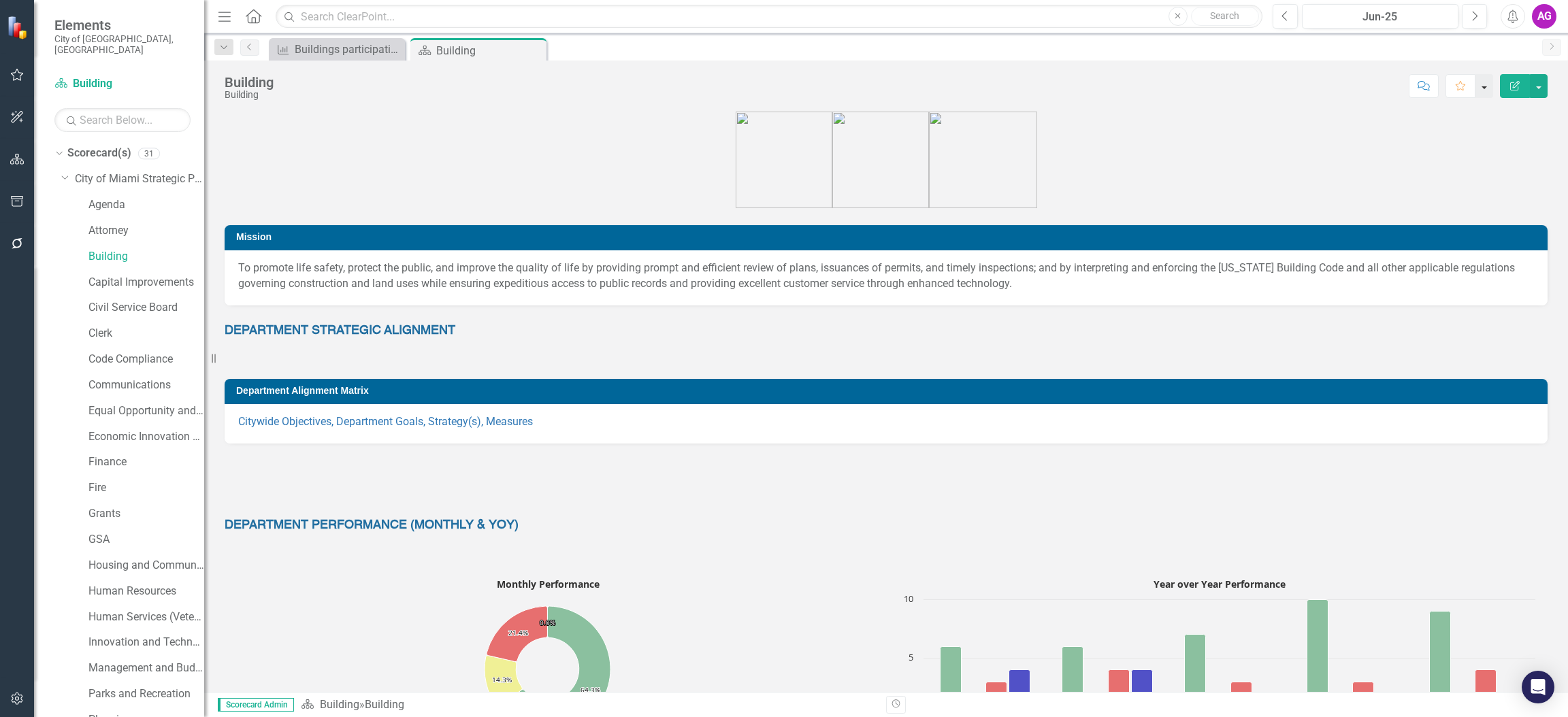 click at bounding box center (1484, 86) 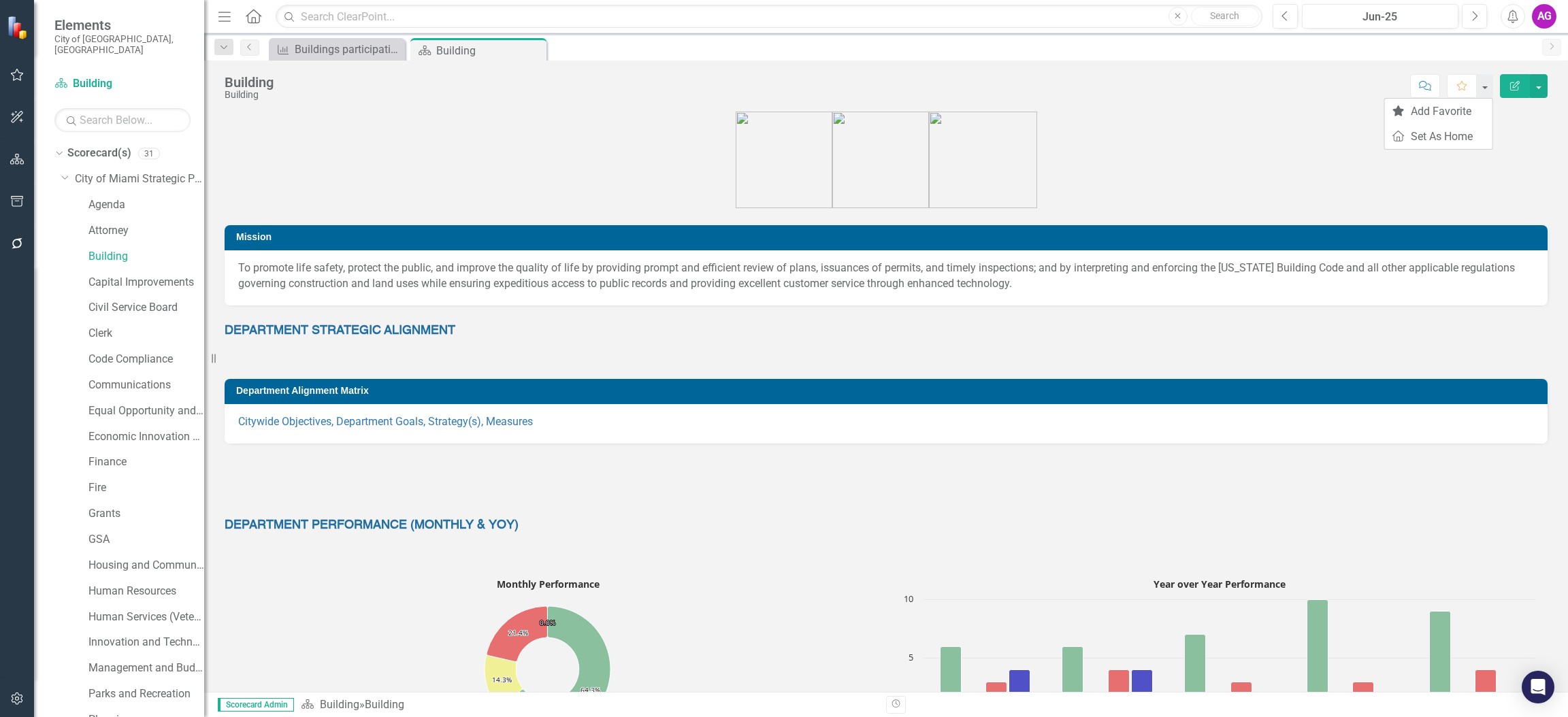 click on "Building Building Score: N/A Jun-25 Completed  Comment Favorite Edit Report Mission To promote life safety, protect the public, and improve the quality of life by providing prompt and efficient review of plans, issuances of permits, and timely inspections; and by interpreting and enforcing the [US_STATE] Building Code and all other applicable regulations governing construction and land uses while ensuring expeditious access to public records and providing excellent customer service through enhanced technology.
DEPARTMENT STRATEGIC ALIGNMENT Department Alignment Matrix  Citywide Objectives, Department Goals, Strategy(s), Measures DEPARTMENT PERFORMANCE (MONTHLY & YOY) Loading... Monthly Performance Pie chart with 4 slices. Monthly Performance (Chart Type: Donut)
Plot Bands
On Target: 64.3% (9)
Caution: 14.3% (2)
Below Target: 21.4% (3)
No Information: 0.0% (0) Monthly Performance (Chart Type: Donut)
Plot Bands
On Target: 64.3% (9)
Caution: 14.3% (2)
Below Target: 21.4% (3)
No Information: 0.0% (0) 64.3%" at bounding box center [886, 376] 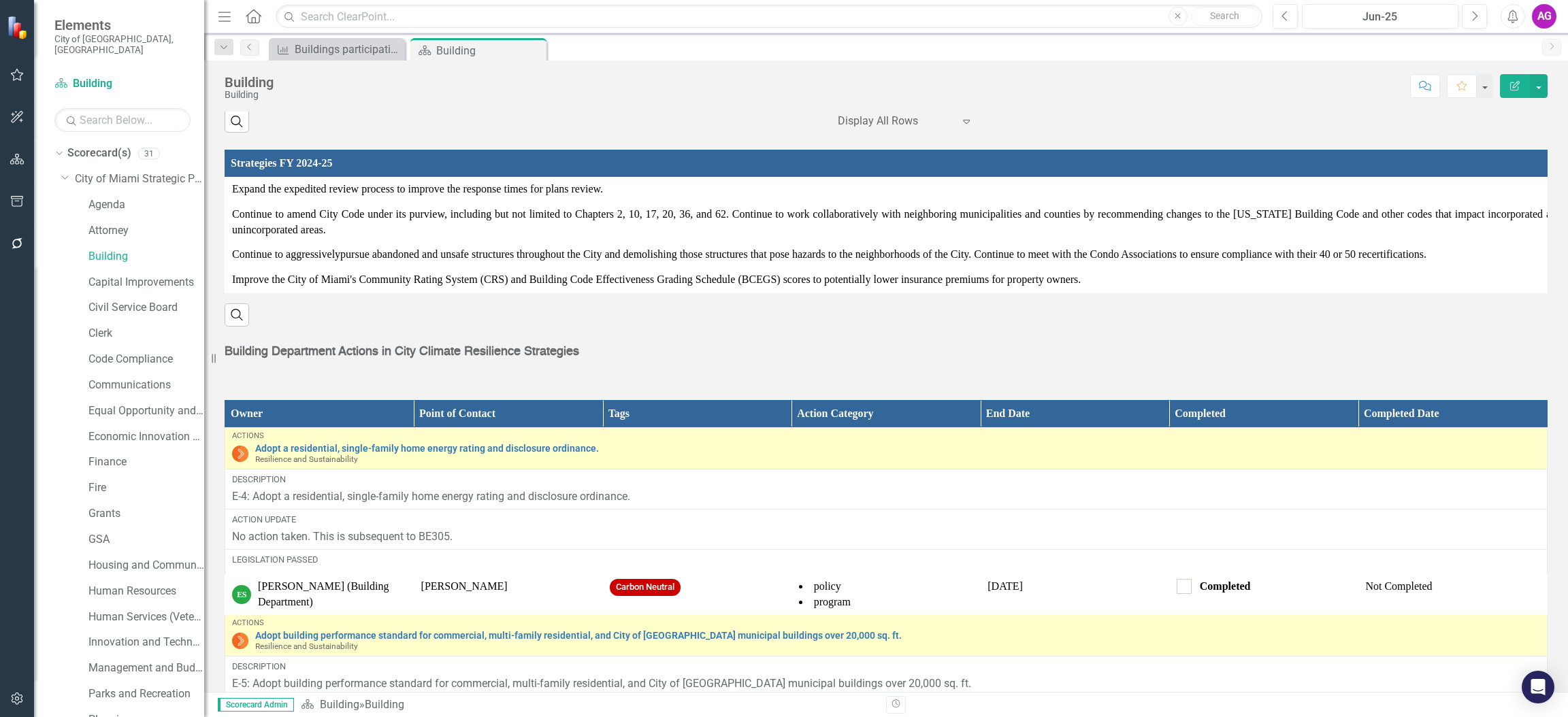 scroll, scrollTop: 1236, scrollLeft: 0, axis: vertical 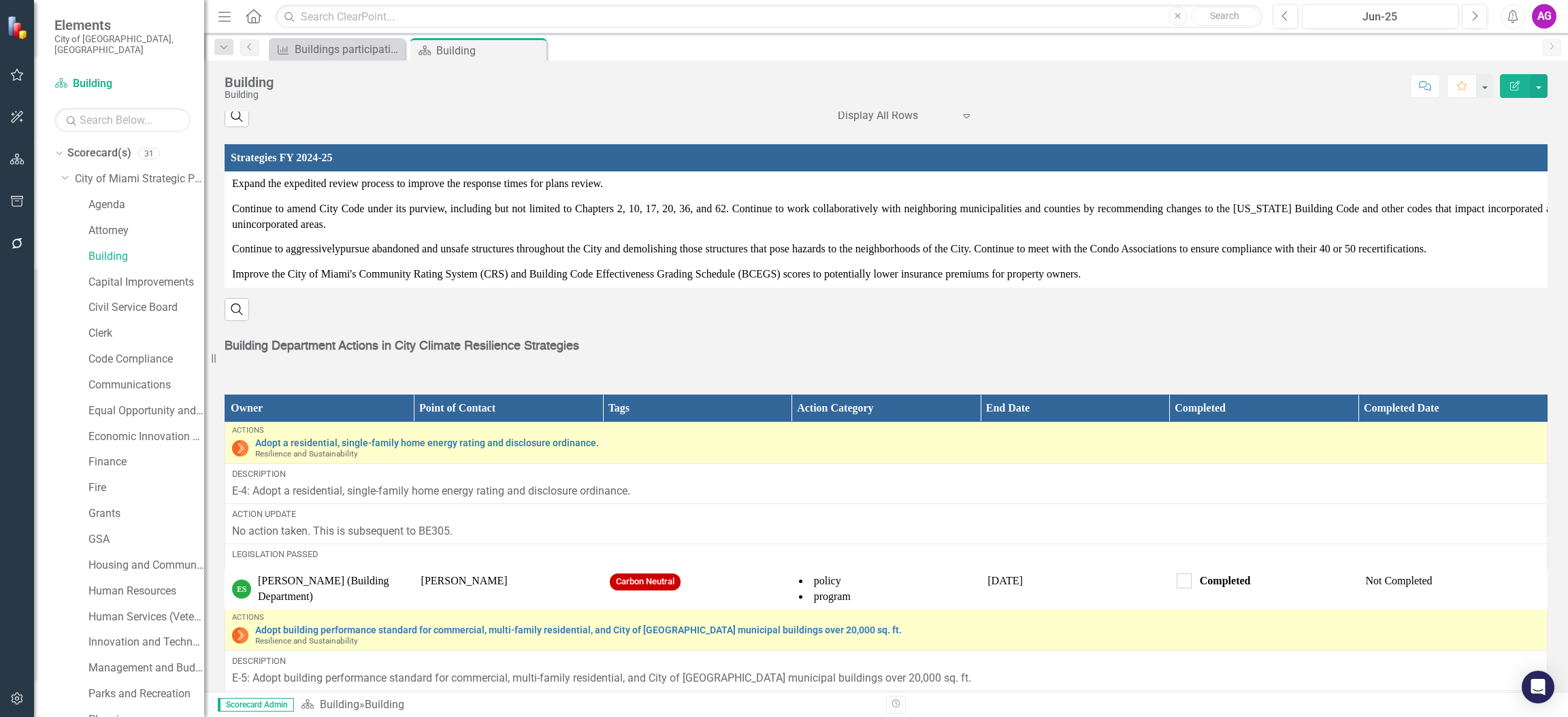 click on "Building Department Actions in City Climate Resilience Strategies" at bounding box center [402, 346] 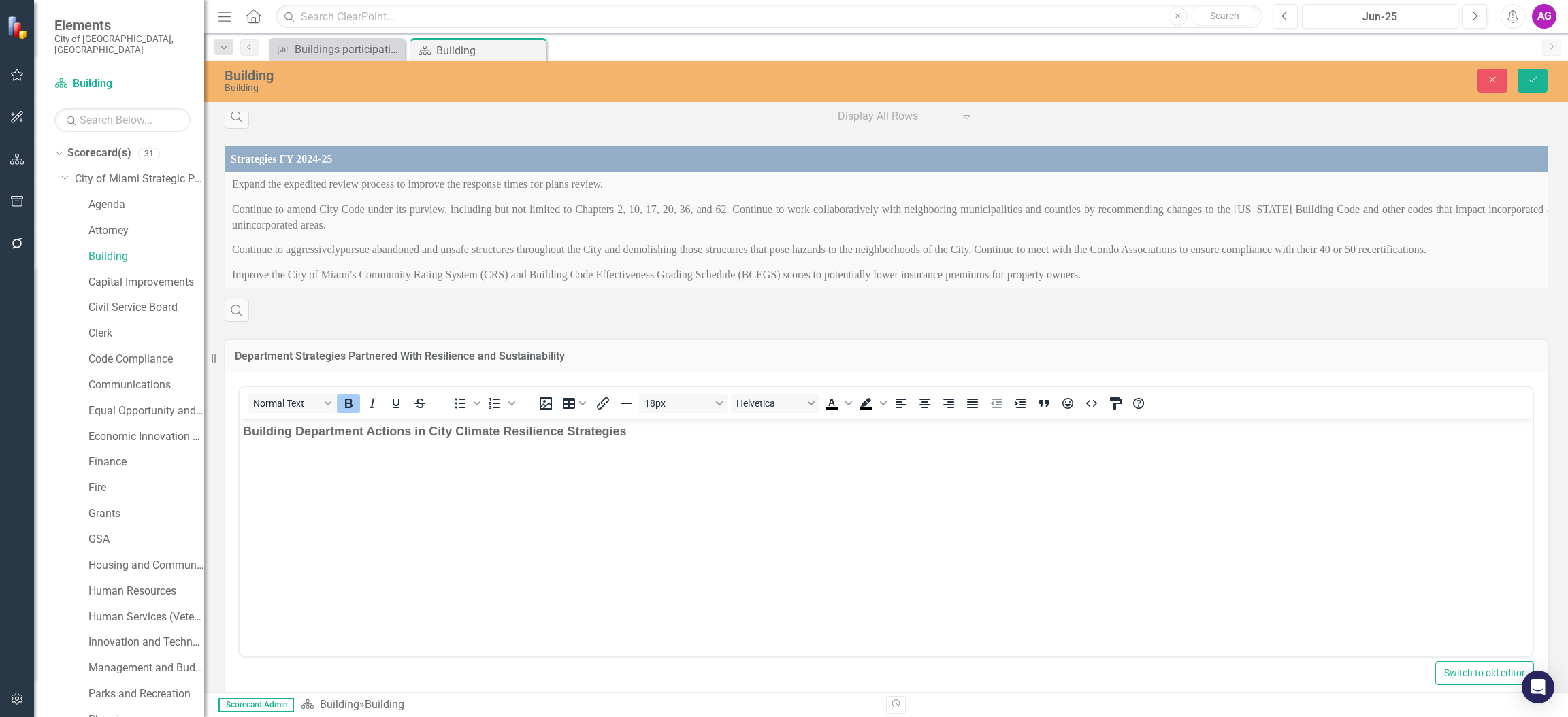 scroll, scrollTop: 0, scrollLeft: 0, axis: both 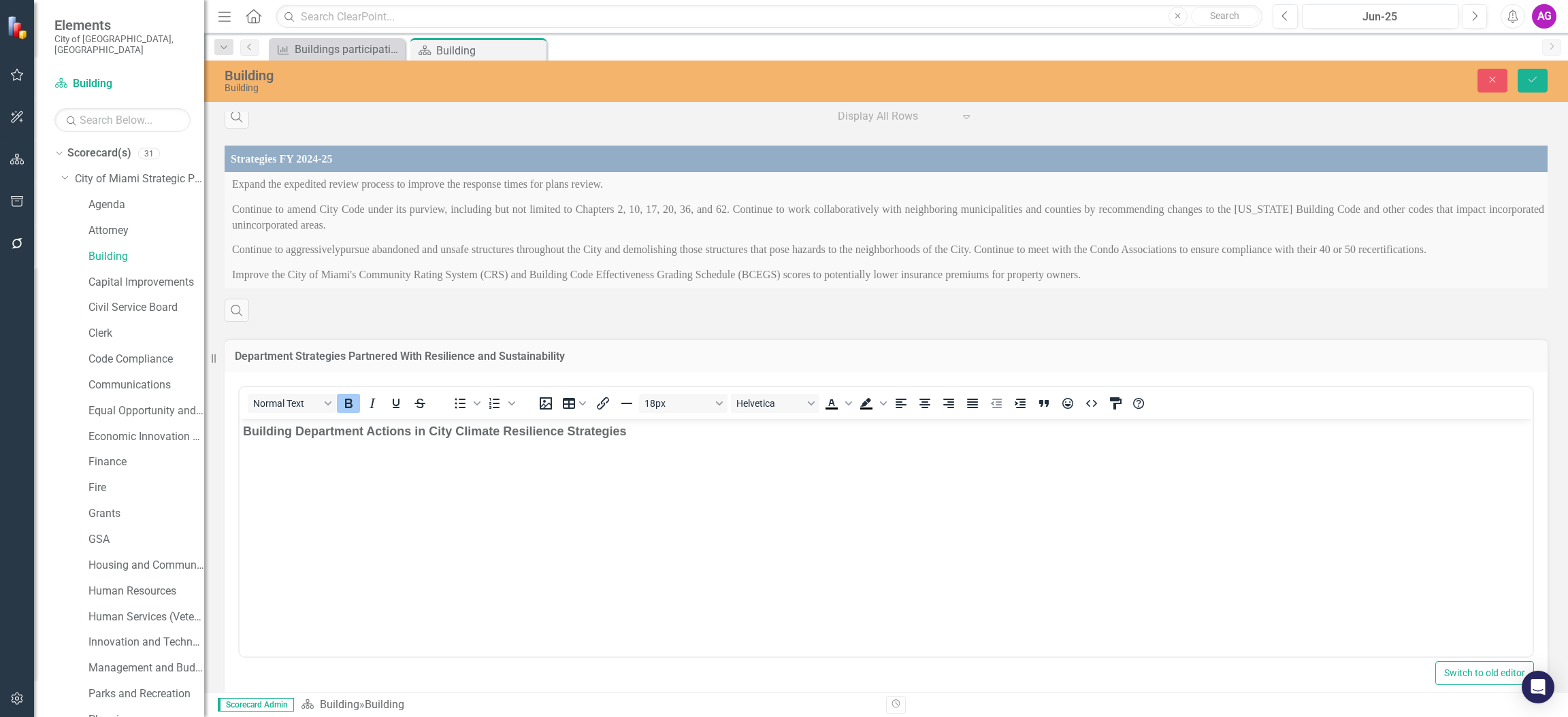 click on "Department Strategies Partnered With Resilience and Sustainability" at bounding box center (886, 355) 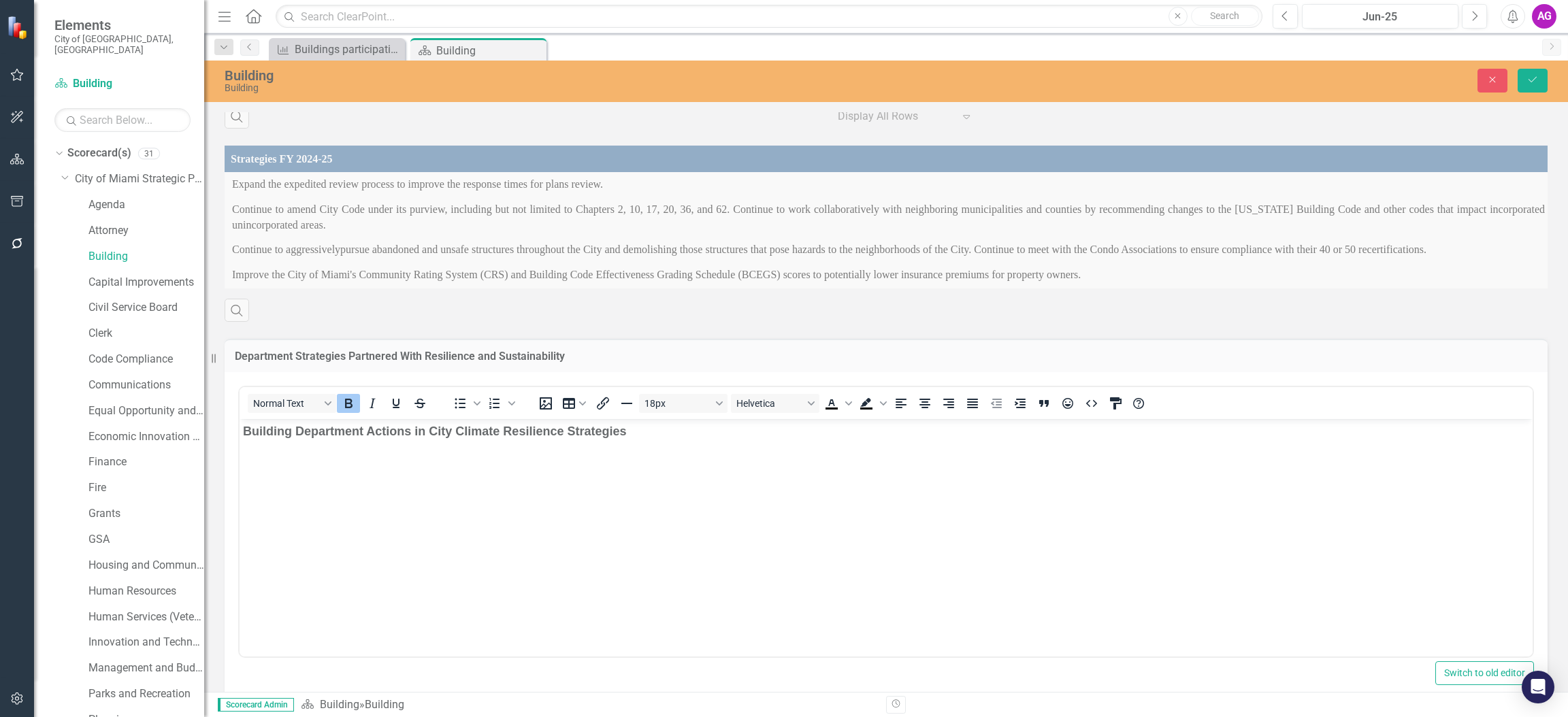 click on "Department Strategies Partnered With Resilience and Sustainability" at bounding box center [886, 356] 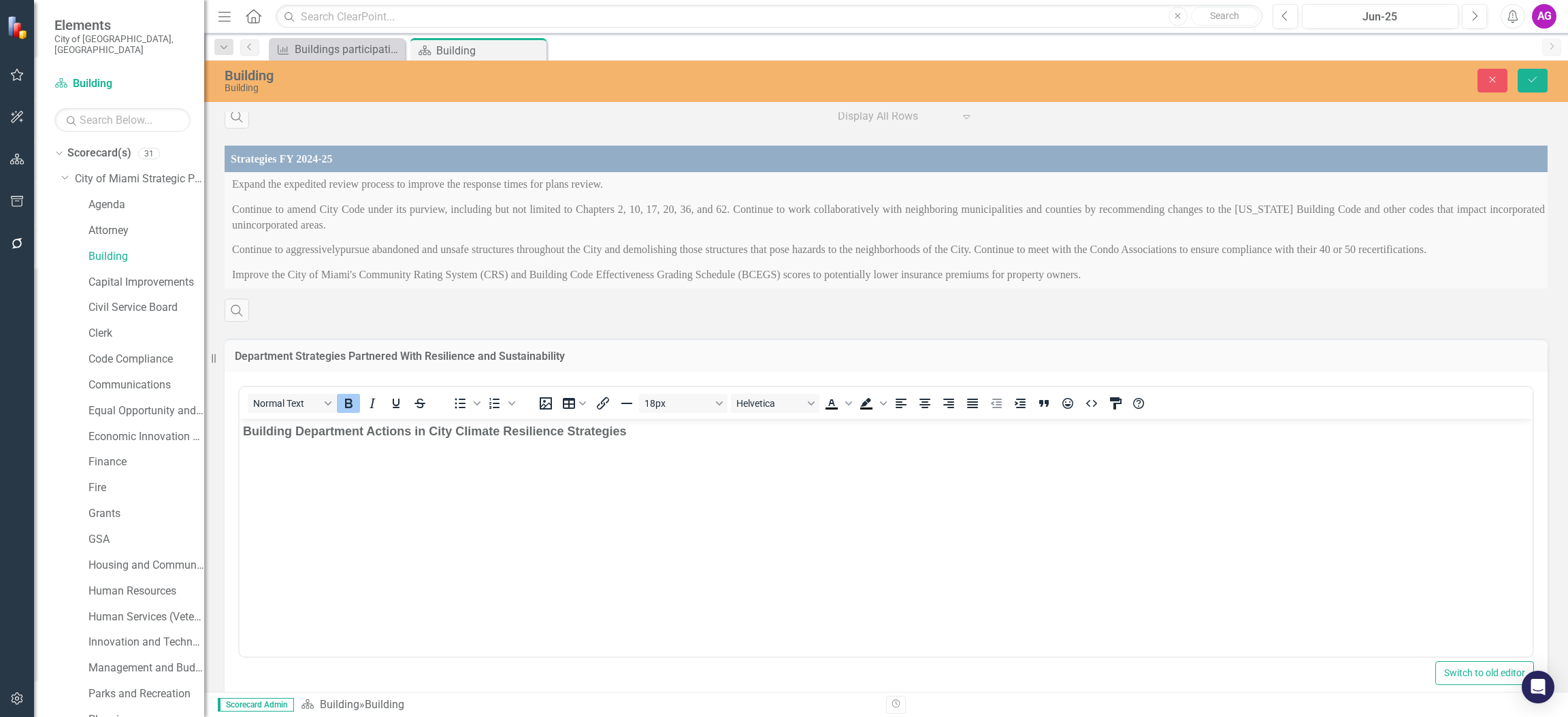 click on "Department Strategies Partnered With Resilience and Sustainability" at bounding box center [886, 356] 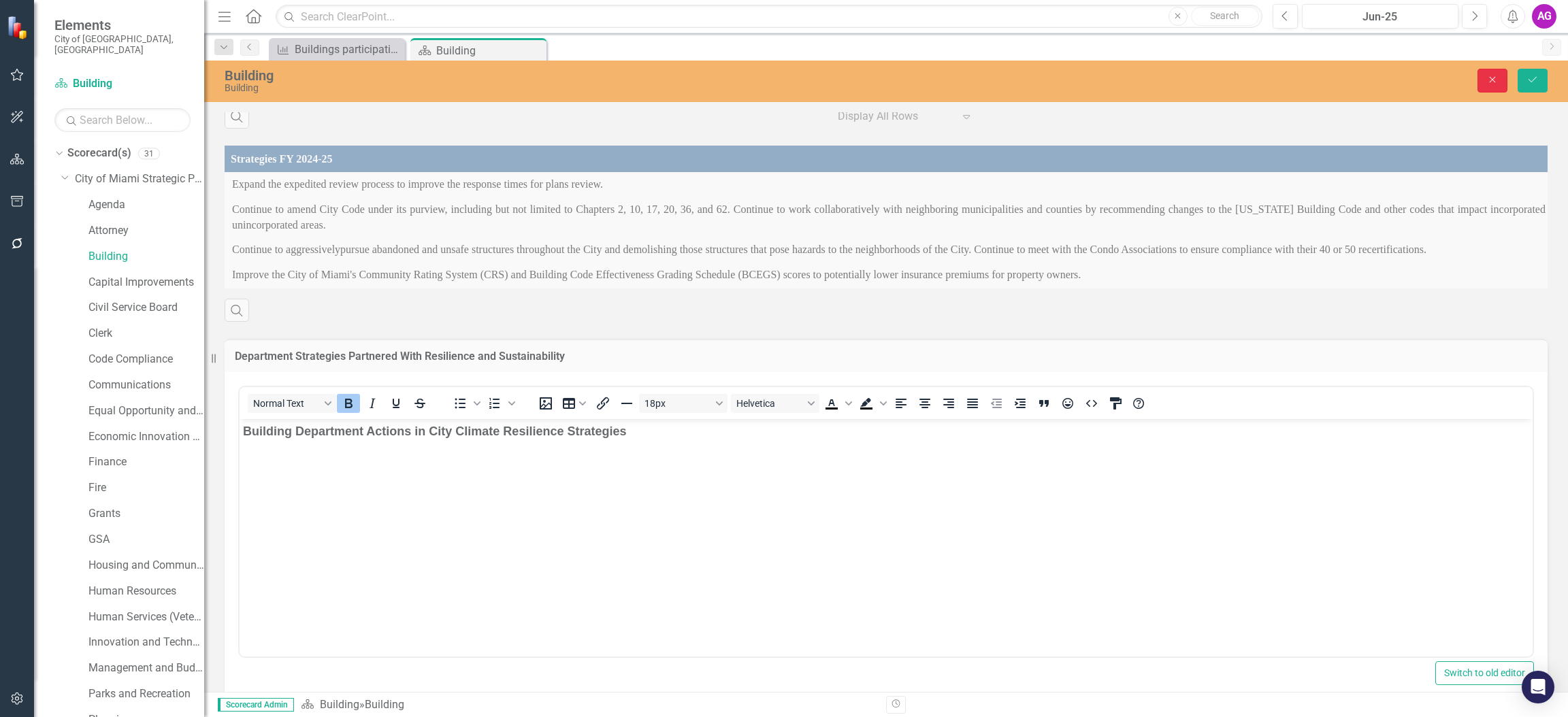 click on "Close" 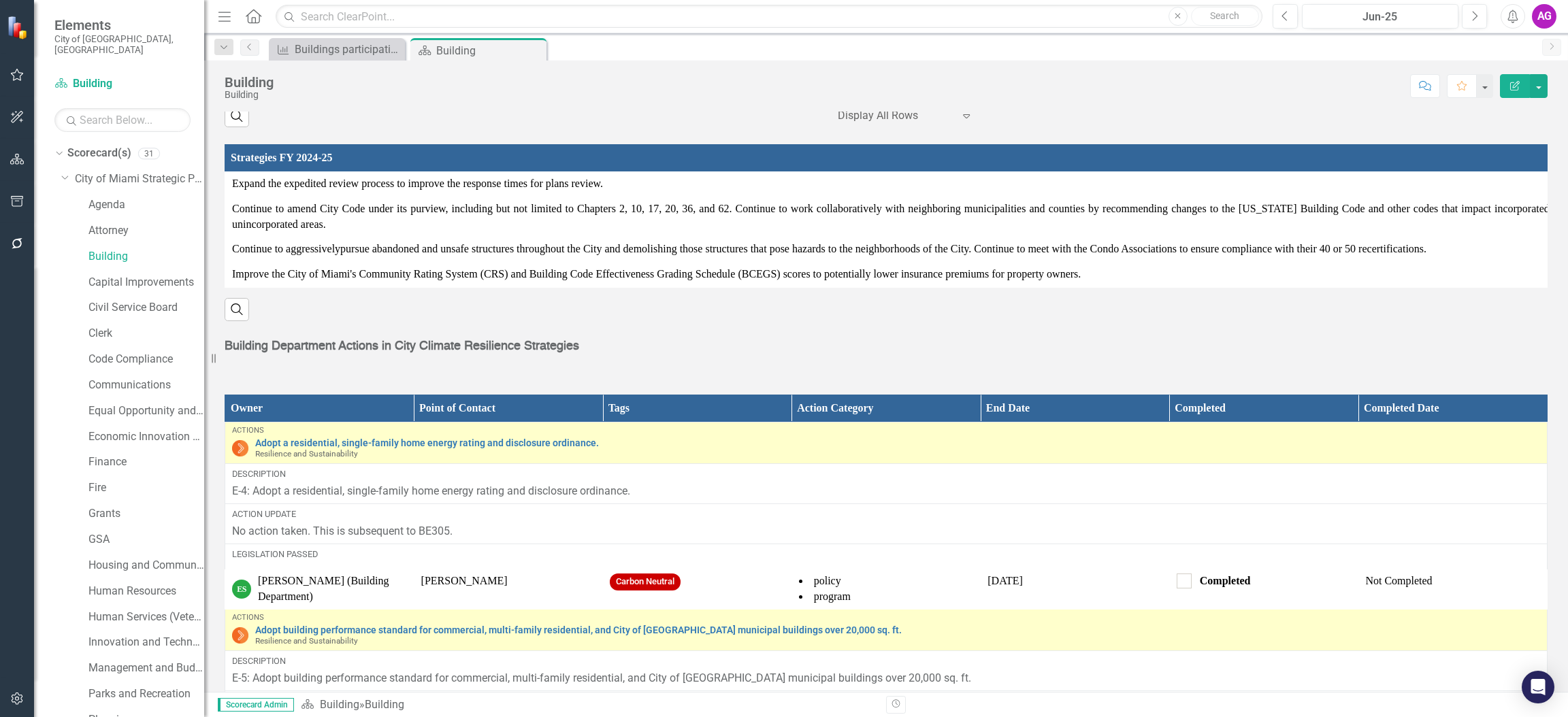 click on "Resize" 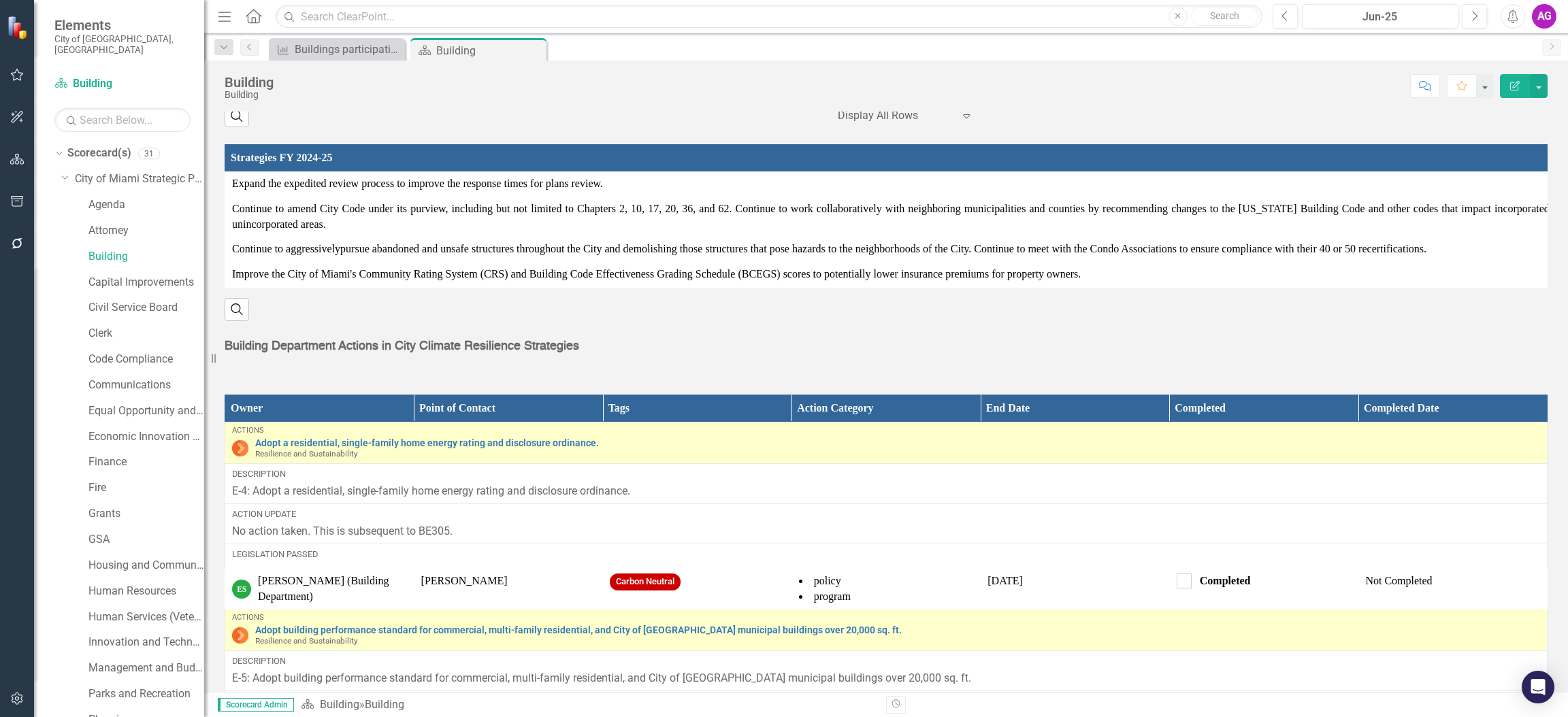 click on "Resize" 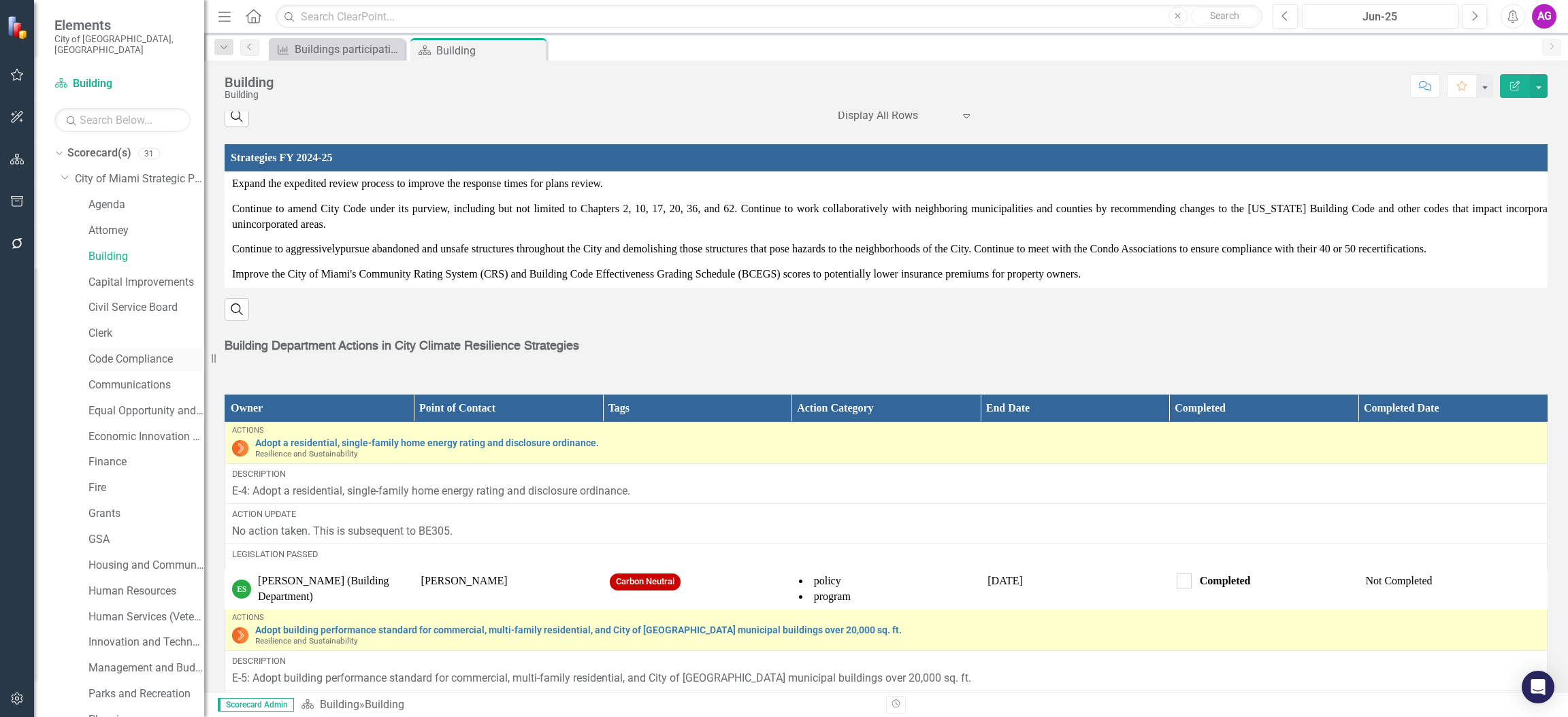 drag, startPoint x: 214, startPoint y: 358, endPoint x: 165, endPoint y: 354, distance: 49.16299 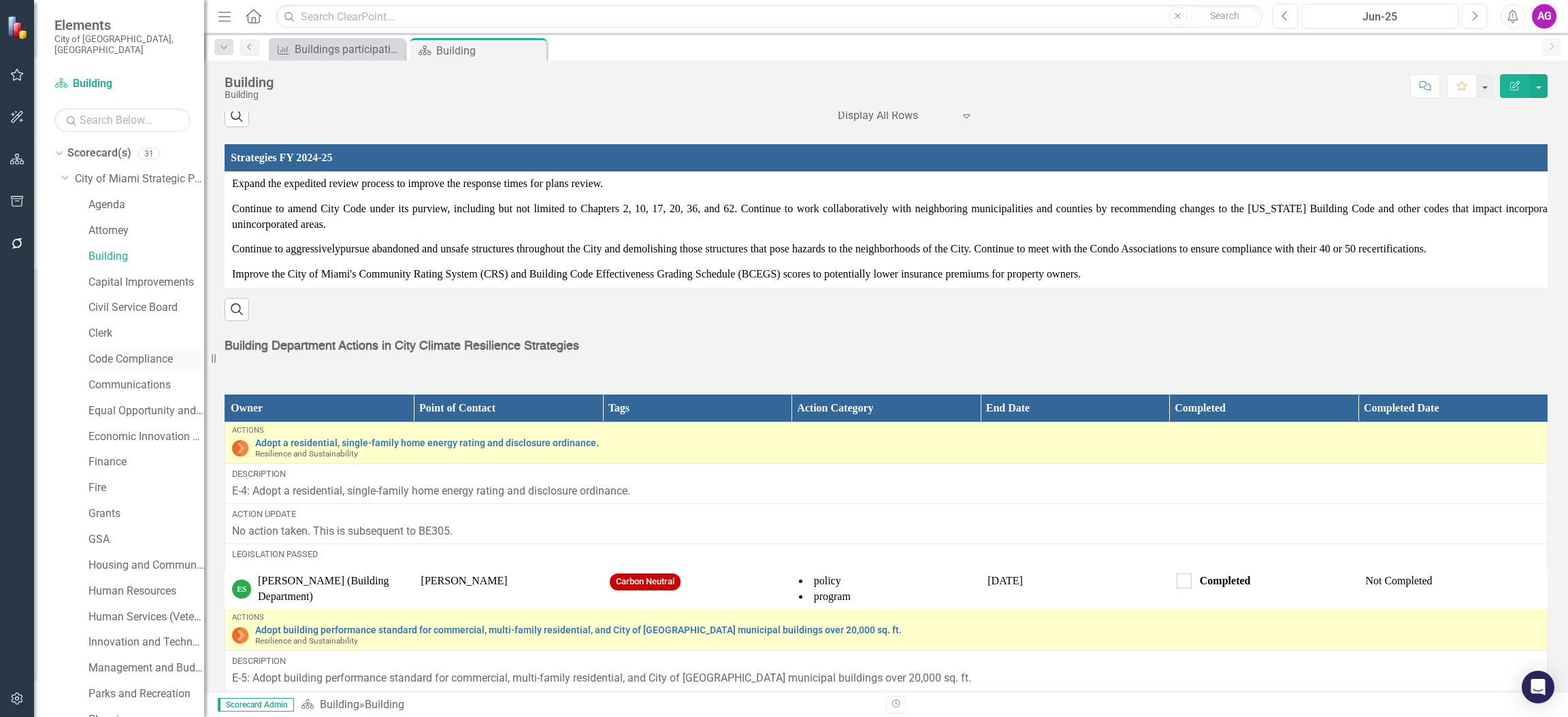 click on "Elements City of [GEOGRAPHIC_DATA], [GEOGRAPHIC_DATA] Scorecard(s) Building Search Dropdown Scorecard(s) 31 Dropdown City of [GEOGRAPHIC_DATA] Strategic Plan (NEW) Agenda Attorney Building Capital Improvements  Civil Service Board Clerk Code Compliance Communications Equal Opportunity and Diversity Programs Economic Innovation and Development Finance Fire Grants GSA Housing and Community Development Human Resources Human Services (Veterans and Homeless) Innovation and Technology Management and Budget Parks and Recreation Planning Police Procurement Resilience and Public Works Resilience and Sustainability Real Estate and Asset Management Risk Management  Solid Waste Zoning Auditor General Dropdown Elements 24 Dropdown Goal(s) Goal(s) 4 Increase the productivity and efficiency of plan reviewers and inspectors. Reduce the amount of time plans are with the City. Promote effective service delivery and high-quality customer service. Increase resilience and building efficiency. Dropdown Strategy Strategy(s) 5   No Strategies Listed (Do Not Delete)     0" at bounding box center [102, 358] 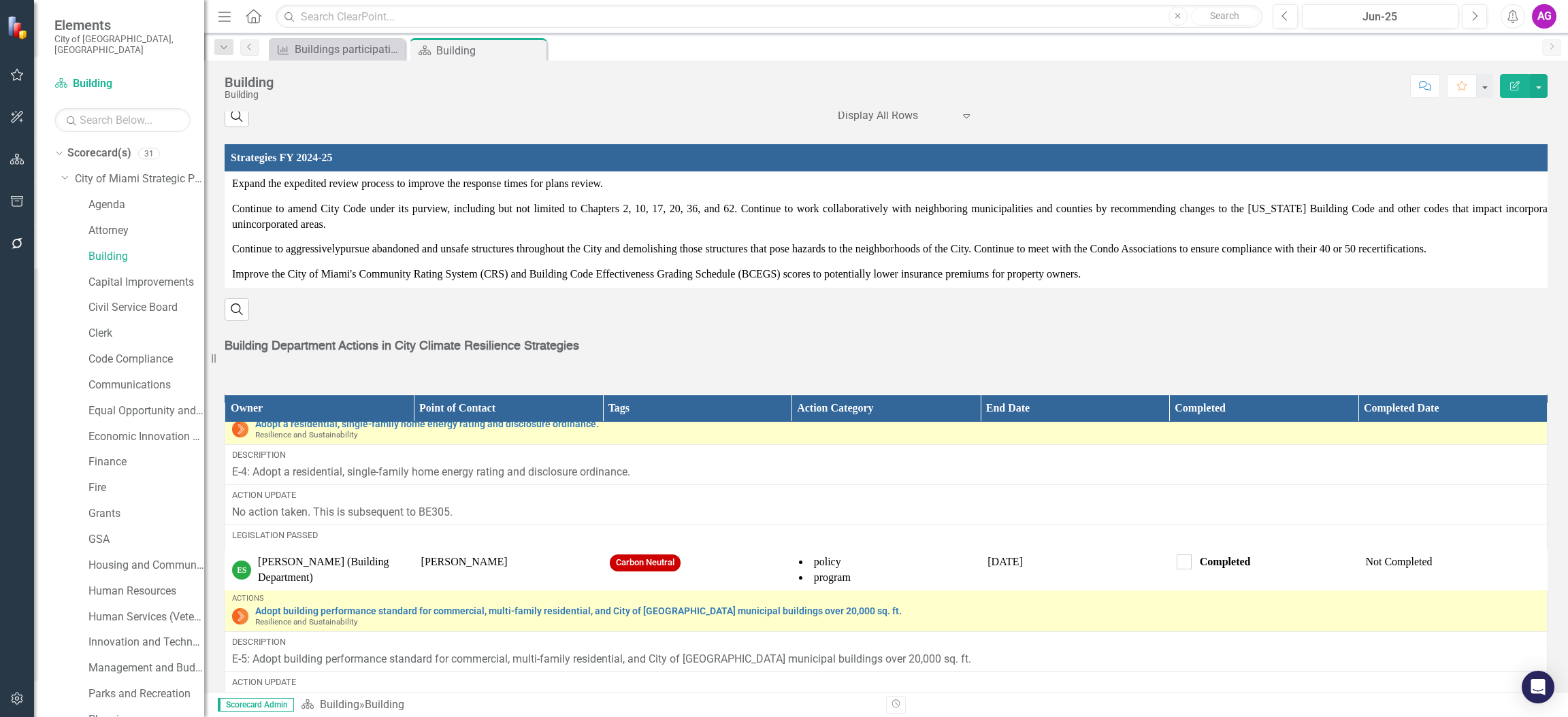 scroll, scrollTop: 0, scrollLeft: 0, axis: both 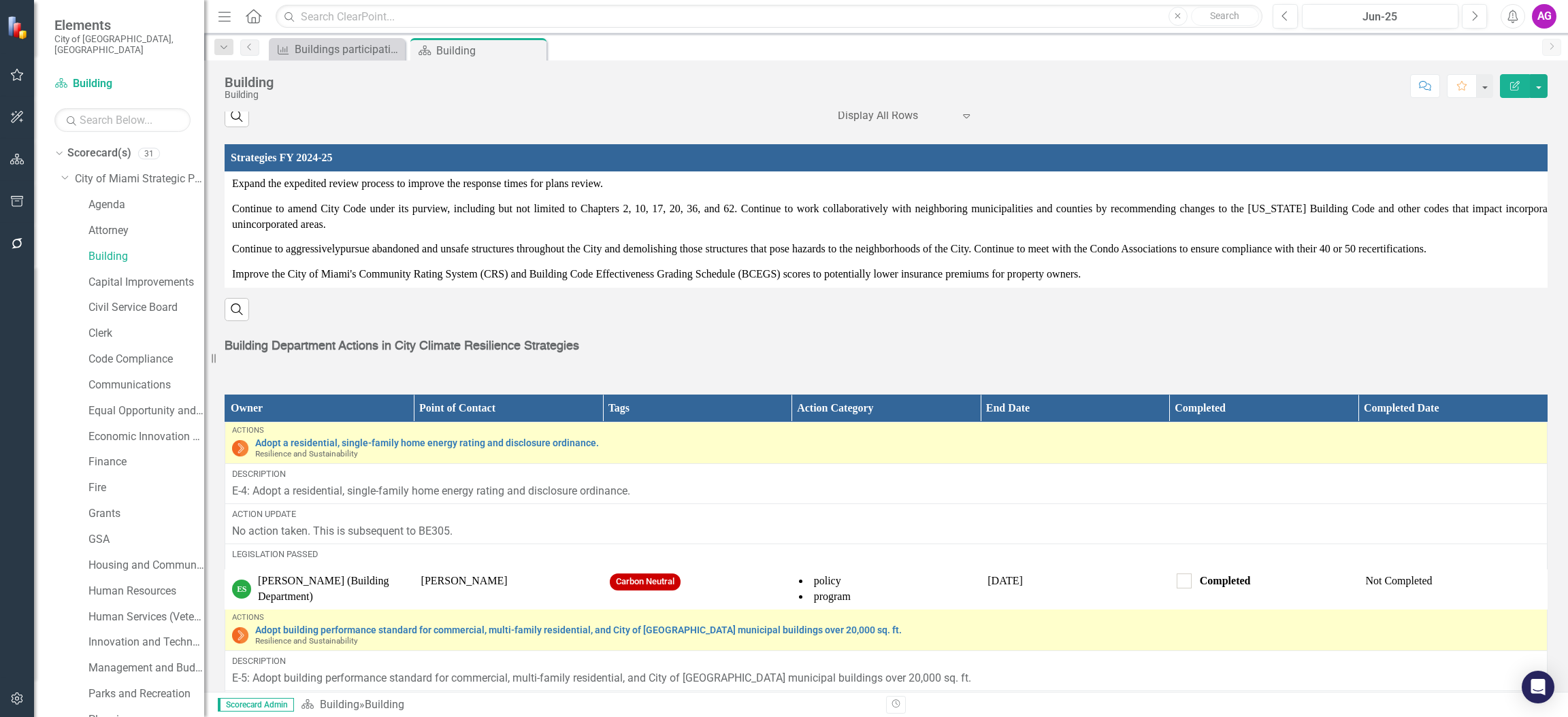 click on "Owner" at bounding box center (320, 408) 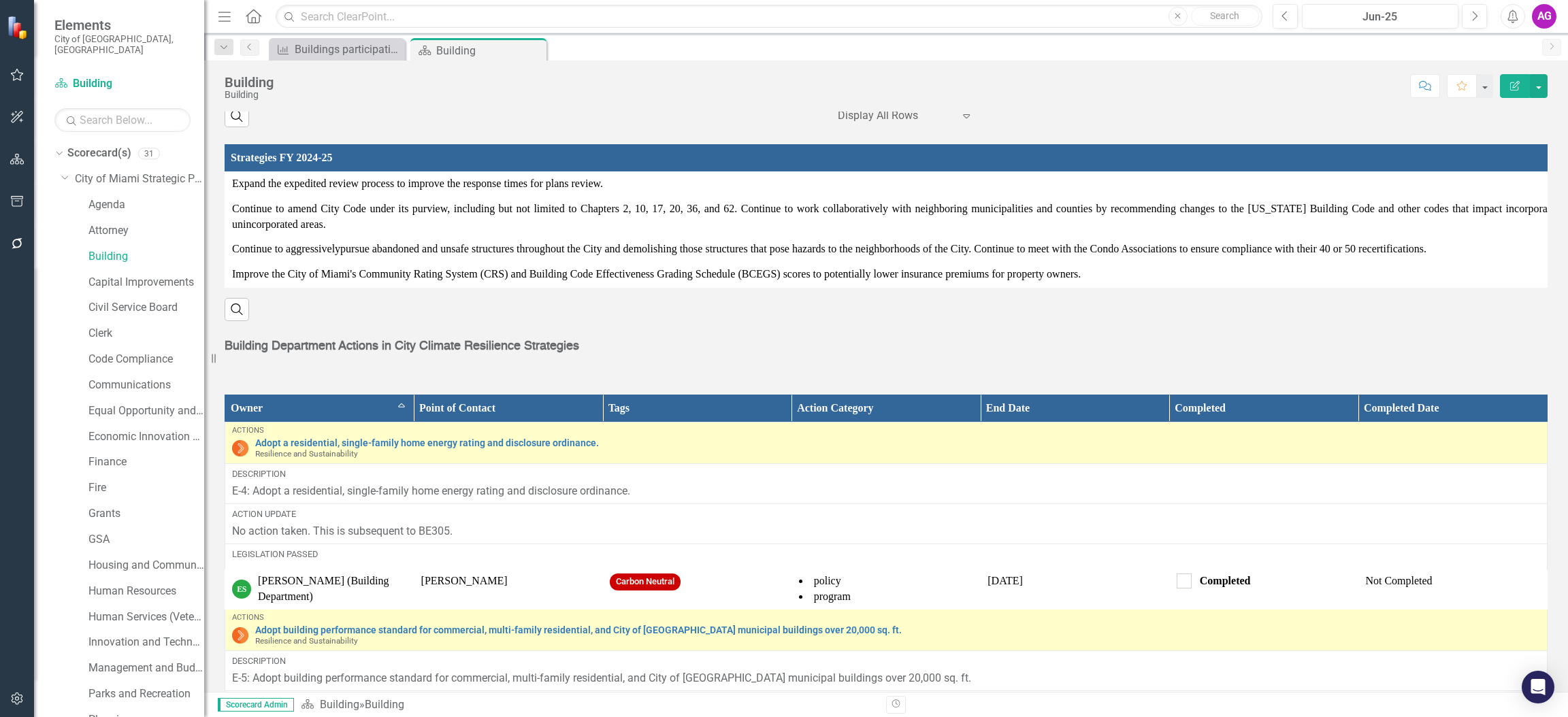 click on "Owner Sort Ascending" at bounding box center (320, 408) 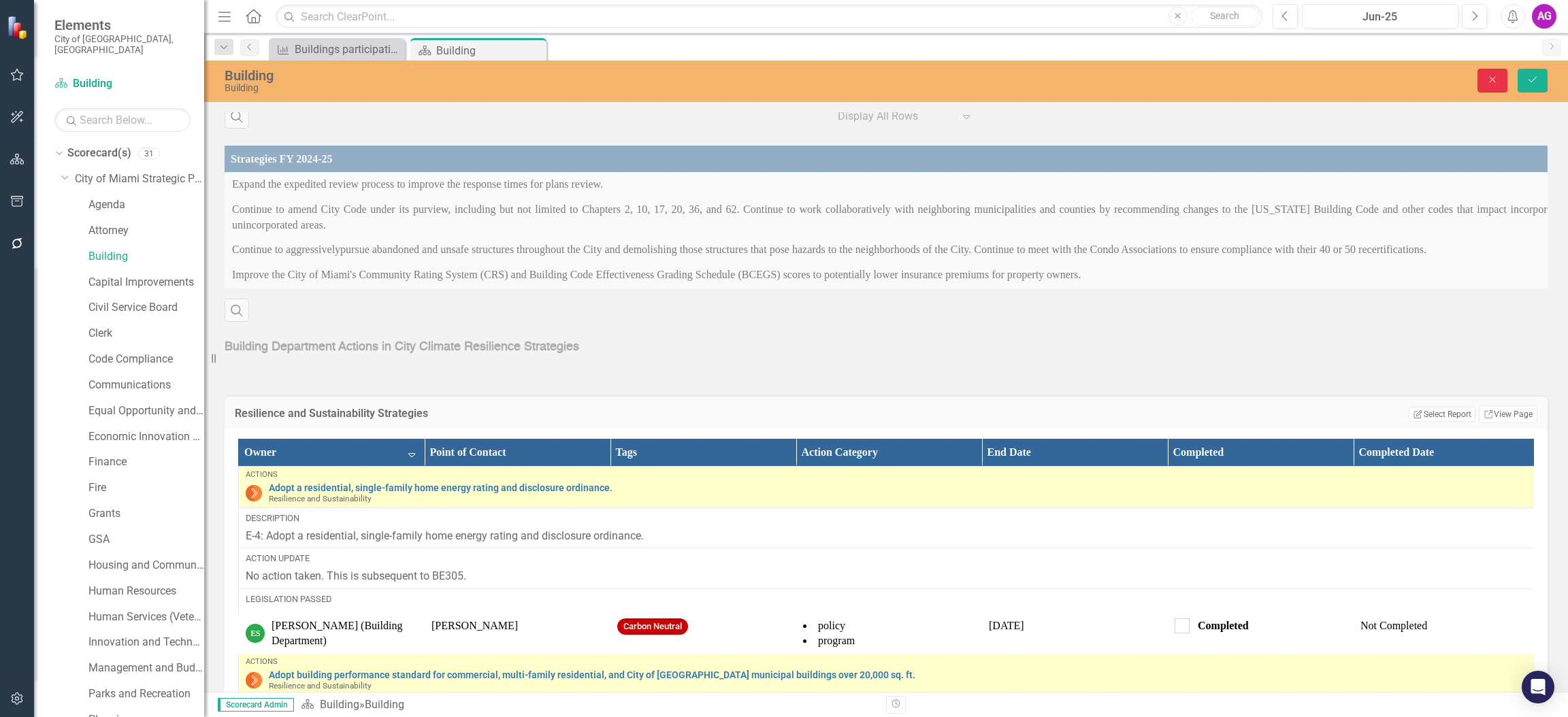 click on "Close" 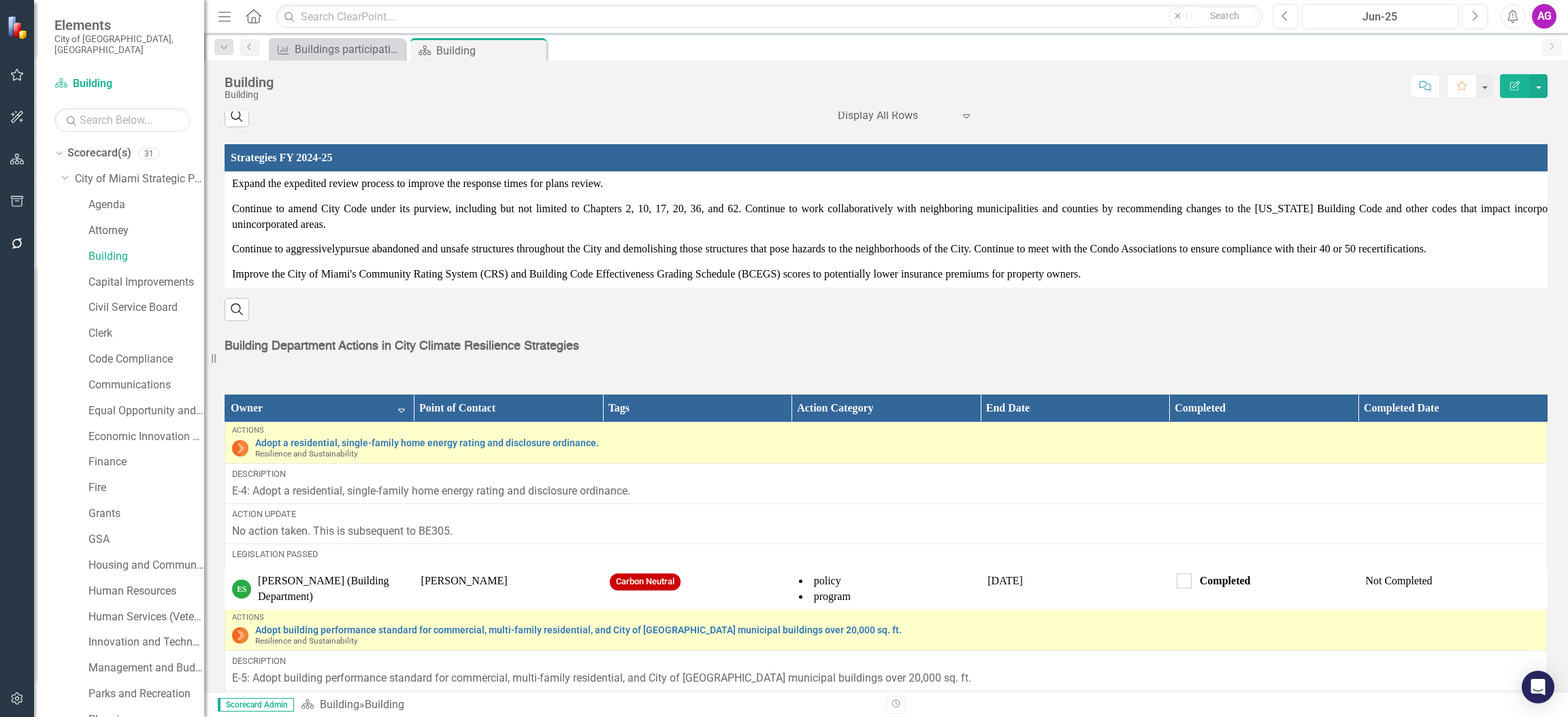 drag, startPoint x: 282, startPoint y: 370, endPoint x: 271, endPoint y: 423, distance: 54.12947 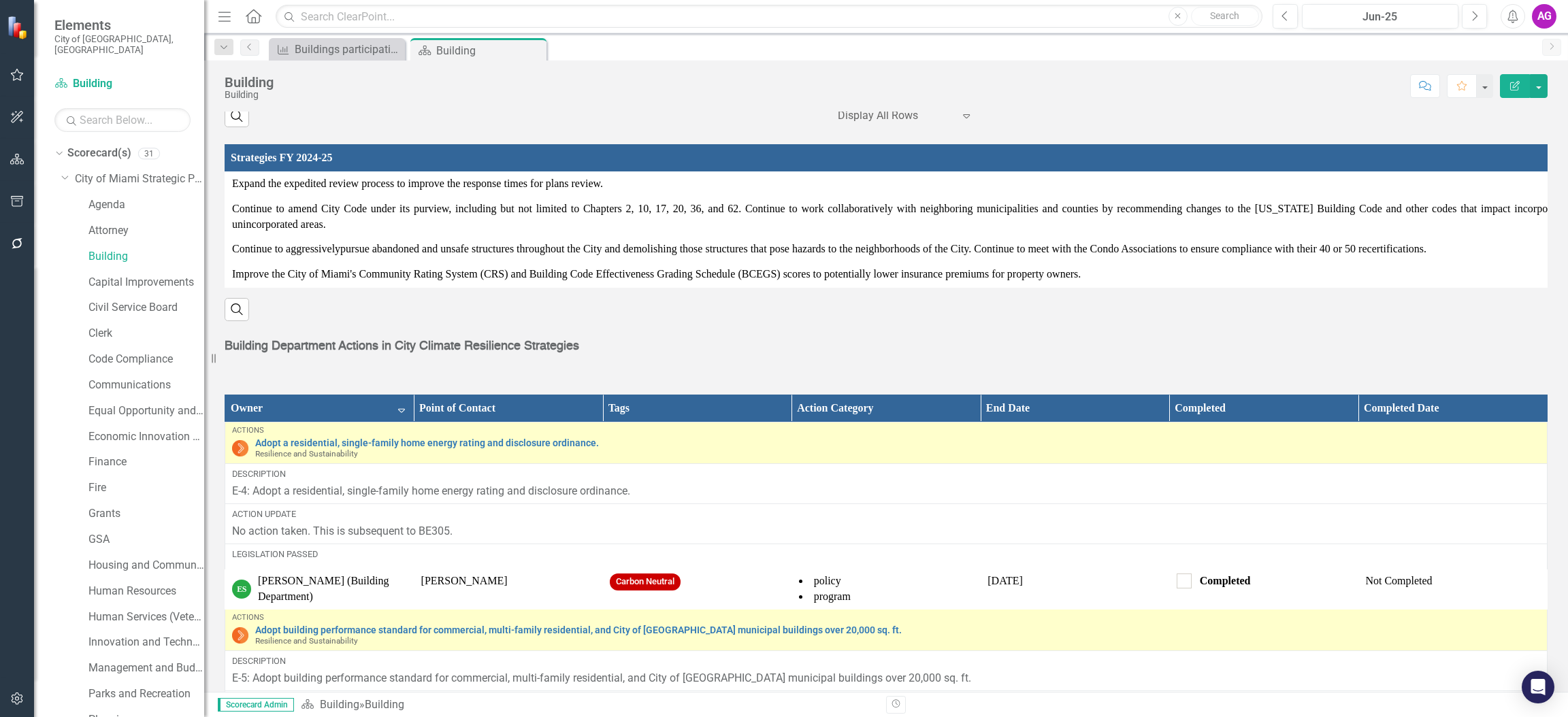 click on "Building Department Actions in City Climate Resilience Strategies" at bounding box center [886, 349] 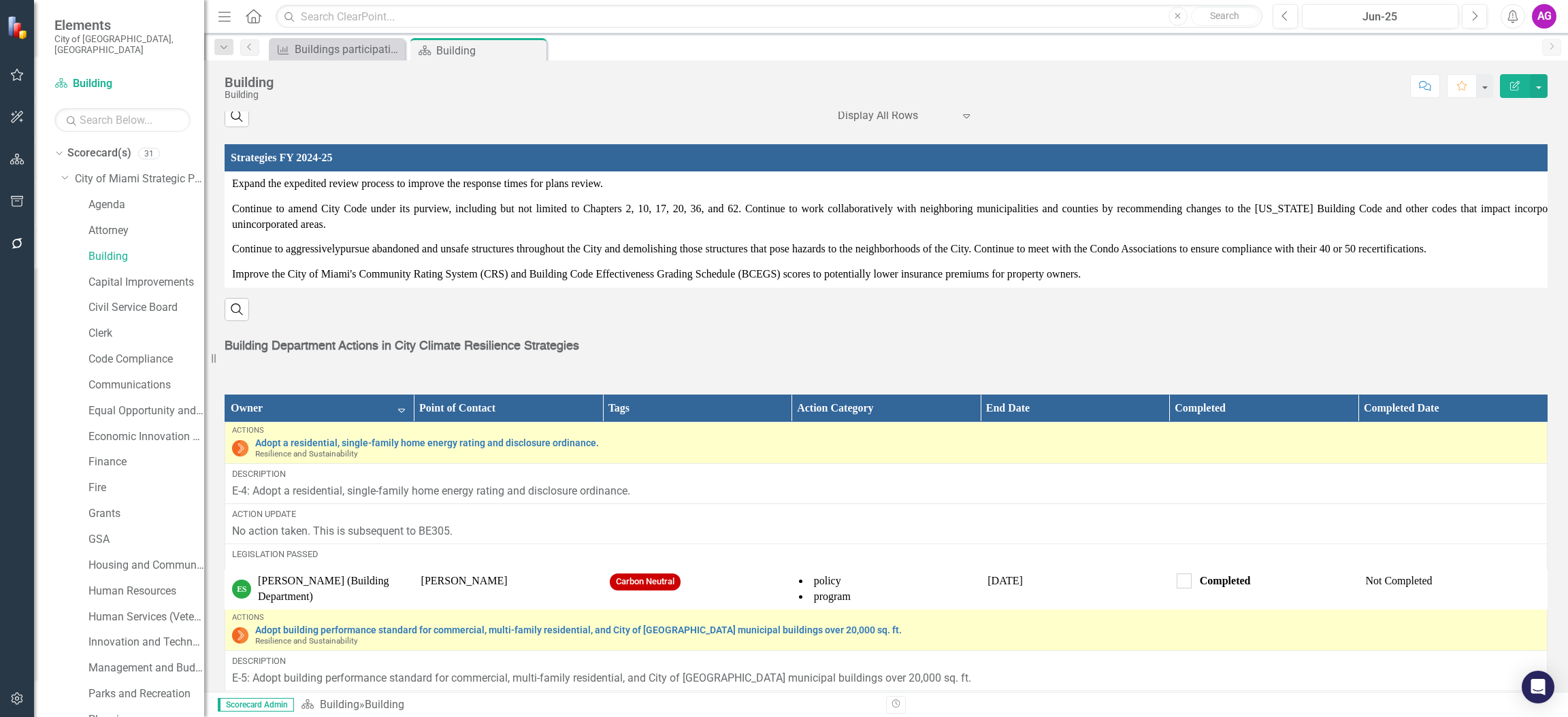 click on "Owner Sort Descending" at bounding box center (320, 408) 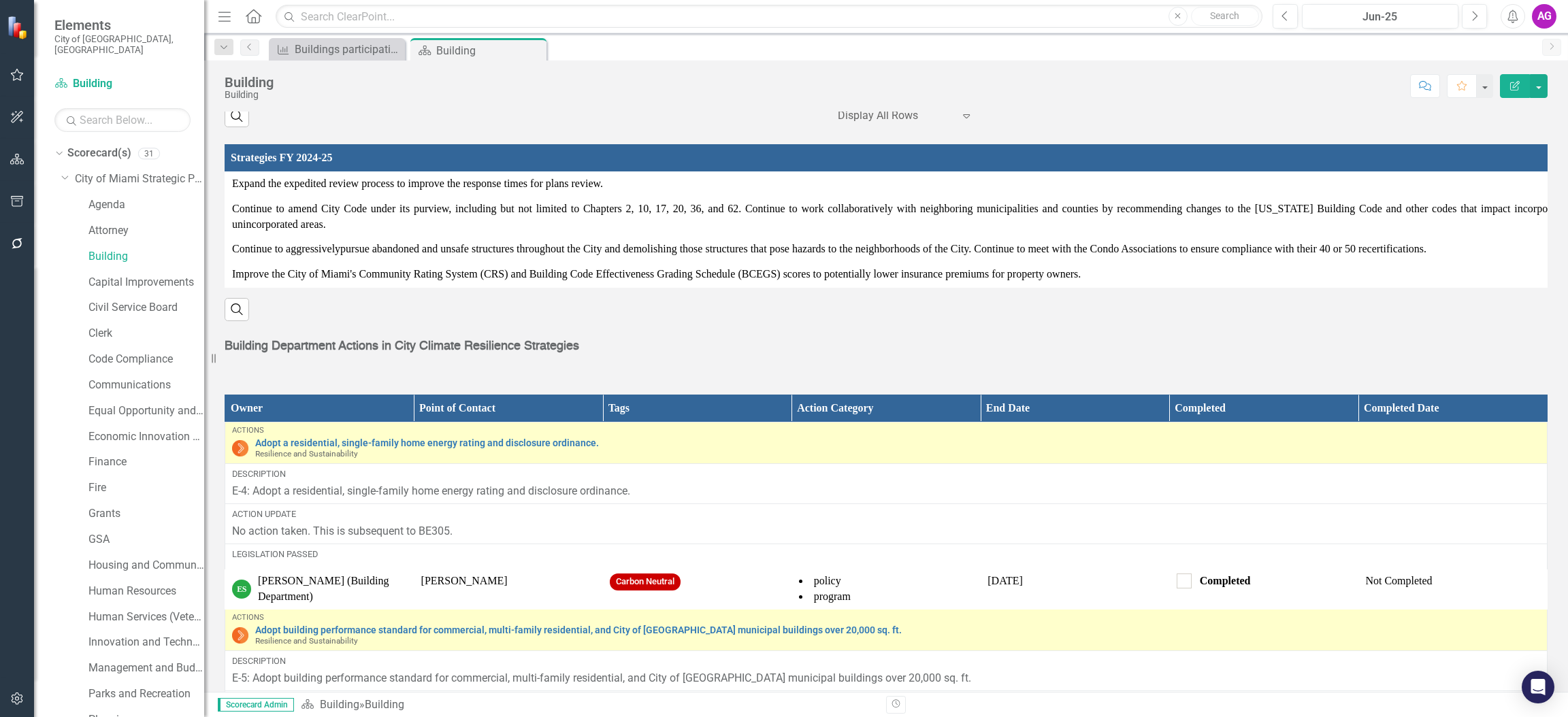 drag, startPoint x: 528, startPoint y: 420, endPoint x: 410, endPoint y: 385, distance: 123.08127 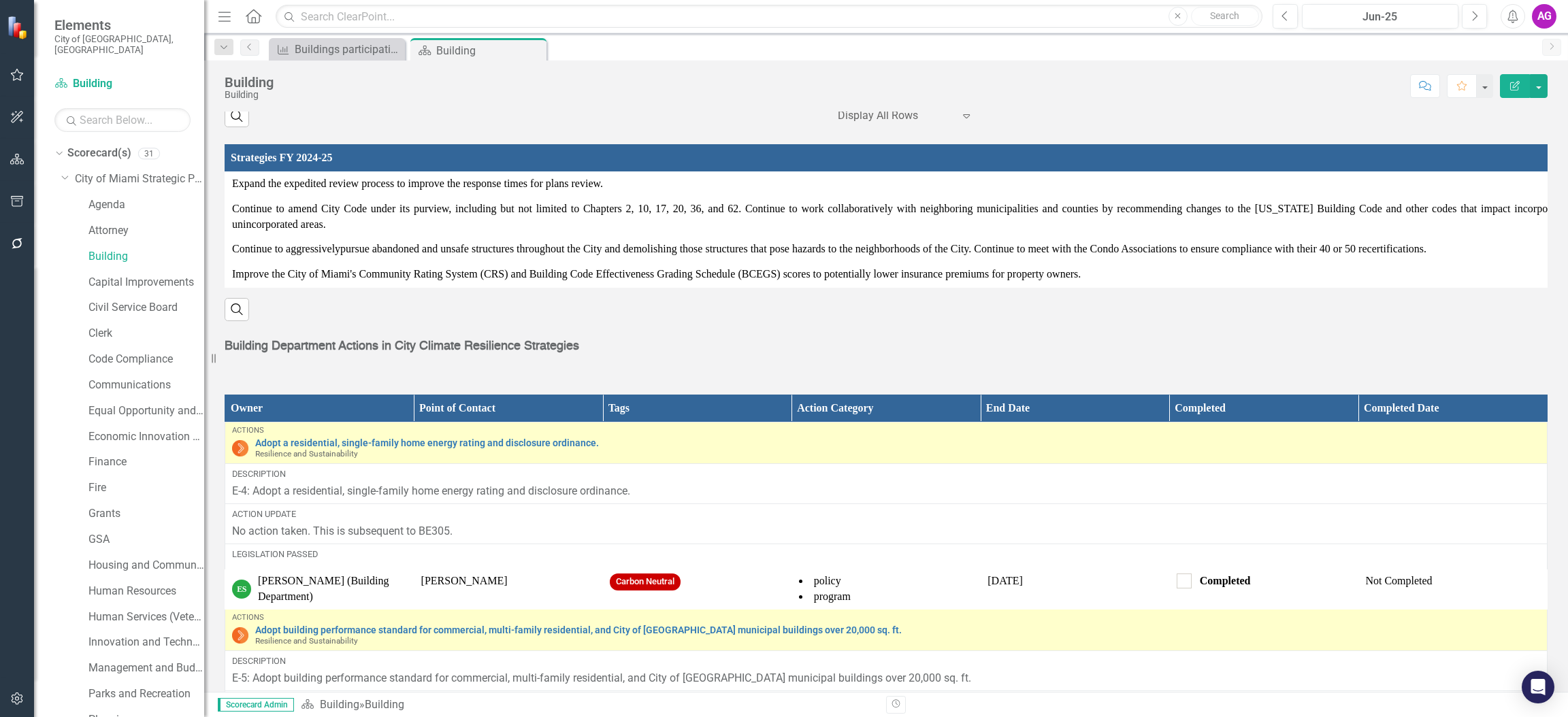 click on "Building Department Actions in City Climate Resilience Strategies" at bounding box center [886, 358] 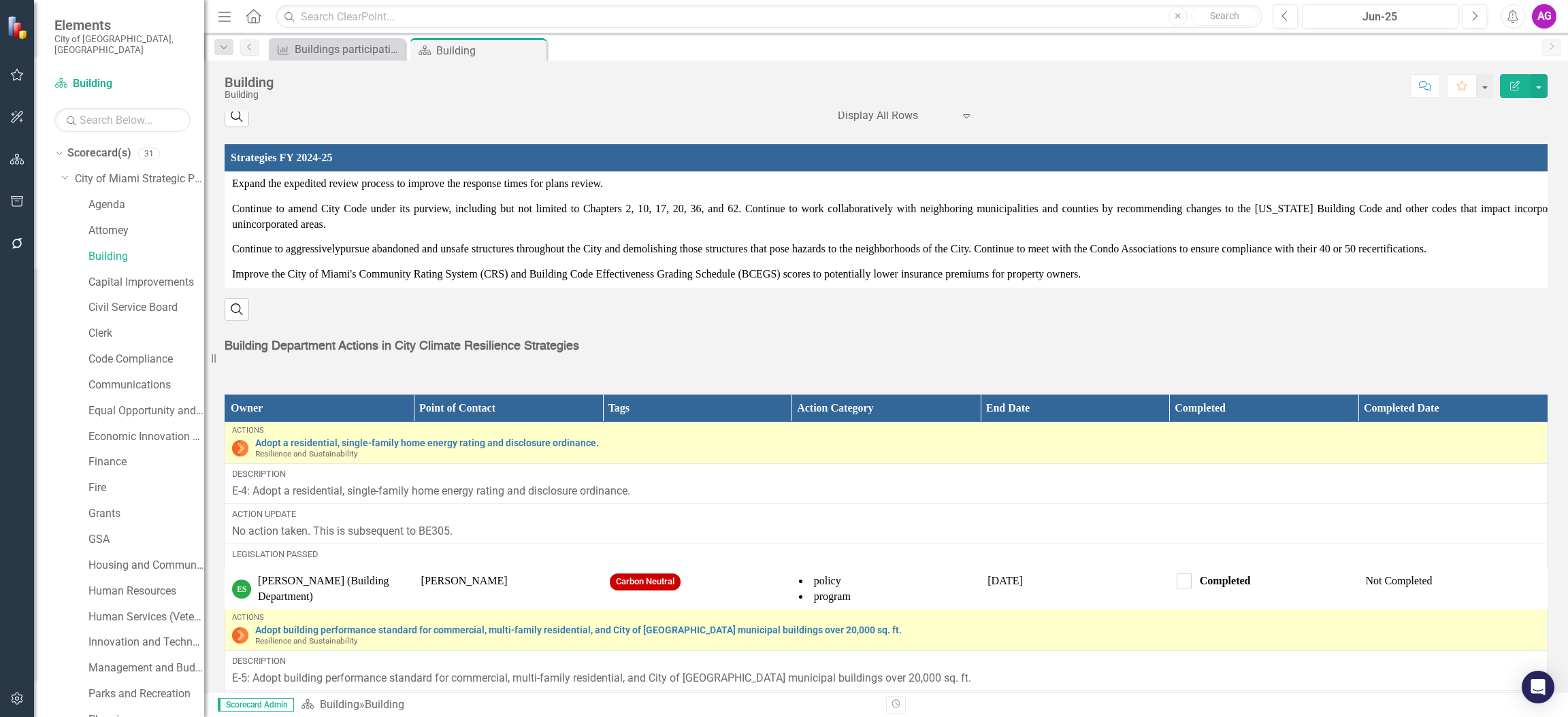 drag, startPoint x: 324, startPoint y: 356, endPoint x: 285, endPoint y: 336, distance: 43.829214 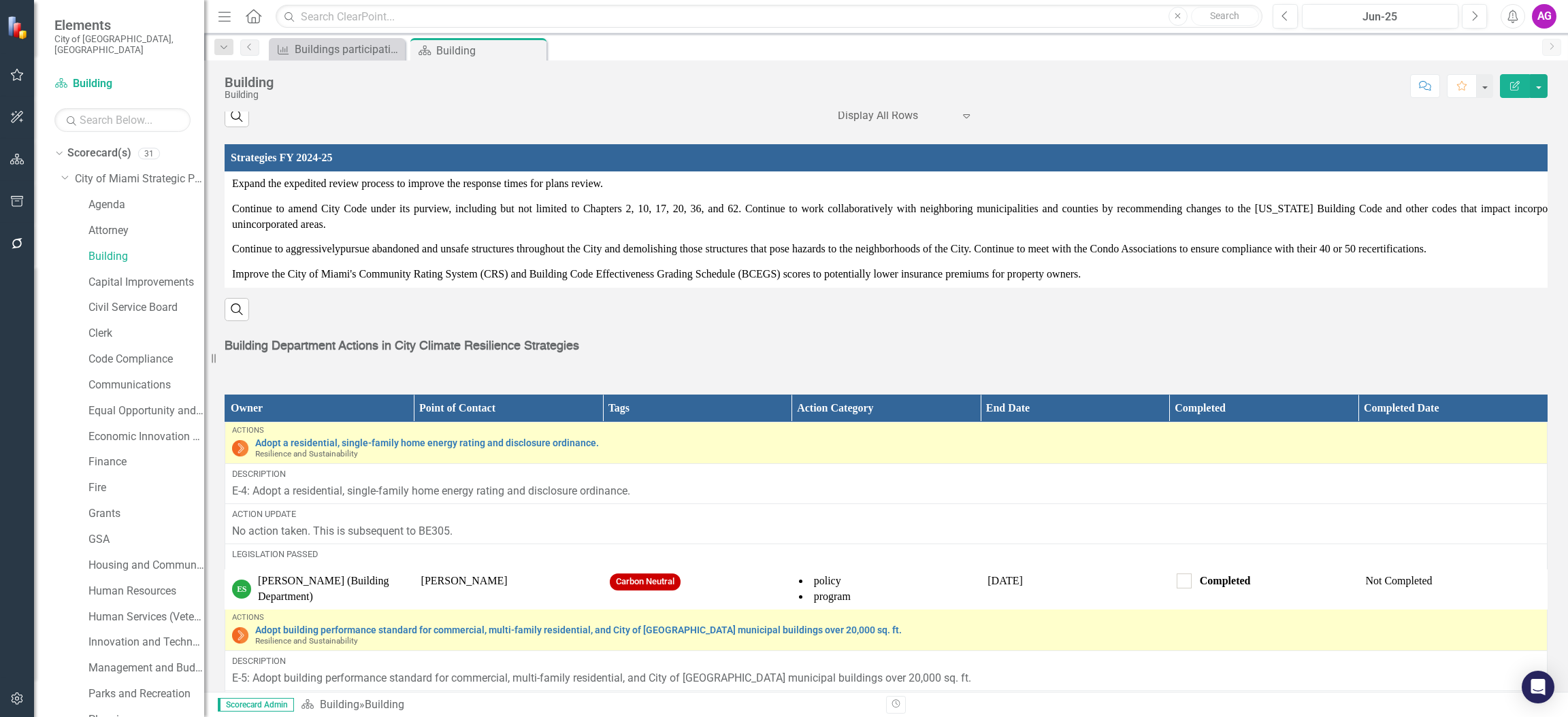 click on "Building Department Actions in City Climate Resilience Strategies" at bounding box center (886, 349) 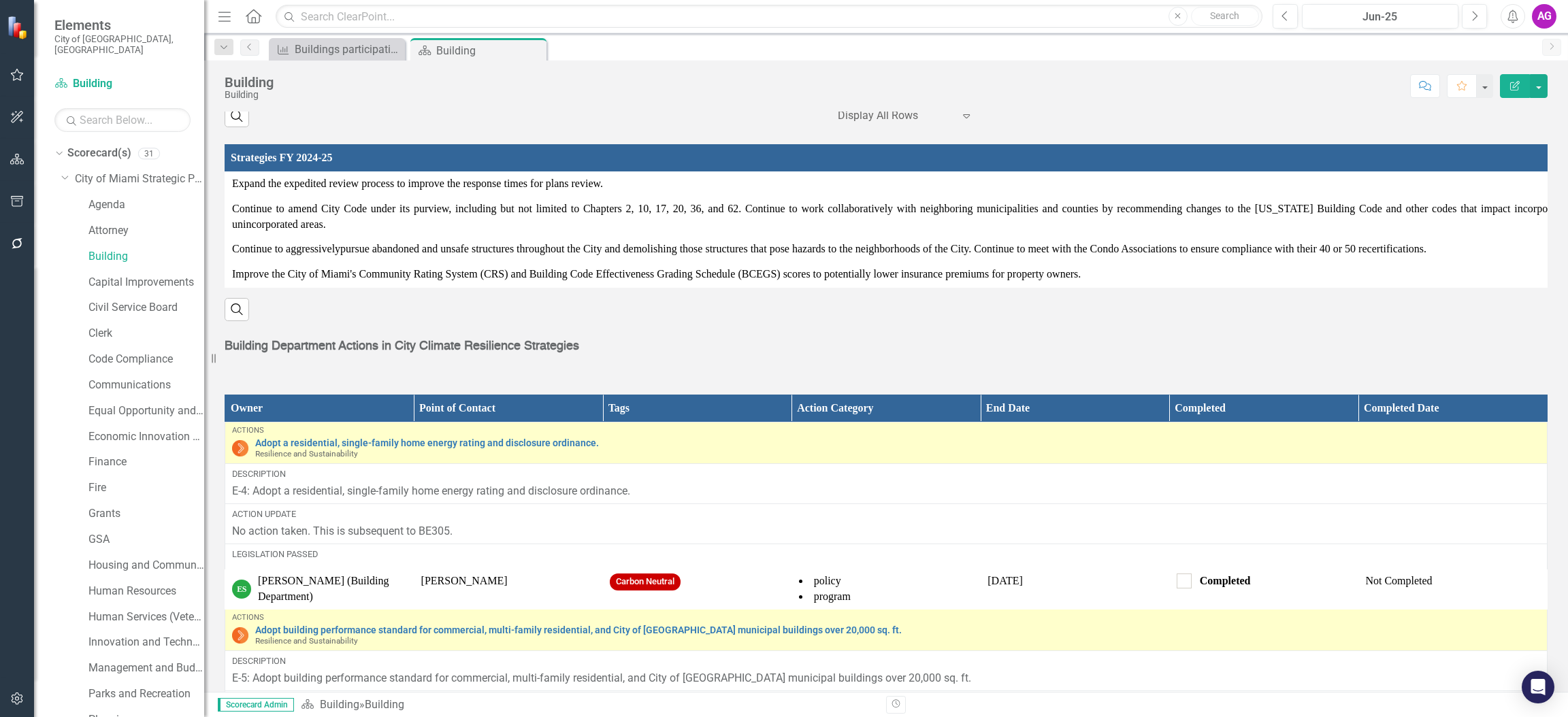 click on "AG" at bounding box center (1544, 16) 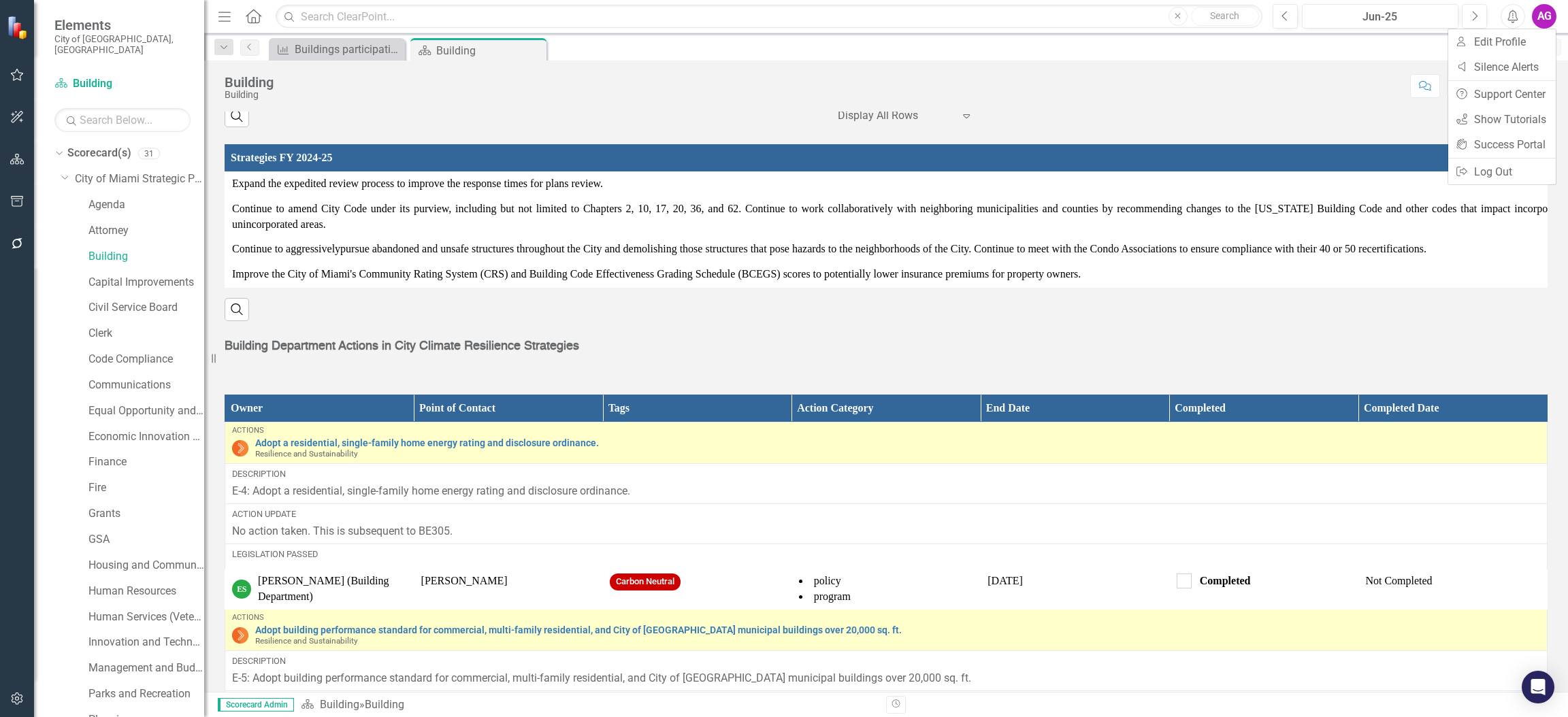 click on "Score: N/A Jun-25 Completed  Comment Favorite Edit Report" at bounding box center (914, 86) 